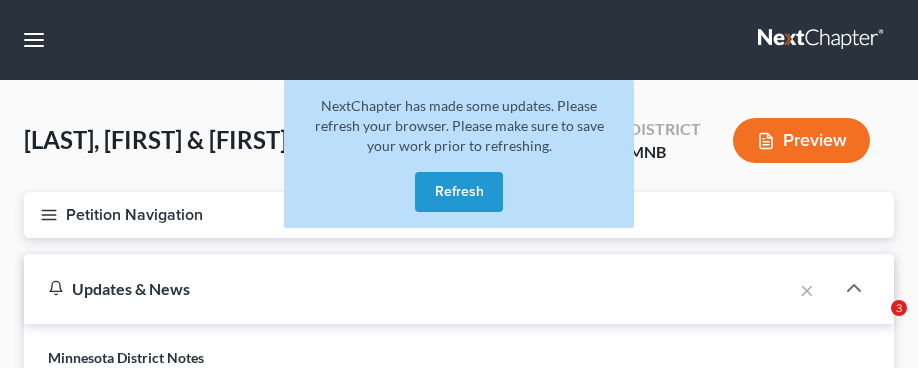 scroll, scrollTop: 0, scrollLeft: 0, axis: both 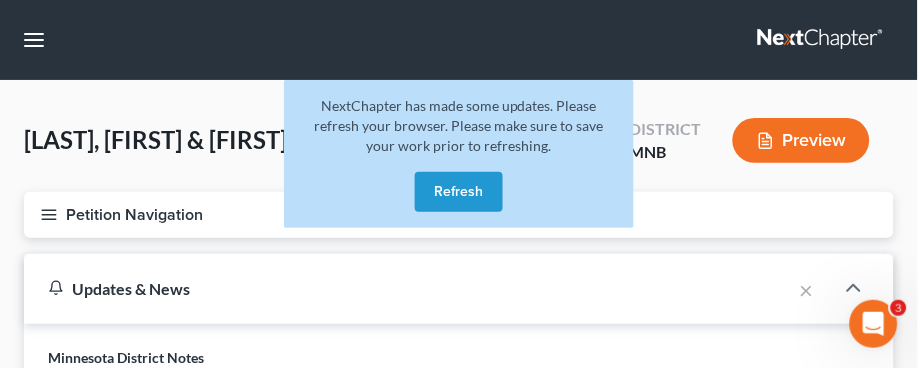 drag, startPoint x: 902, startPoint y: 246, endPoint x: 912, endPoint y: 197, distance: 50.01 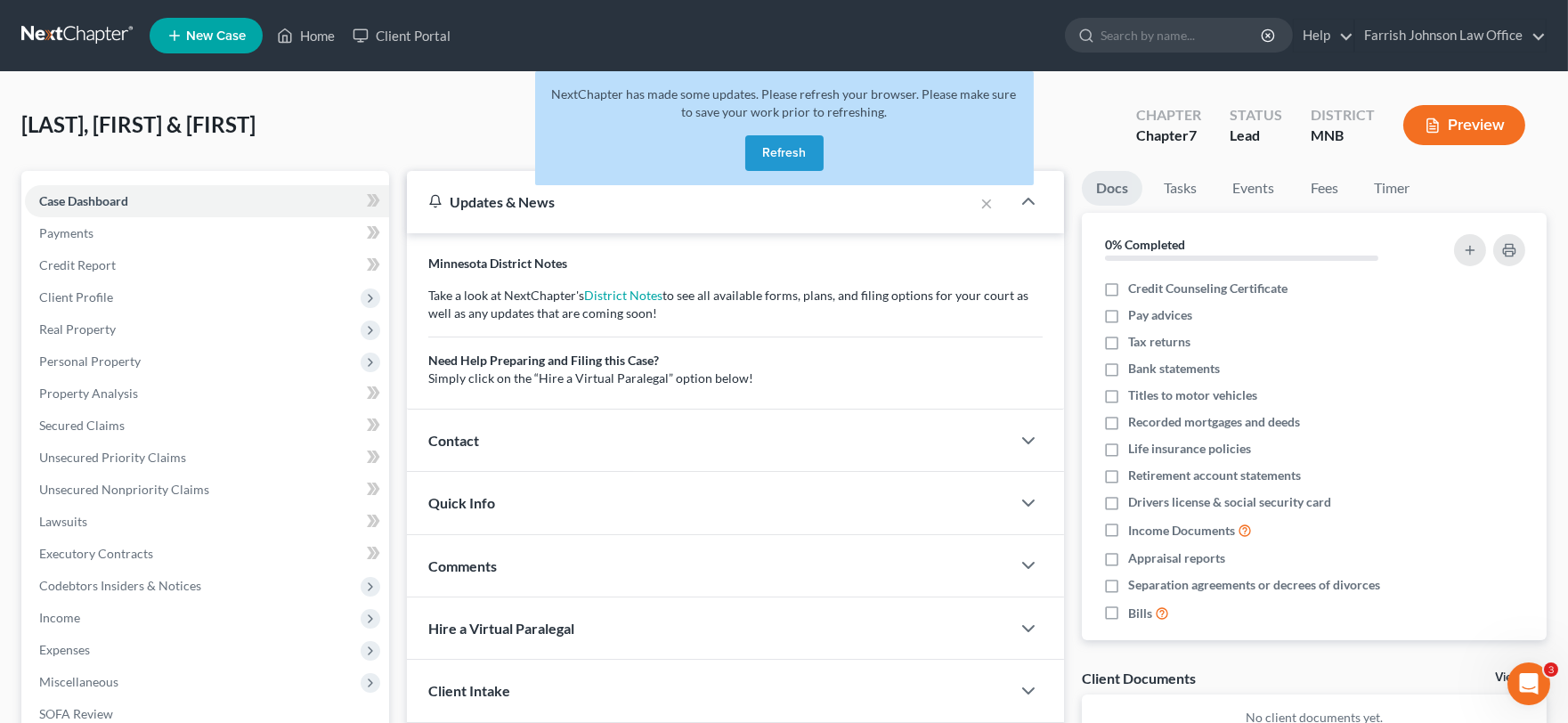 click on "Refresh" at bounding box center [784, 153] 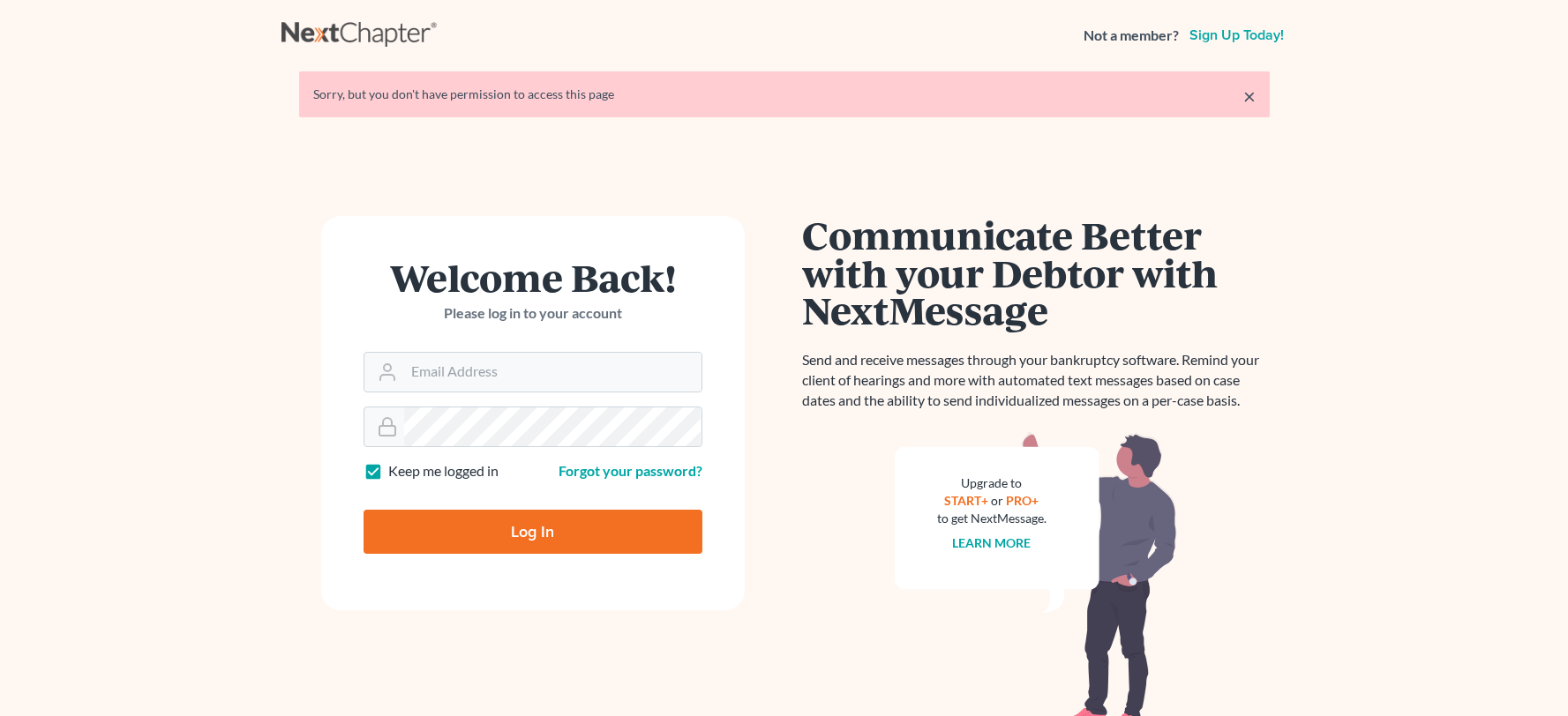 scroll, scrollTop: 0, scrollLeft: 0, axis: both 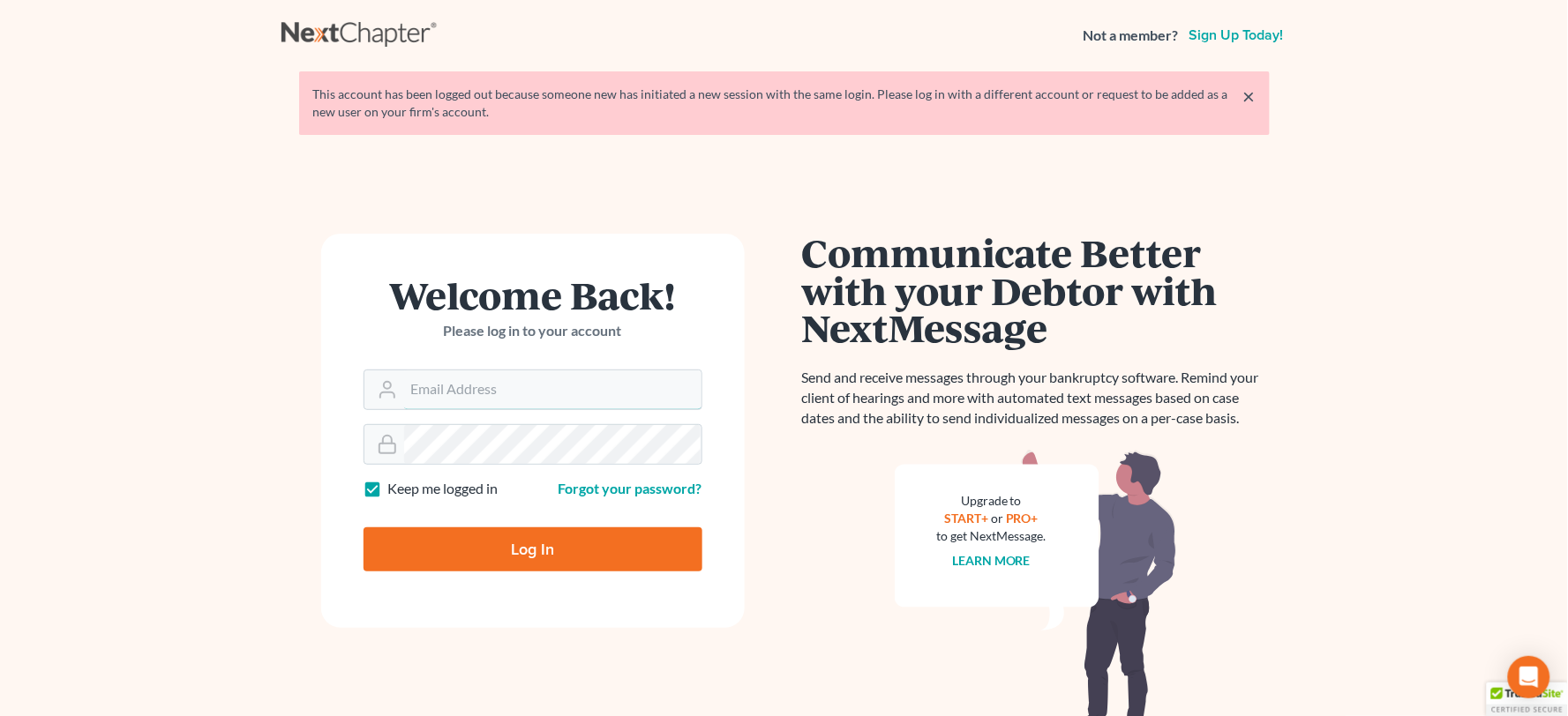 type on "amoeller@farrishlaw.com" 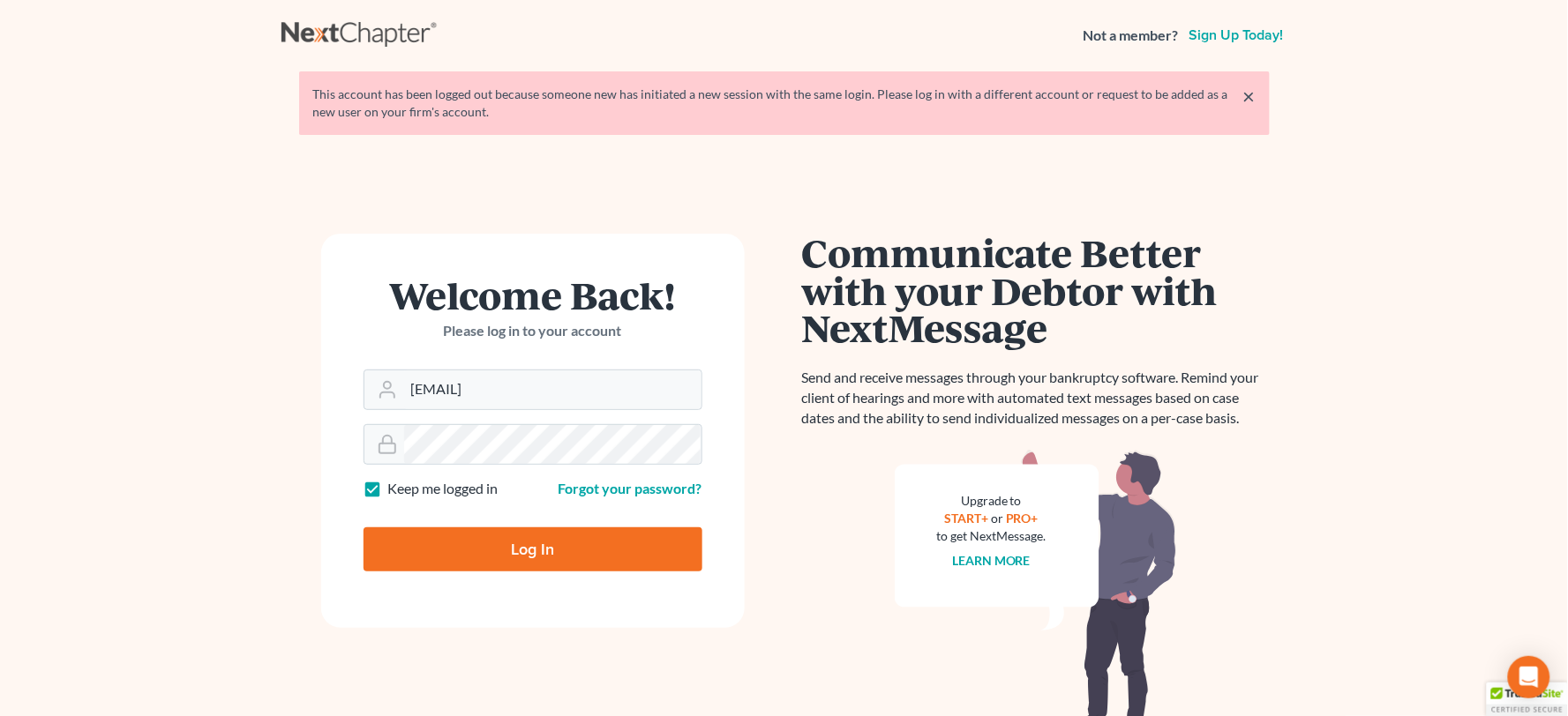click on "Log In" at bounding box center (533, 549) 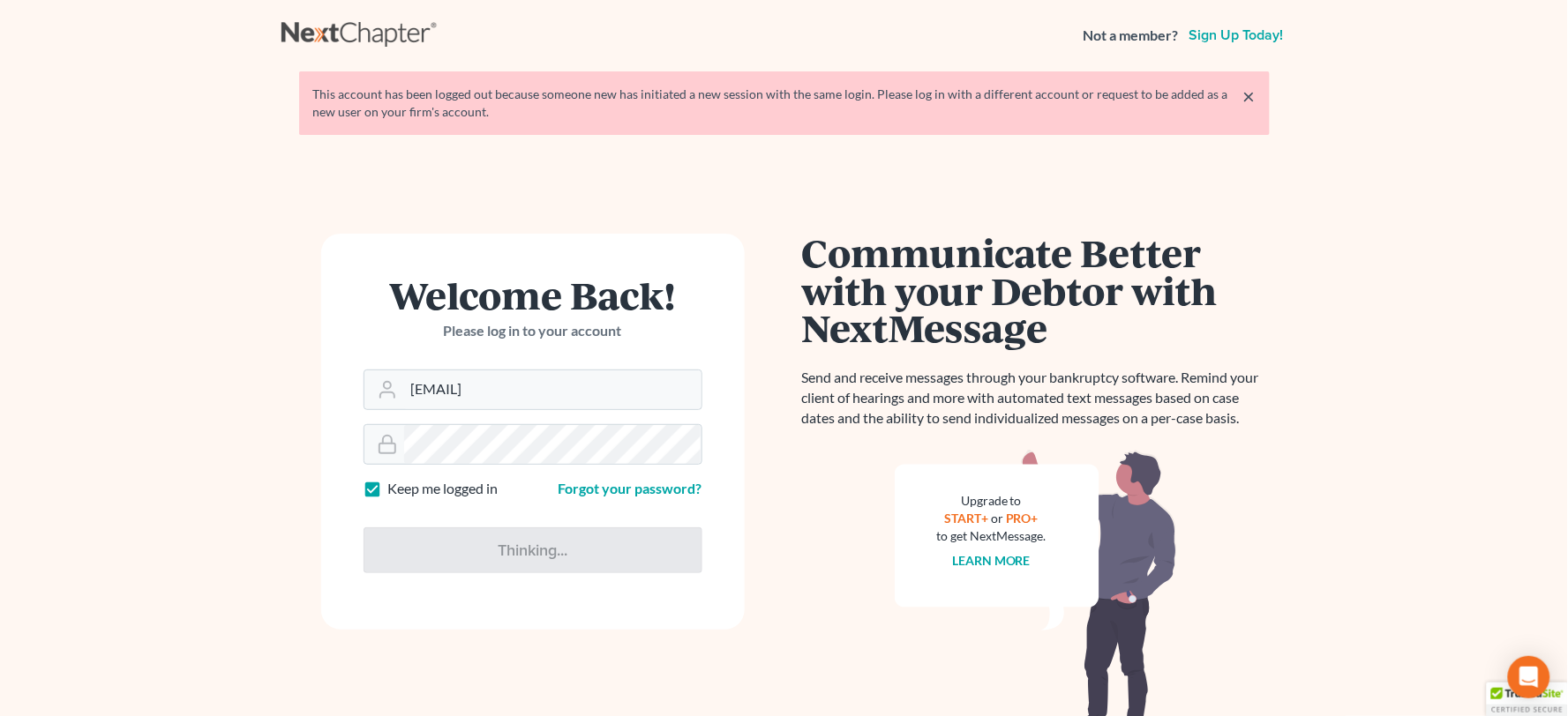 type on "Thinking..." 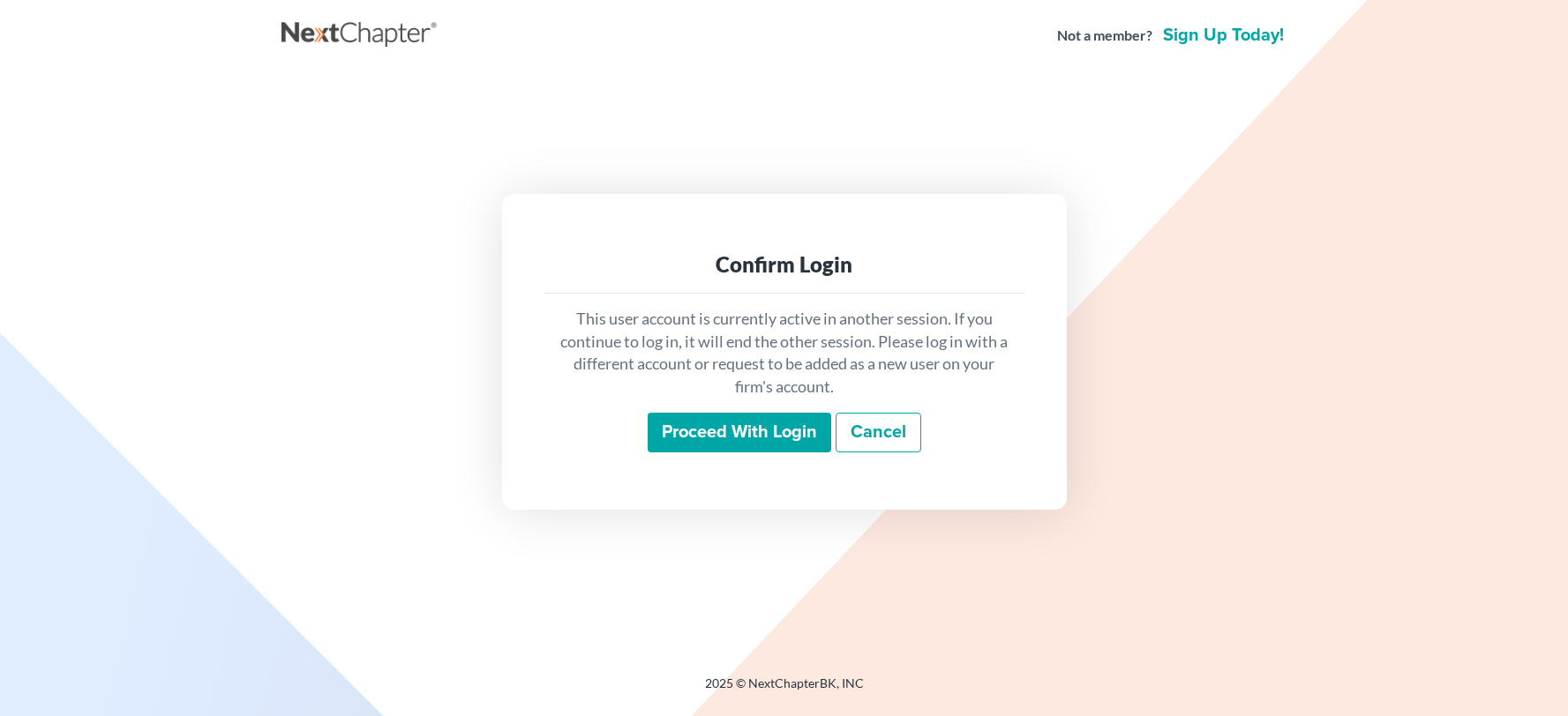 scroll, scrollTop: 0, scrollLeft: 0, axis: both 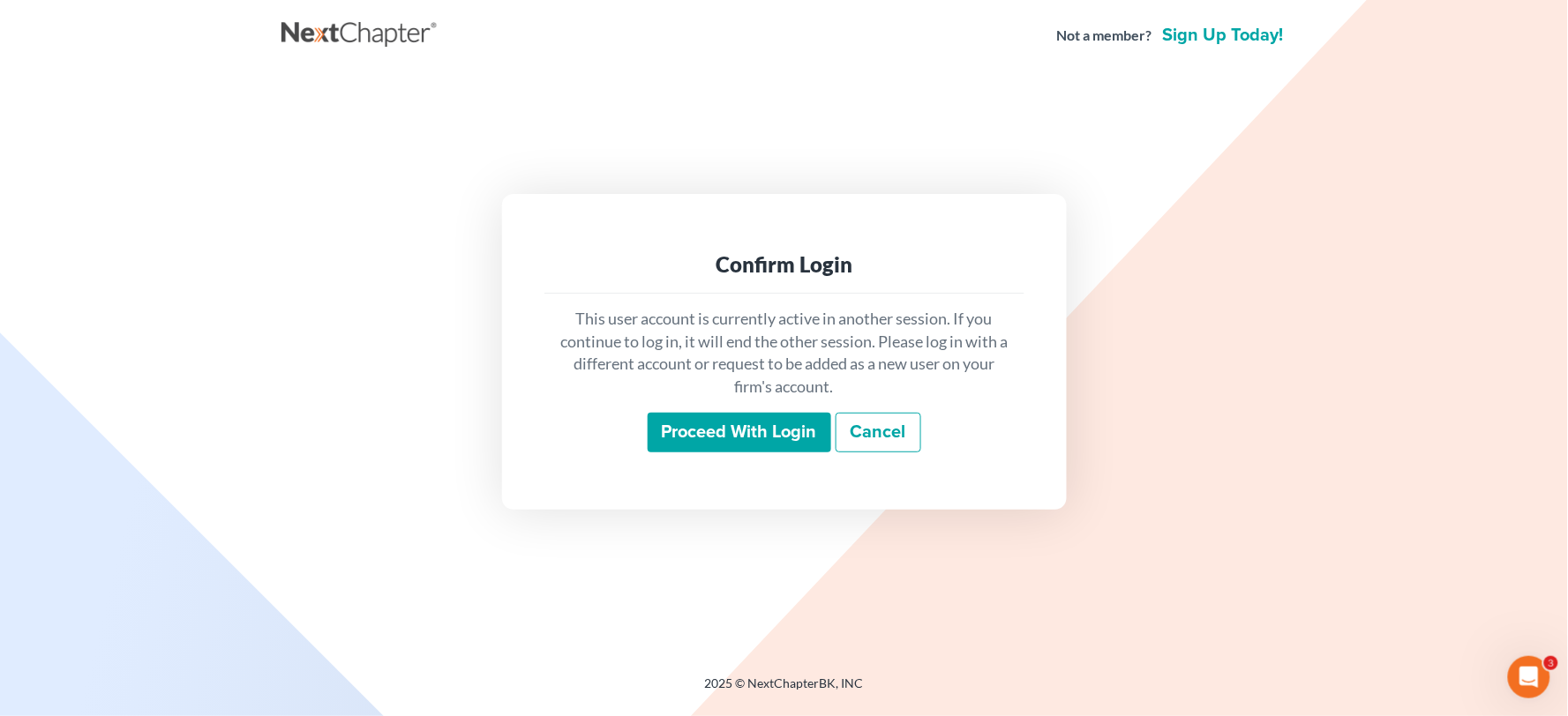 click on "Proceed with login" at bounding box center (739, 433) 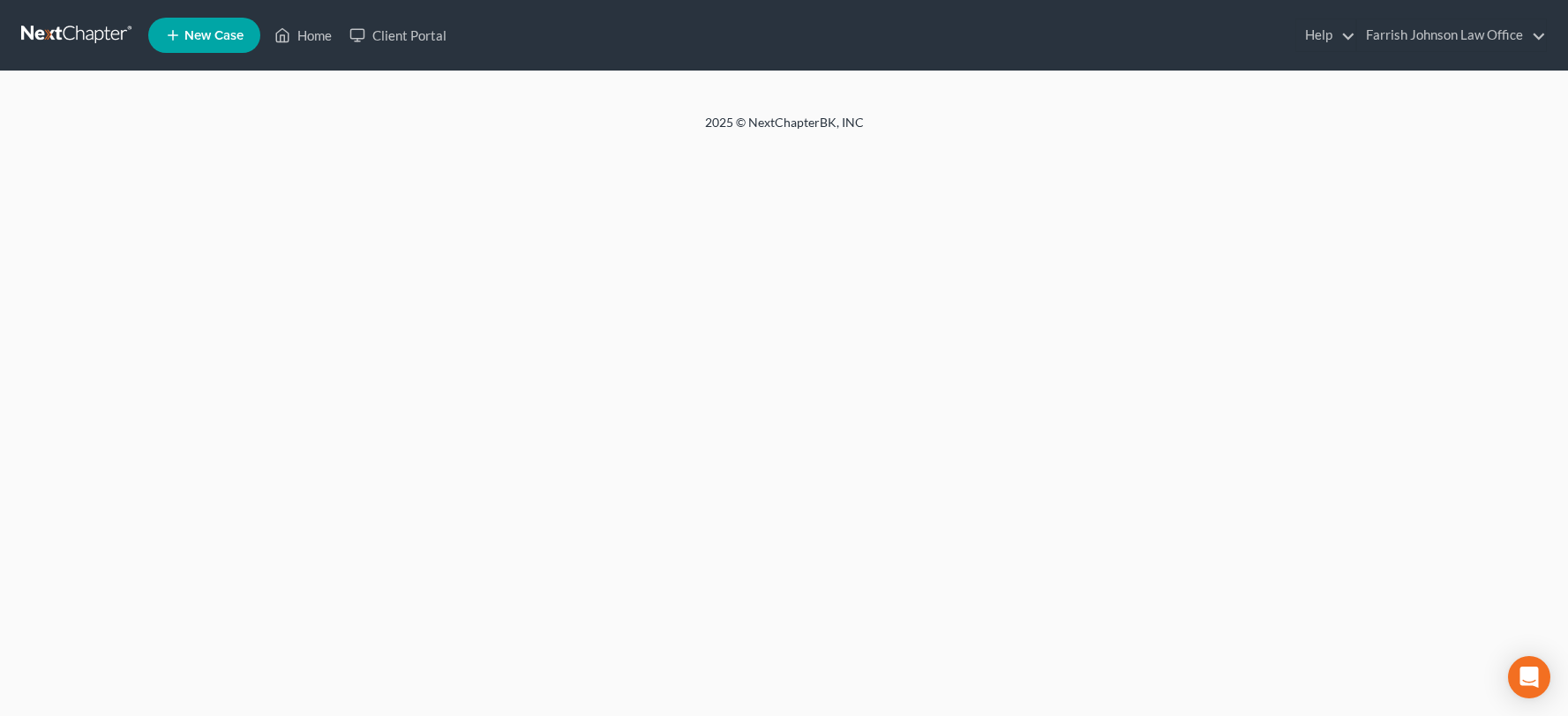 scroll, scrollTop: 0, scrollLeft: 0, axis: both 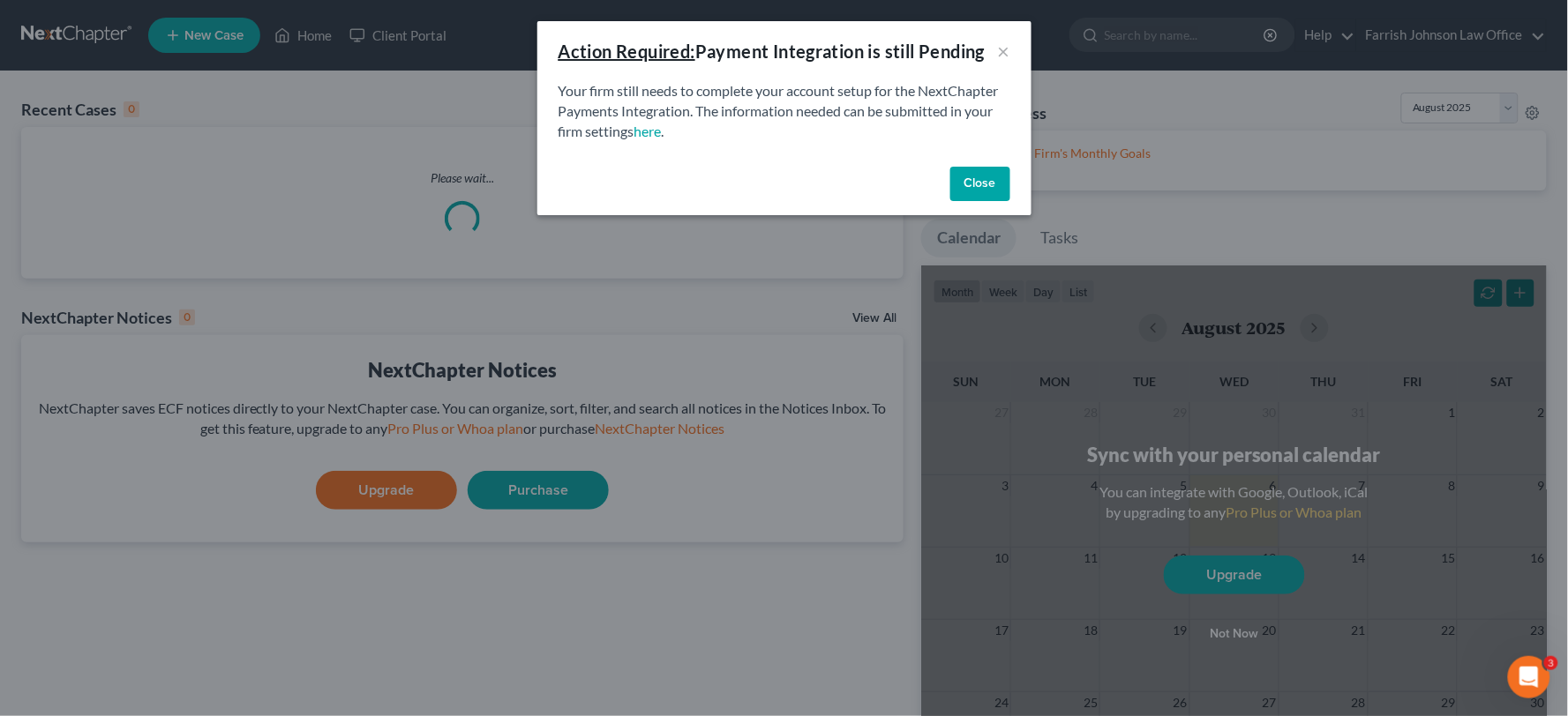 click on "Close" at bounding box center [980, 184] 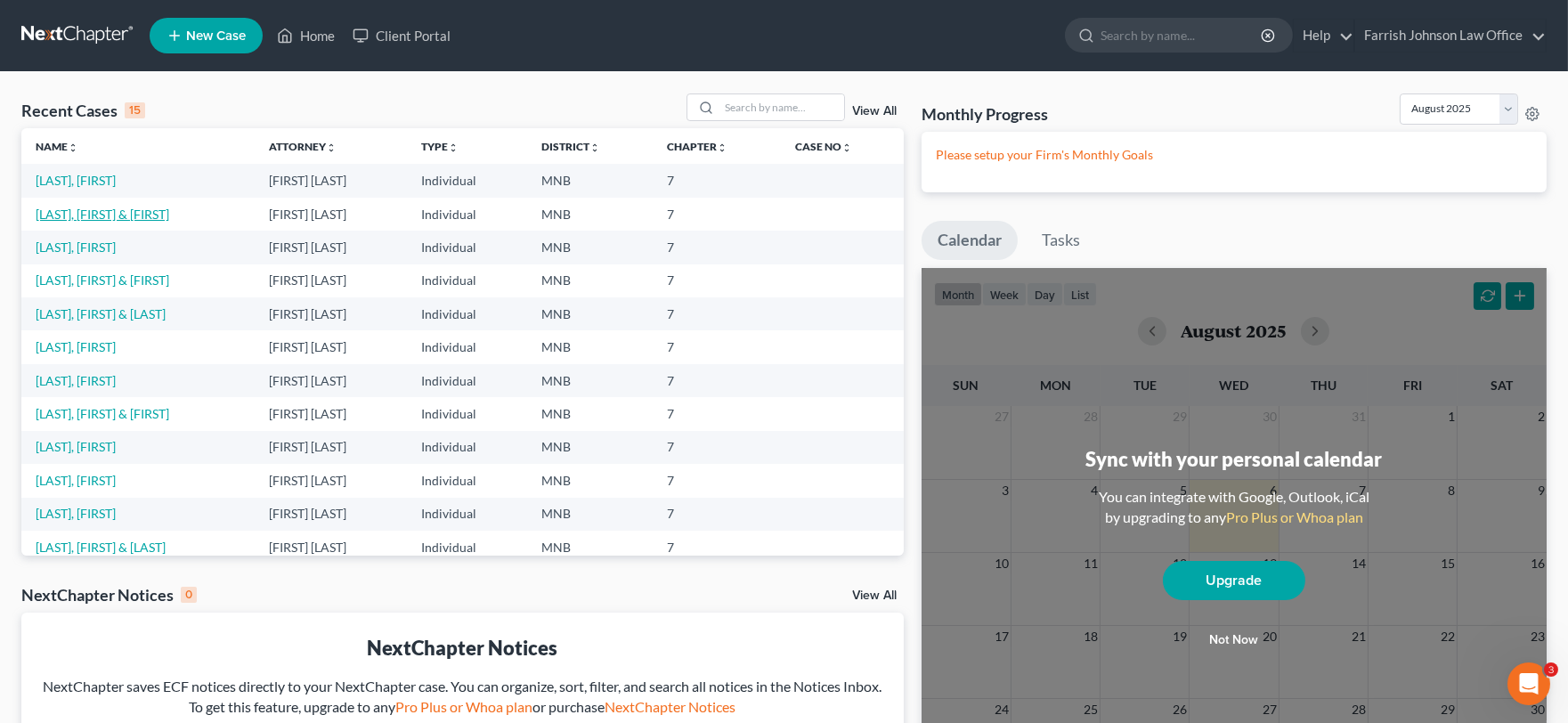 click on "[LAST], [FIRST] & [FIRST]" at bounding box center [102, 214] 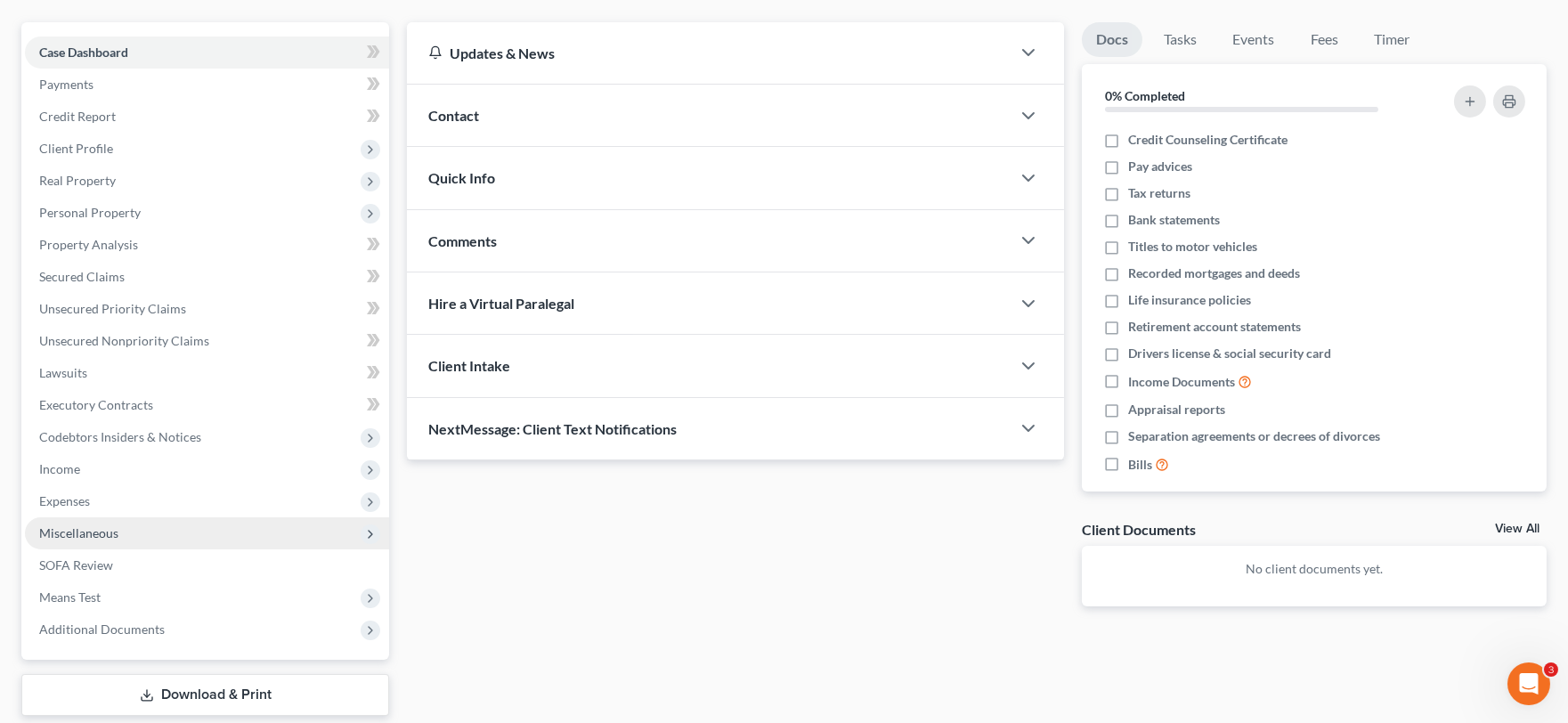scroll, scrollTop: 198, scrollLeft: 0, axis: vertical 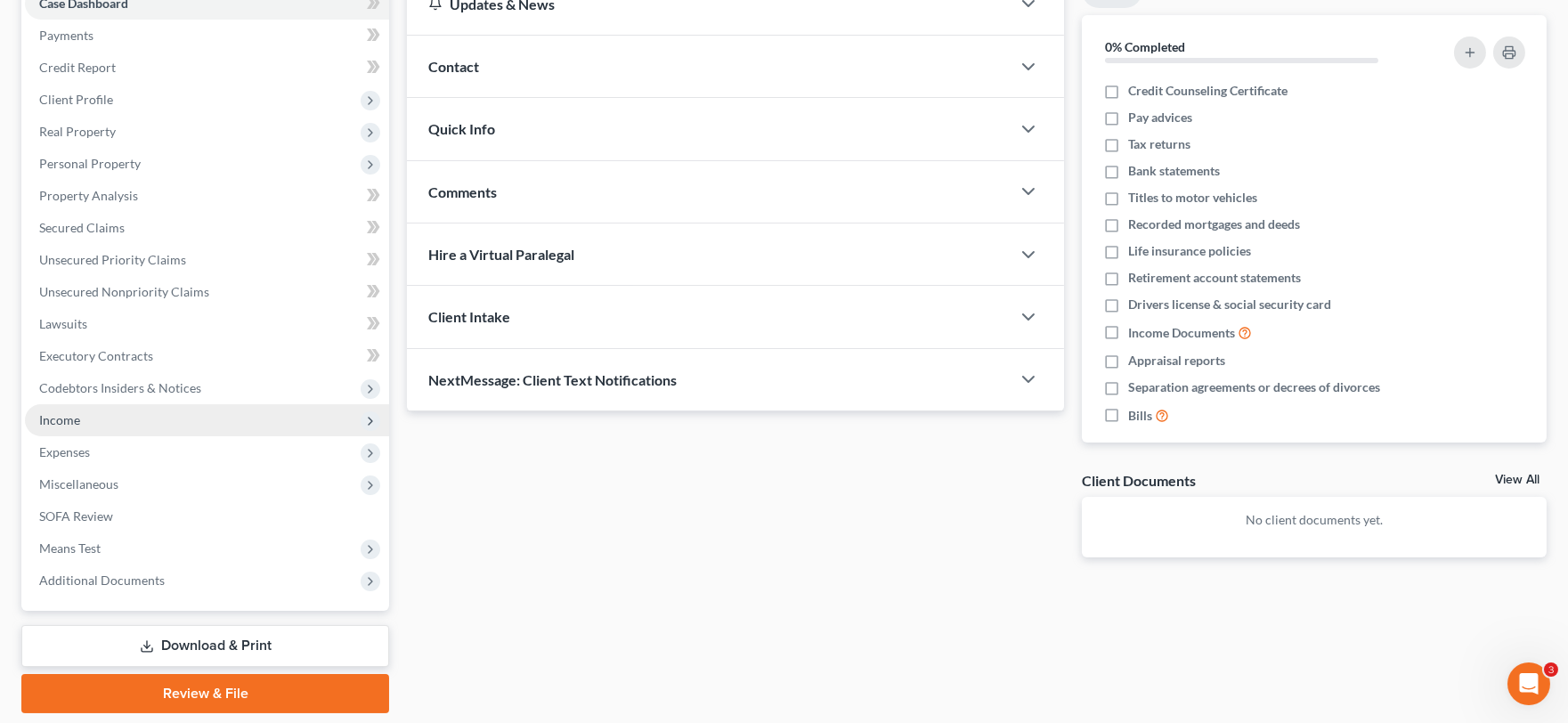 click on "Income" at bounding box center (60, 419) 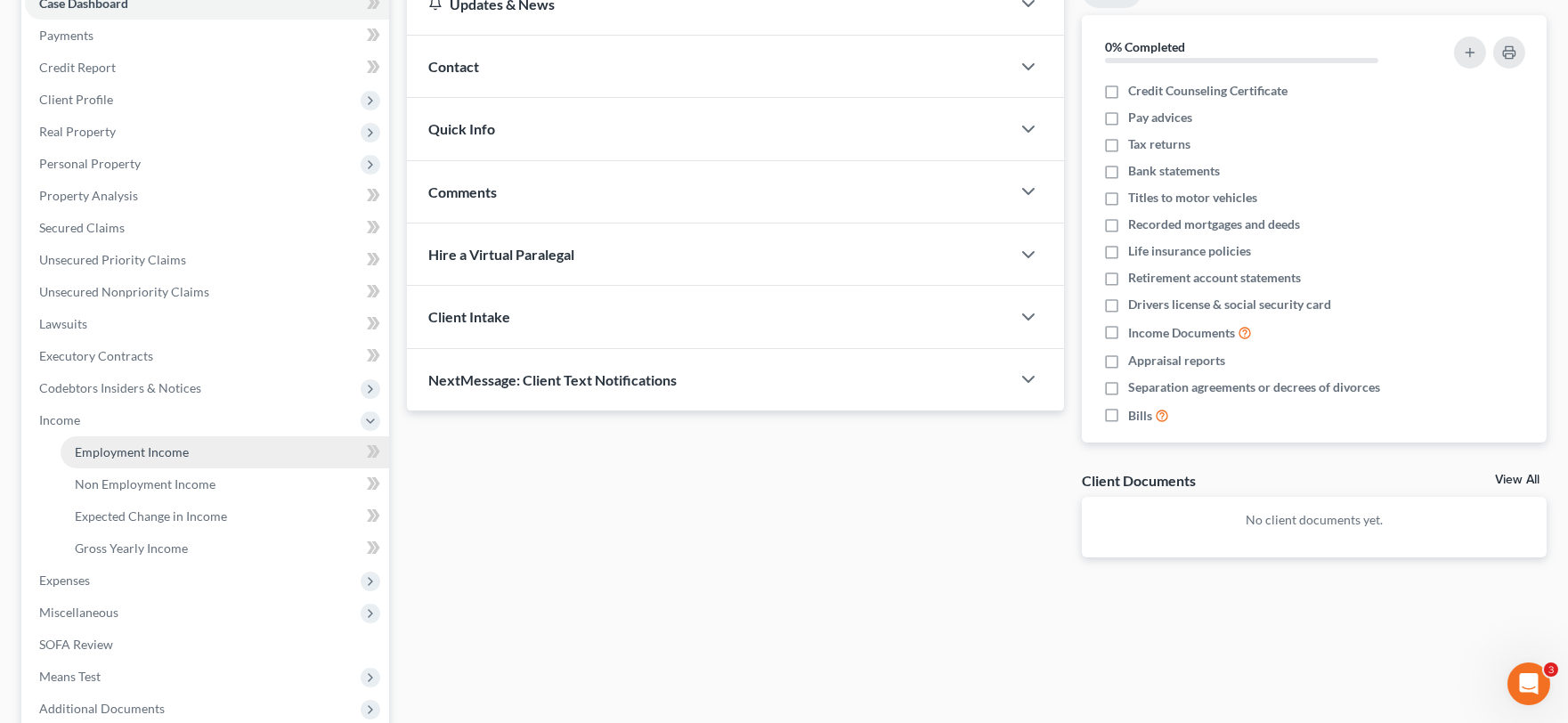 click on "Employment Income" at bounding box center (132, 451) 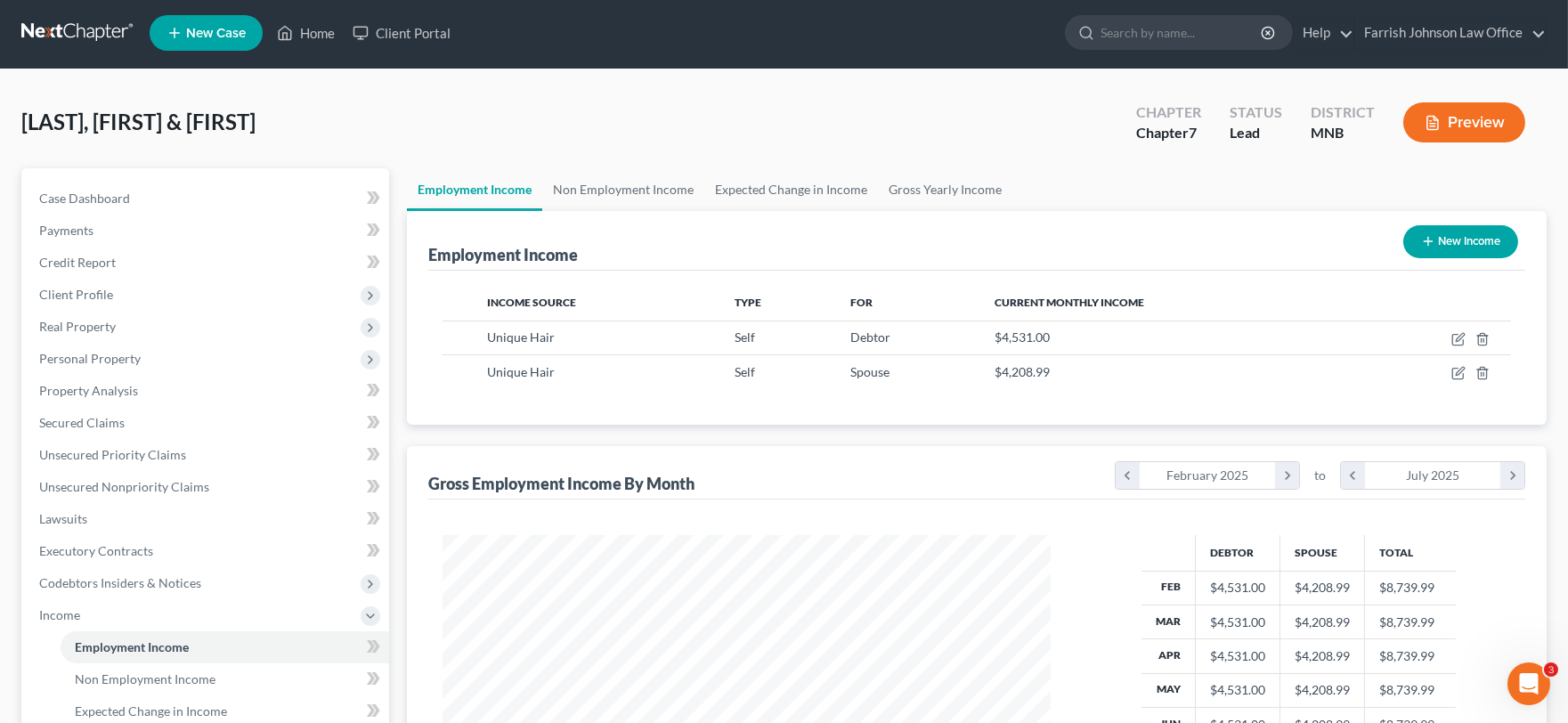 scroll, scrollTop: 0, scrollLeft: 0, axis: both 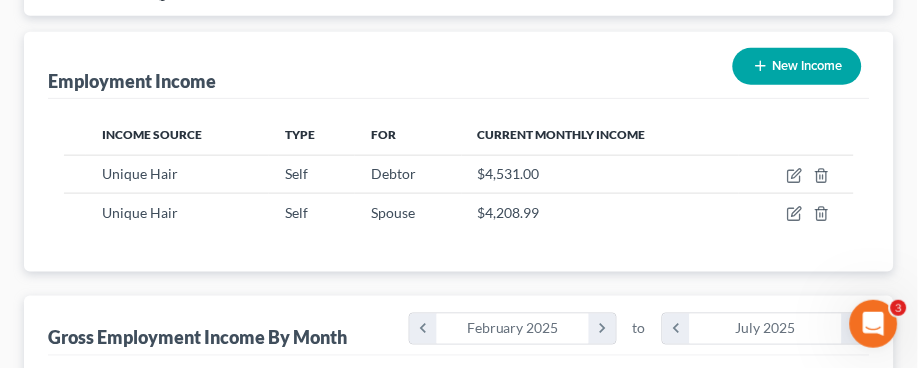 click on "[LAST], [FIRST] & [FIRST] Upgraded Chapter Chapter  7 Status Lead District MNB Preview Petition Navigation
Case Dashboard
Payments
Invoices
Payments
Payments
Credit Report" at bounding box center (459, 580) 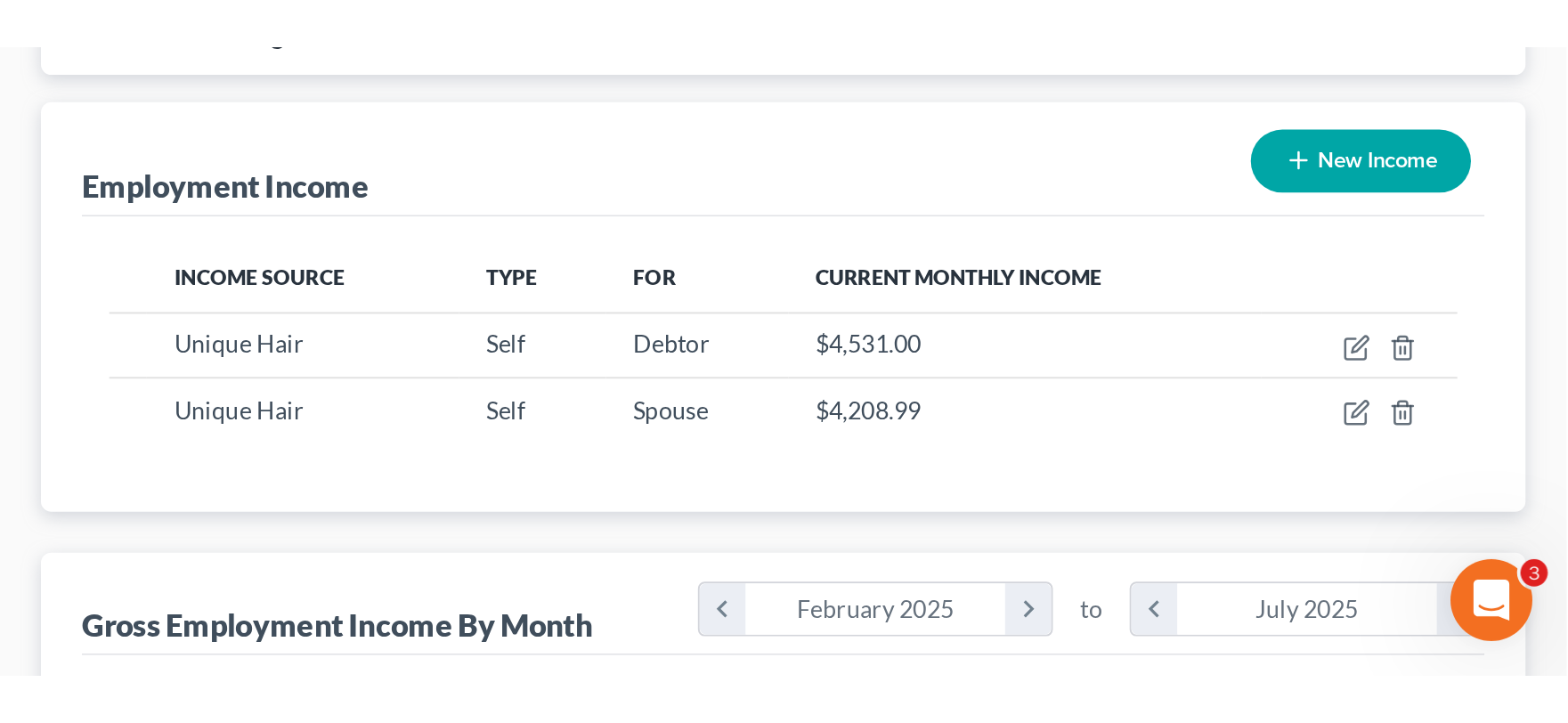 scroll, scrollTop: 319, scrollLeft: 644, axis: both 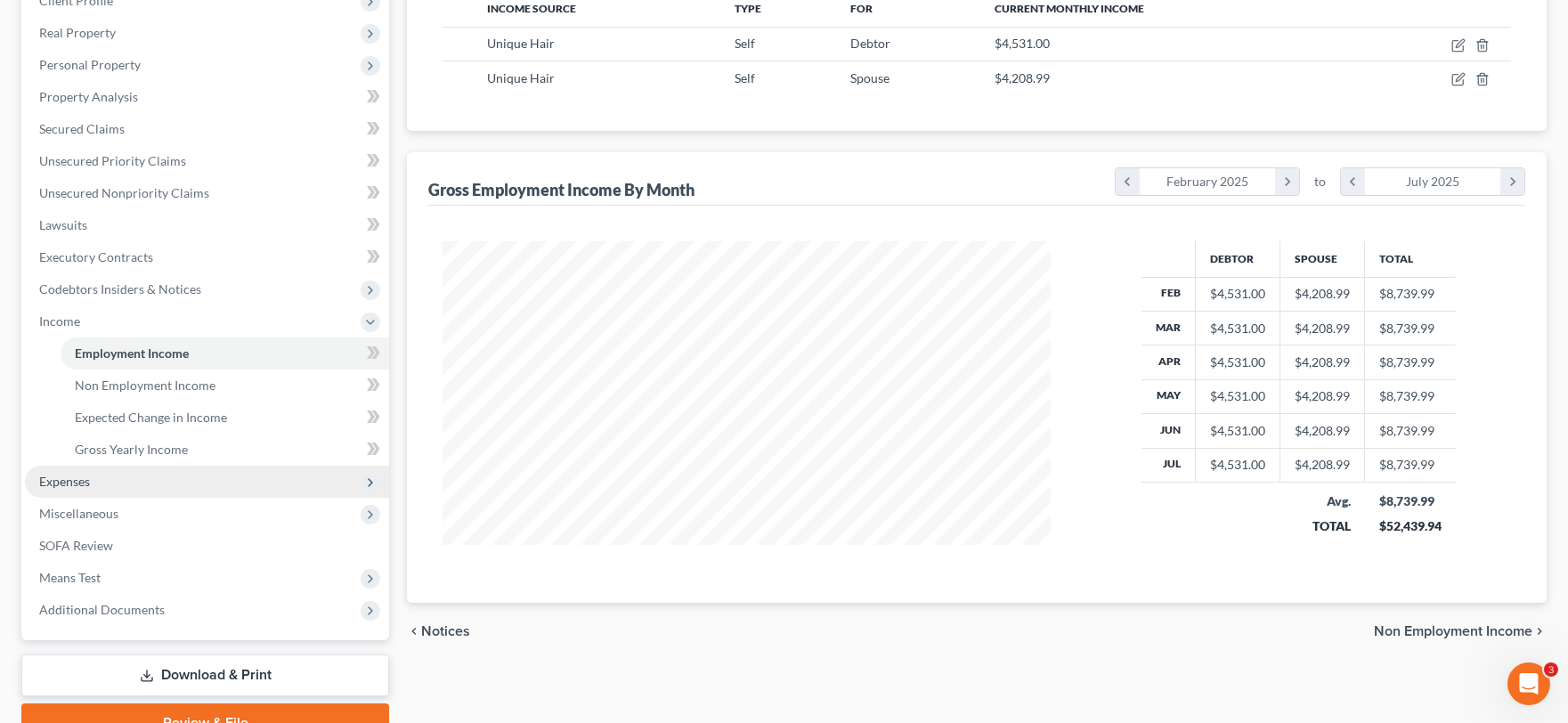 click on "Expenses" at bounding box center (207, 482) 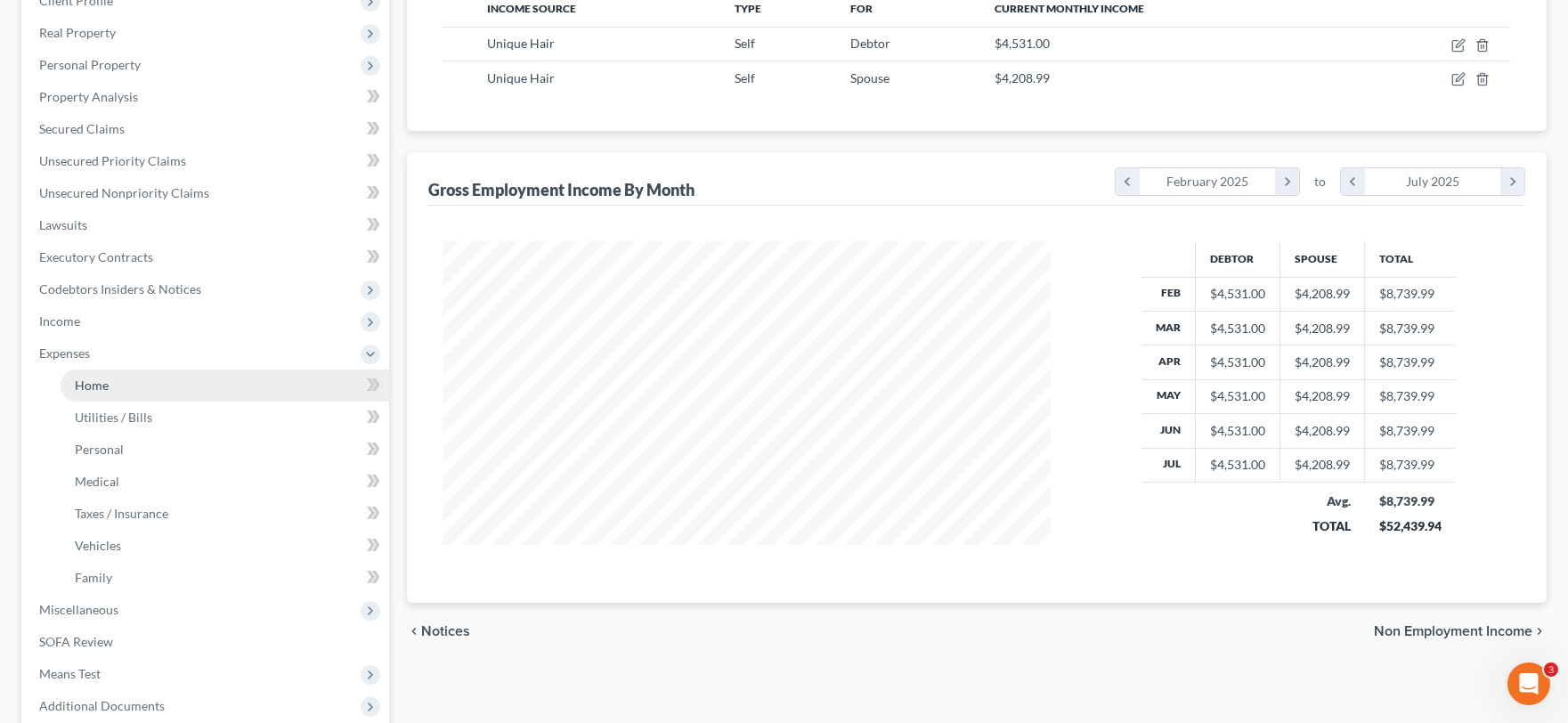 click on "Home" at bounding box center [224, 386] 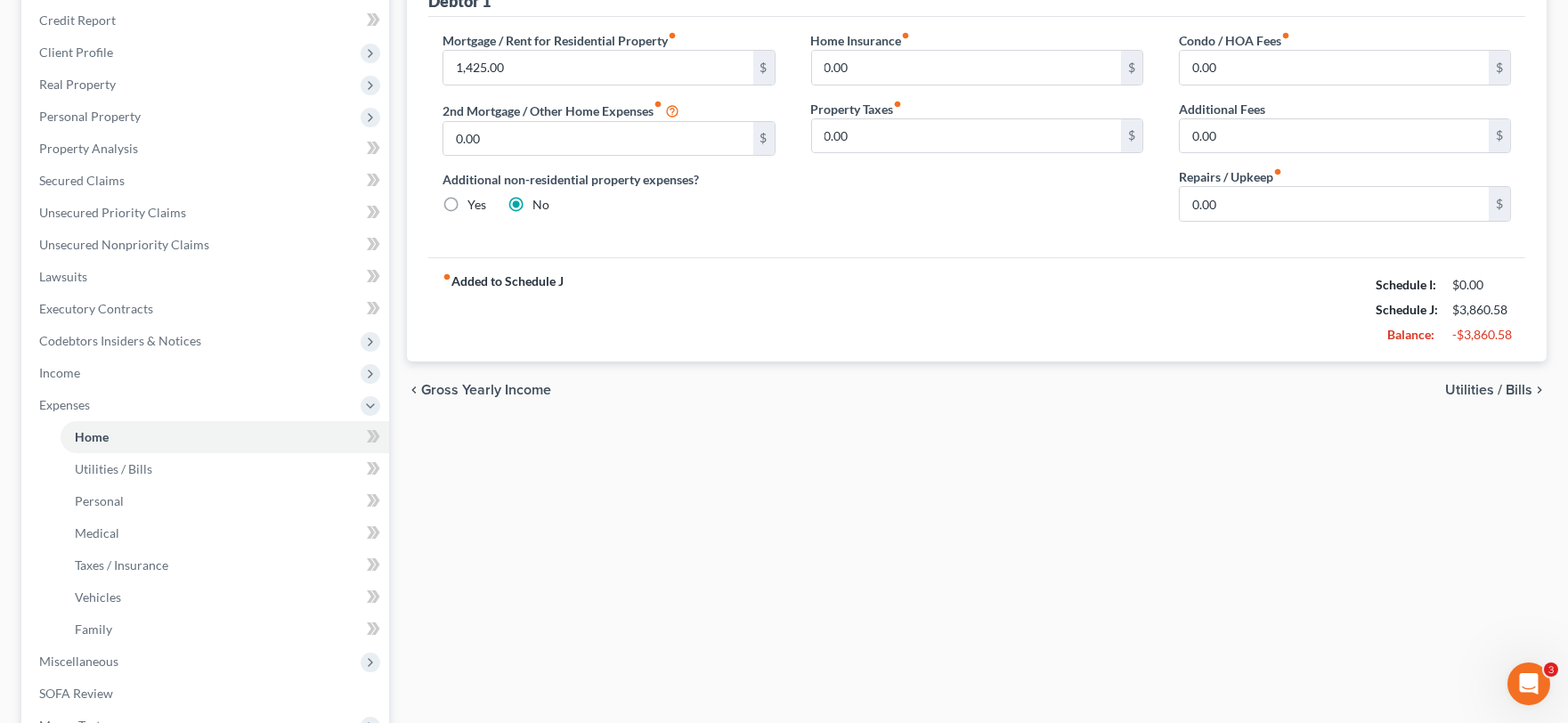 scroll, scrollTop: 0, scrollLeft: 0, axis: both 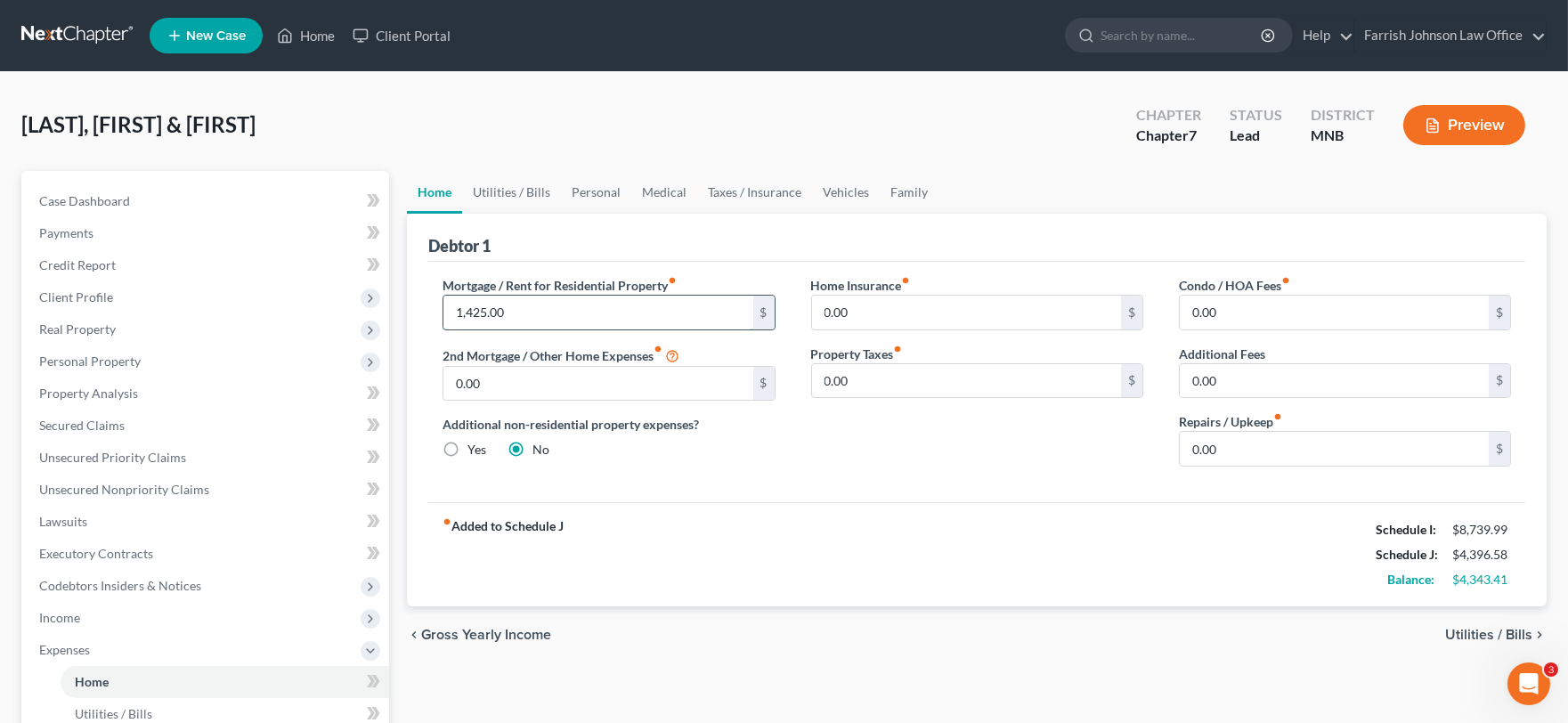 click on "1,425.00" at bounding box center (597, 313) 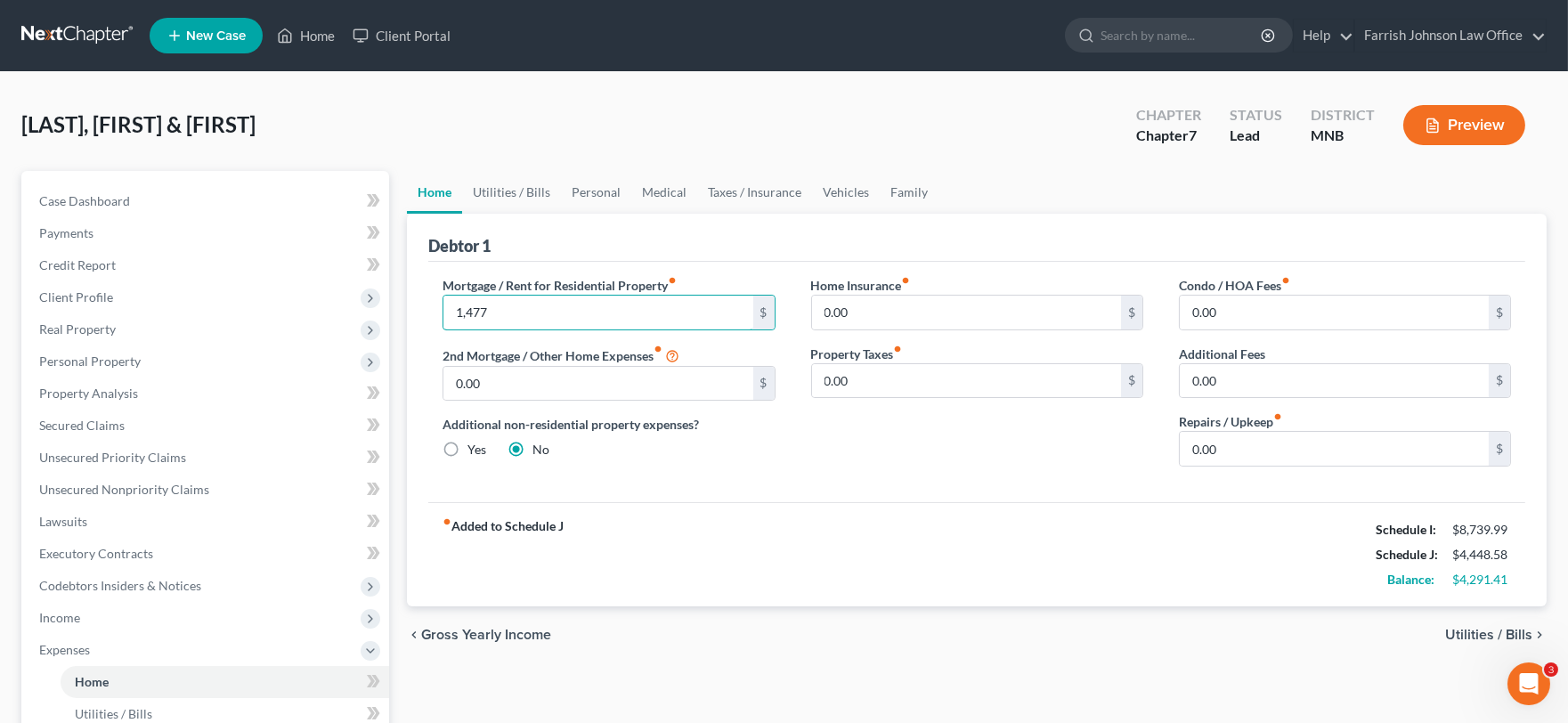 type on "1,477" 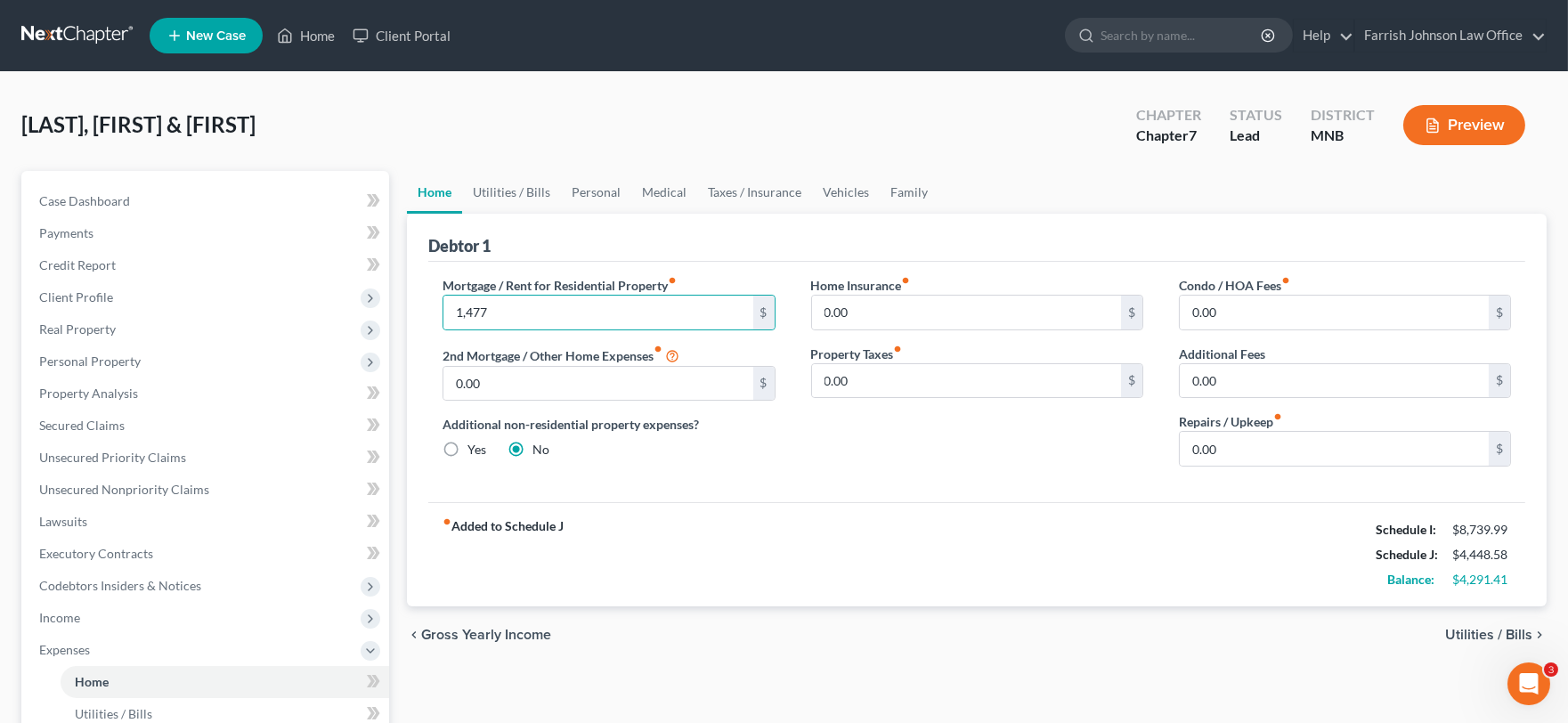 click on "fiber_manual_record Added to Schedule J Schedule I: $[AMOUNT] Schedule J: $[AMOUNT] Balance: $[AMOUNT]" at bounding box center [977, 554] 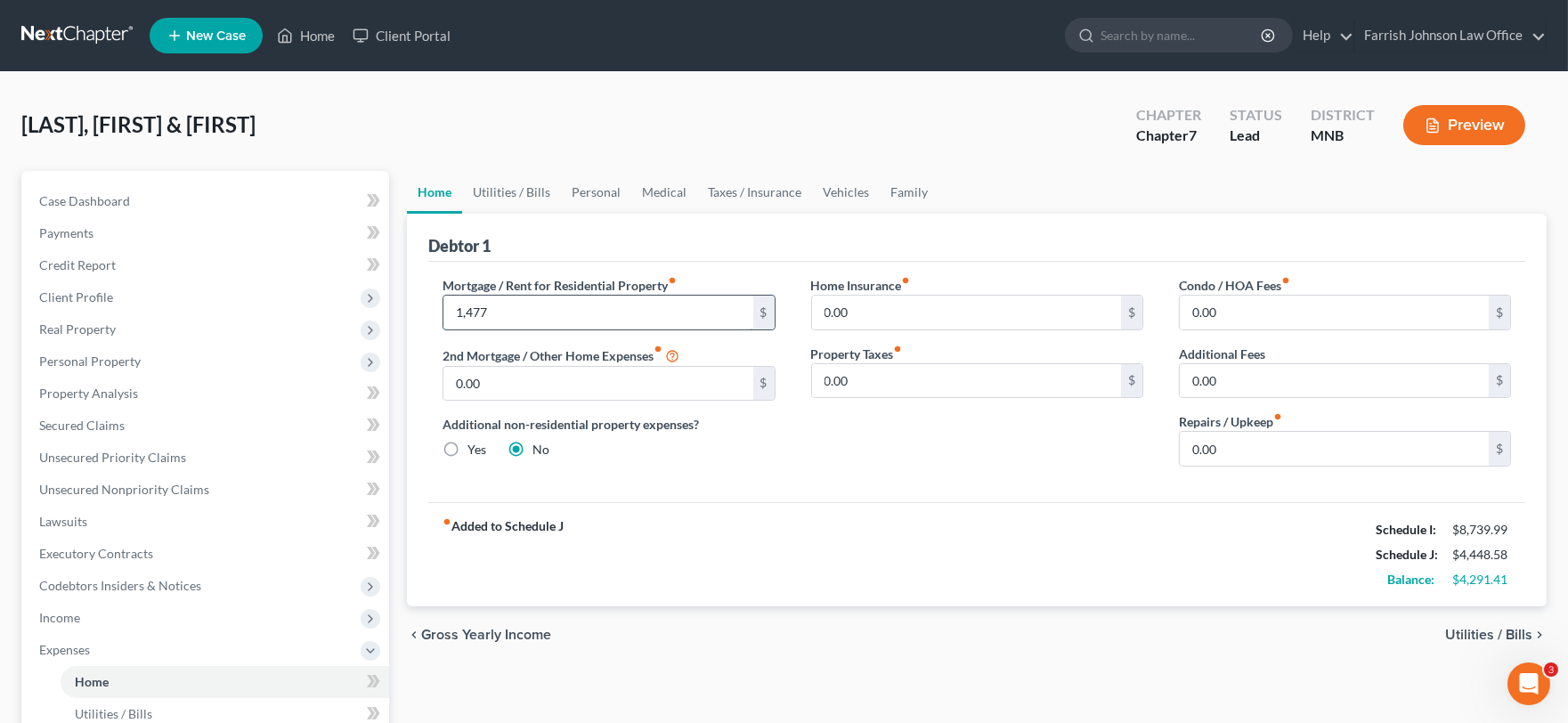 click on "1,477" at bounding box center (597, 313) 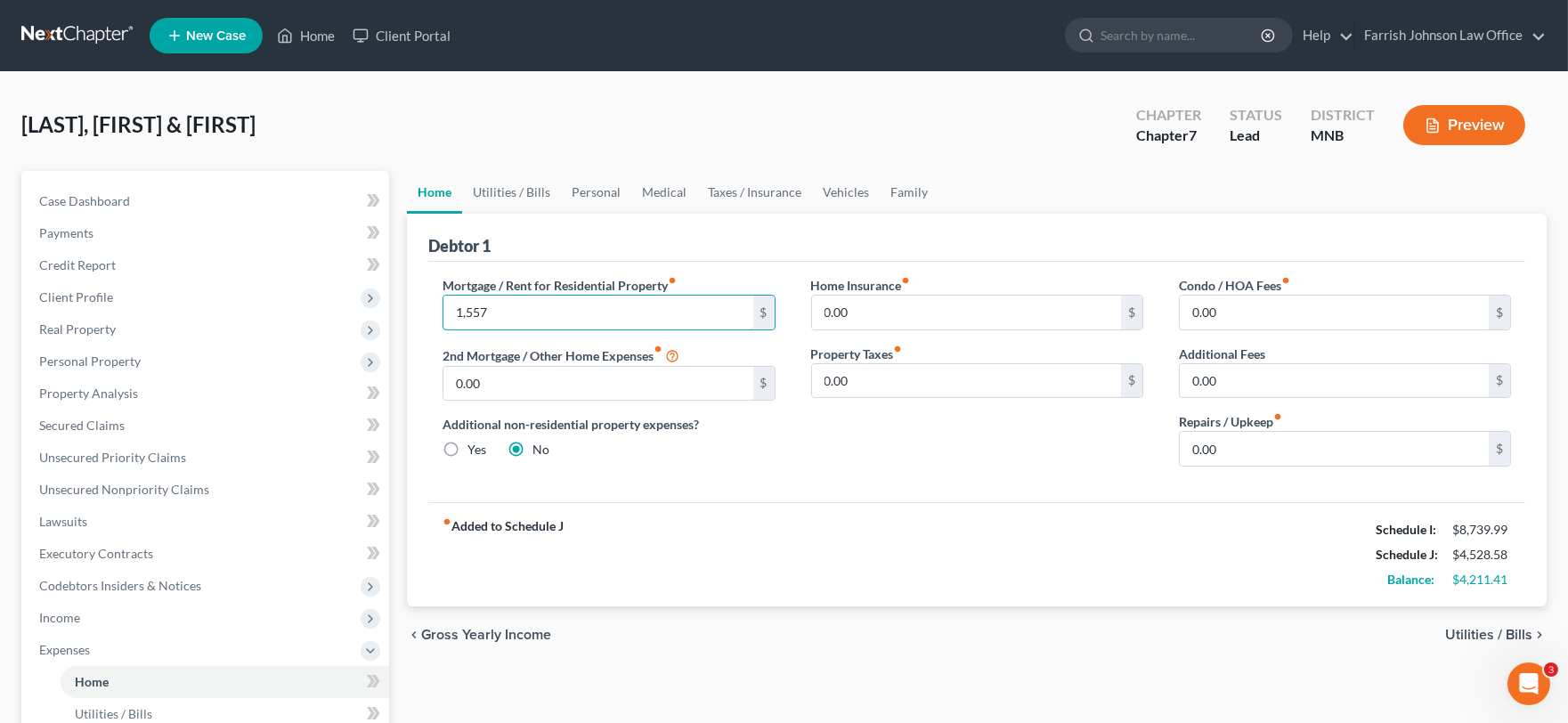 type on "1,557" 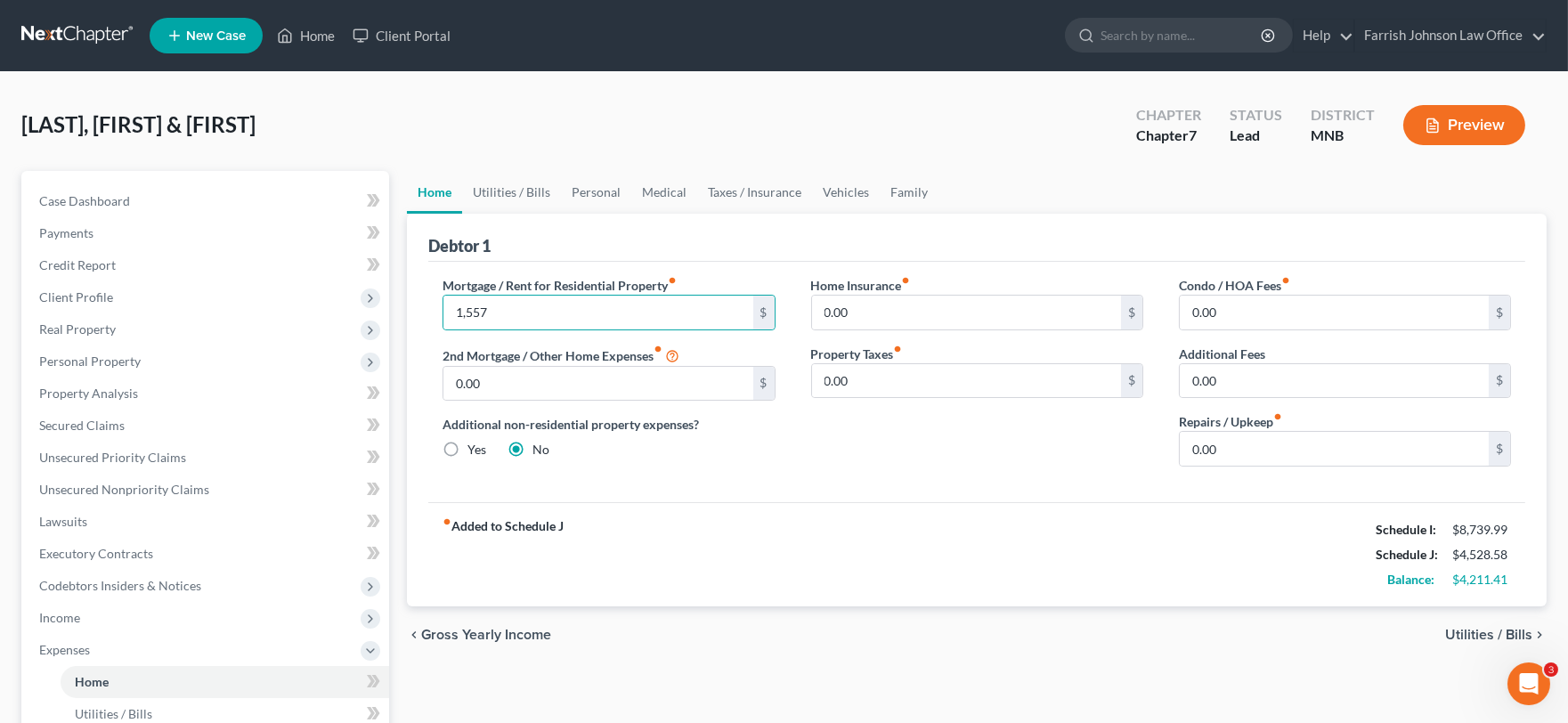click on "fiber_manual_record Added to Schedule J Schedule I: $[AMOUNT] Schedule J: $[AMOUNT] Balance: $[AMOUNT]" at bounding box center [977, 554] 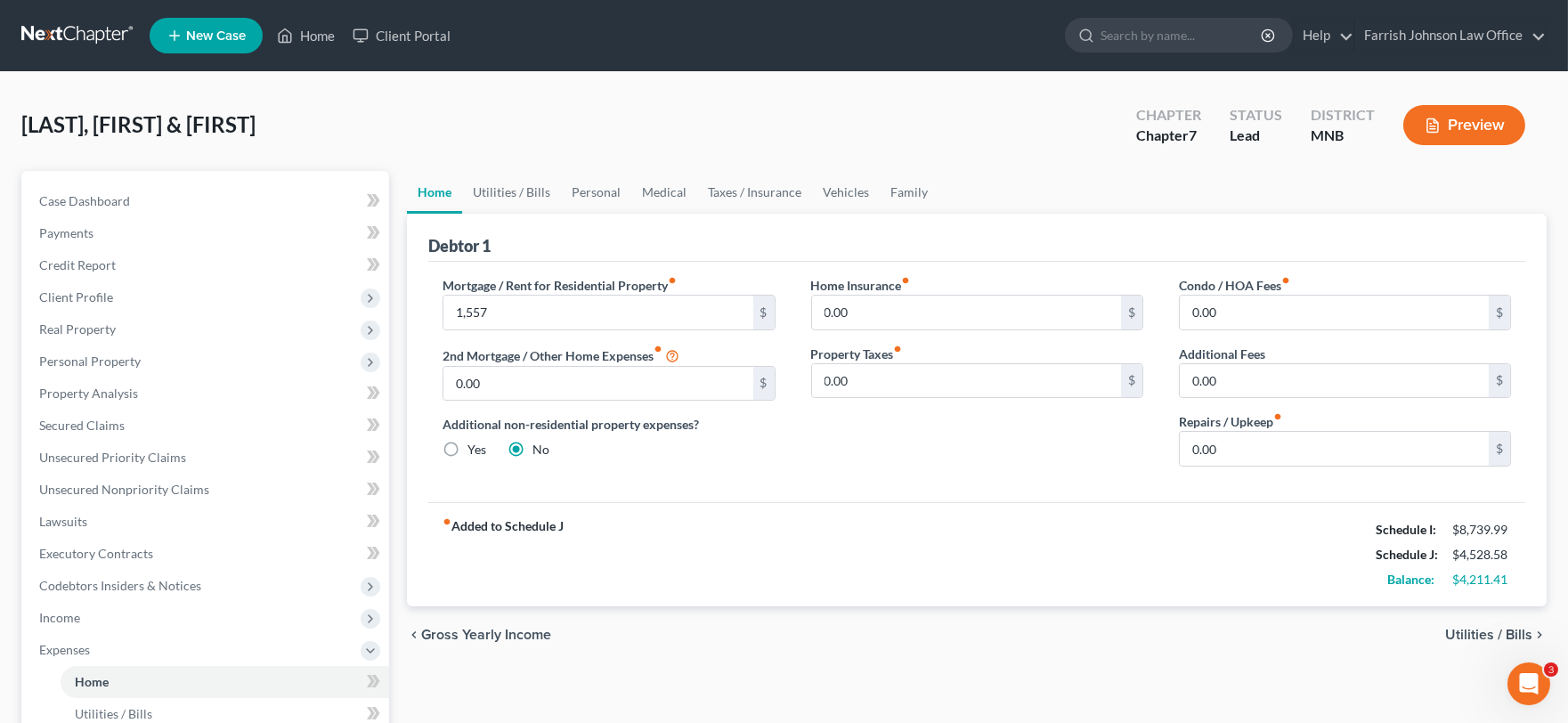 click on "Utilities / Bills" at bounding box center [1489, 635] 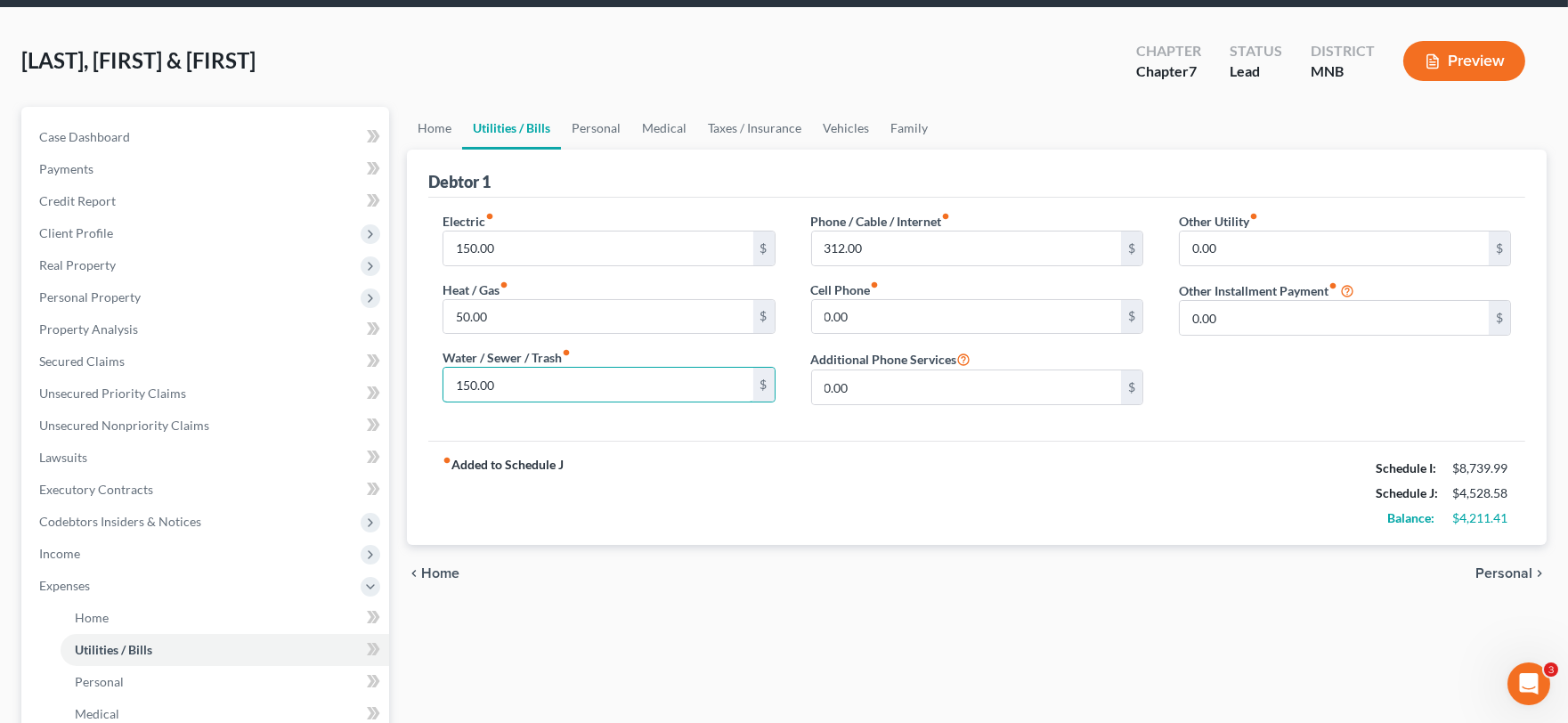 scroll, scrollTop: 99, scrollLeft: 0, axis: vertical 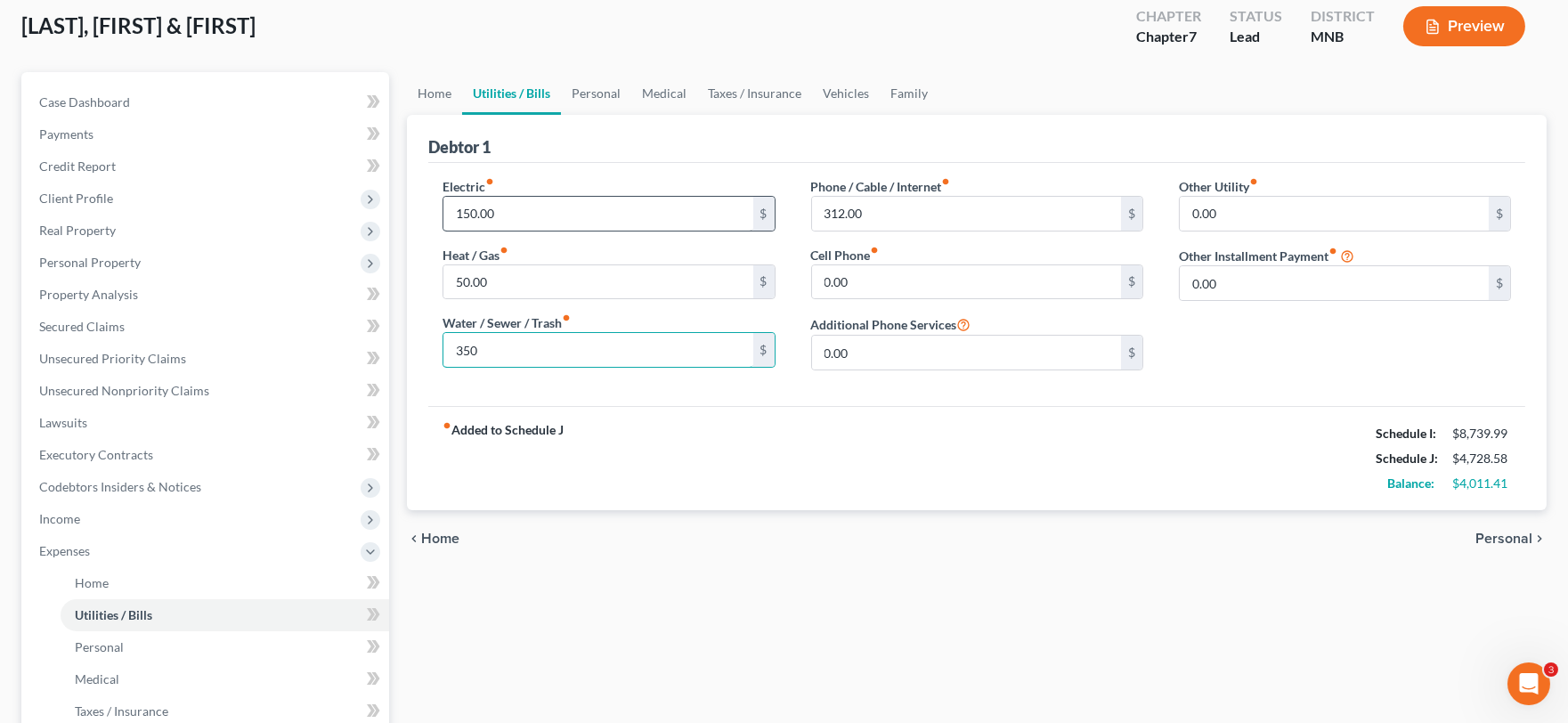 type on "350" 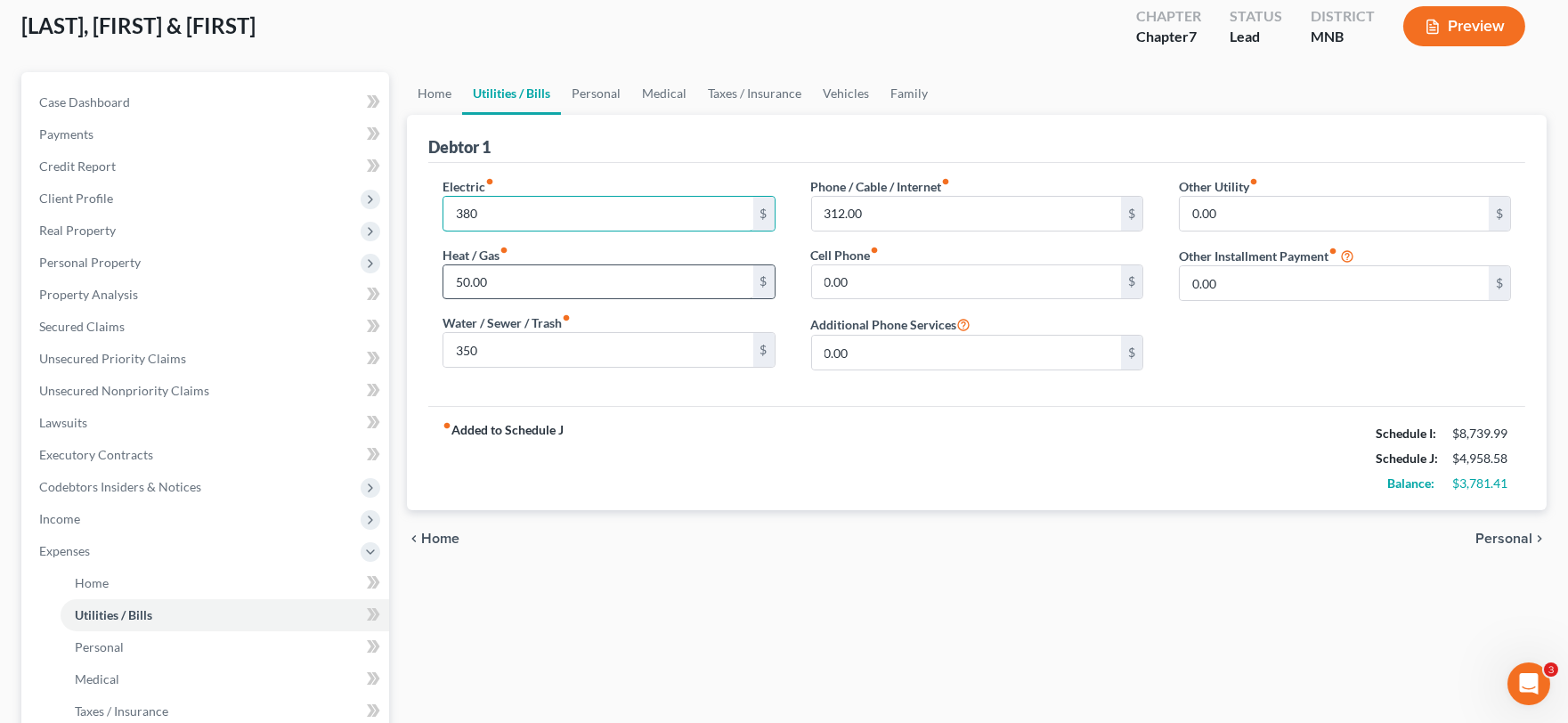 type on "380" 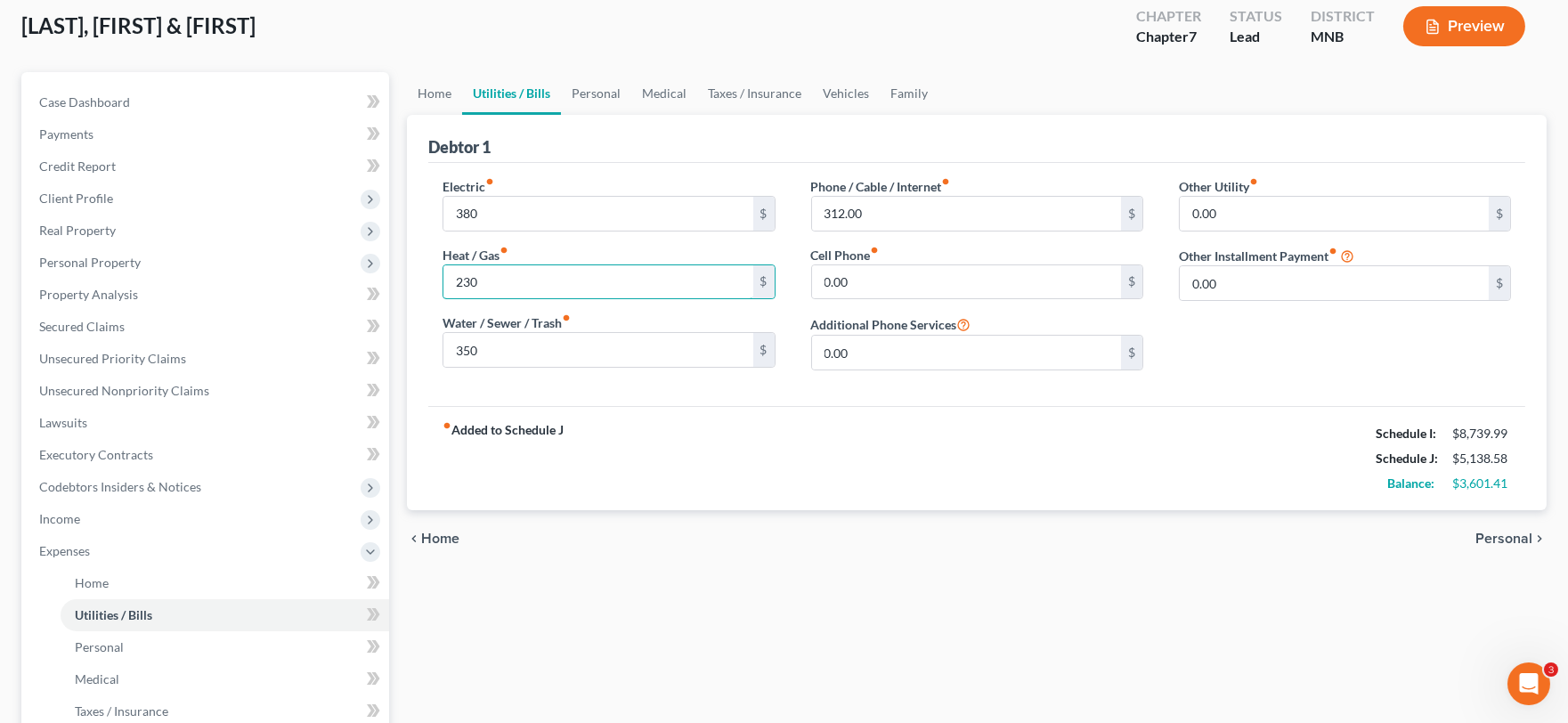 type on "230" 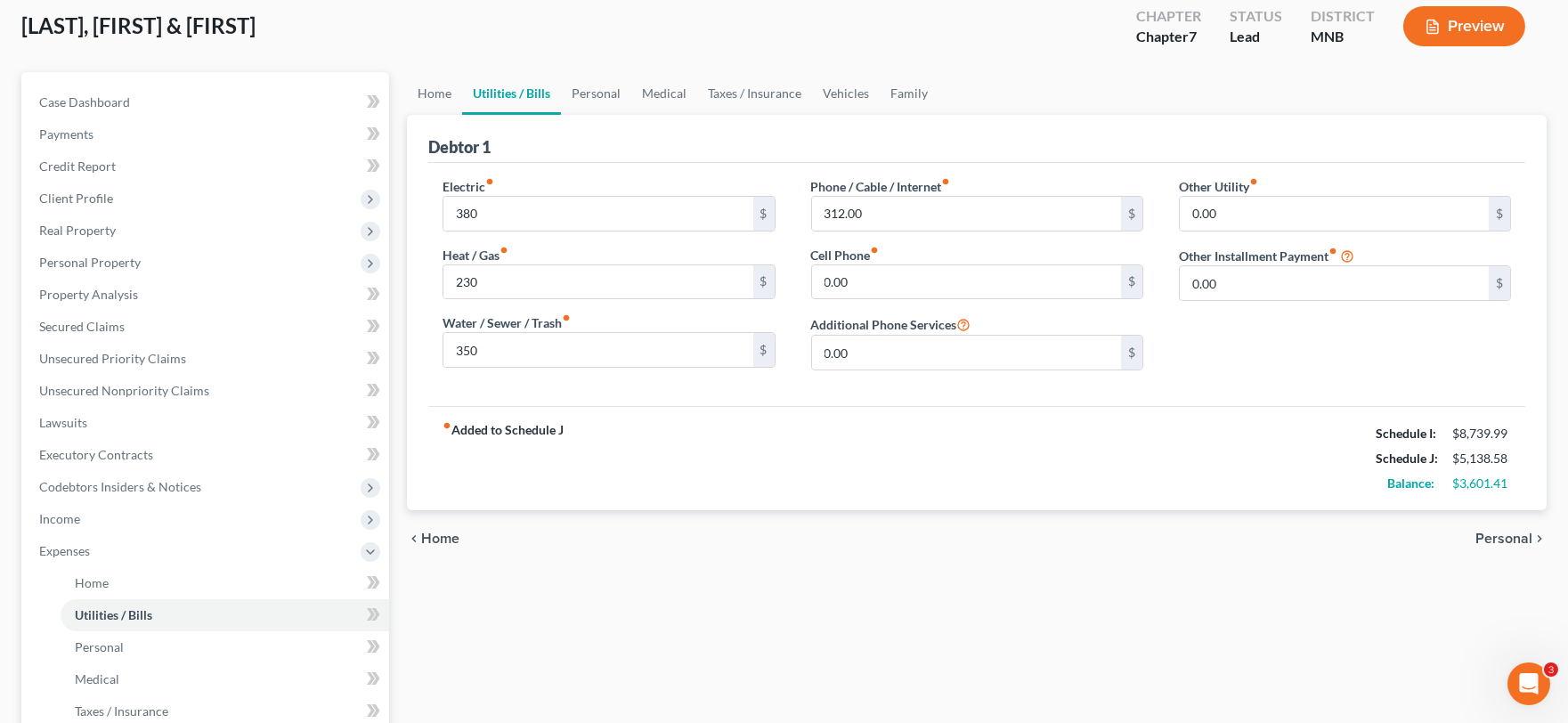 click on "chevron_left
Home
Personal
chevron_right" at bounding box center (977, 539) 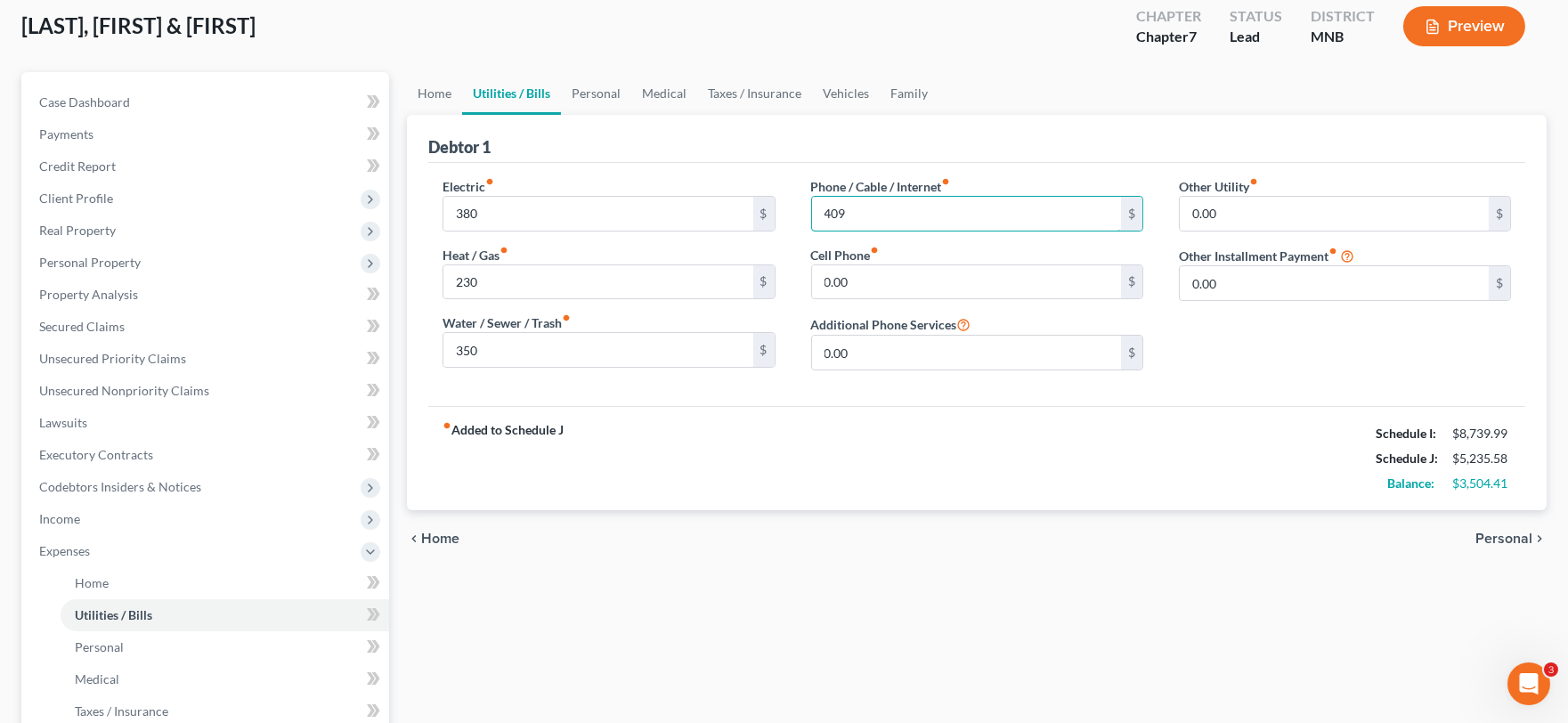 type on "409" 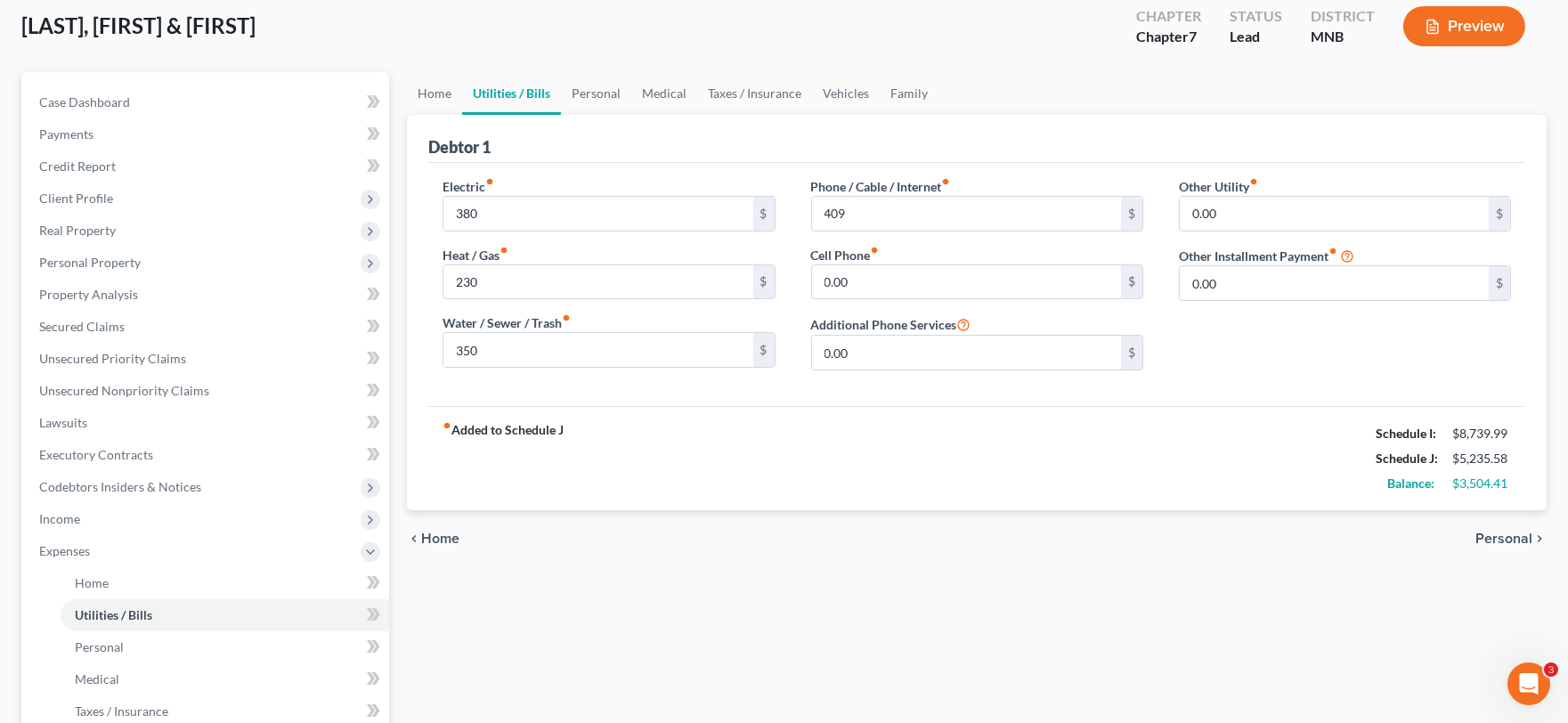 click on "fiber_manual_record Added to Schedule J Schedule I: $[AMOUNT] Schedule J: $[AMOUNT] Balance: $[AMOUNT]" at bounding box center (977, 458) 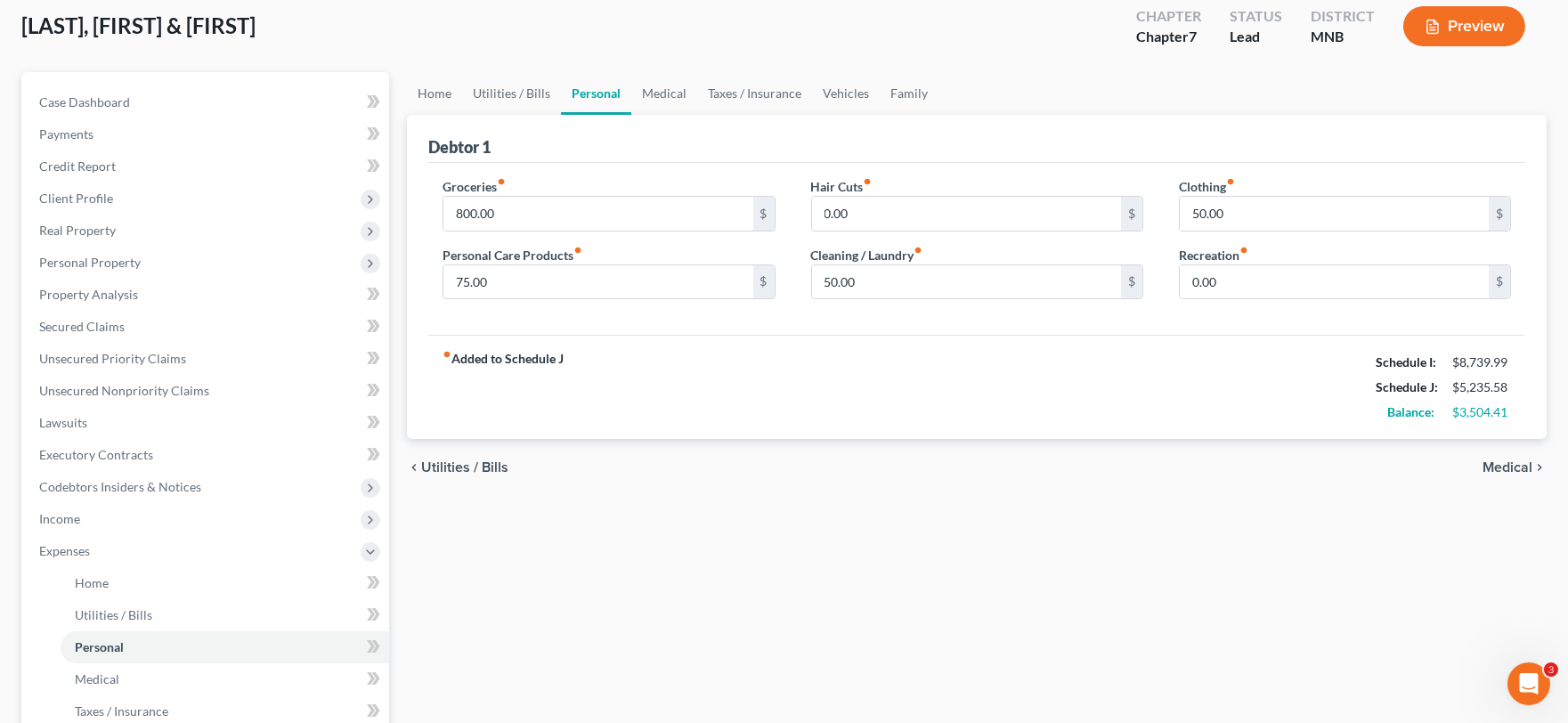 scroll, scrollTop: 0, scrollLeft: 0, axis: both 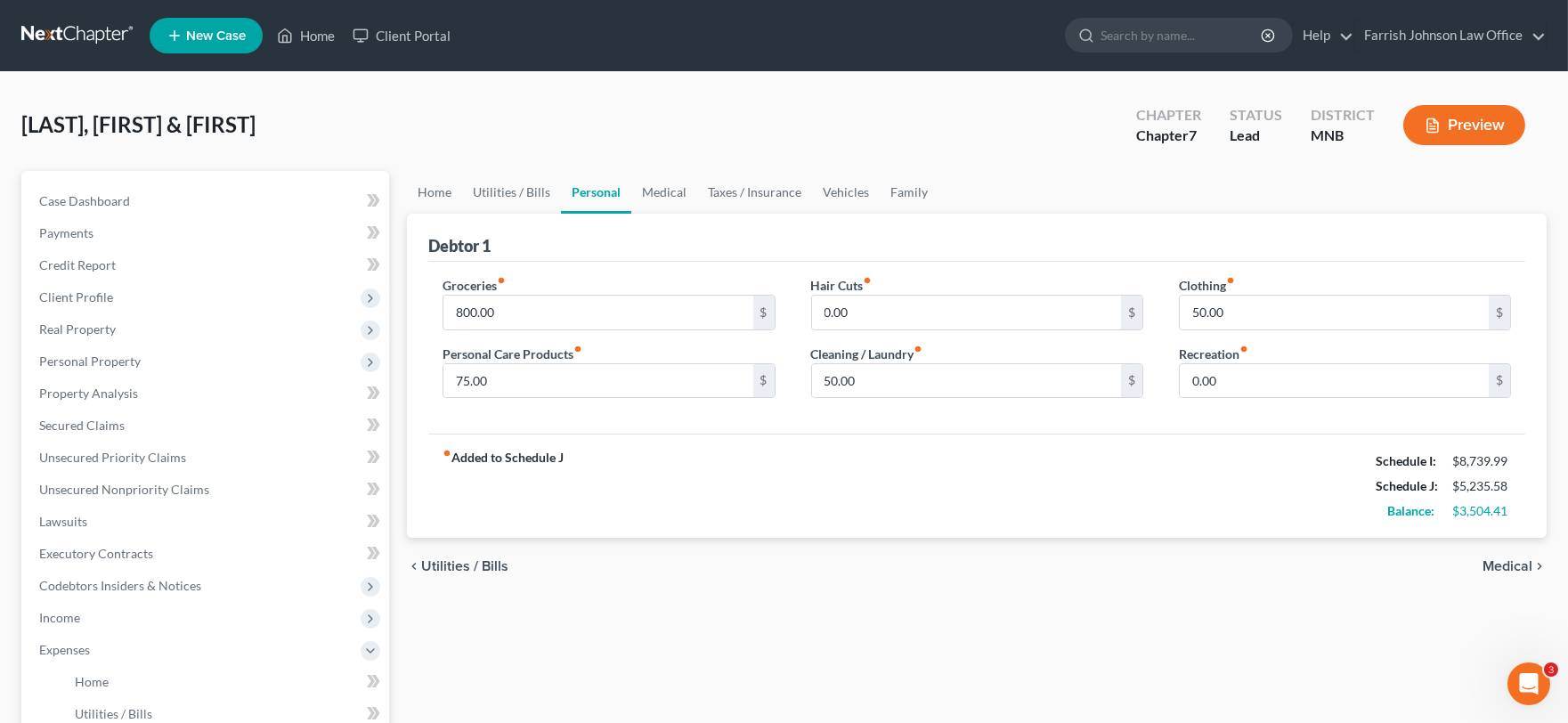 click on "fiber_manual_record" at bounding box center (501, 280) 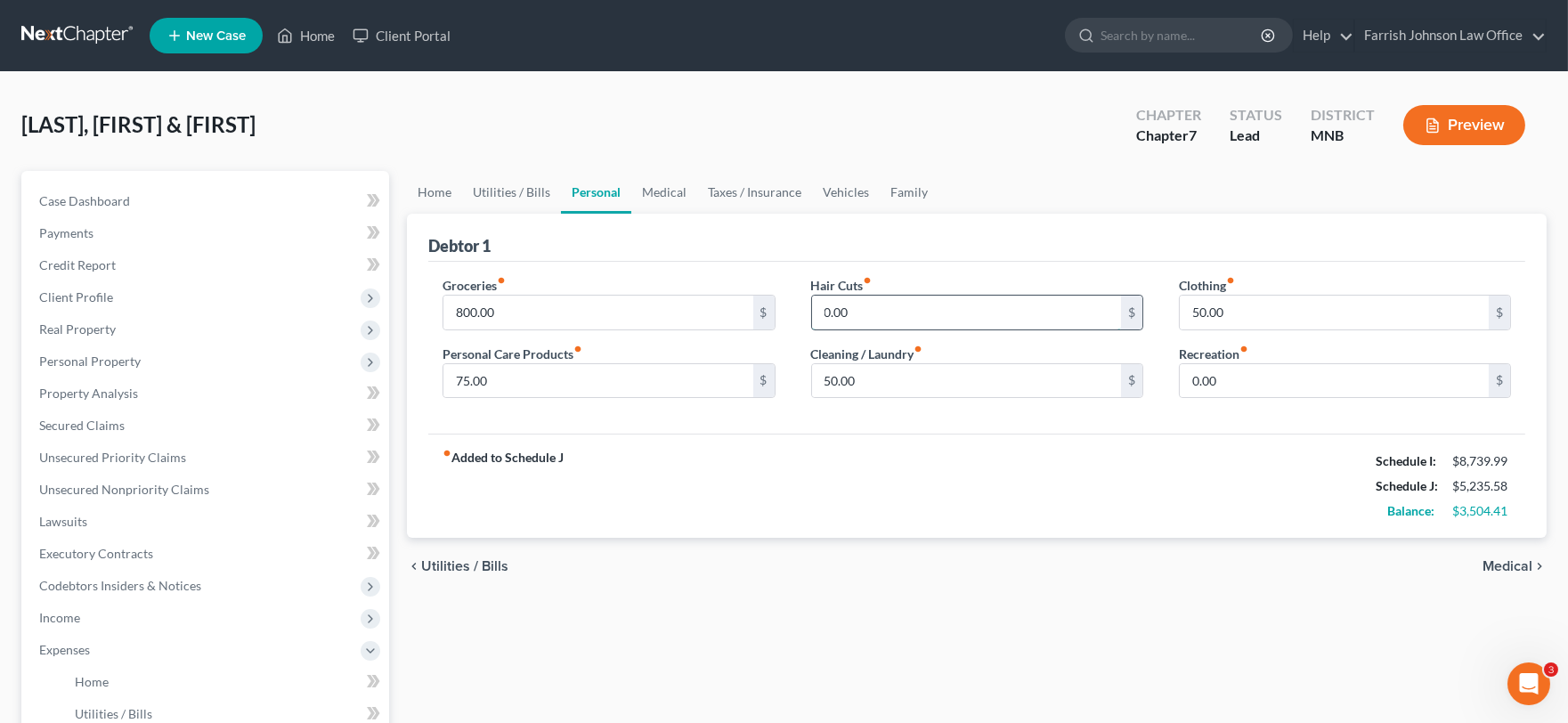 click on "0.00" at bounding box center (966, 313) 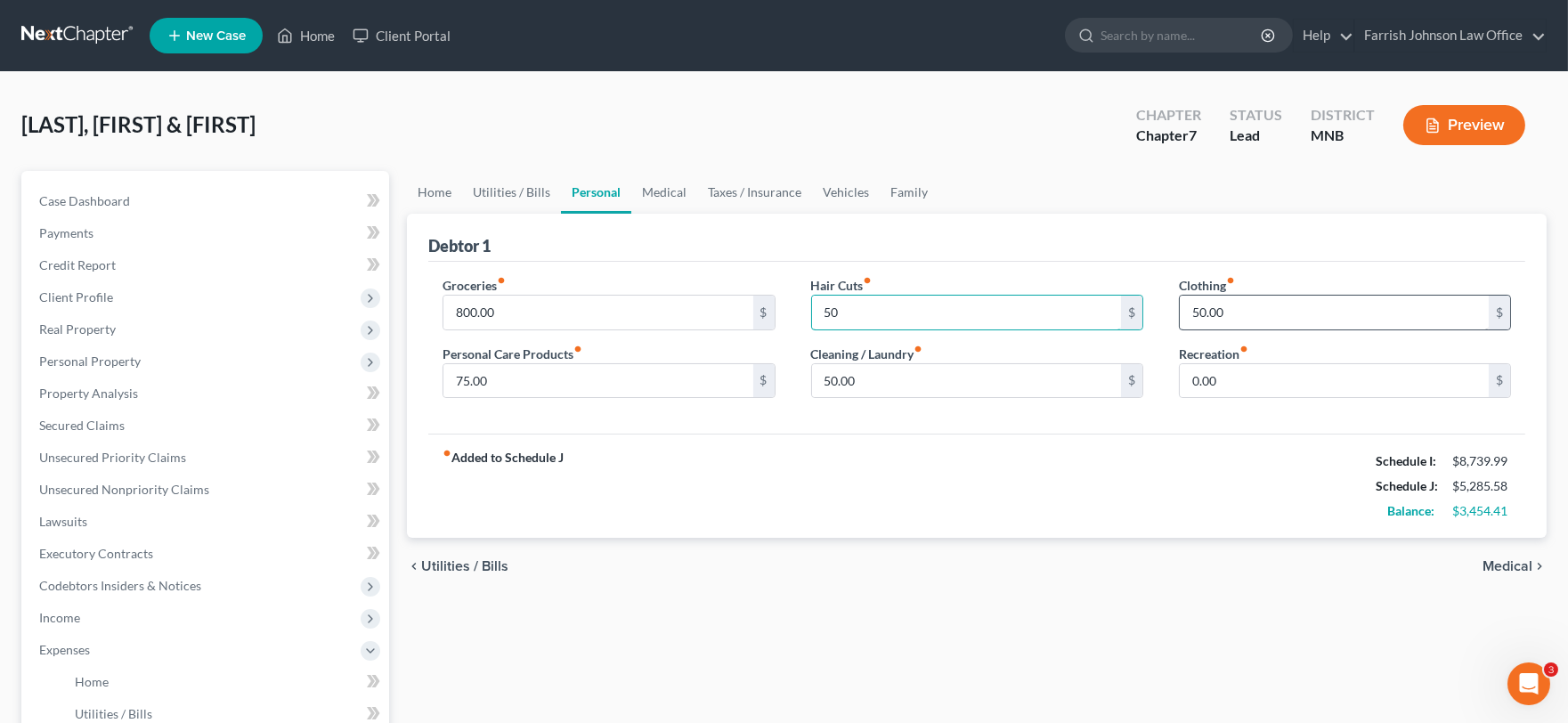 type on "50" 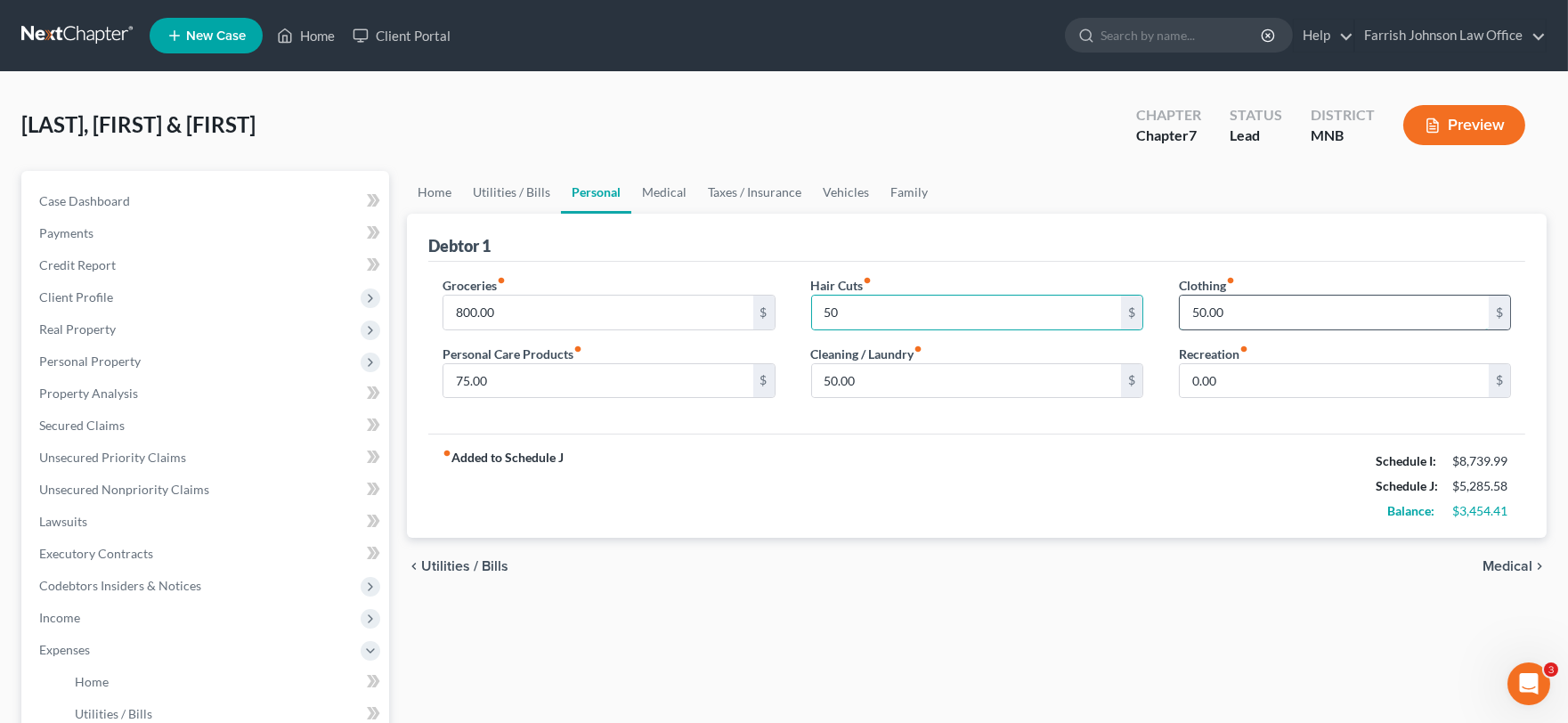 click on "50.00" at bounding box center [1334, 313] 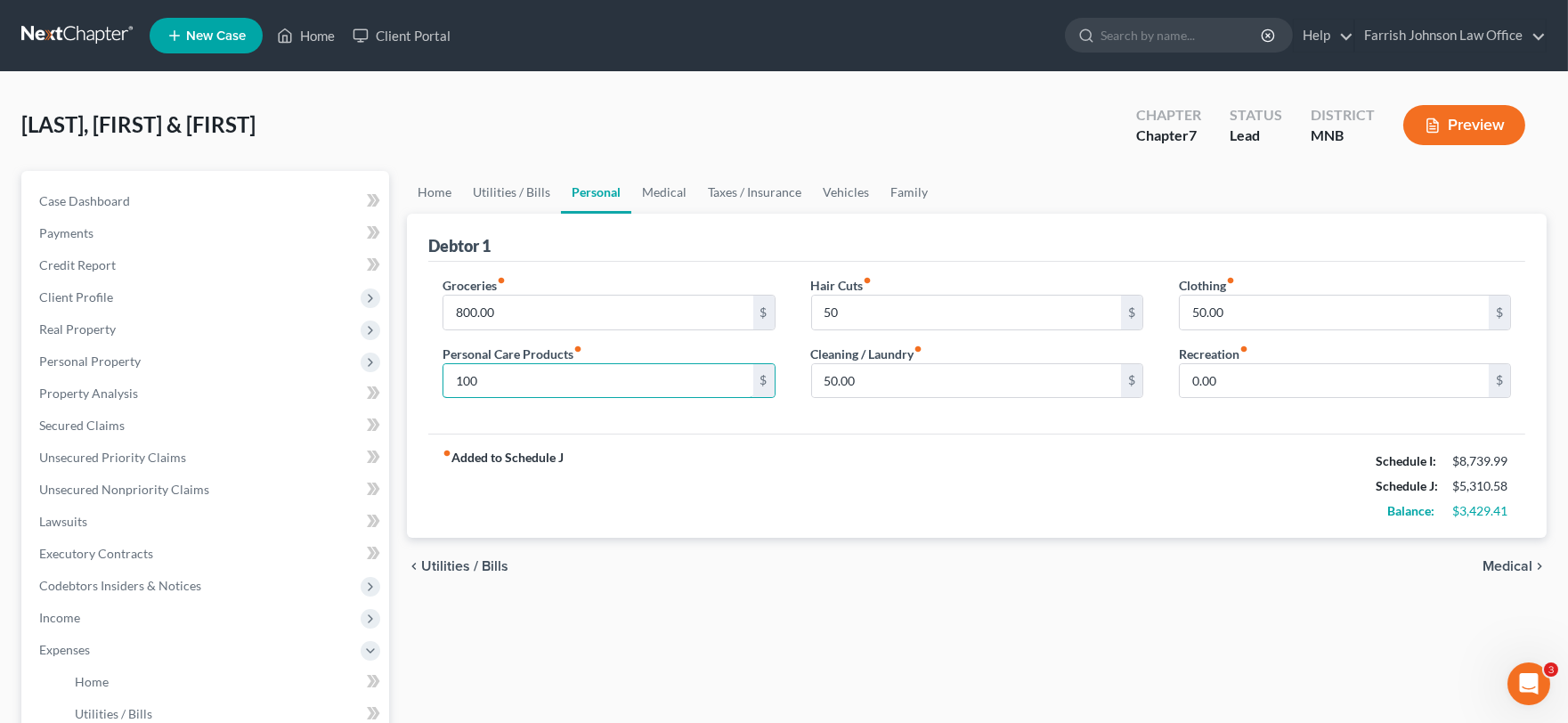 type on "100" 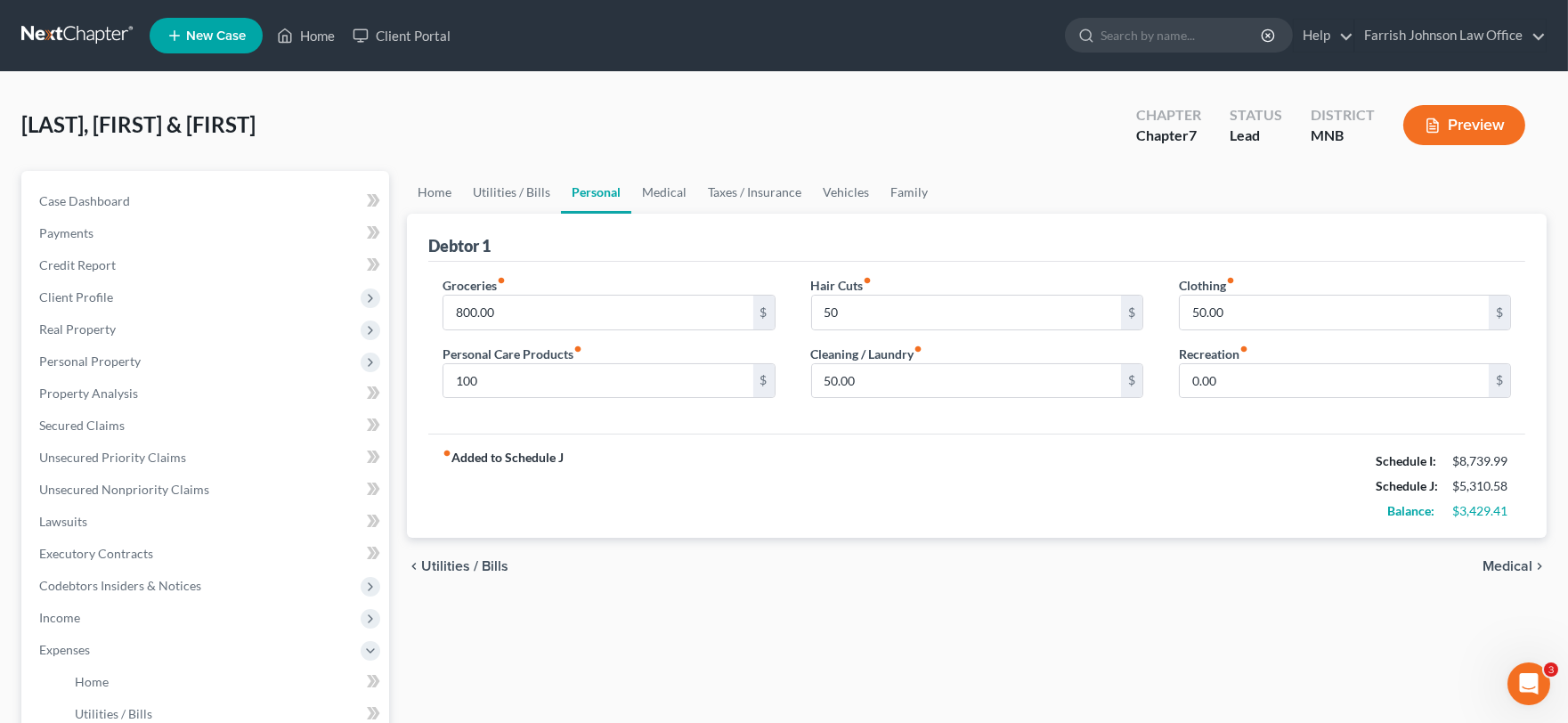 click on "Groceries  fiber_manual_record [AMOUNT] $ Personal Care Products  fiber_manual_record [AMOUNT] $ Hair Cuts  fiber_manual_record [AMOUNT] $ Cleaning / Laundry  fiber_manual_record [AMOUNT] $ Clothing  fiber_manual_record [AMOUNT] $ Recreation  fiber_manual_record [AMOUNT] $" at bounding box center (977, 348) 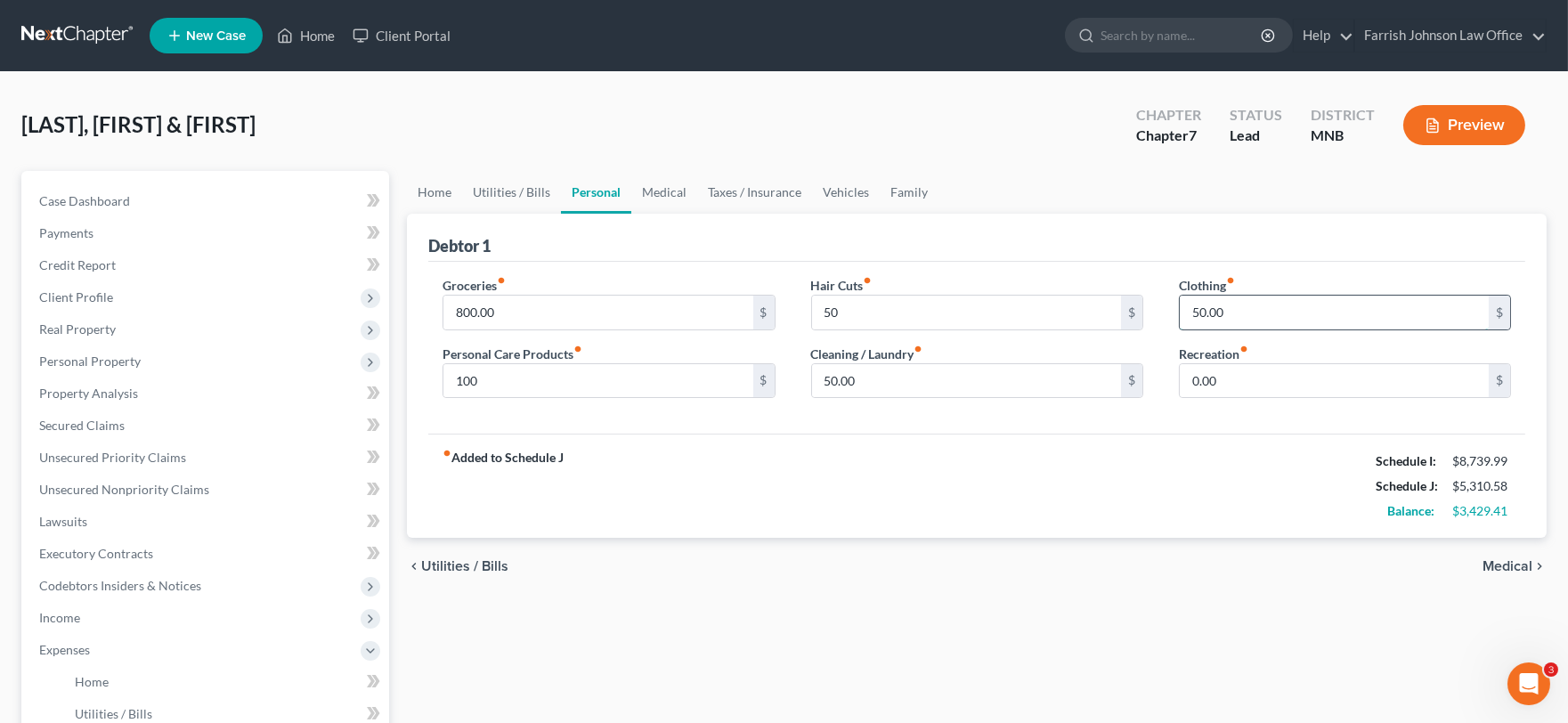 click on "50.00" at bounding box center (1334, 313) 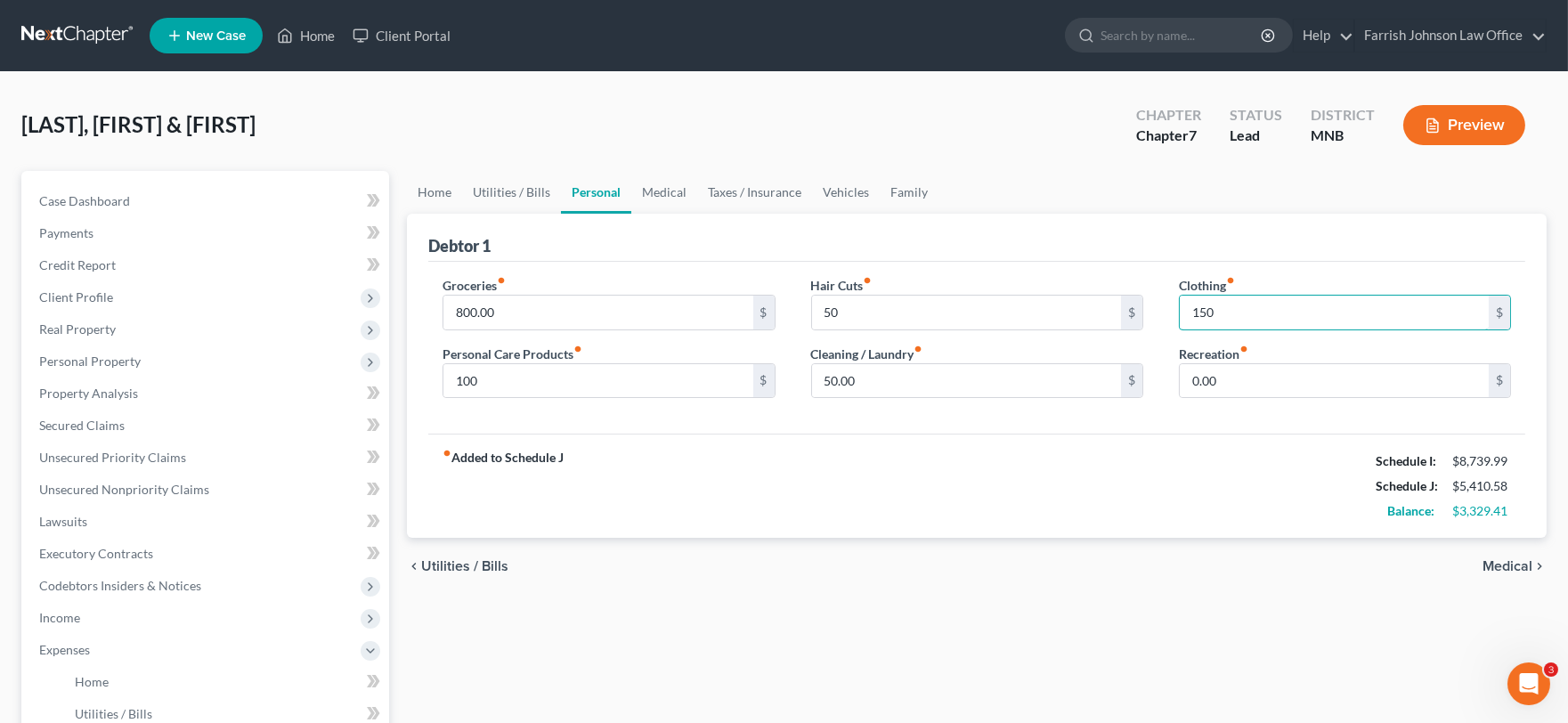 type on "150" 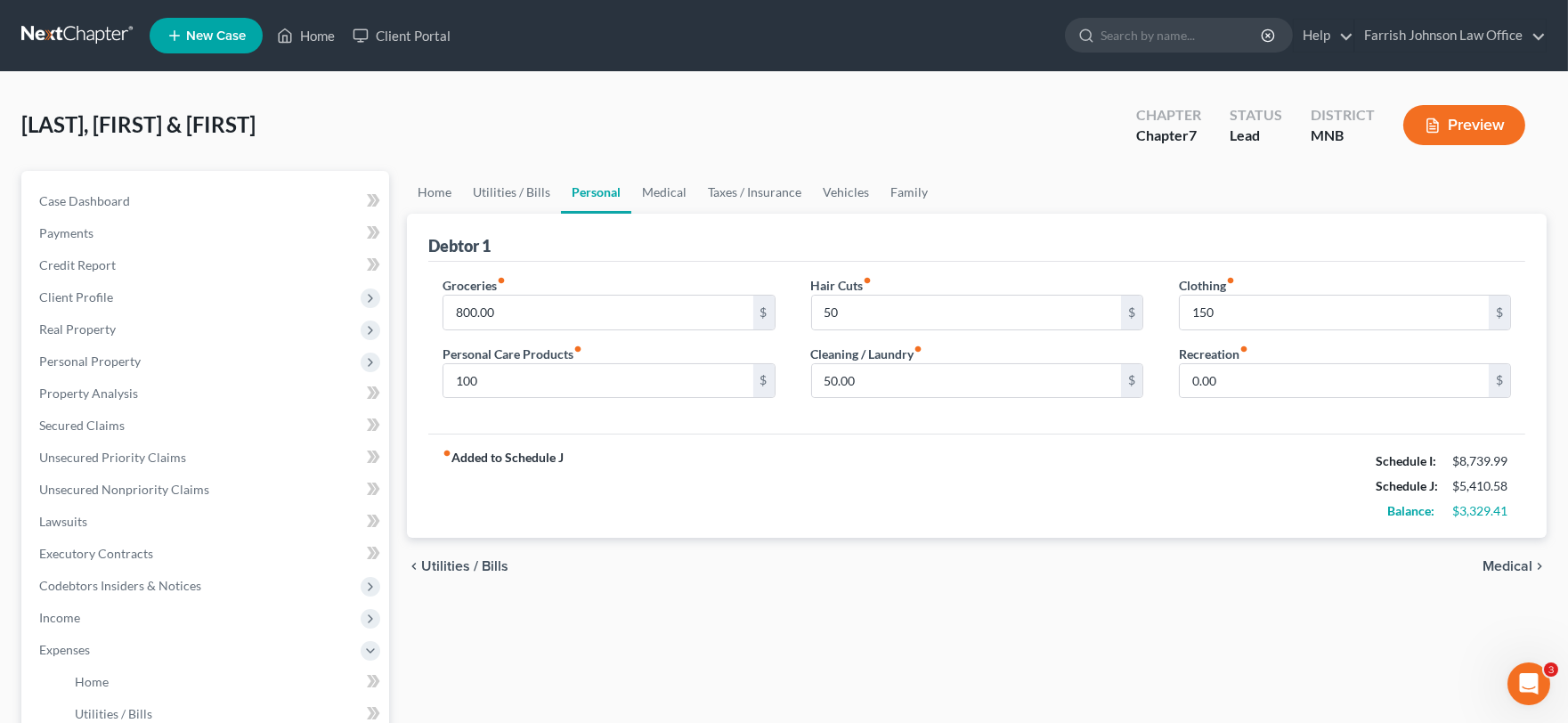 click on "fiber_manual_record  Added to Schedule J Schedule I: $[AMOUNT] Schedule J: $[AMOUNT] Balance: $[AMOUNT]
chevron_left
Medical
Vehicles
chevron_right" at bounding box center [977, 485] 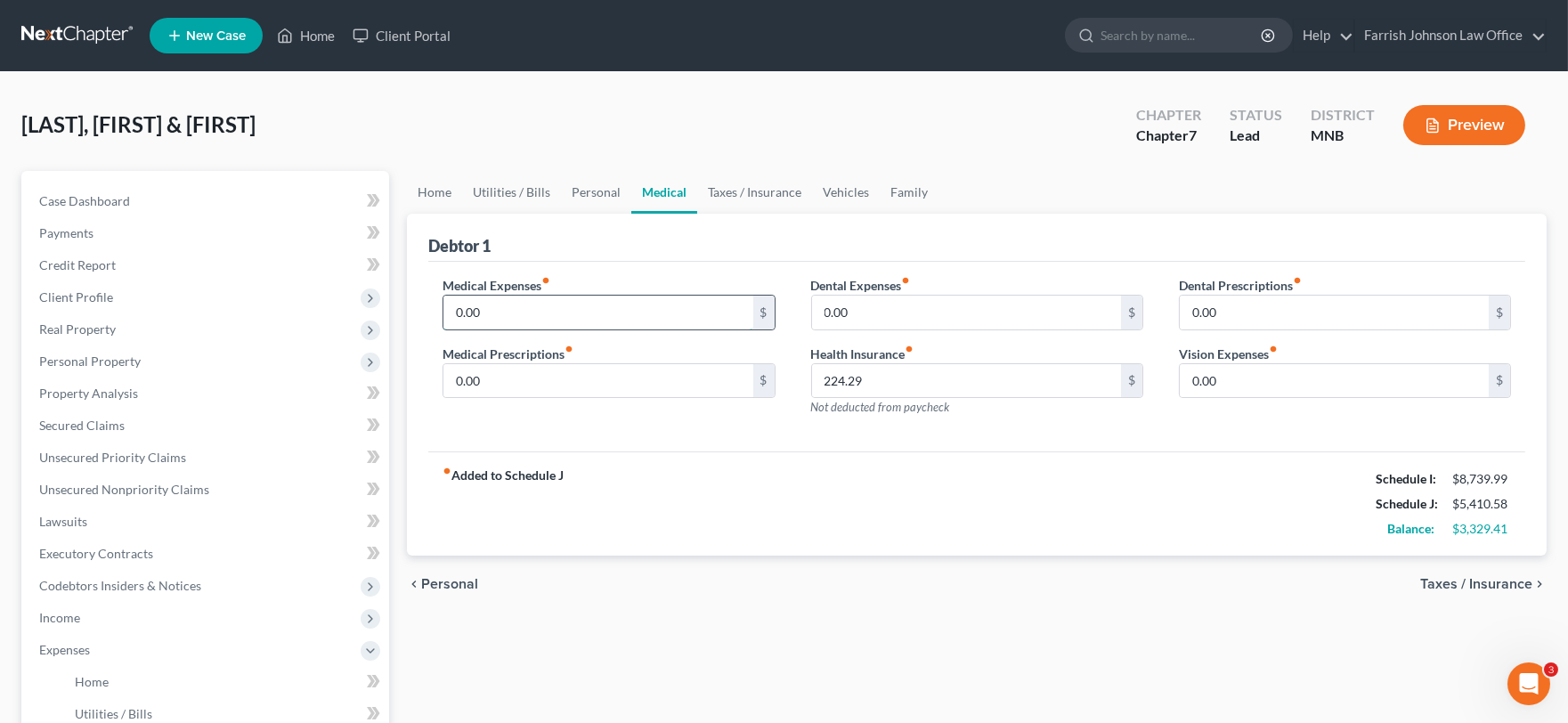 click on "0.00" at bounding box center (597, 313) 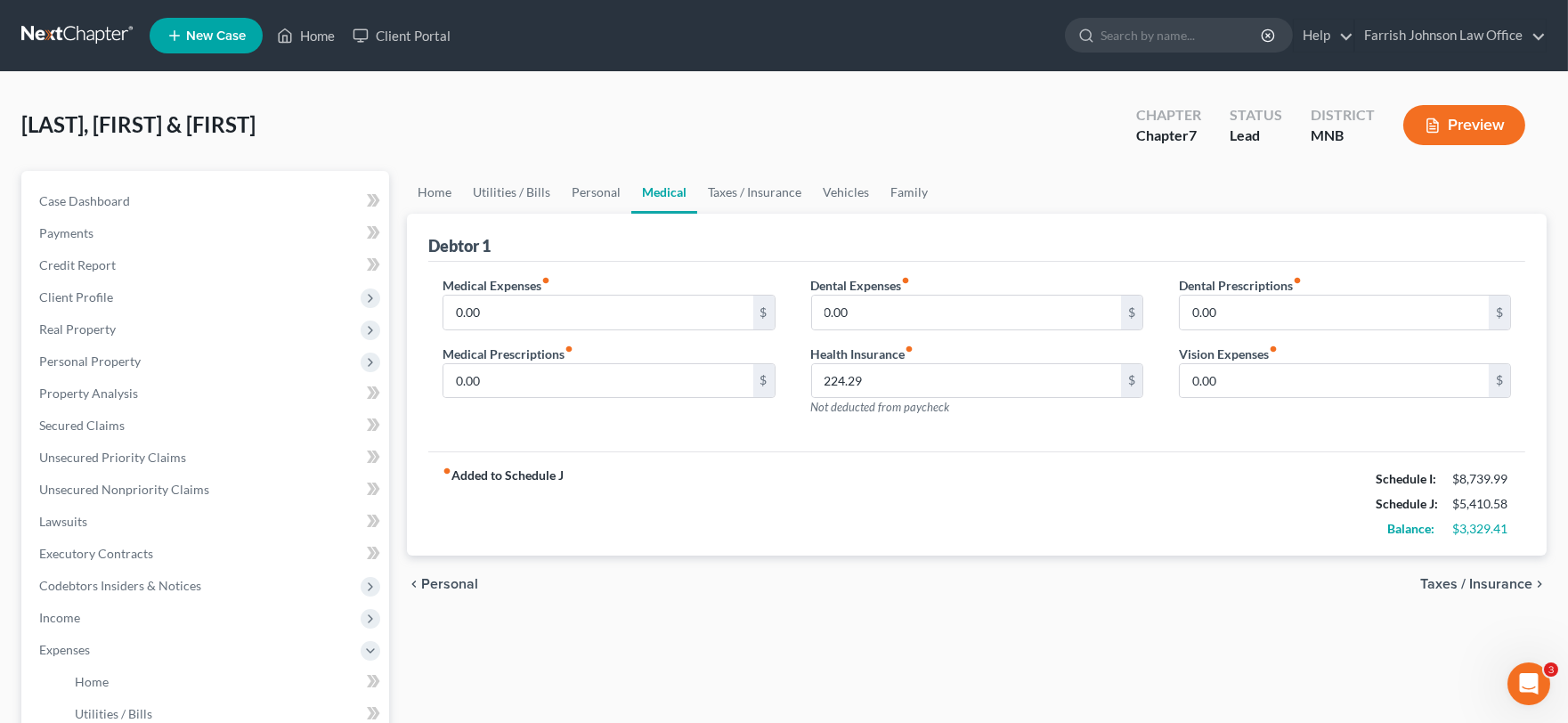 click on "fiber_manual_record" at bounding box center (546, 280) 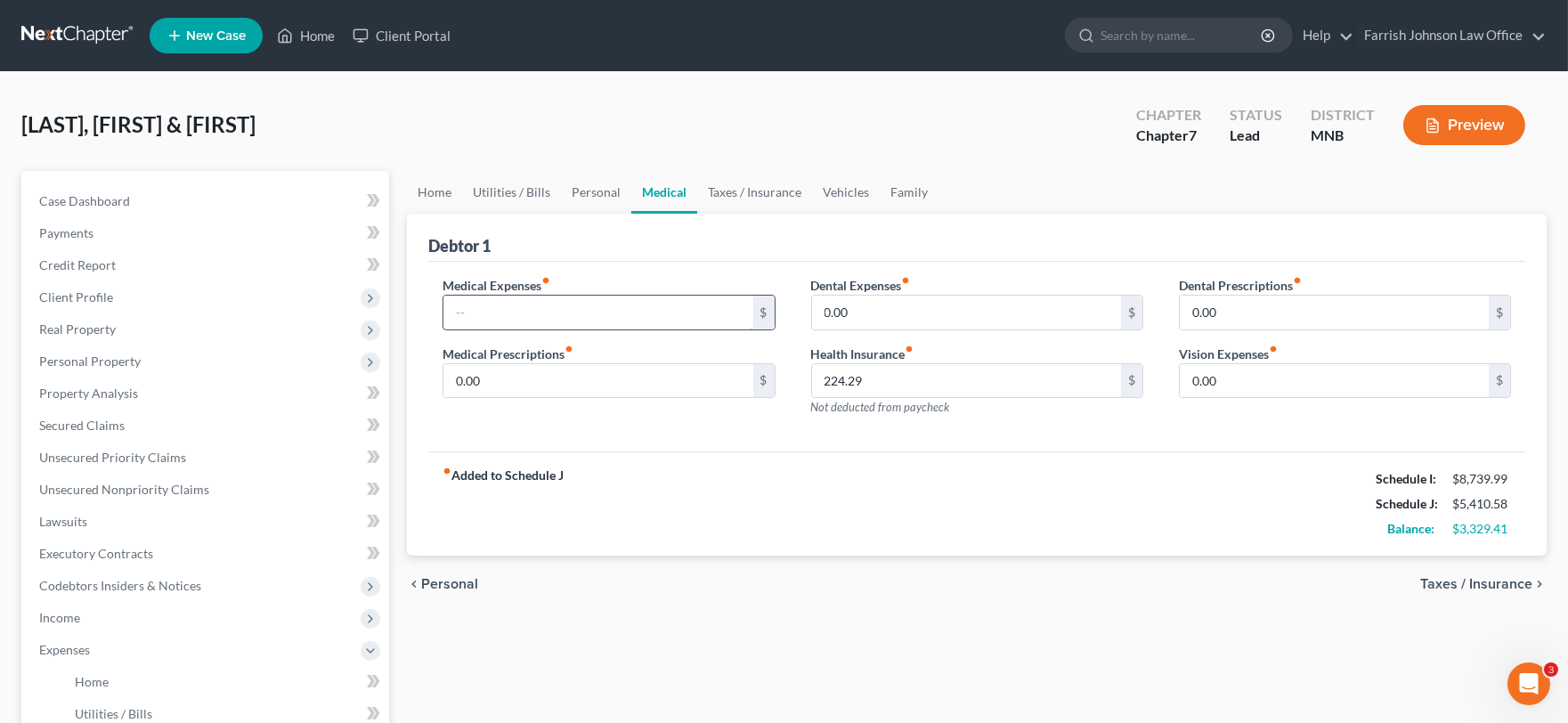 click at bounding box center [597, 313] 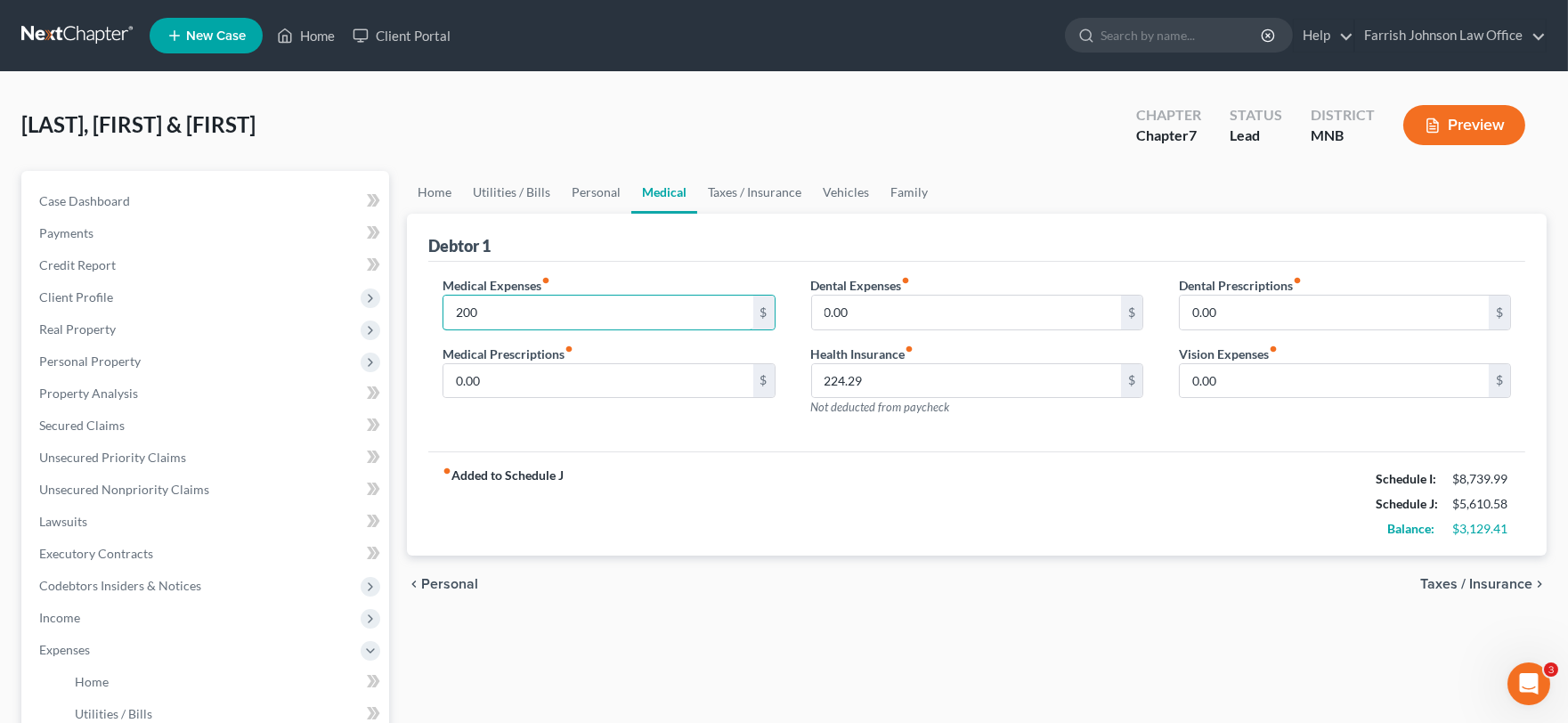 type on "200" 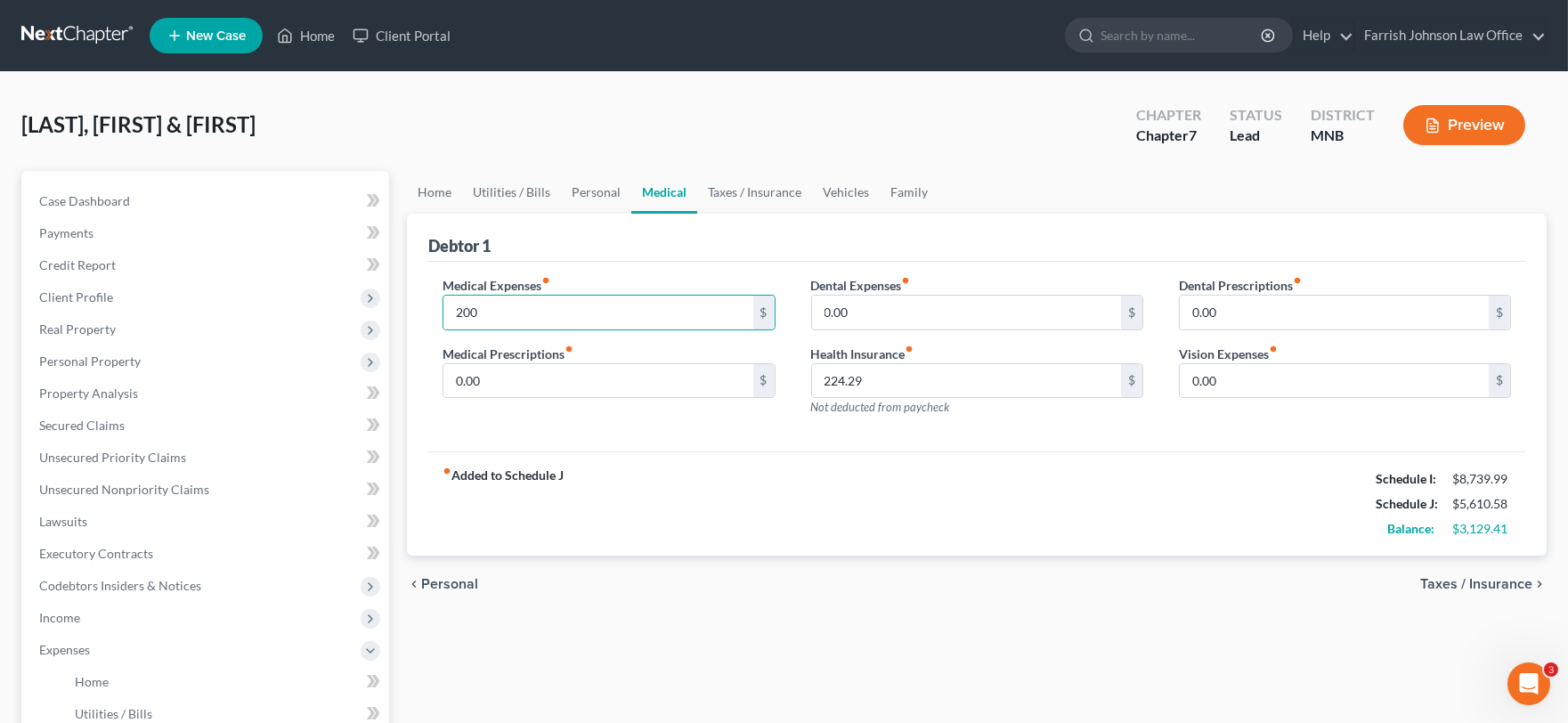 click on "fiber_manual_record Added to Schedule J Schedule I: $[AMOUNT] Schedule J: $[AMOUNT] Balance: $[AMOUNT]" at bounding box center (977, 503) 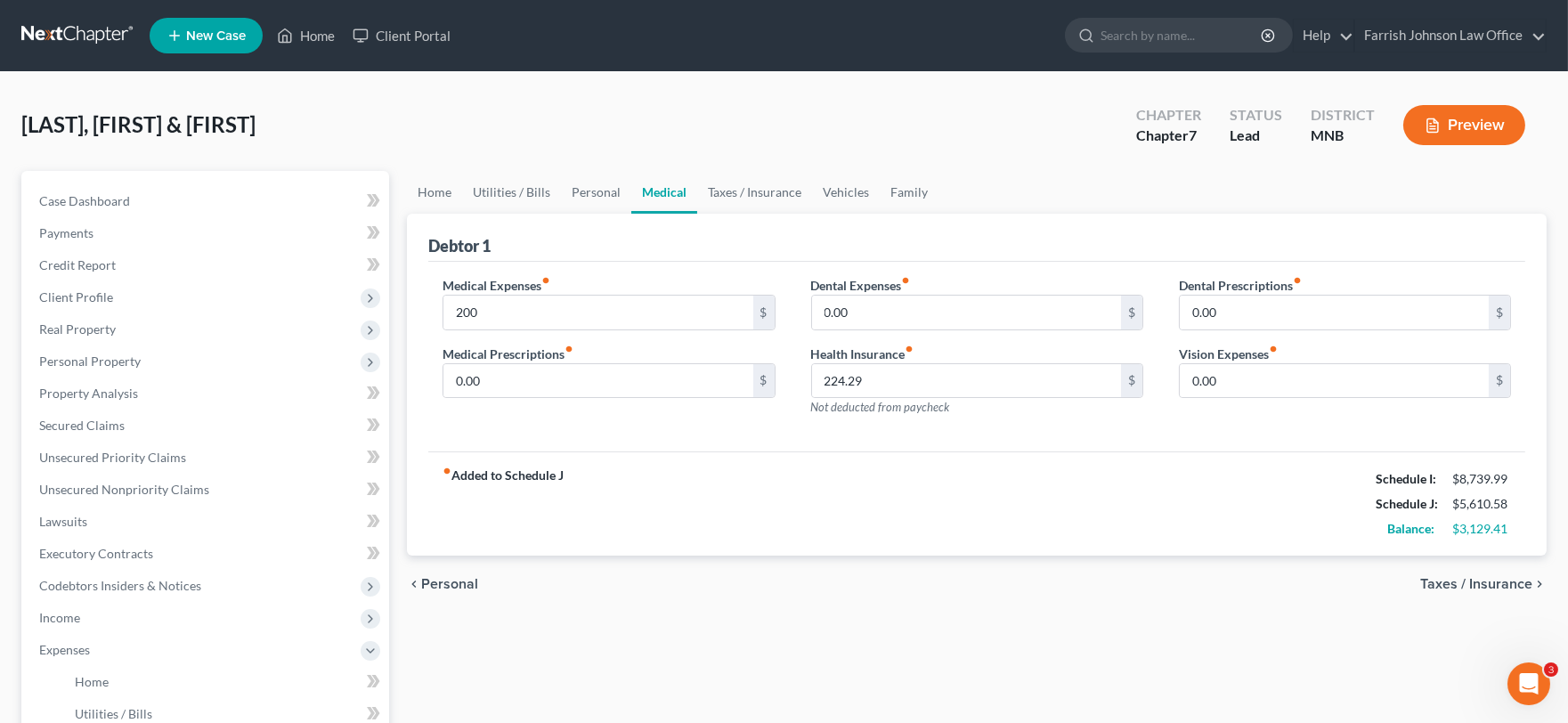 click on "Taxes / Insurance" at bounding box center [1476, 584] 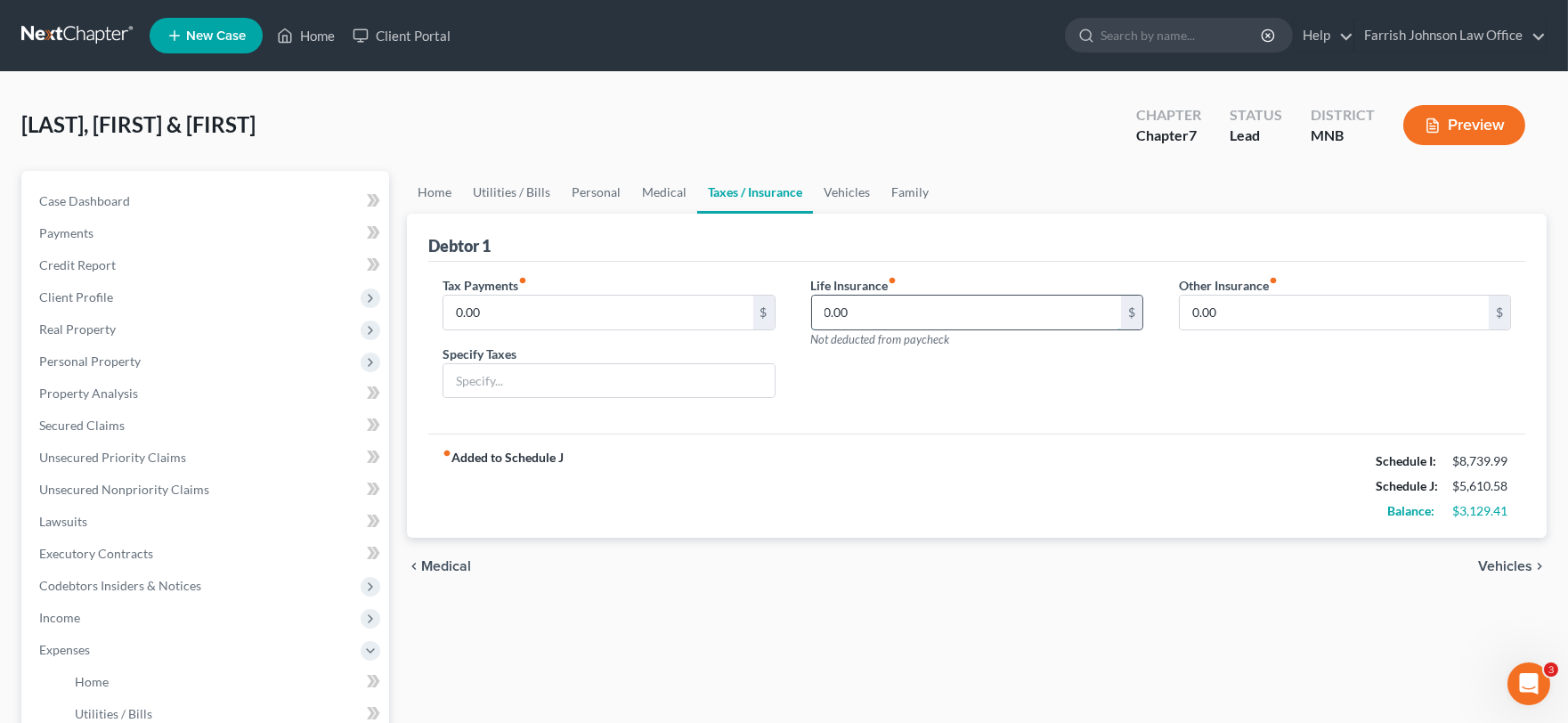 click on "0.00" at bounding box center (966, 313) 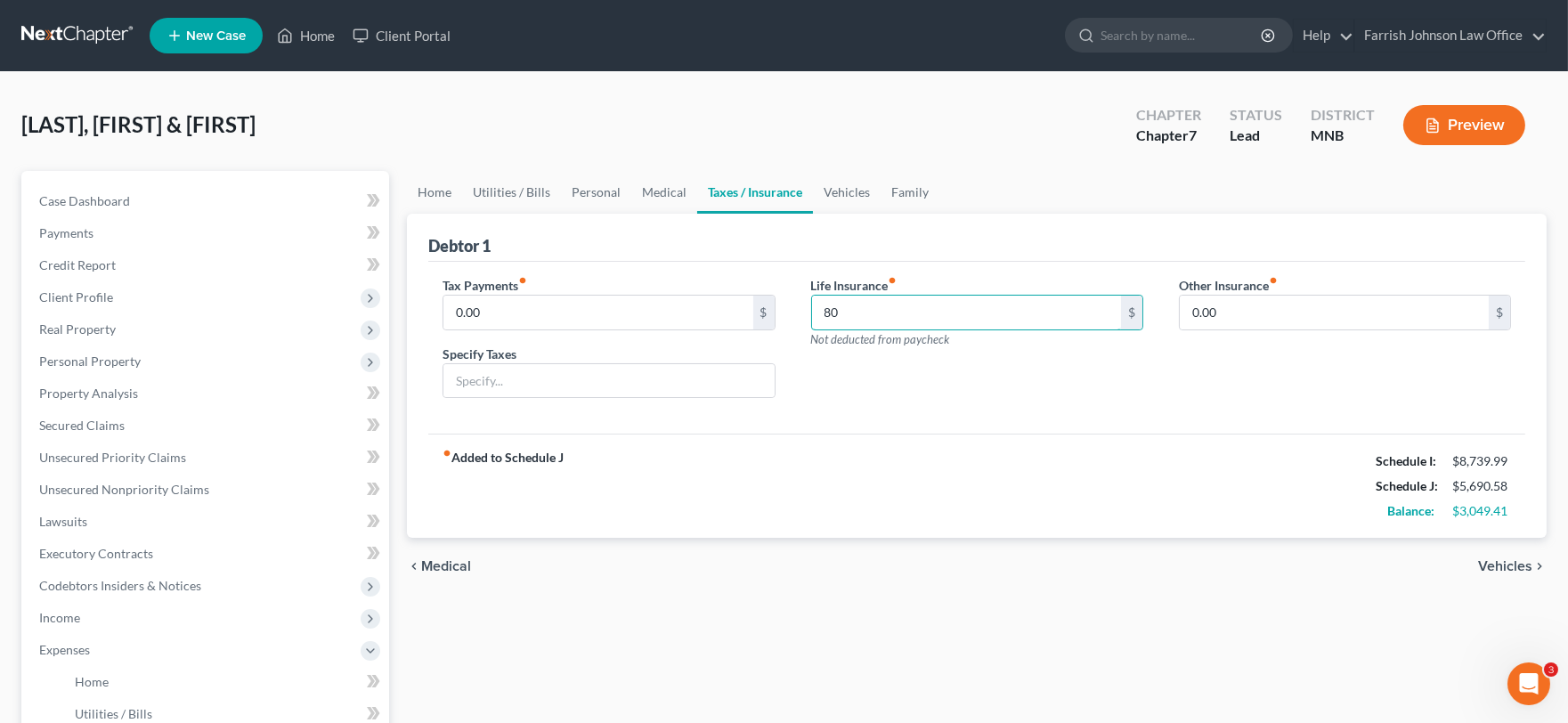 type on "80" 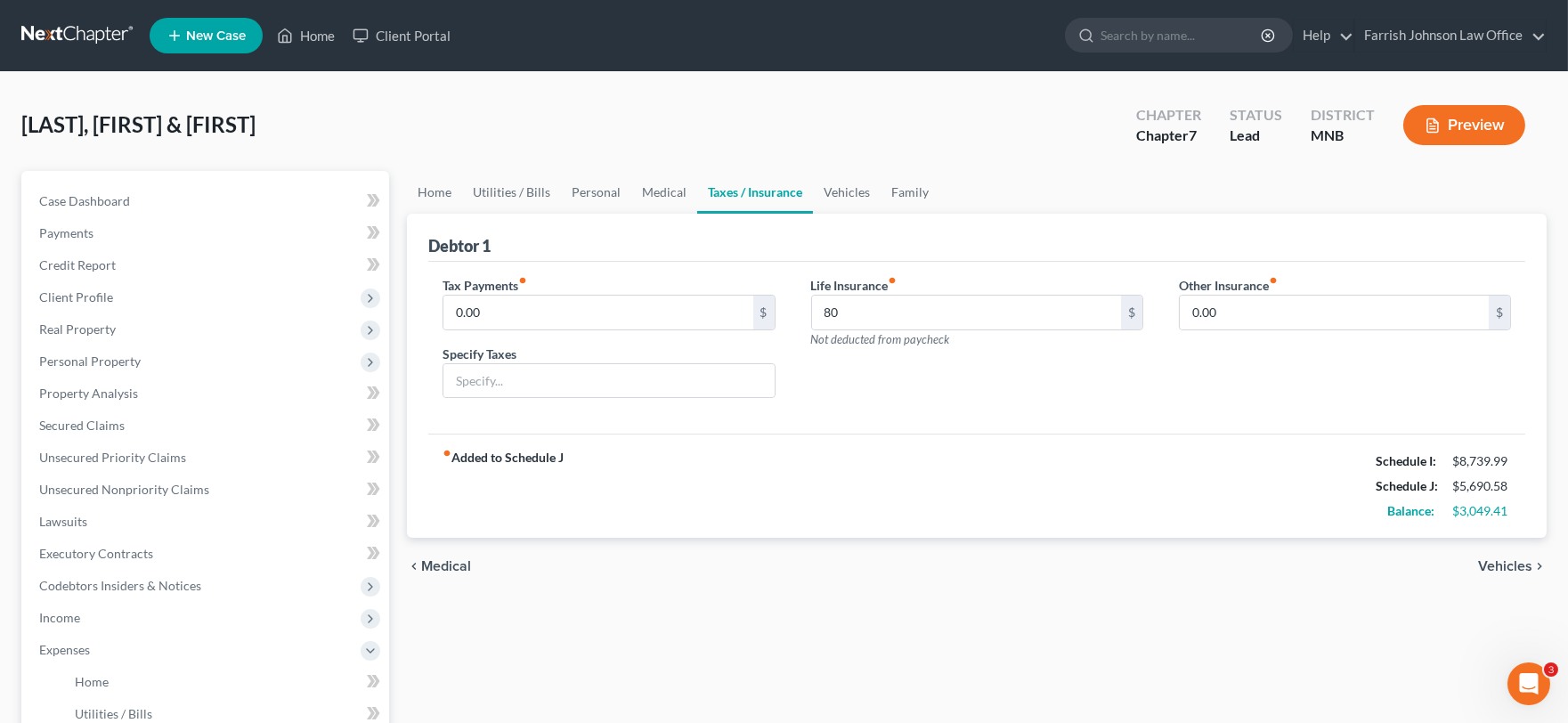 click on "Life Insurance  fiber_manual_record [AMOUNT] $ Not deducted from paycheck" at bounding box center (977, 345) 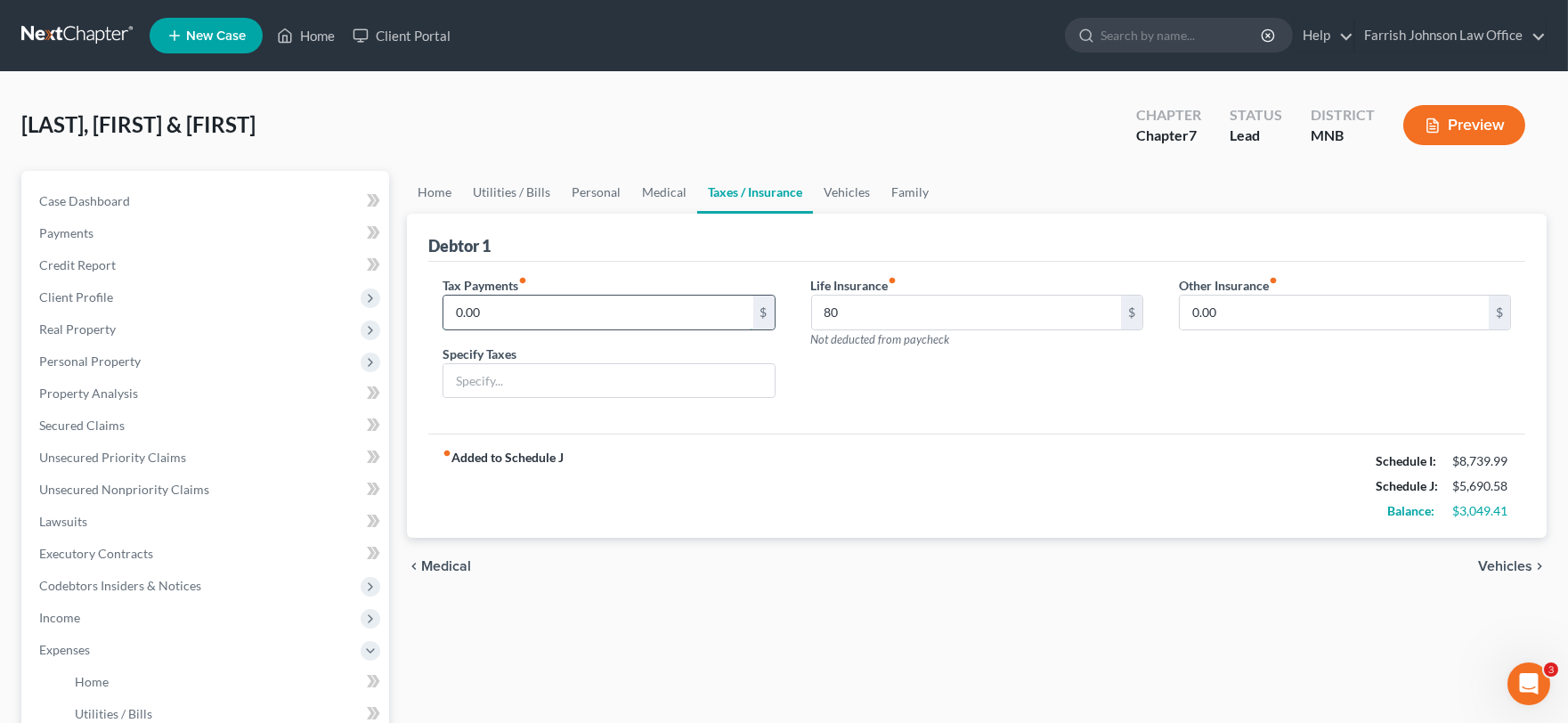 click on "0.00" at bounding box center [597, 313] 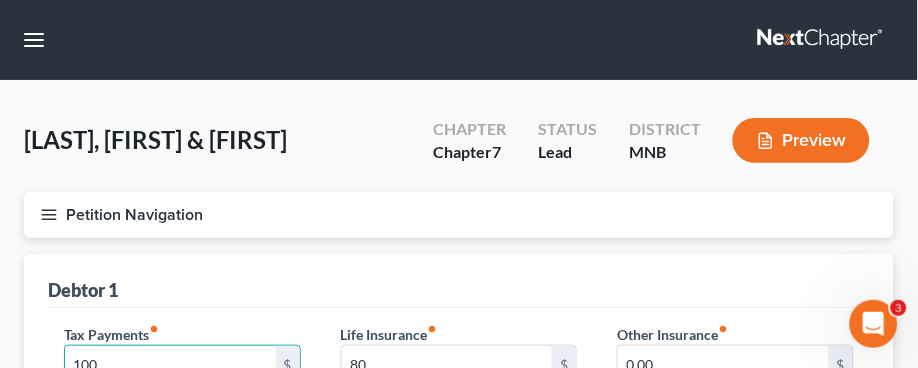 type on "100" 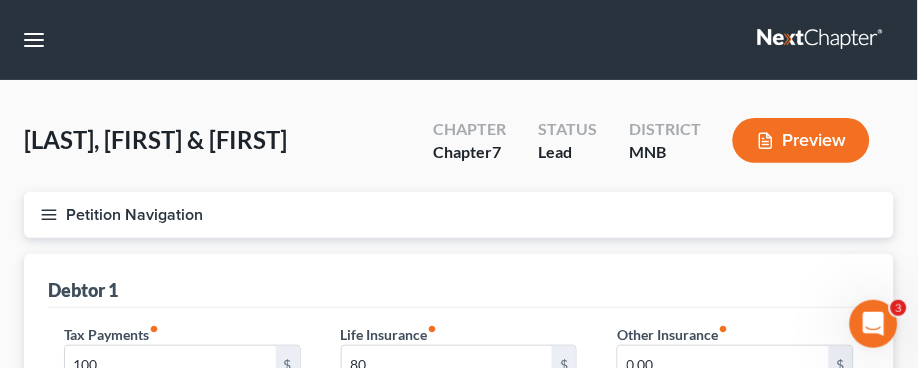 drag, startPoint x: 3, startPoint y: 184, endPoint x: 191, endPoint y: 170, distance: 188.52055 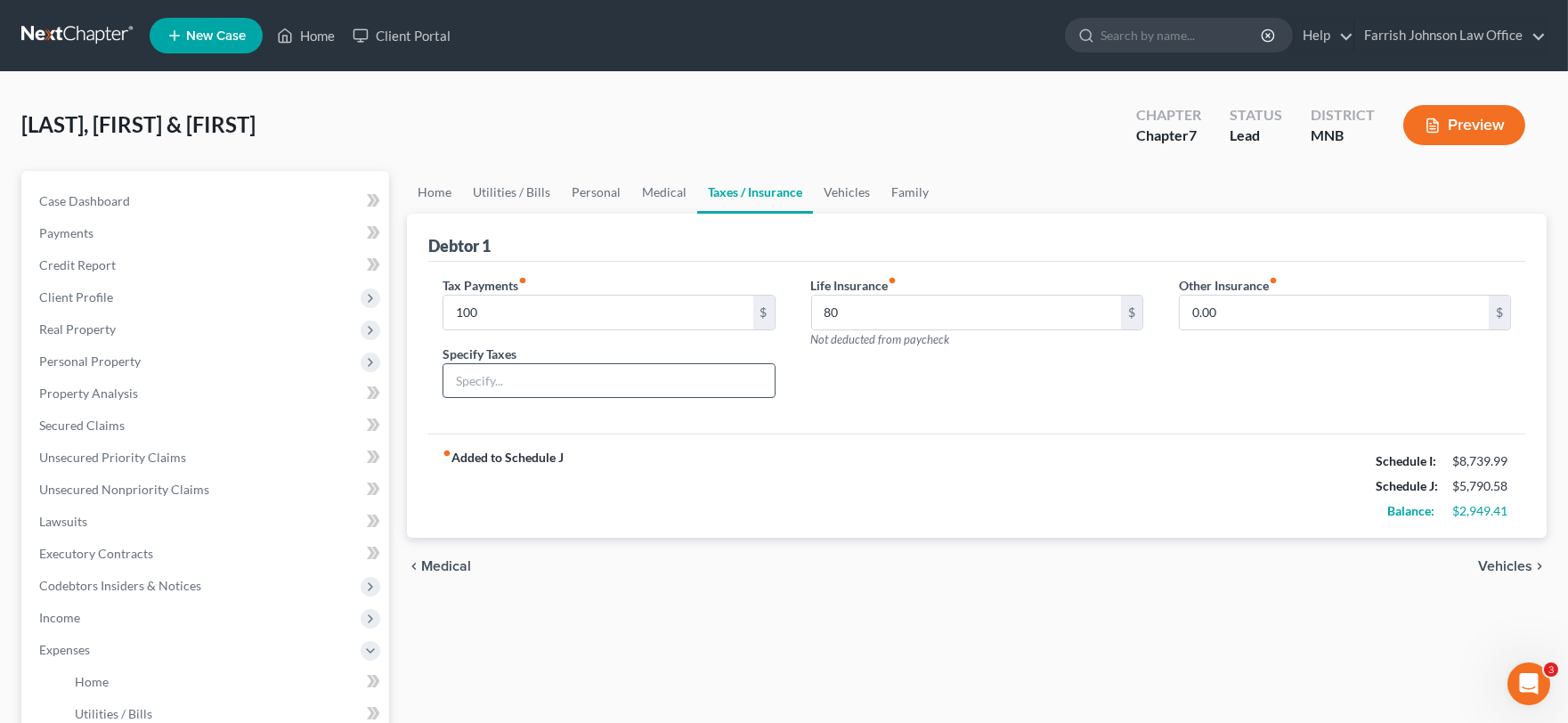click at bounding box center [608, 381] 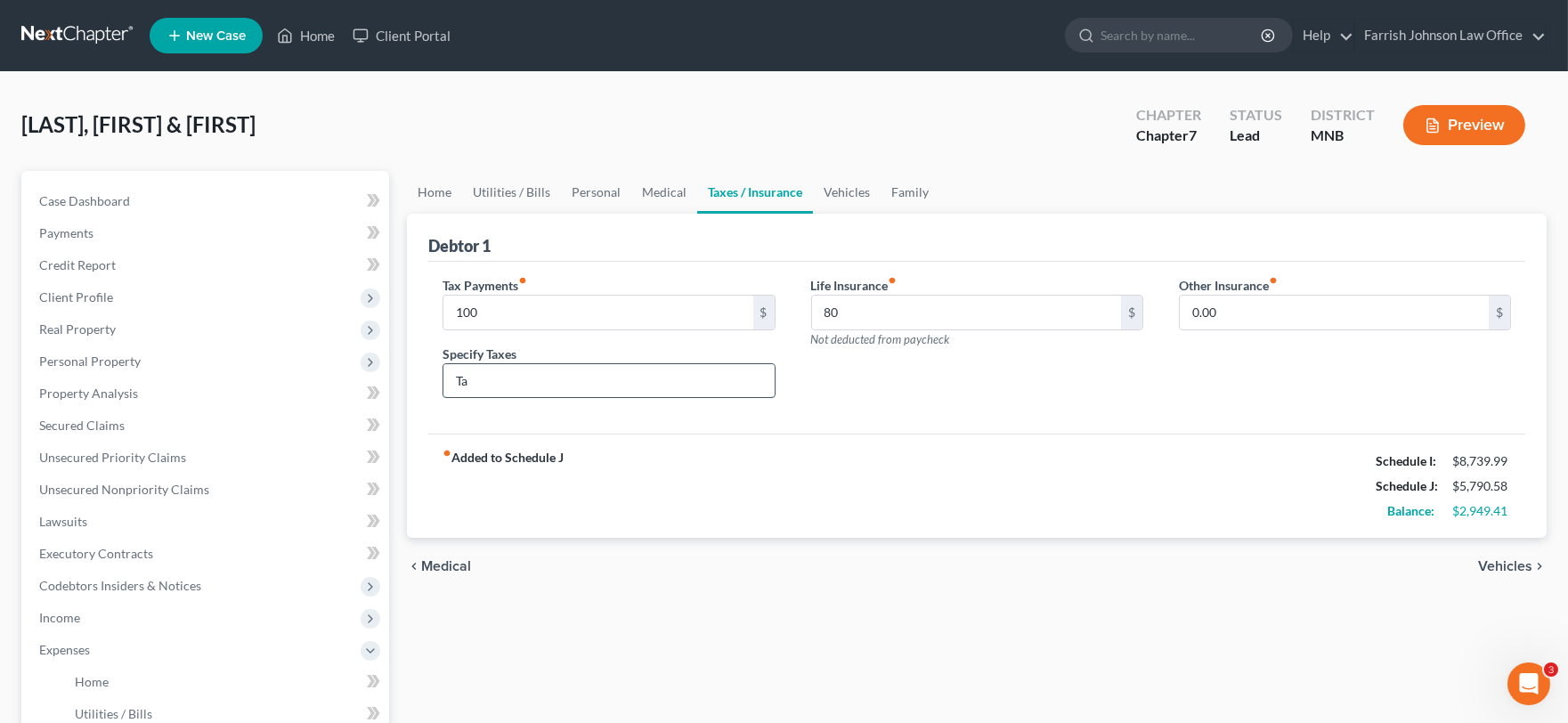 type on "T" 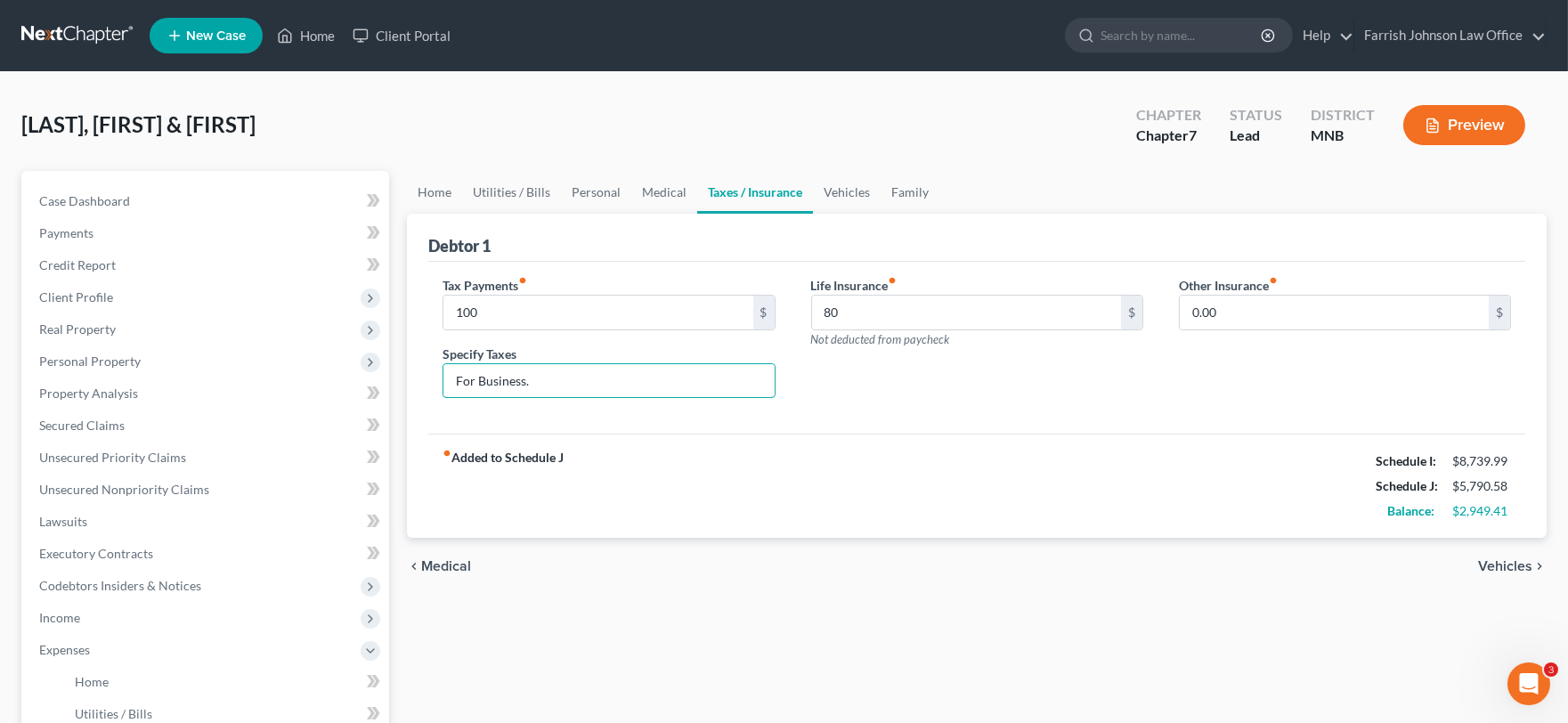 type on "For Business." 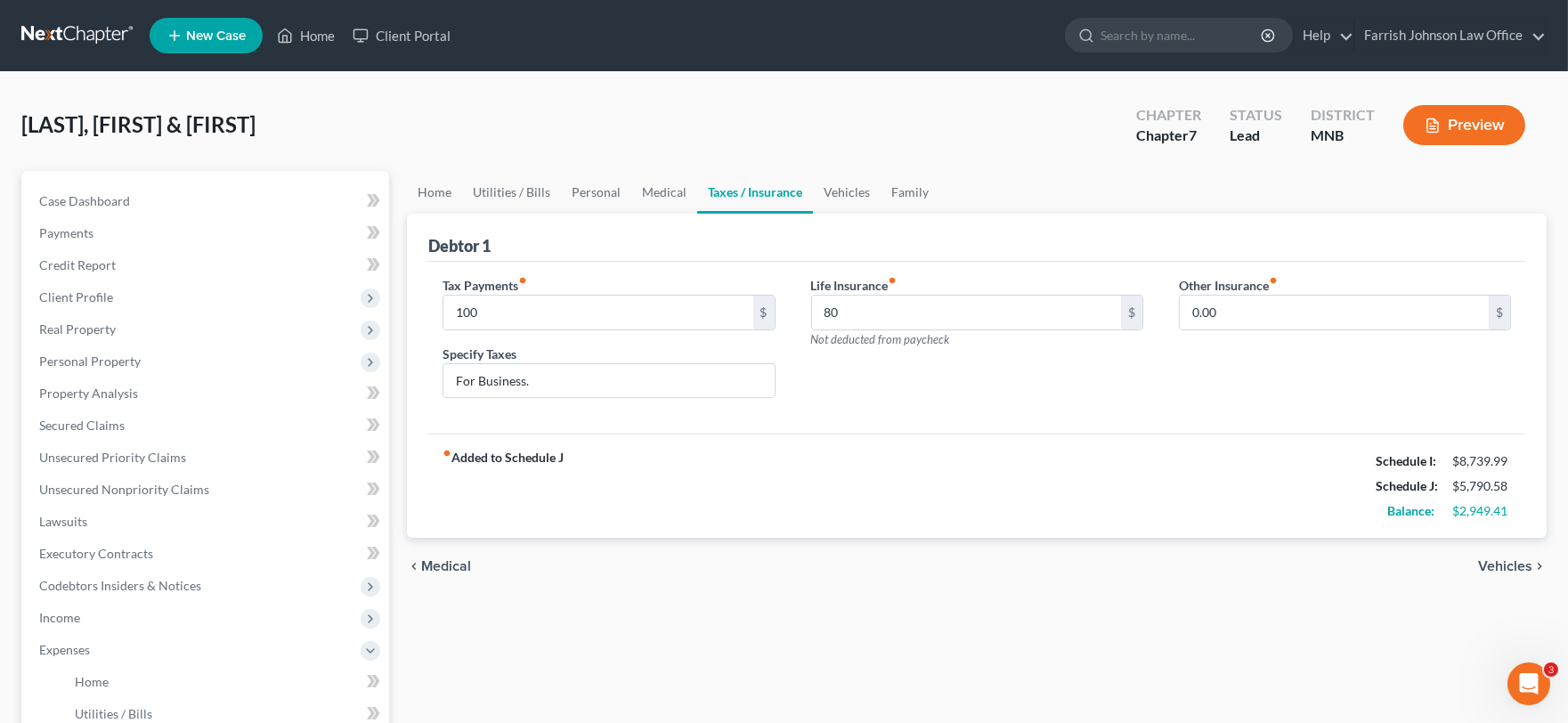 click on "Vehicles" at bounding box center (1505, 566) 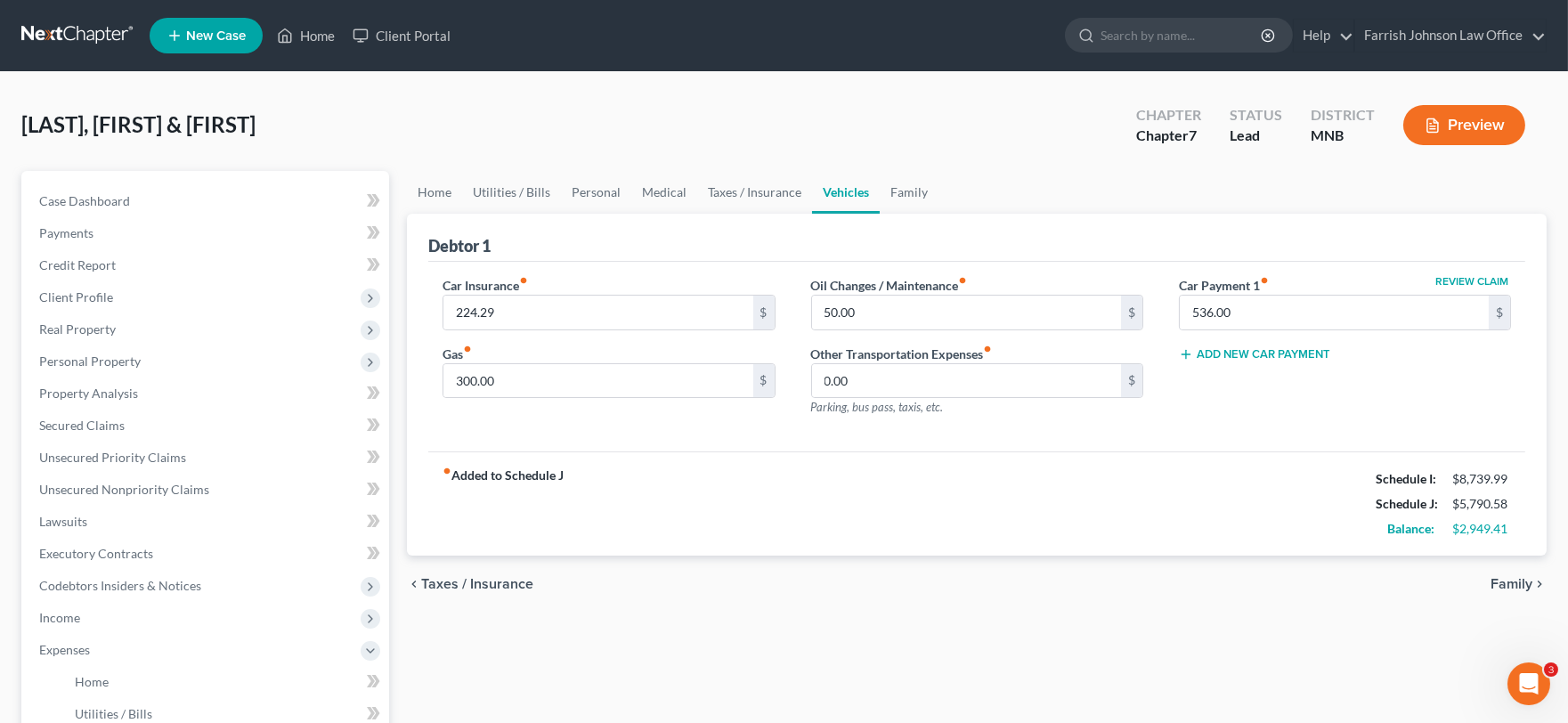 click on "Family" at bounding box center [1511, 584] 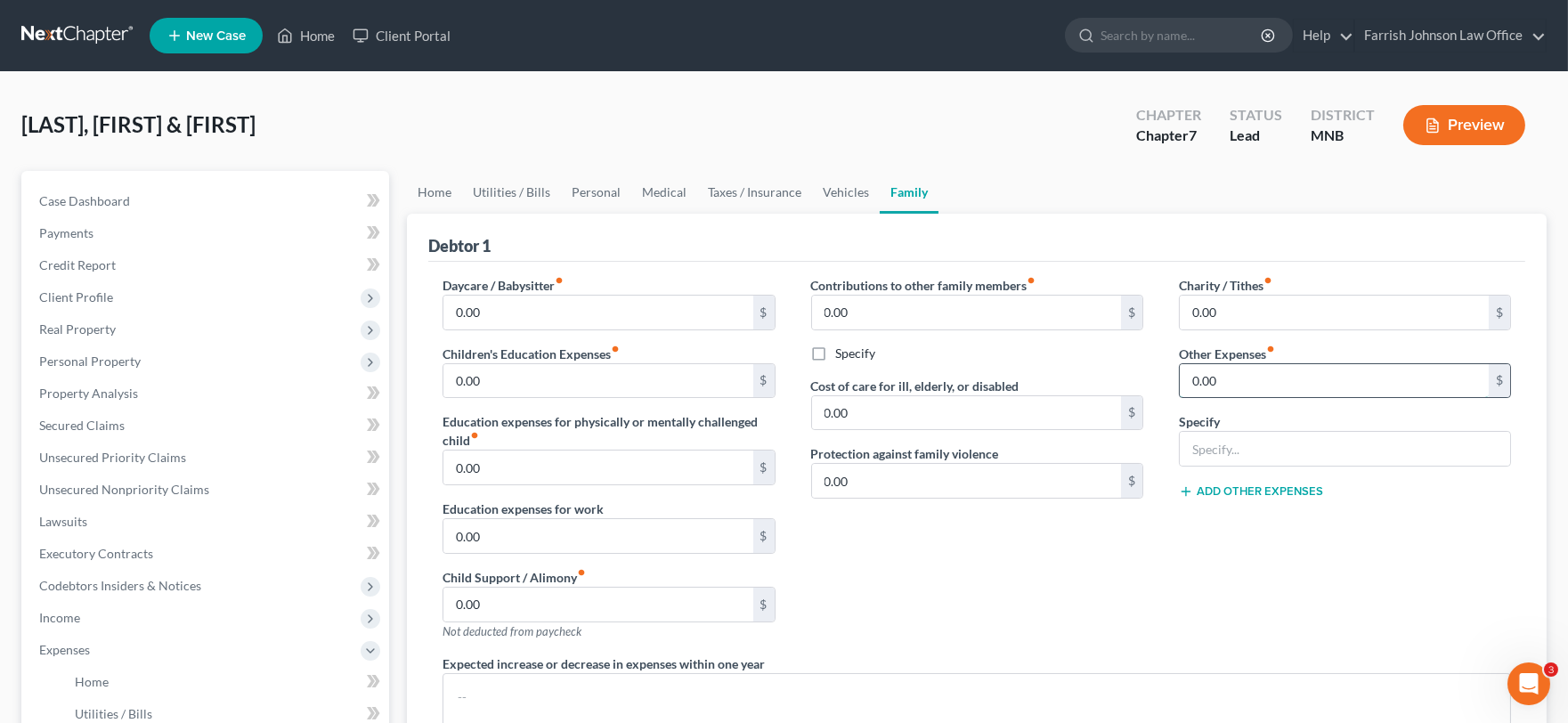 click on "0.00" at bounding box center (1334, 381) 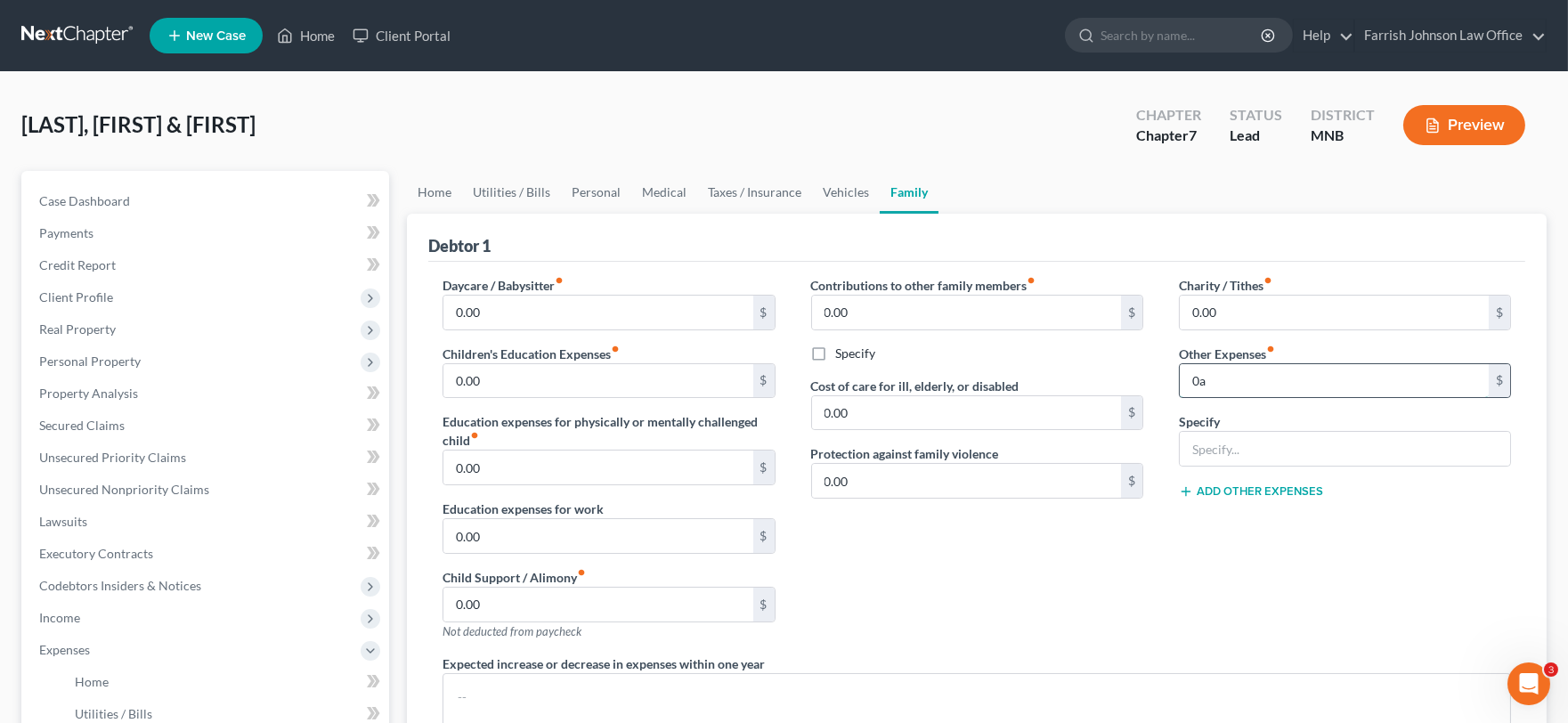type on "0" 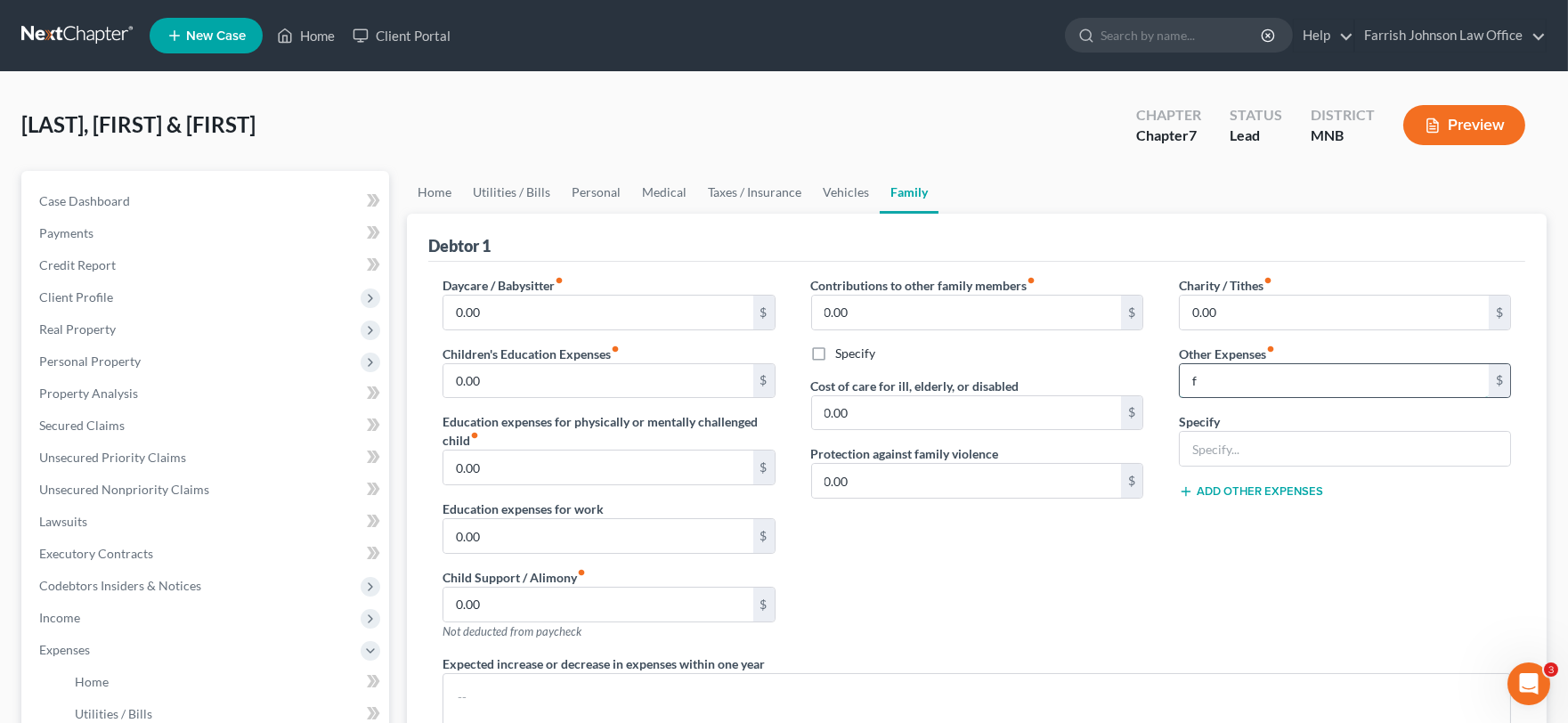 type on "0" 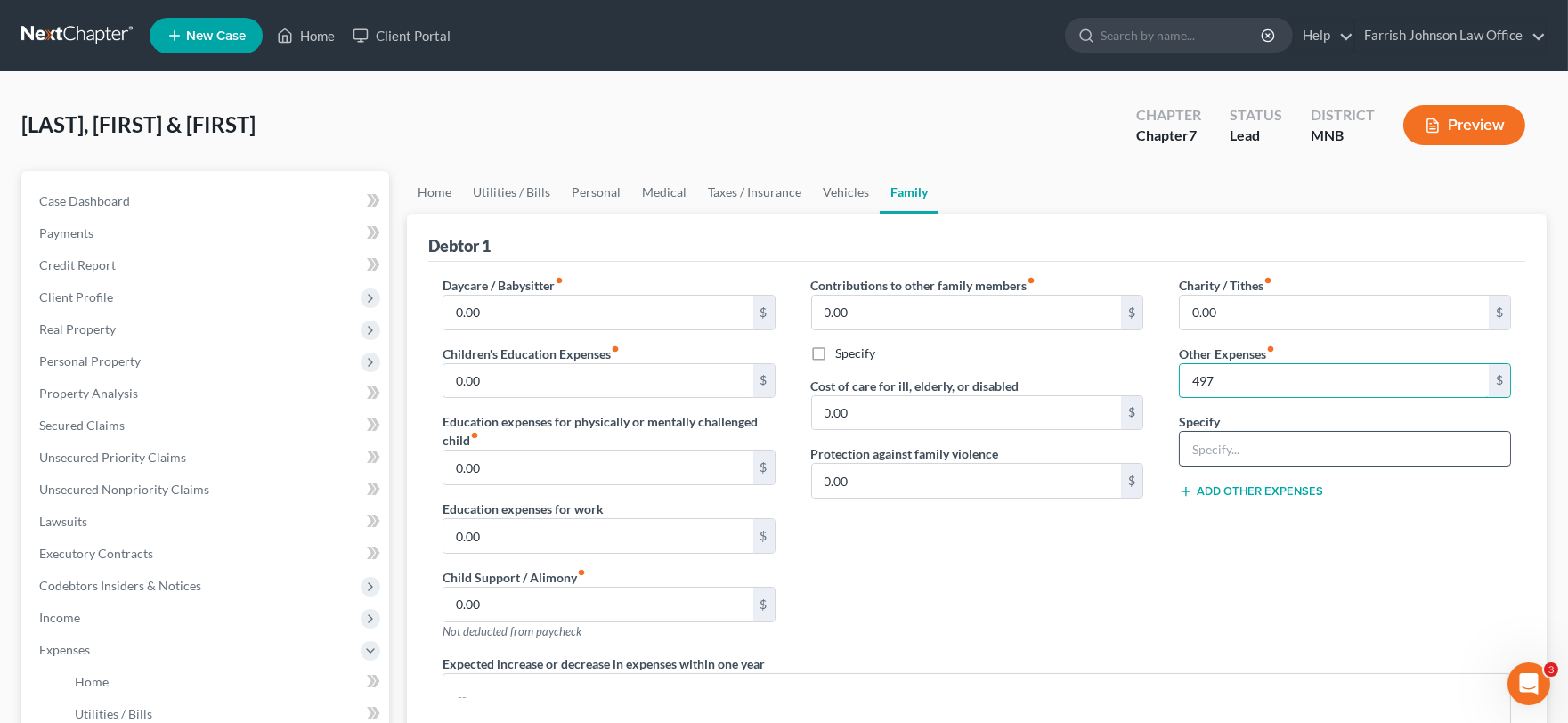 type on "497" 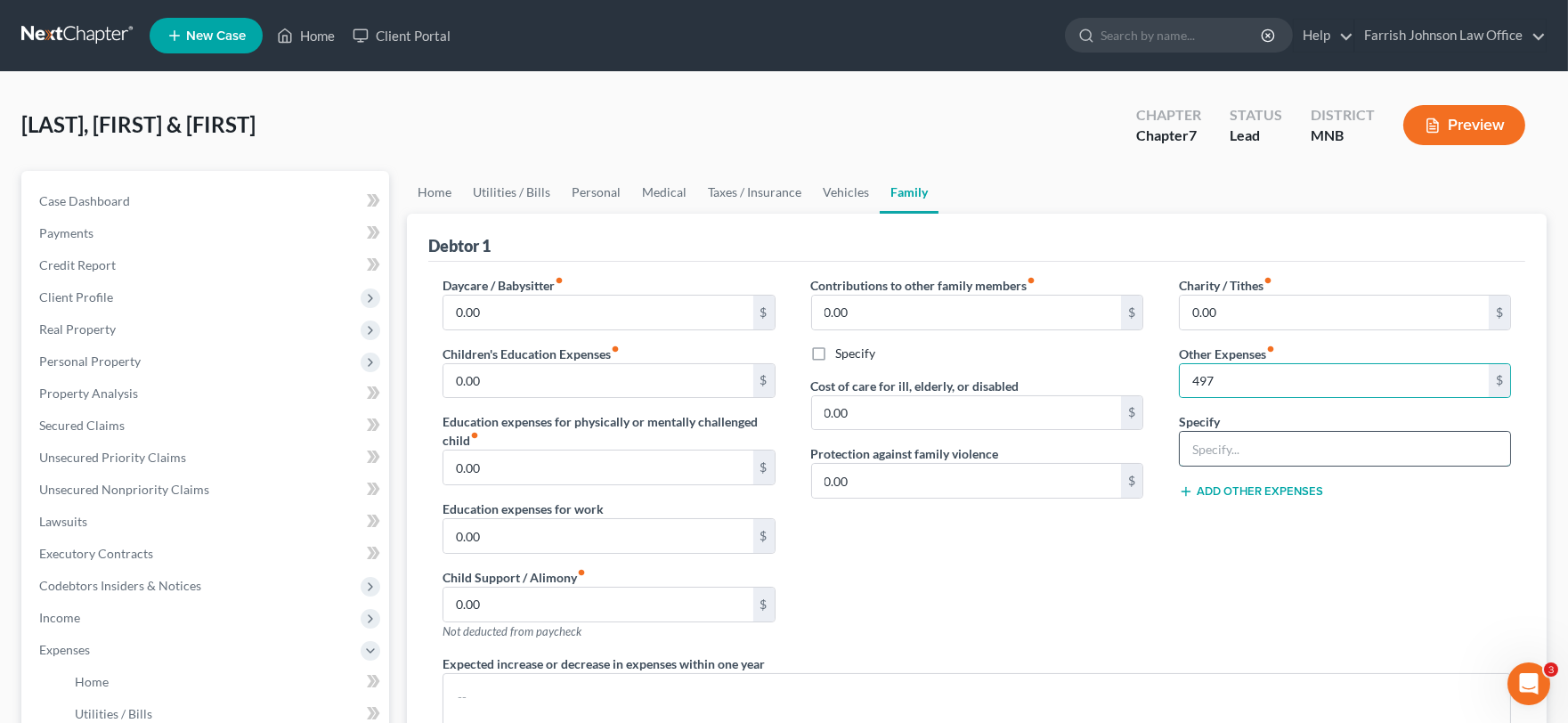 click at bounding box center [1345, 449] 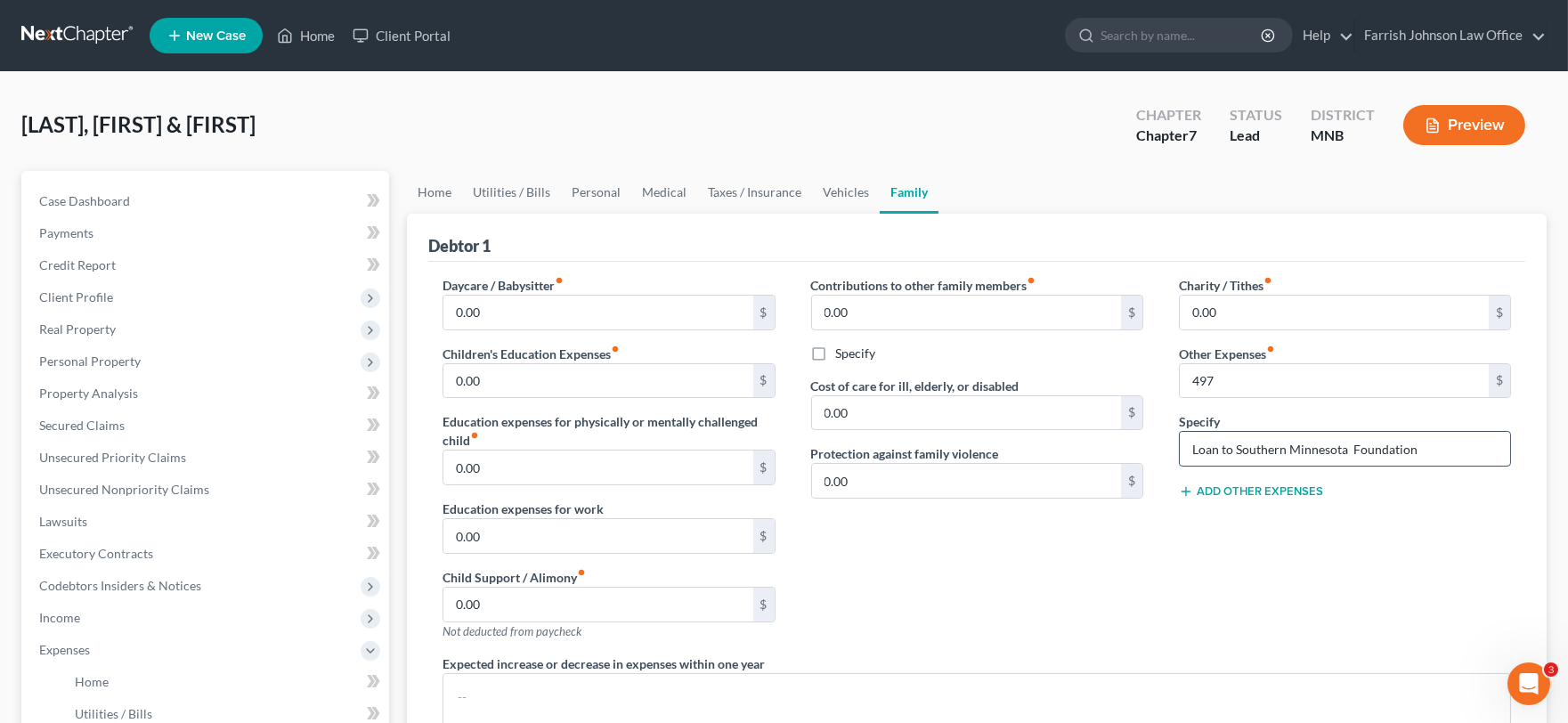 paste on "Initiative" 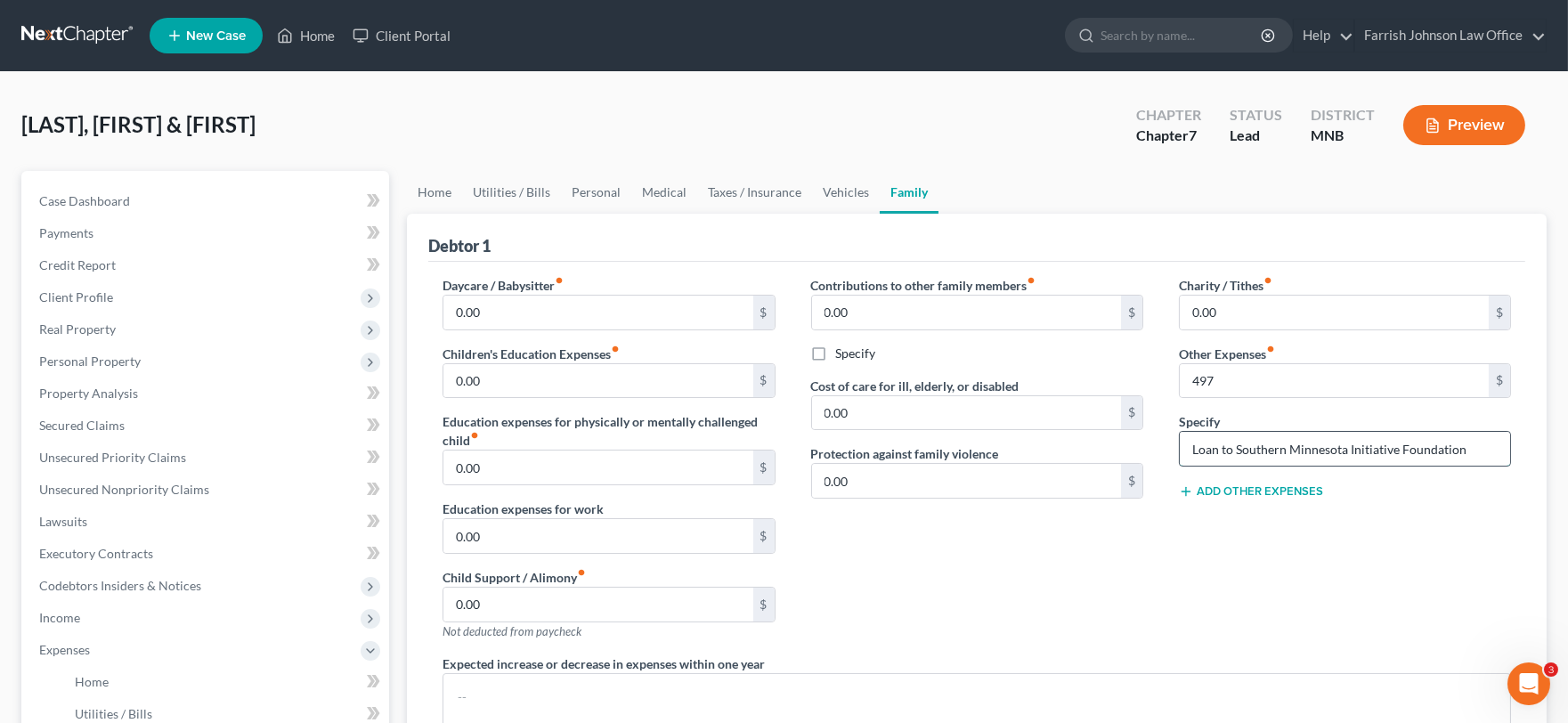 click on "Loan to Southern Minnesota Initiative Foundation" at bounding box center (1345, 449) 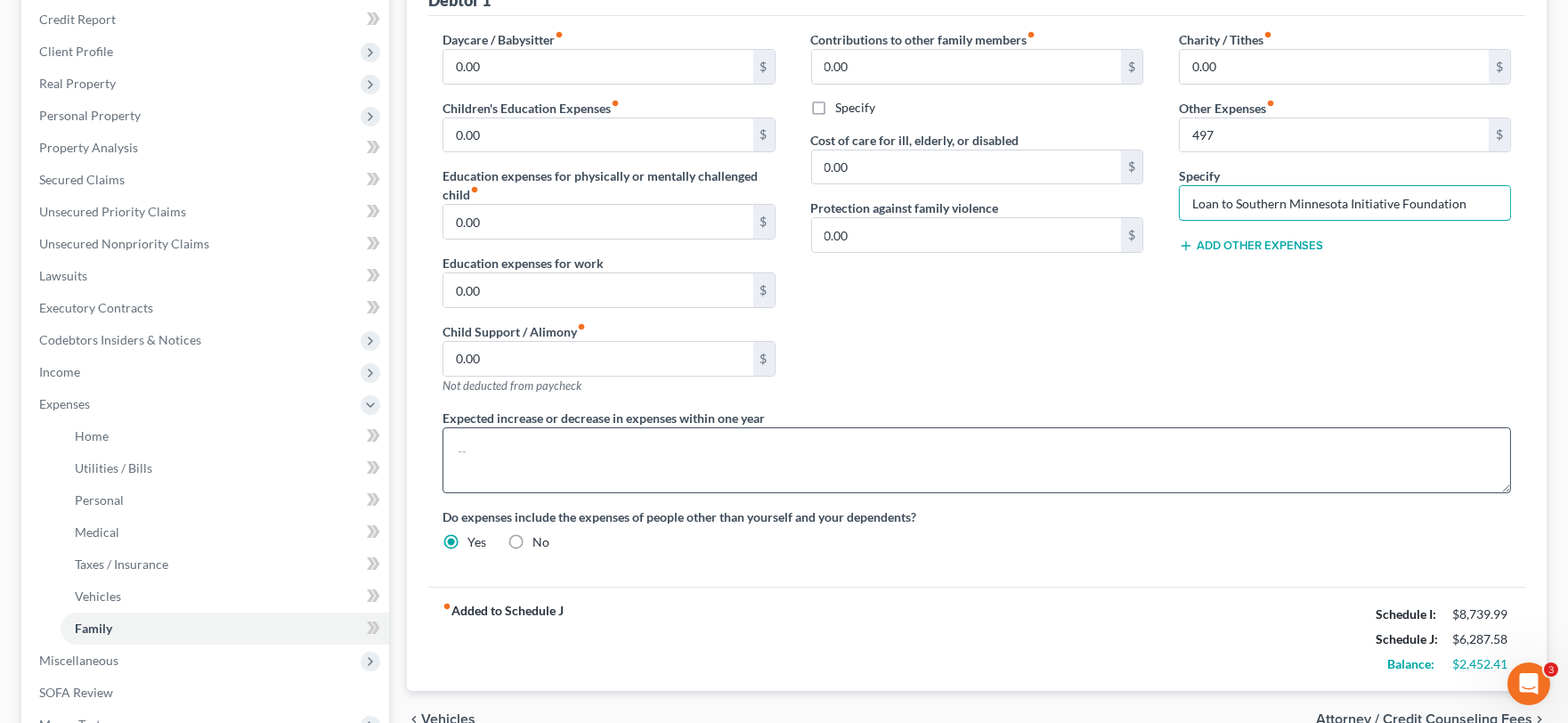 scroll, scrollTop: 198, scrollLeft: 0, axis: vertical 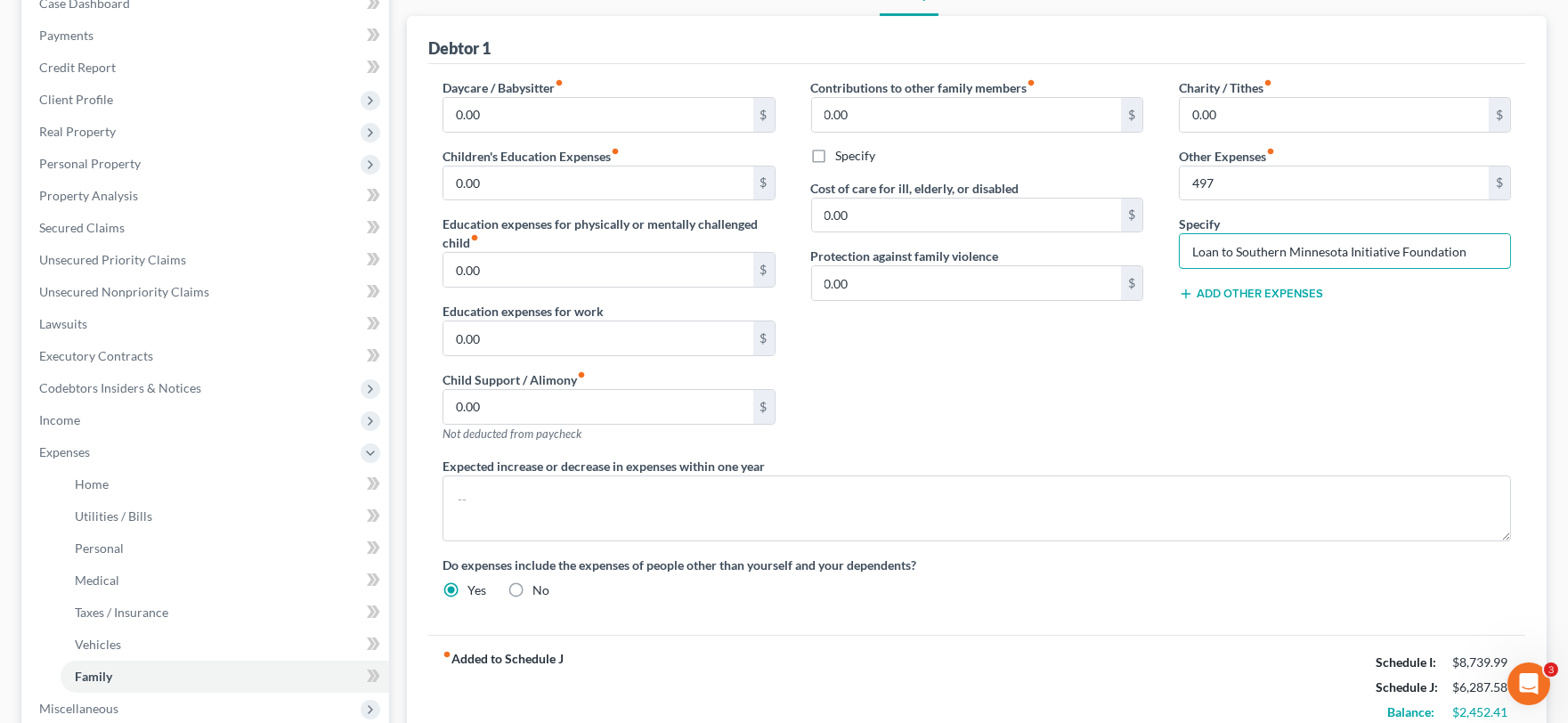 type on "Loan to Southern Minnesota Initiative Foundation" 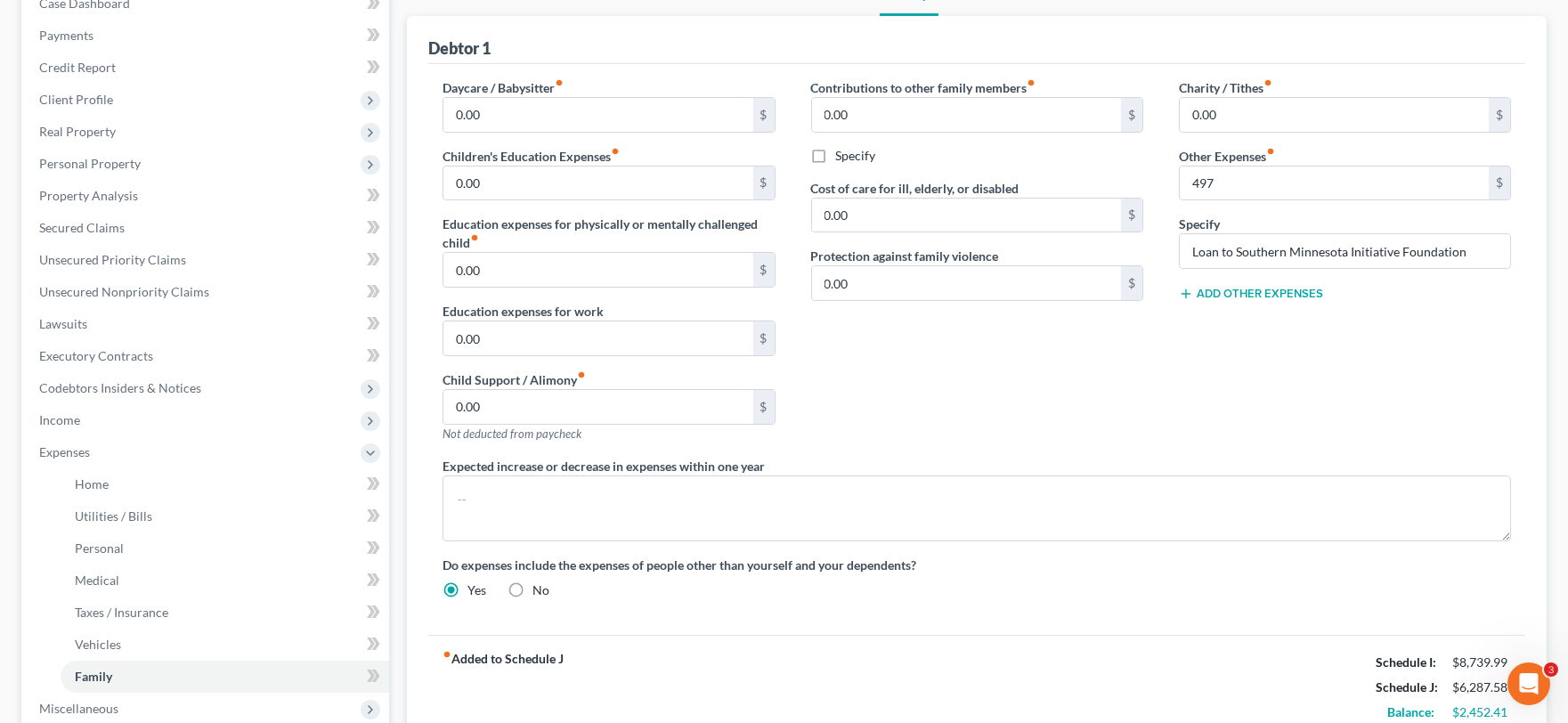 click on "fiber_manual_record  Added to Schedule J" at bounding box center [503, 687] 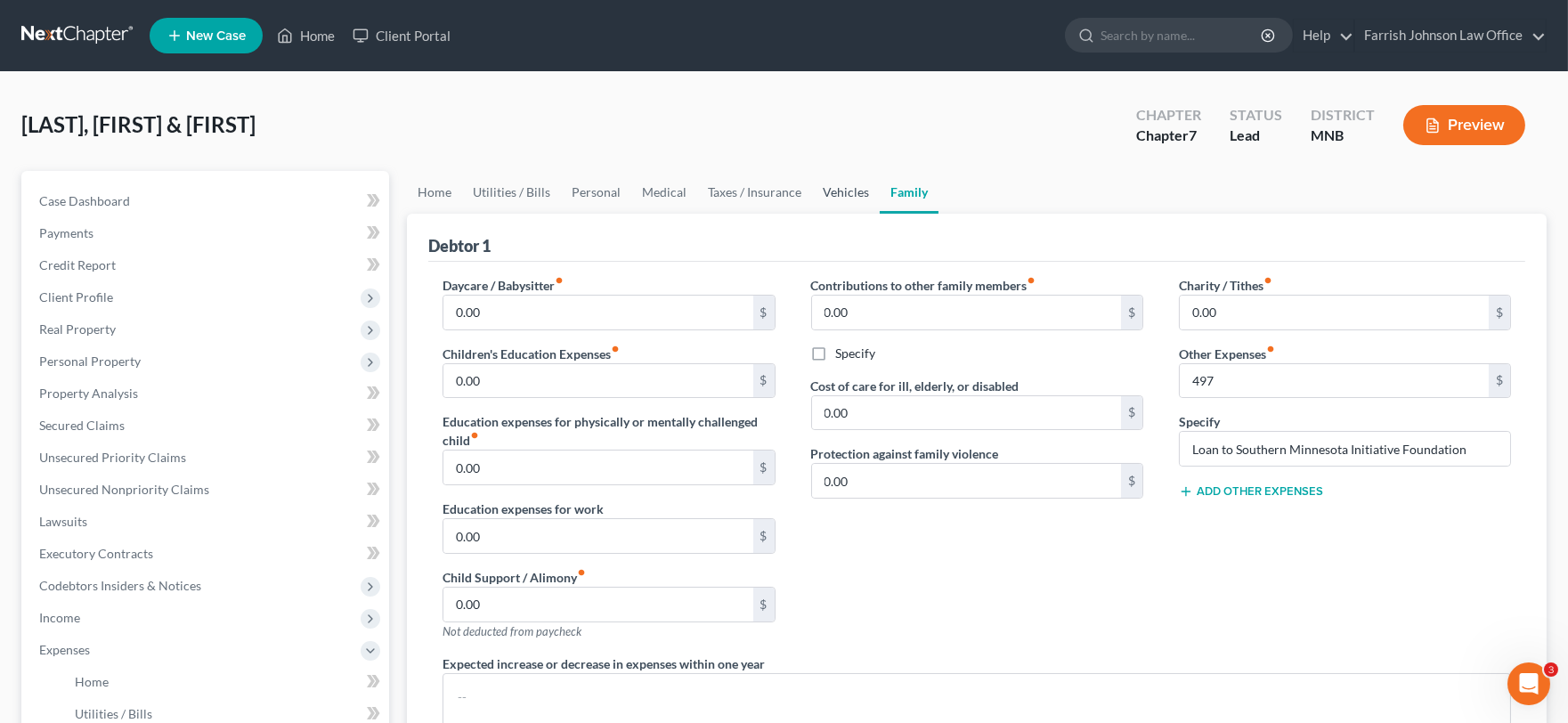 click on "Vehicles" at bounding box center [846, 192] 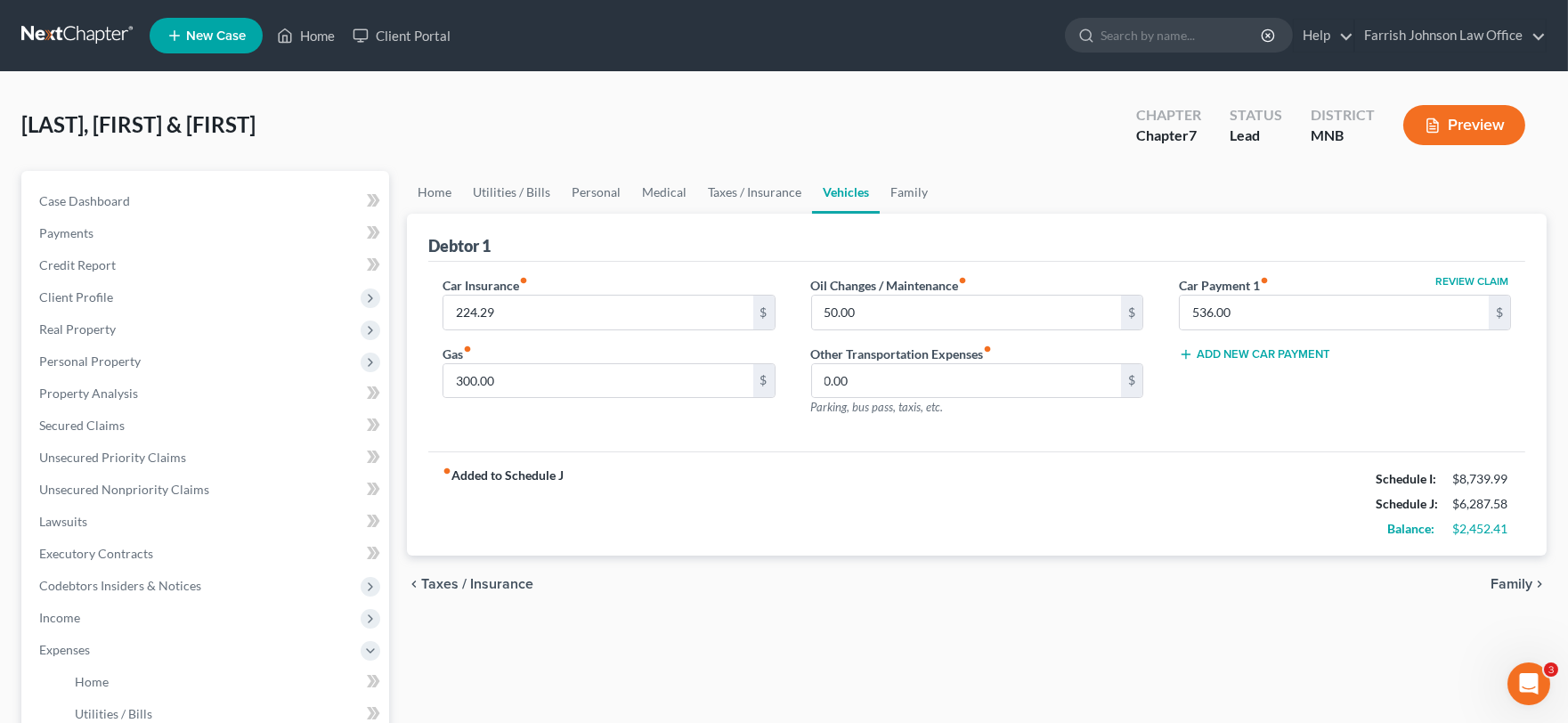 click on "Family" at bounding box center [1511, 584] 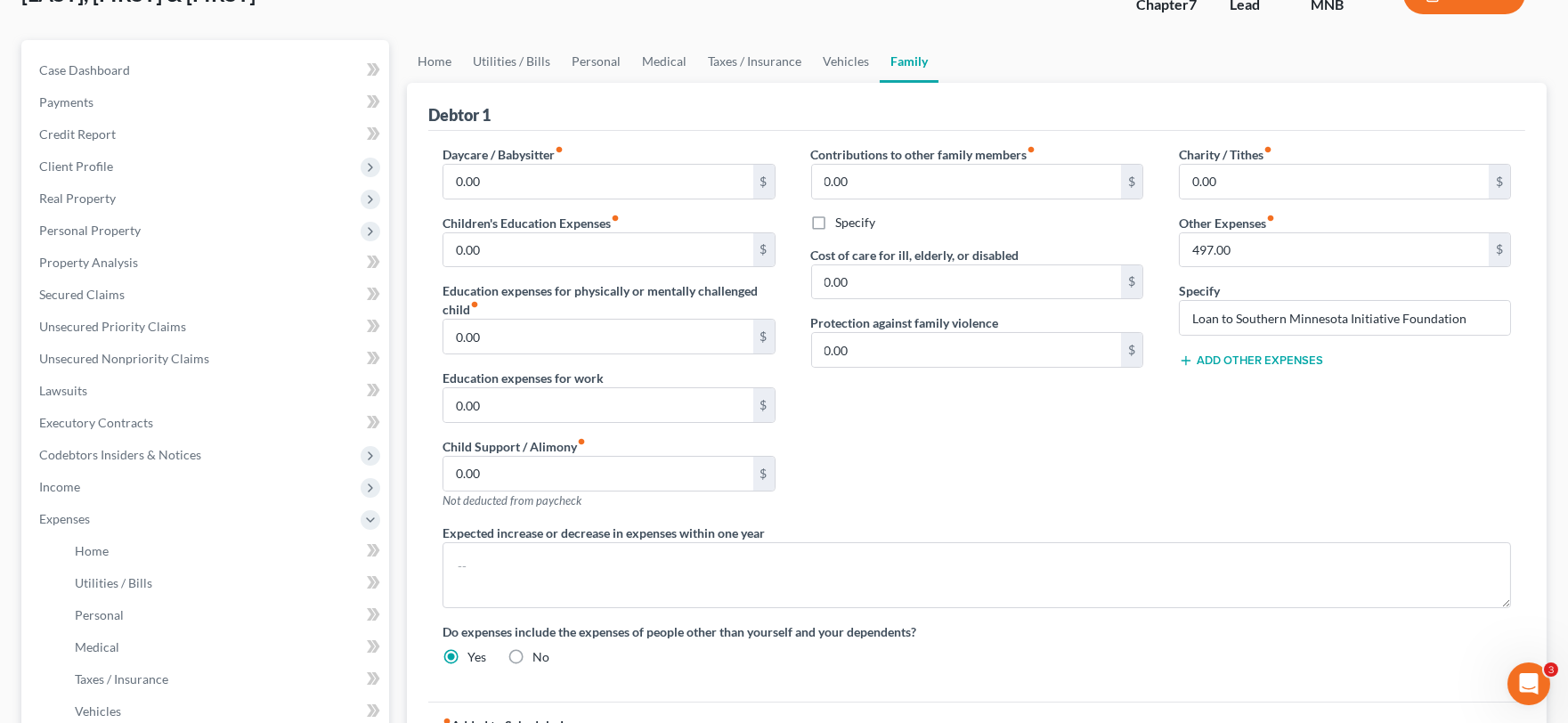 scroll, scrollTop: 0, scrollLeft: 0, axis: both 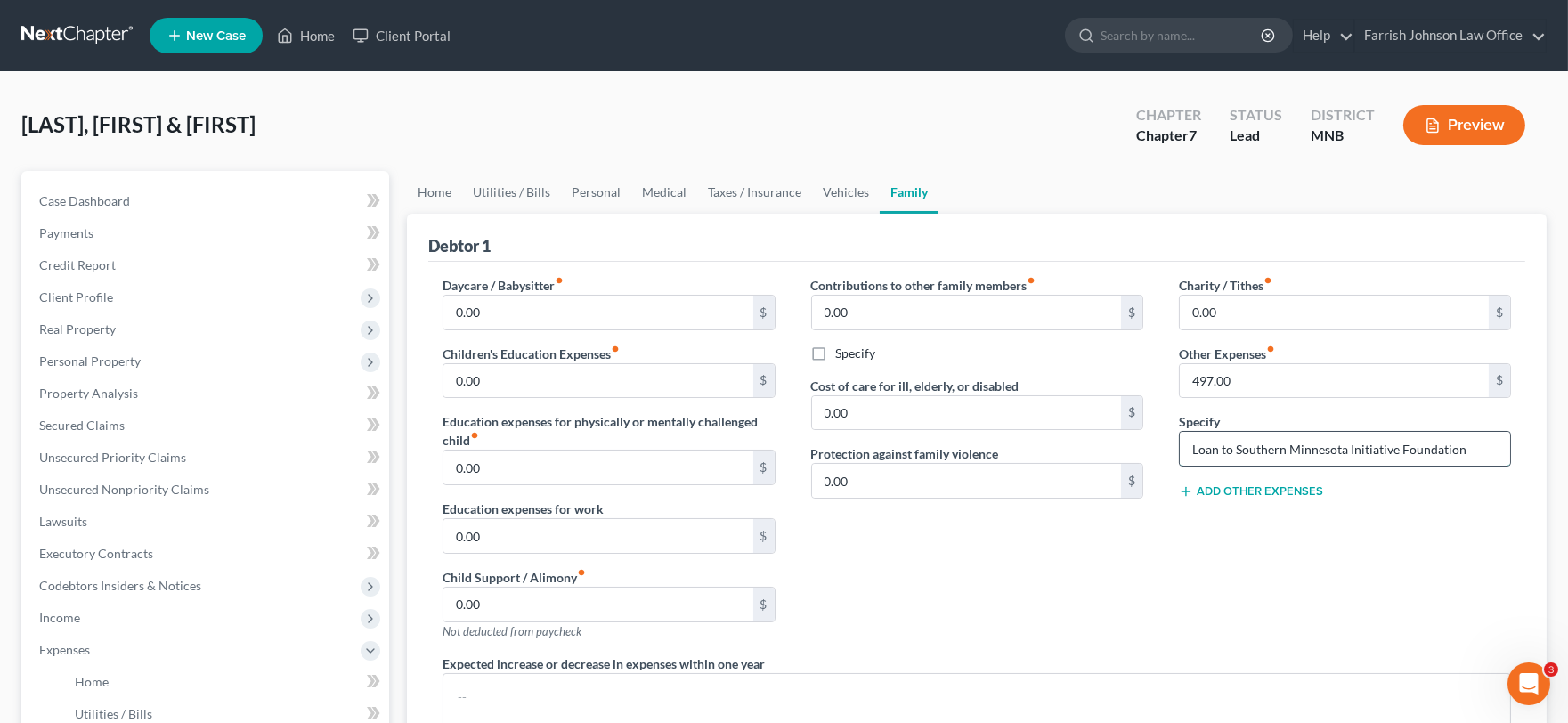 click on "Loan to Southern Minnesota Initiative Foundation" at bounding box center (1345, 449) 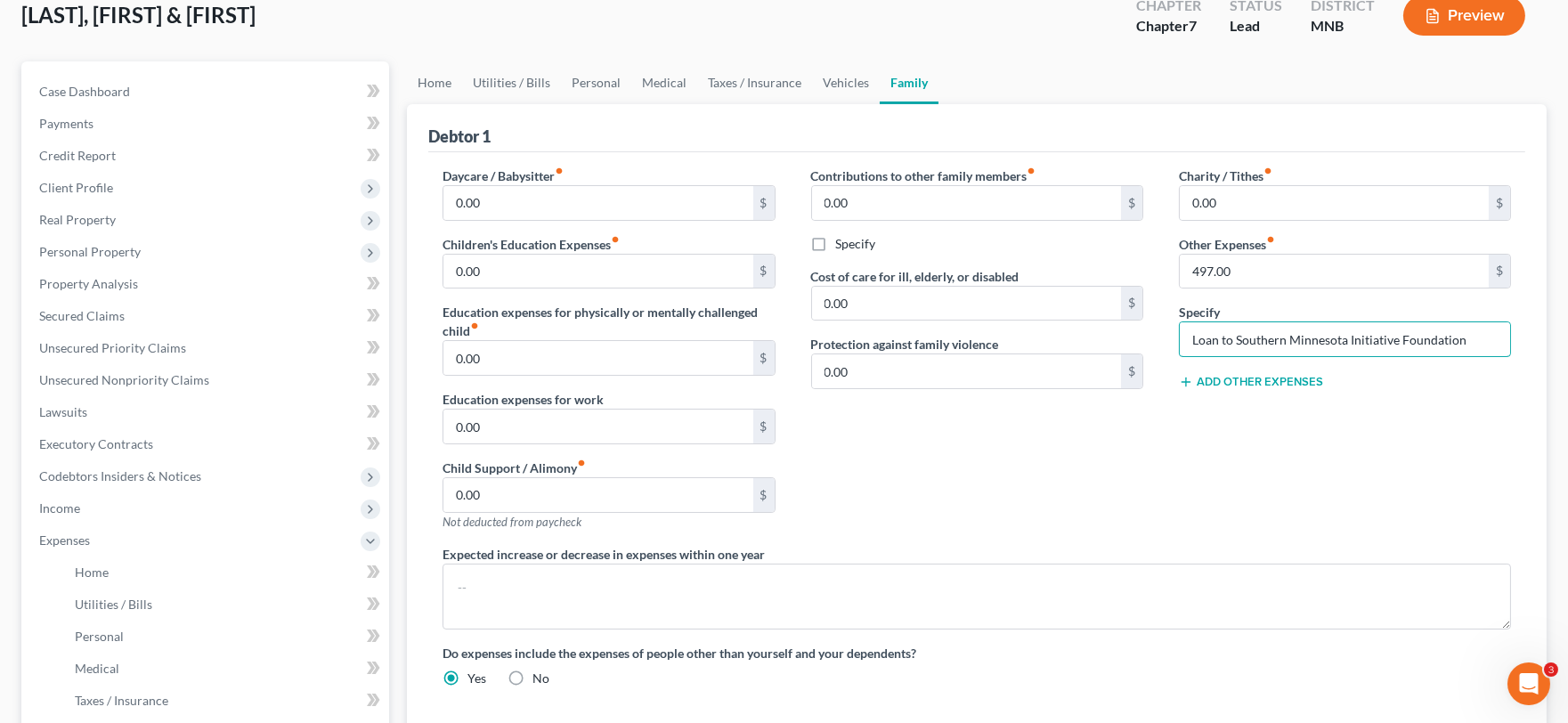 scroll, scrollTop: 99, scrollLeft: 0, axis: vertical 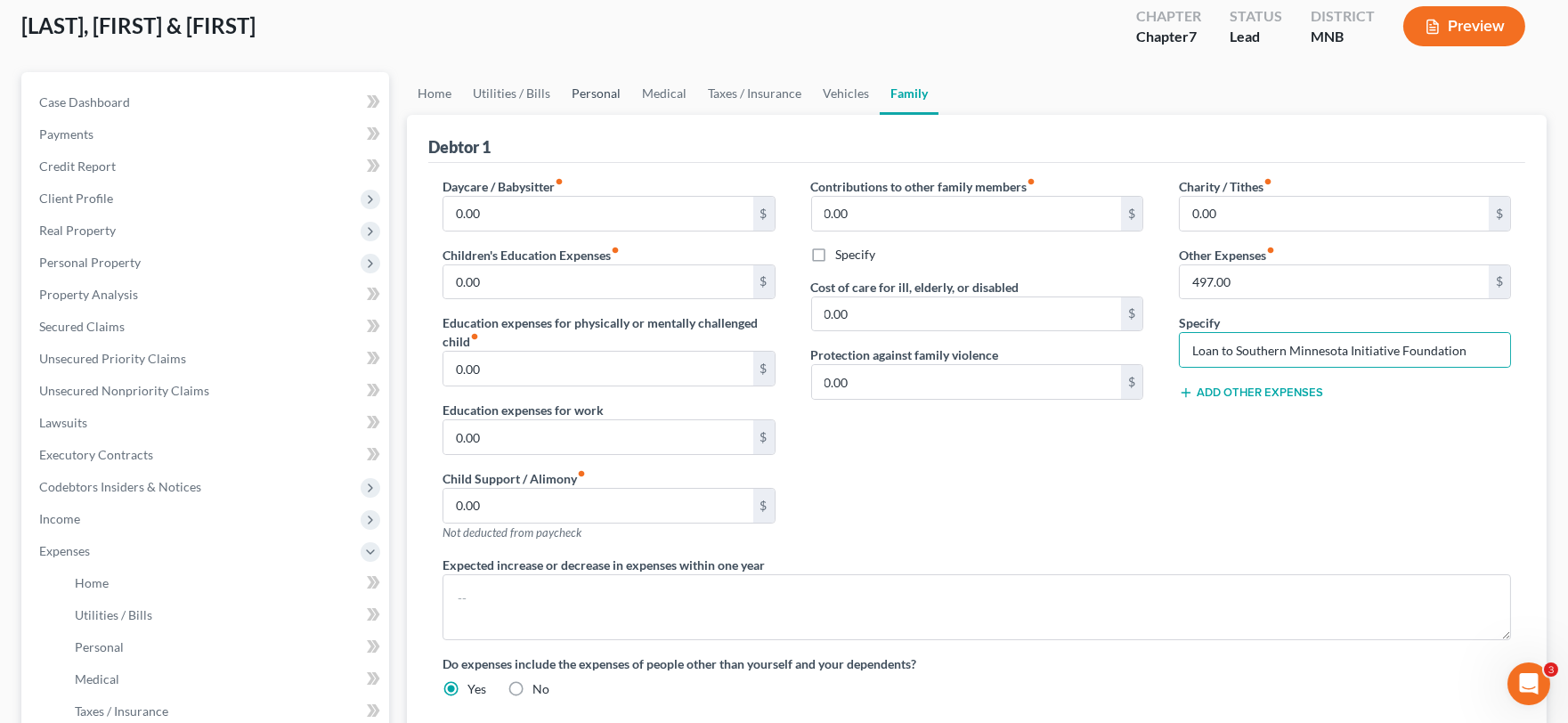 click on "Personal" at bounding box center (596, 93) 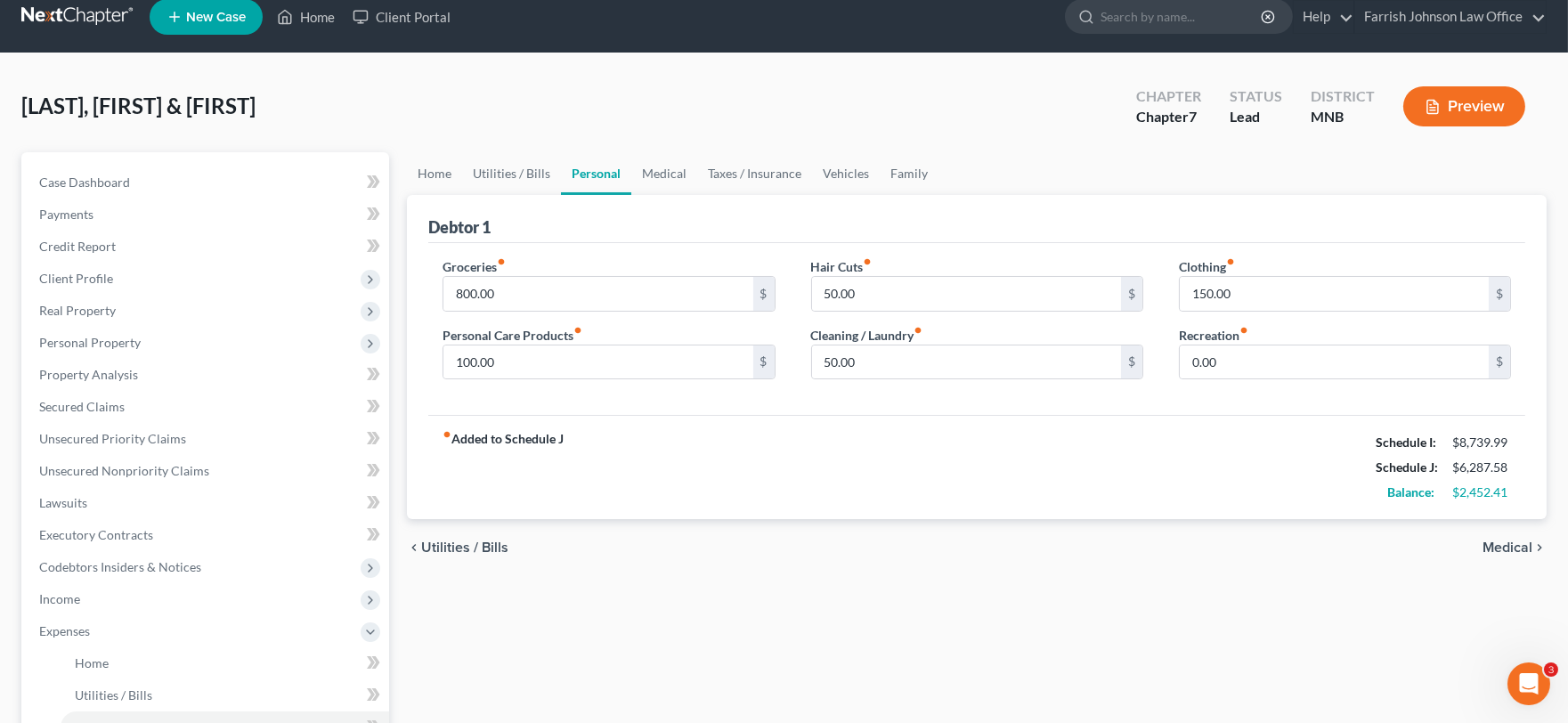scroll, scrollTop: 0, scrollLeft: 0, axis: both 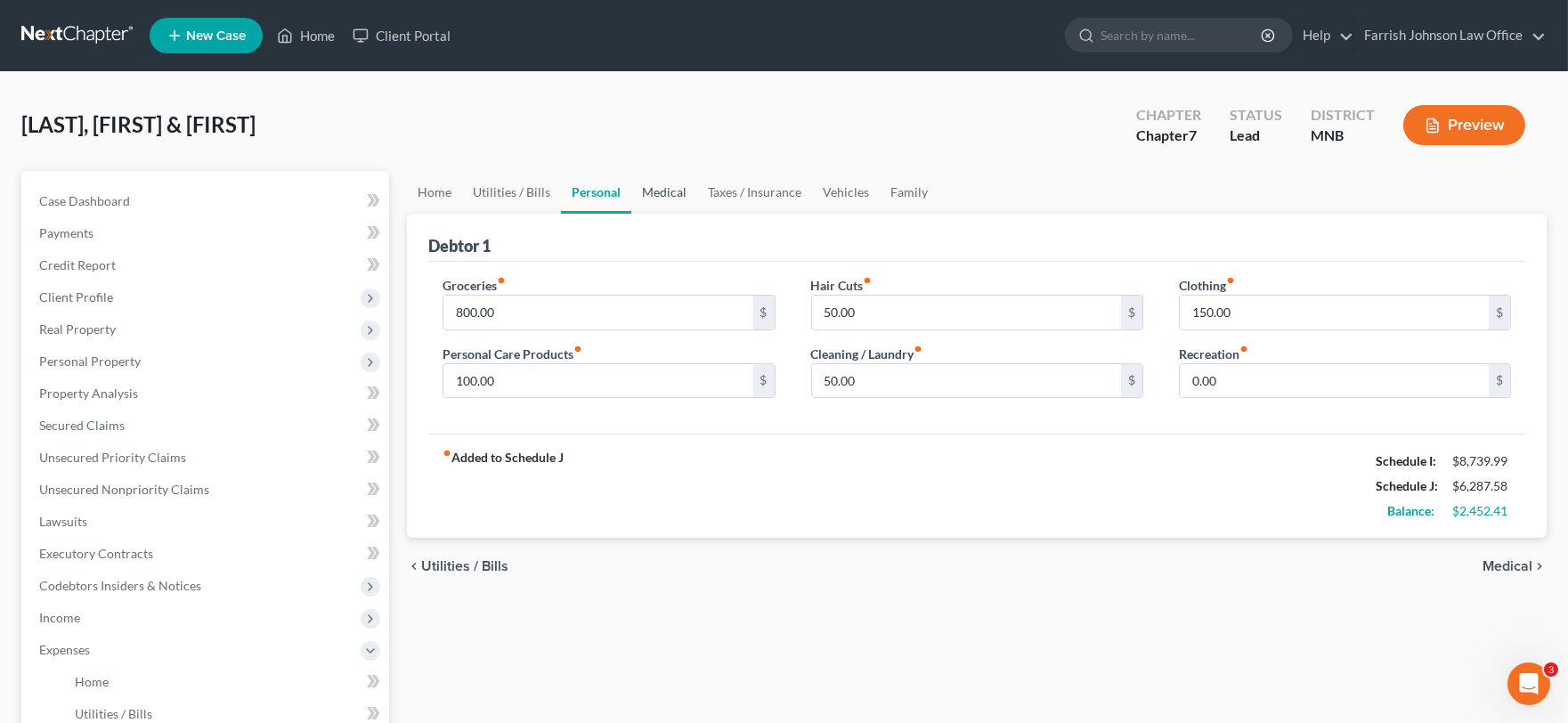 click on "Medical" at bounding box center (664, 192) 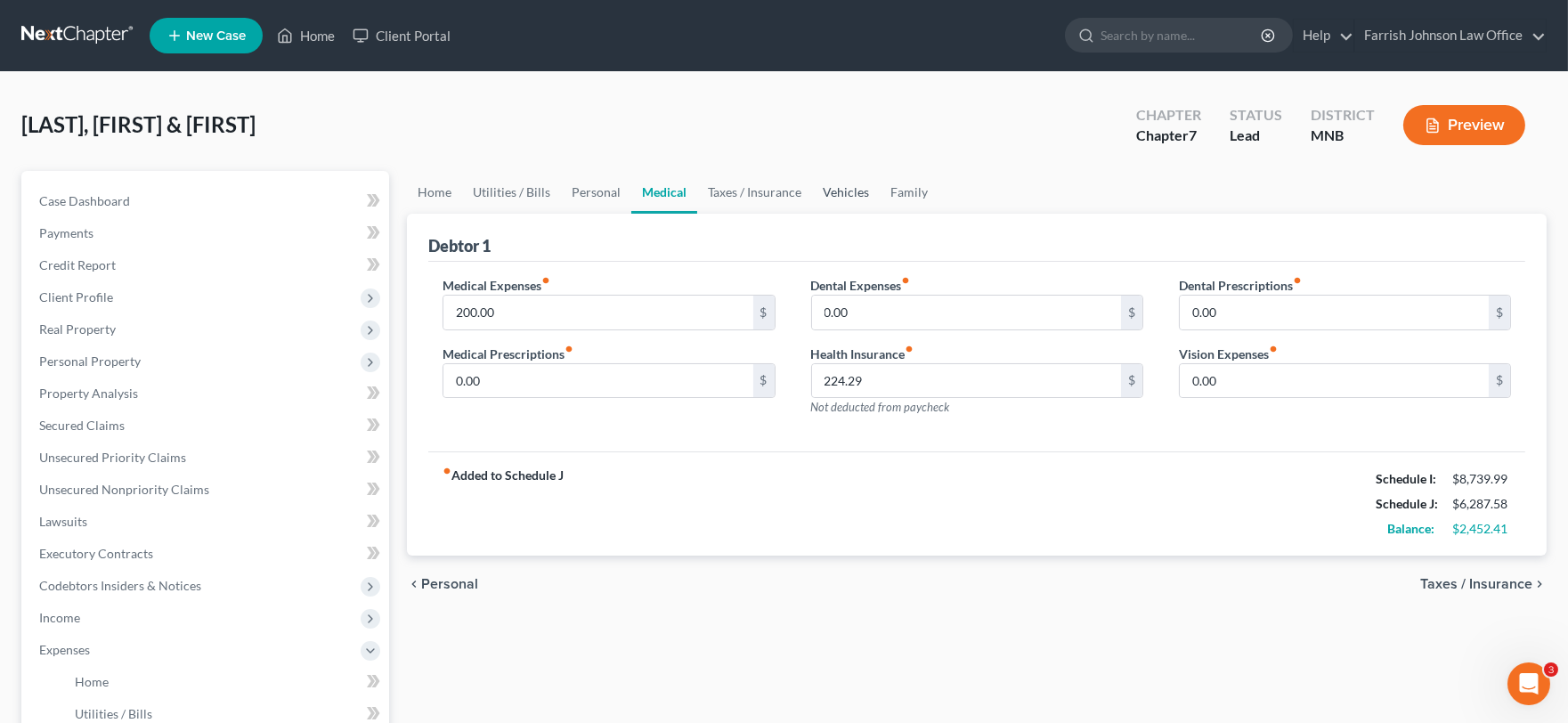 click on "Vehicles" at bounding box center [846, 192] 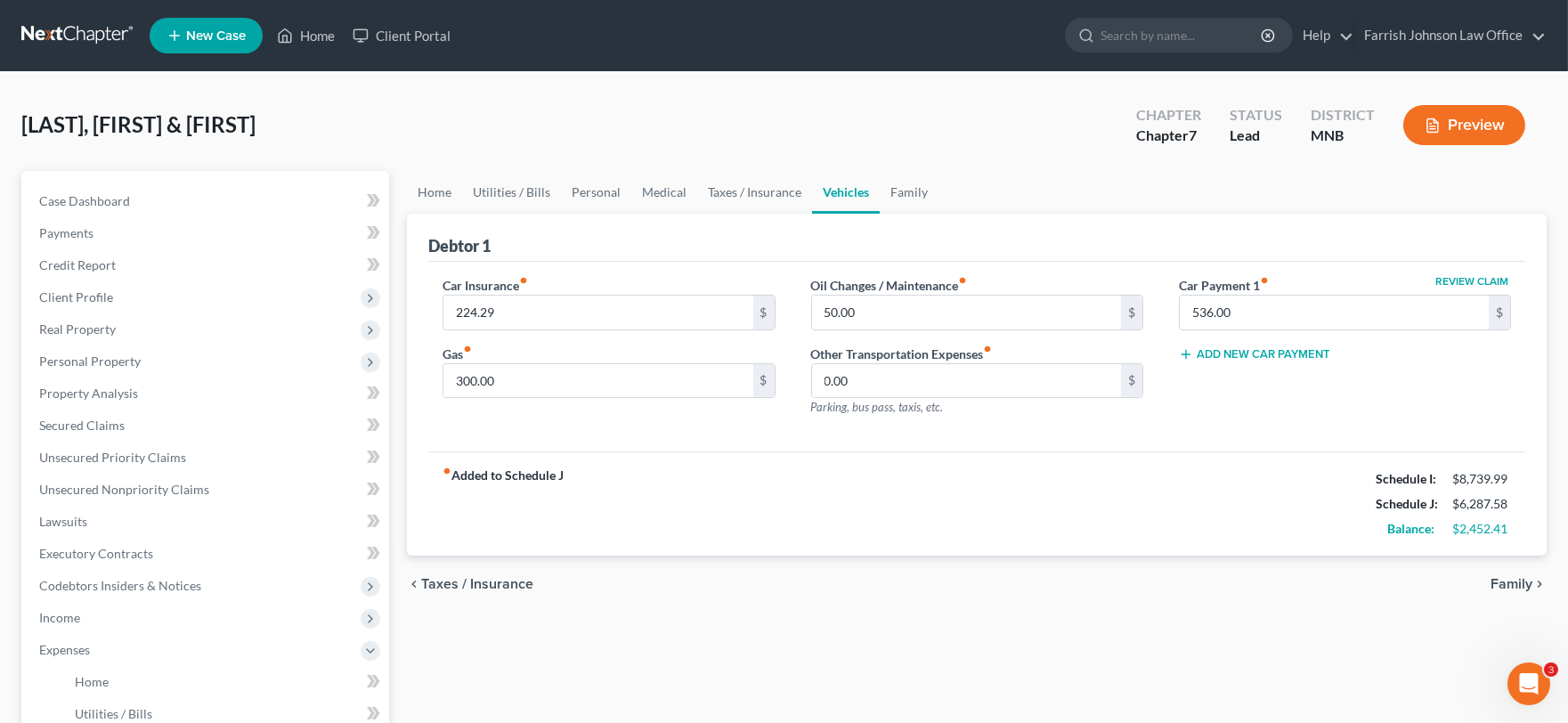 click on "Taxes / Insurance" at bounding box center (477, 584) 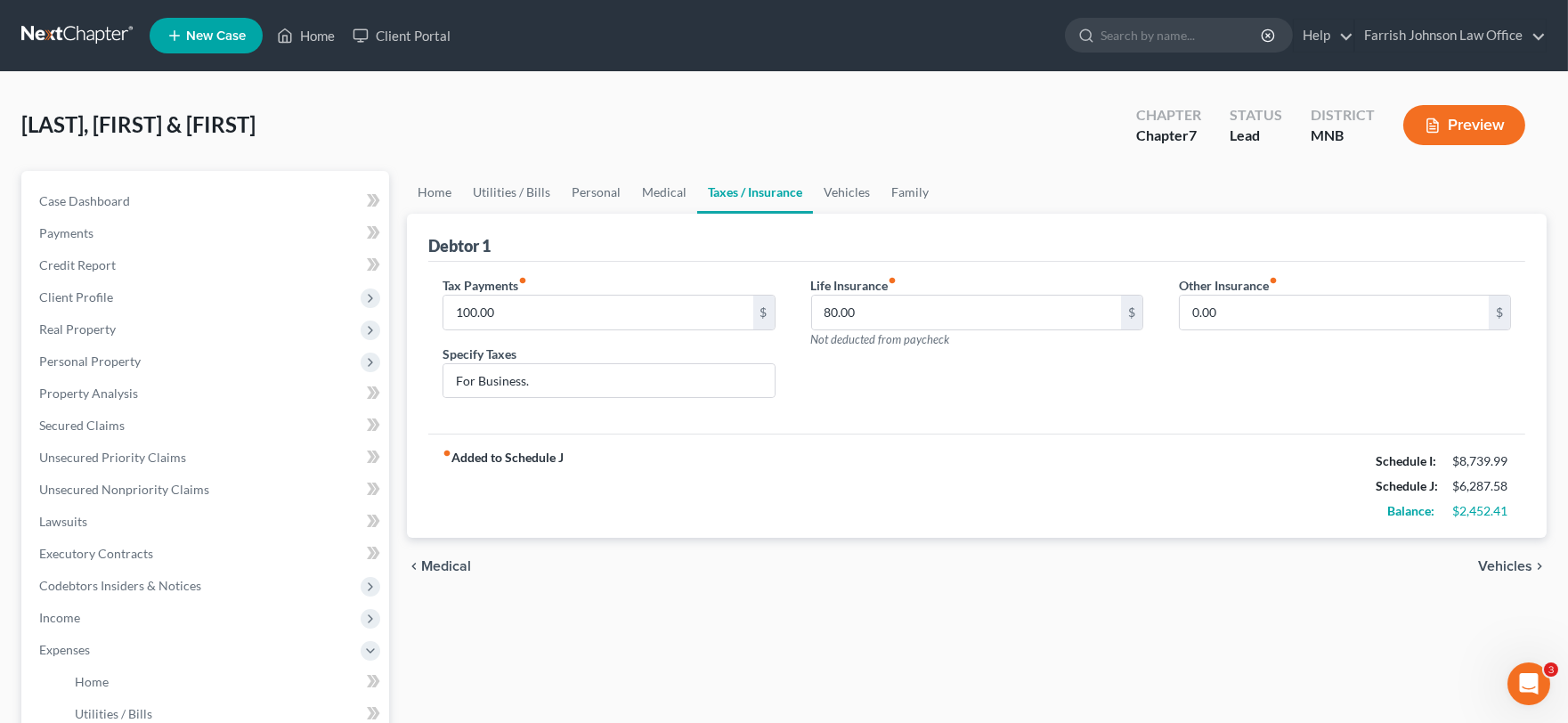 click on "Medical" at bounding box center (446, 566) 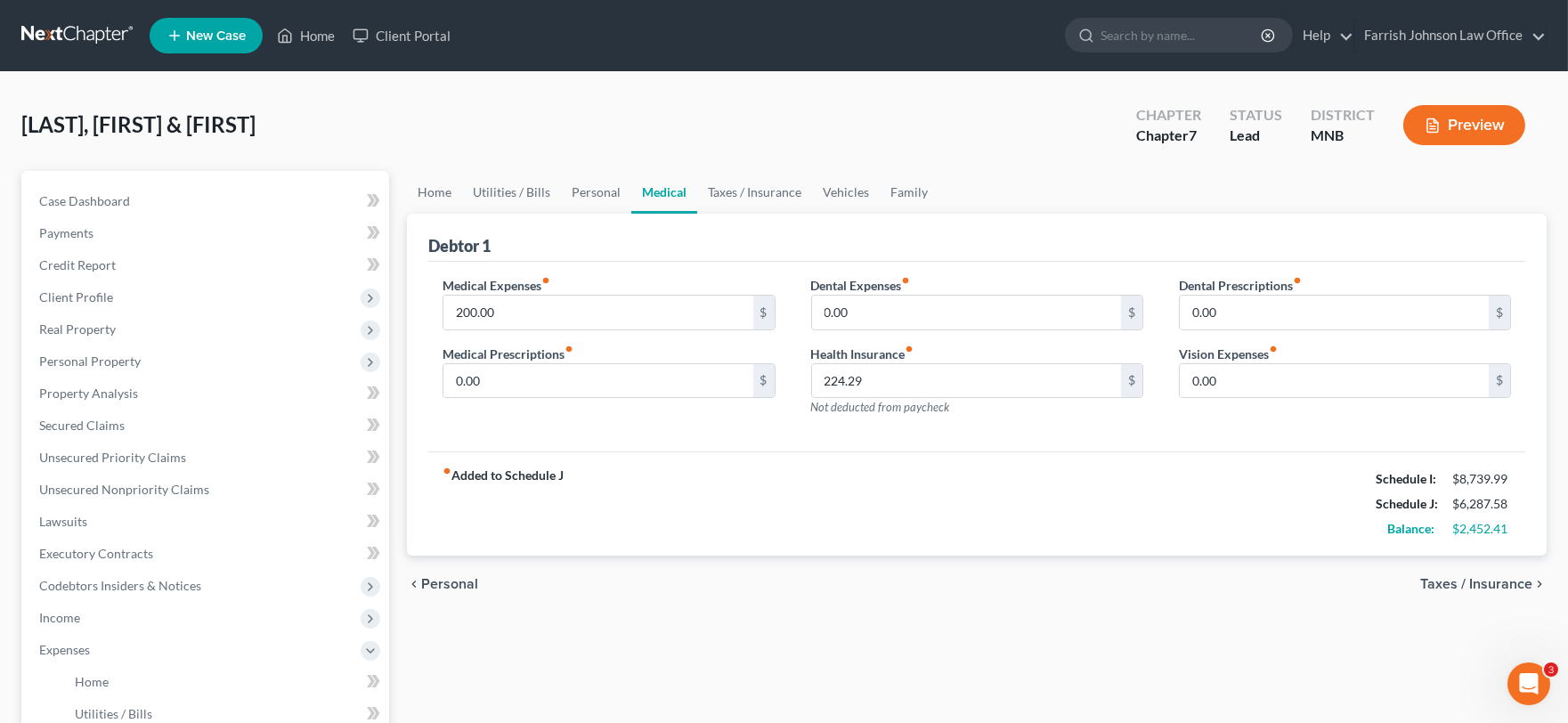 click on "Personal" at bounding box center [450, 584] 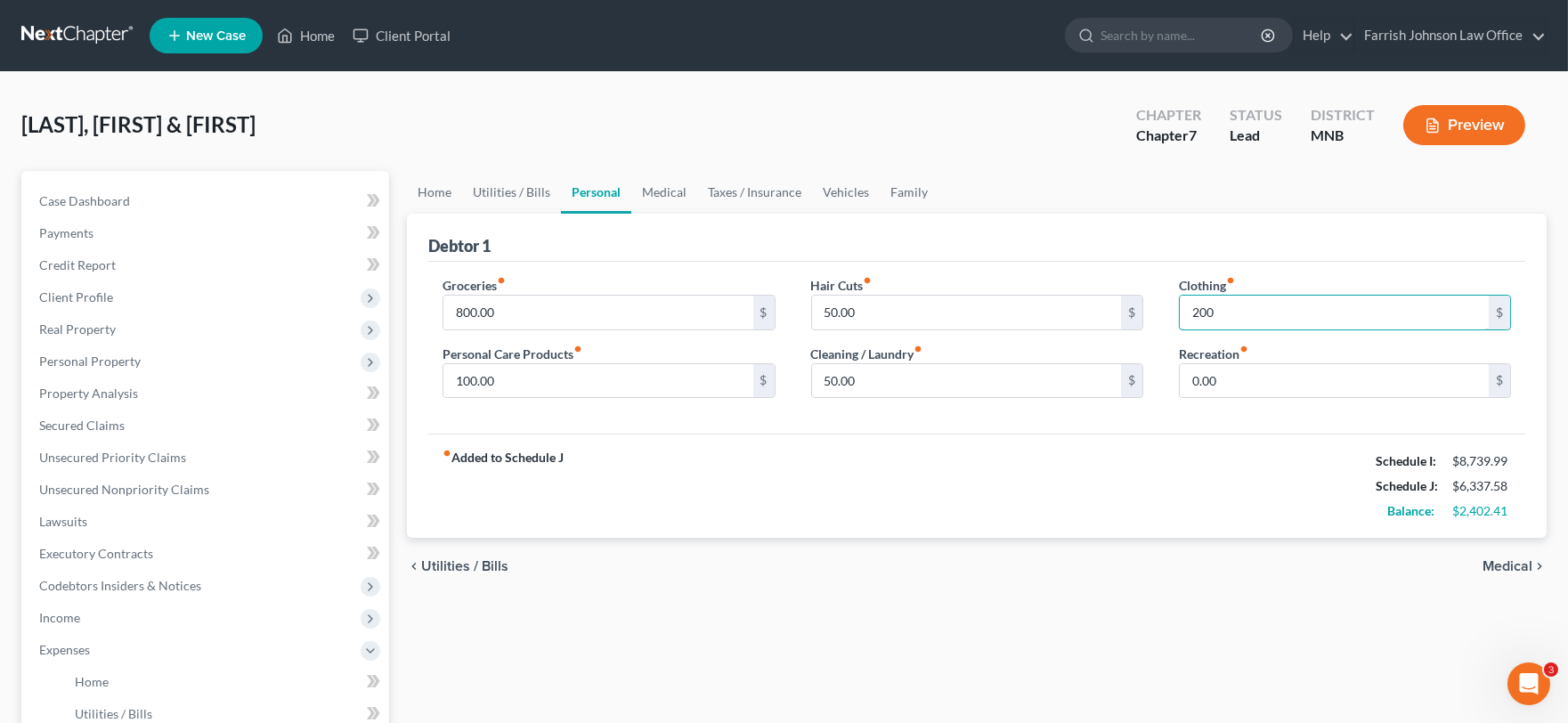 type on "200" 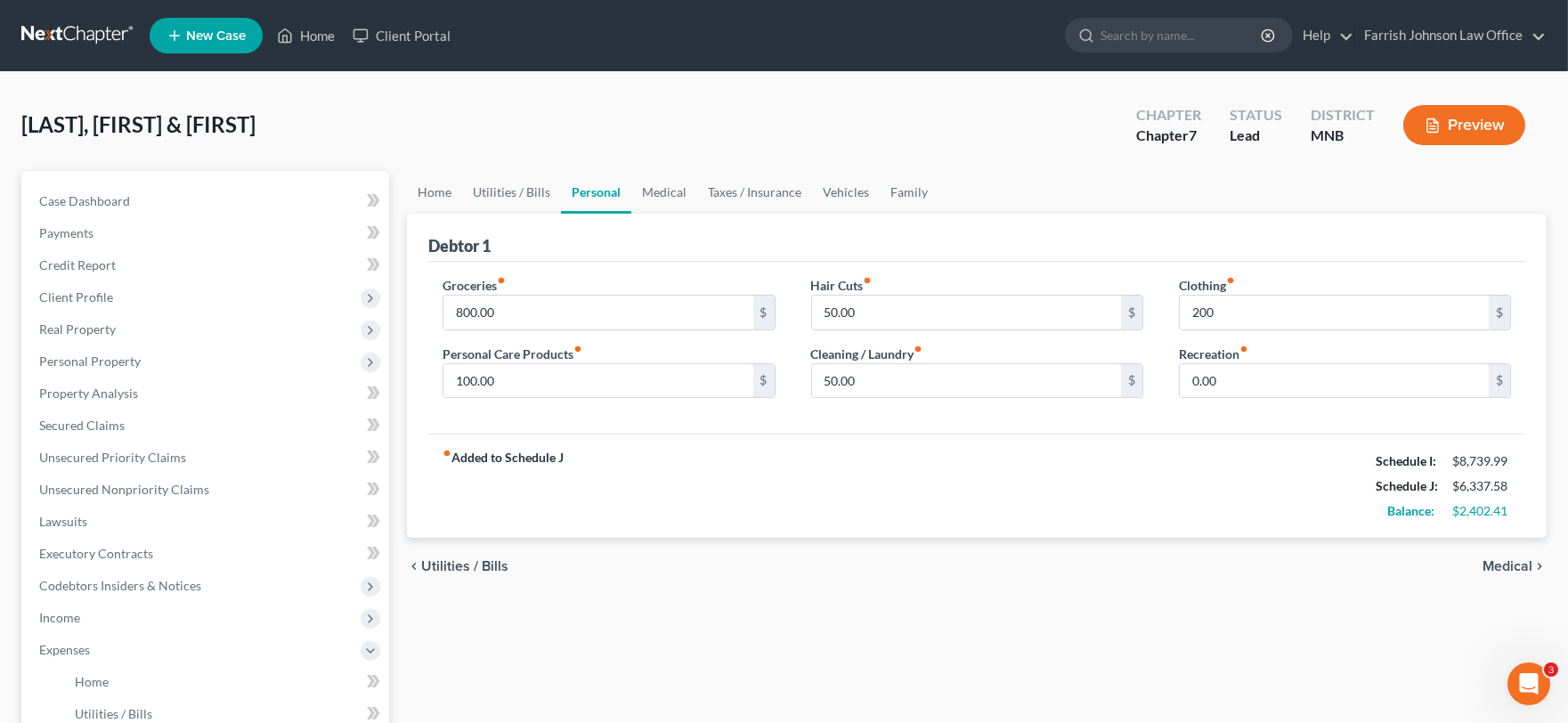 click on "fiber_manual_record  Added to Schedule J Schedule I: $[AMOUNT] Schedule J: $[AMOUNT] Balance: $[AMOUNT]" at bounding box center [977, 485] 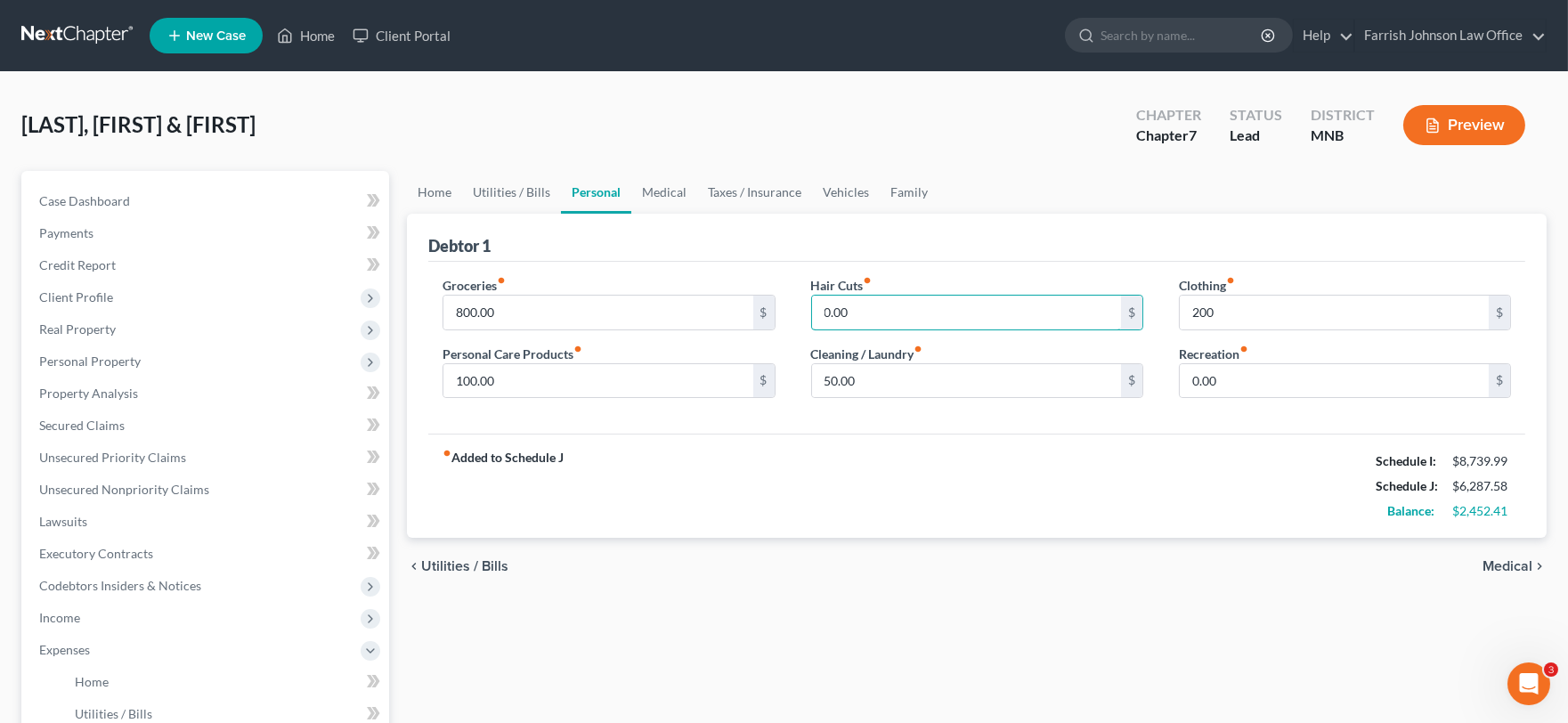 type on "0.00" 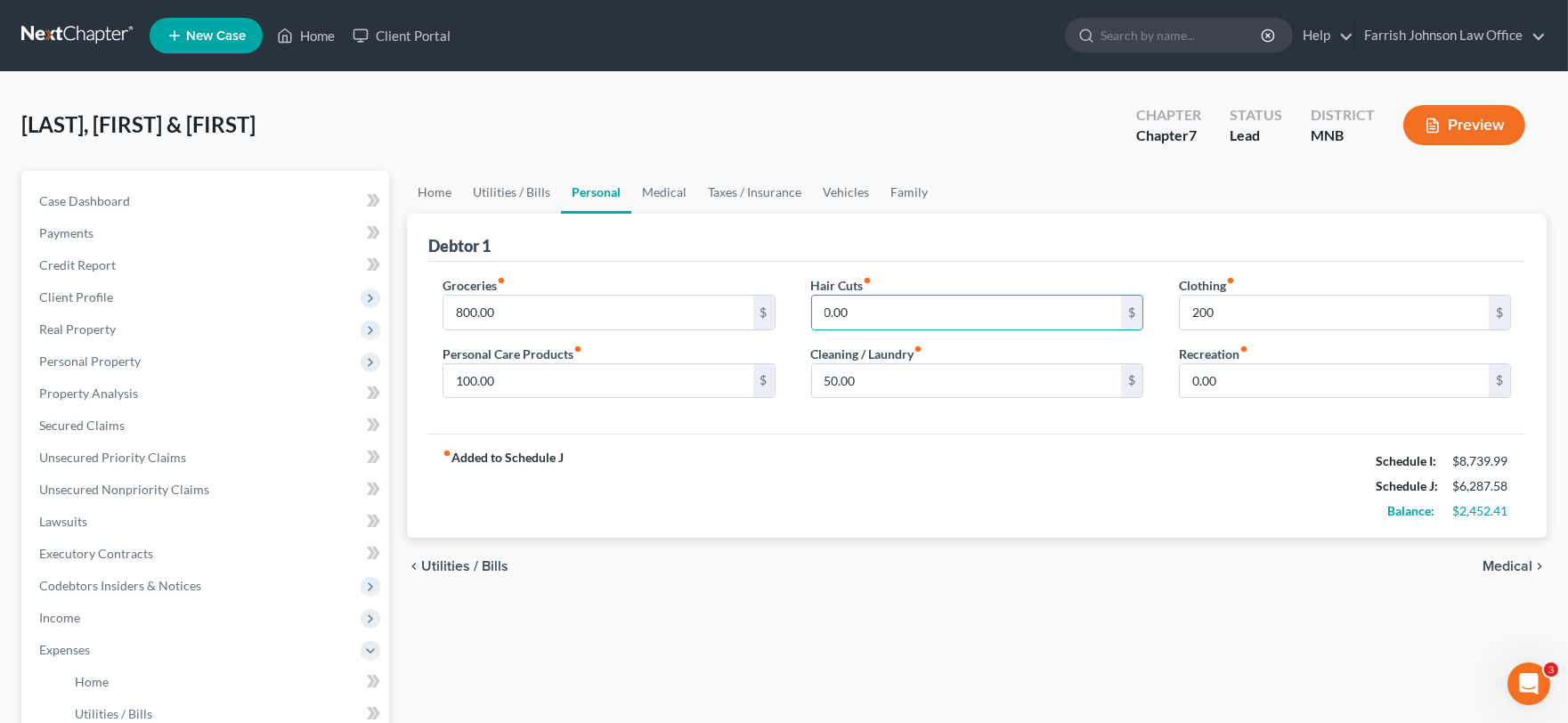 click on "fiber_manual_record  Added to Schedule J Schedule I: $[AMOUNT] Schedule J: $[AMOUNT] Balance: $[AMOUNT]" at bounding box center [977, 485] 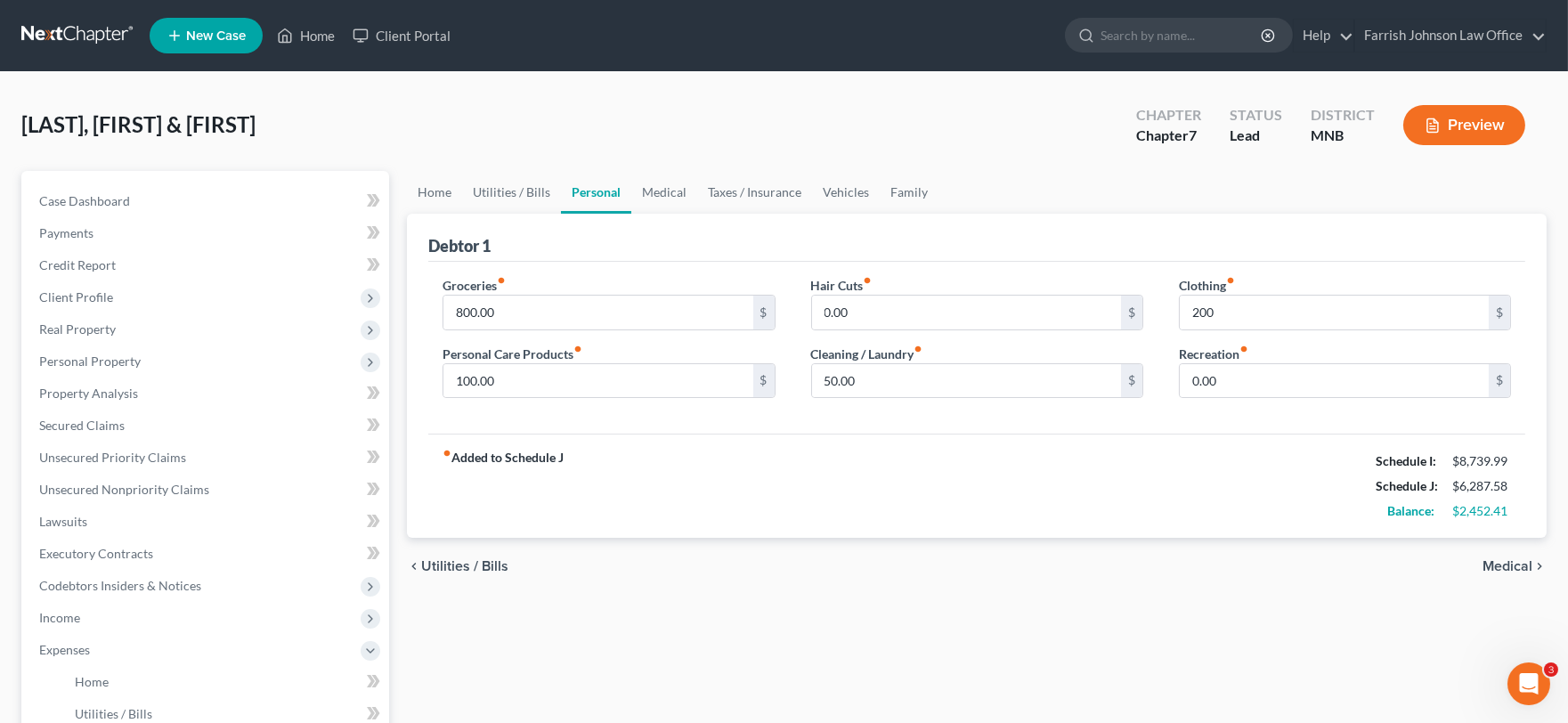 click on "fiber_manual_record  Added to Schedule J Schedule I: $[AMOUNT] Schedule J: $[AMOUNT] Balance: $[AMOUNT]" at bounding box center (977, 485) 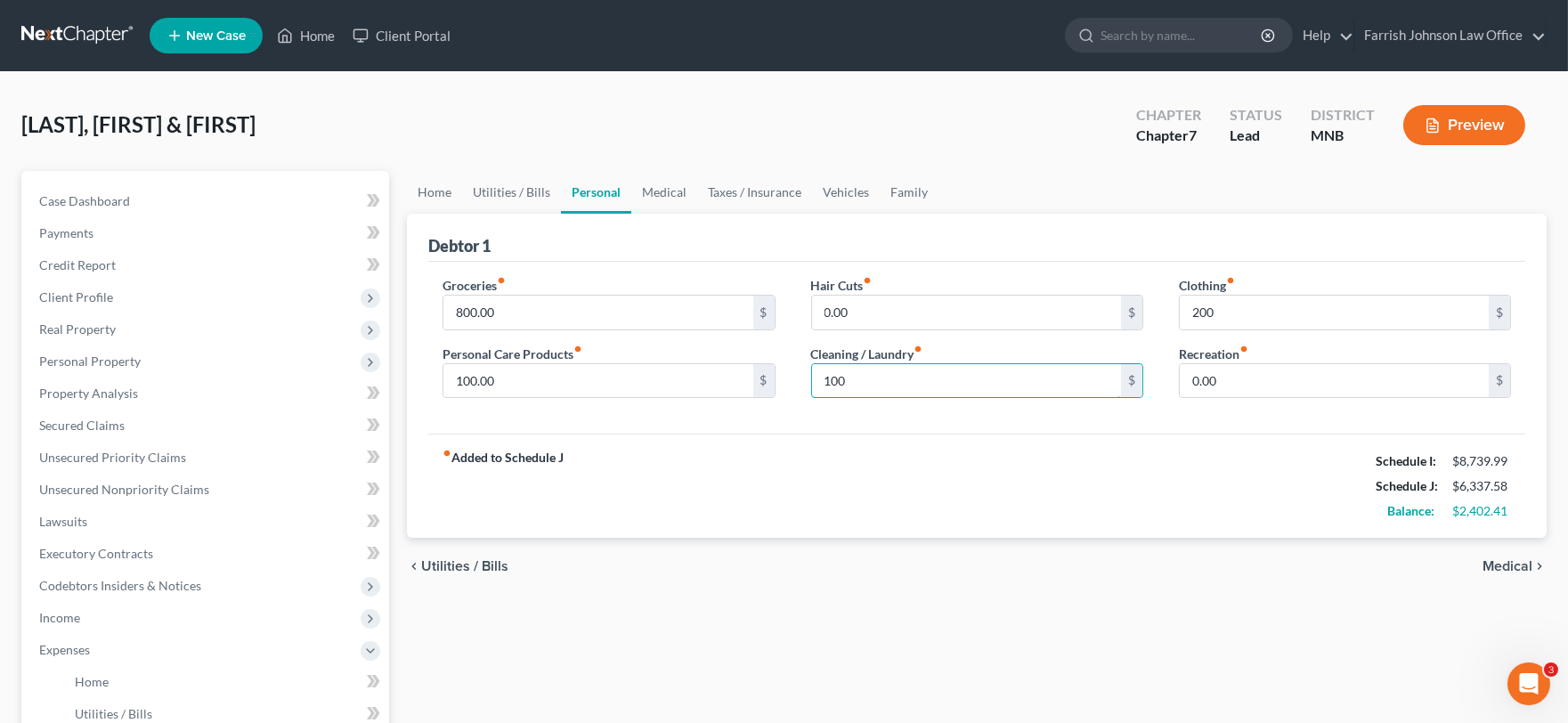 type on "100" 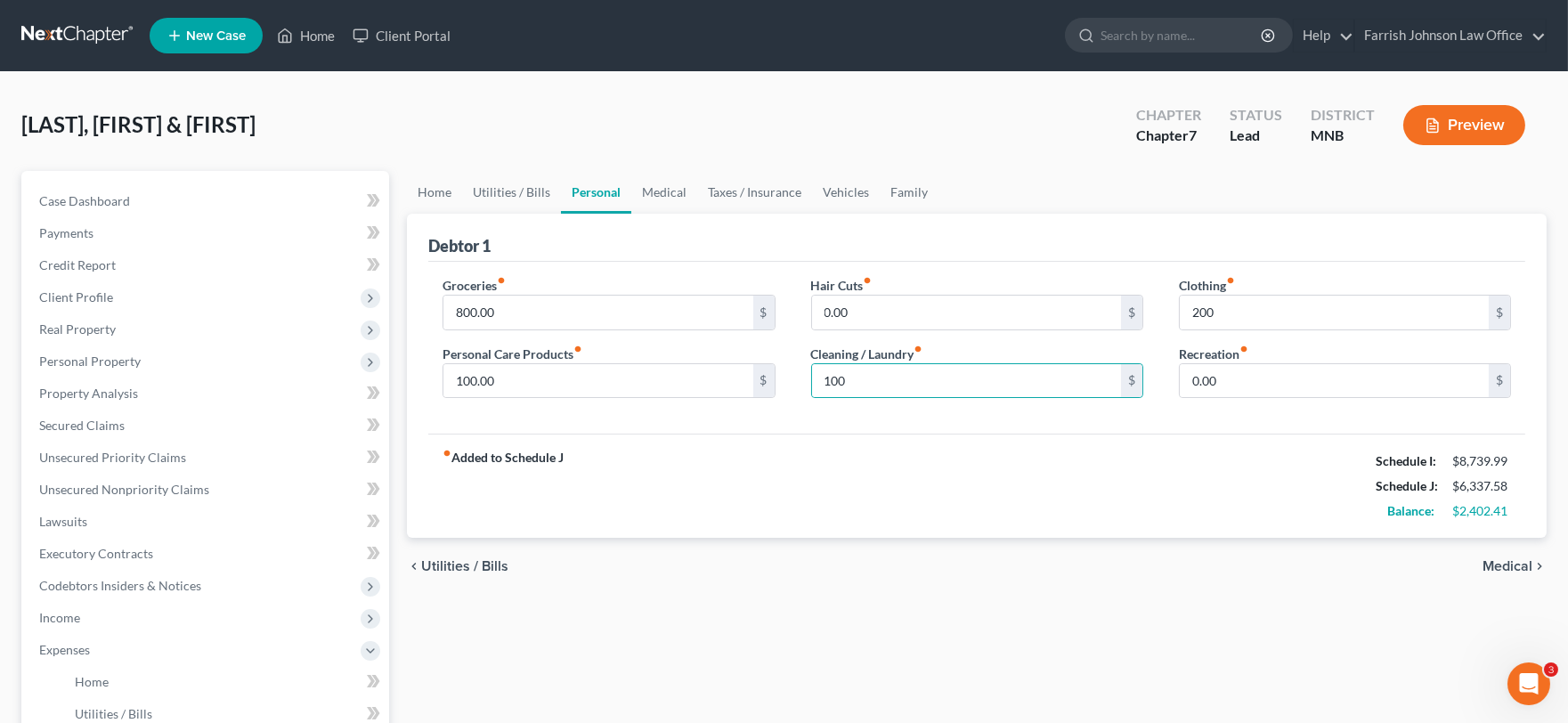 click on "fiber_manual_record  Added to Schedule J Schedule I: $[AMOUNT] Schedule J: $[AMOUNT] Balance: $[AMOUNT]" at bounding box center (977, 485) 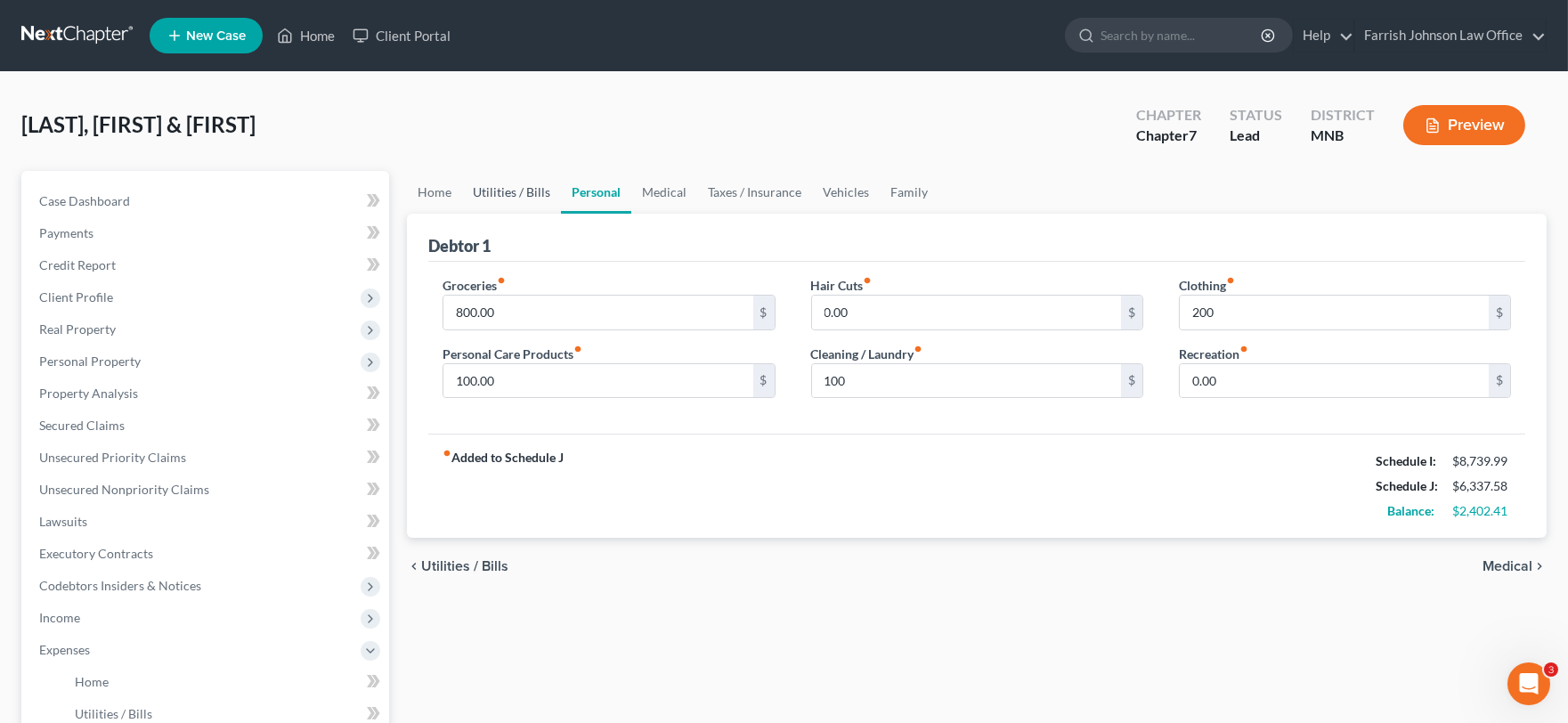 click on "Utilities / Bills" at bounding box center [511, 192] 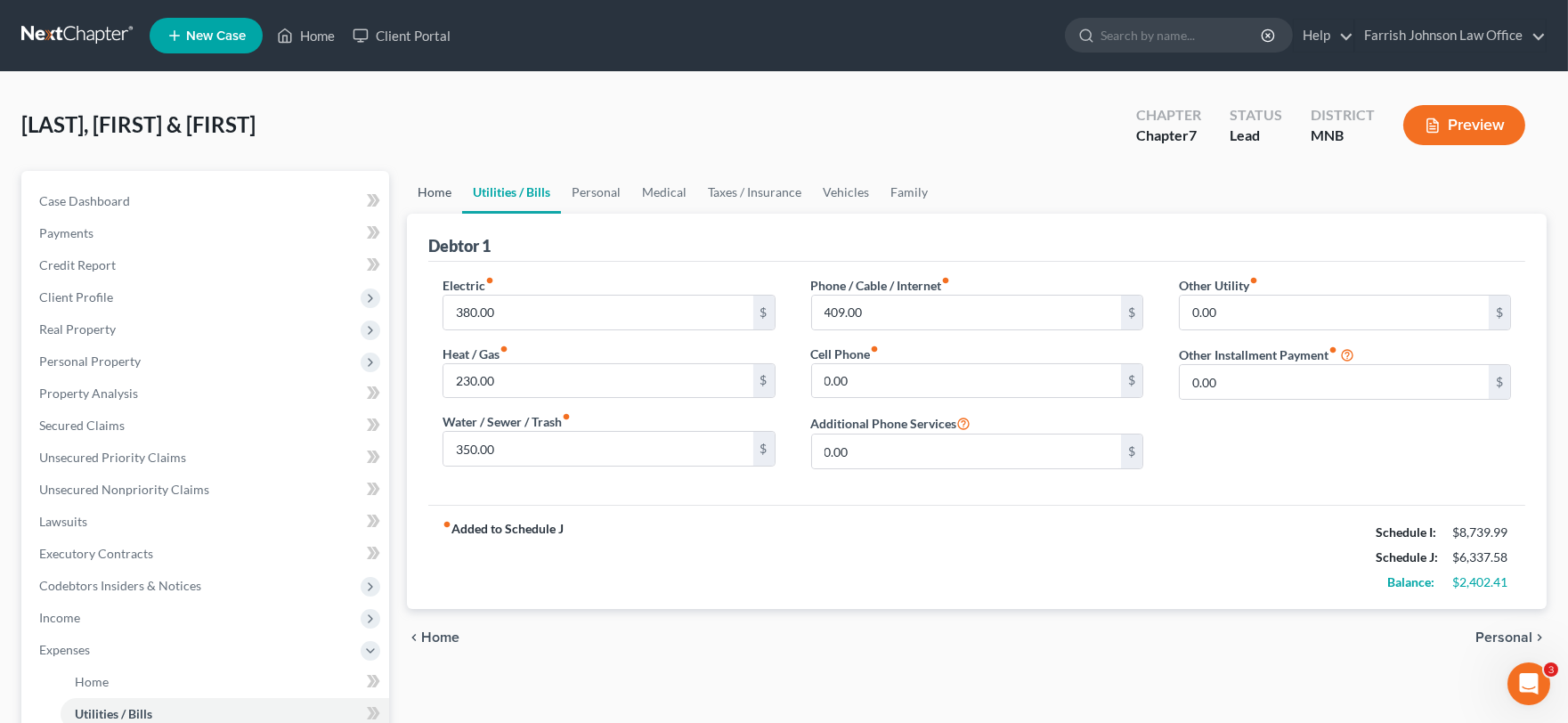 click on "Home" at bounding box center (435, 192) 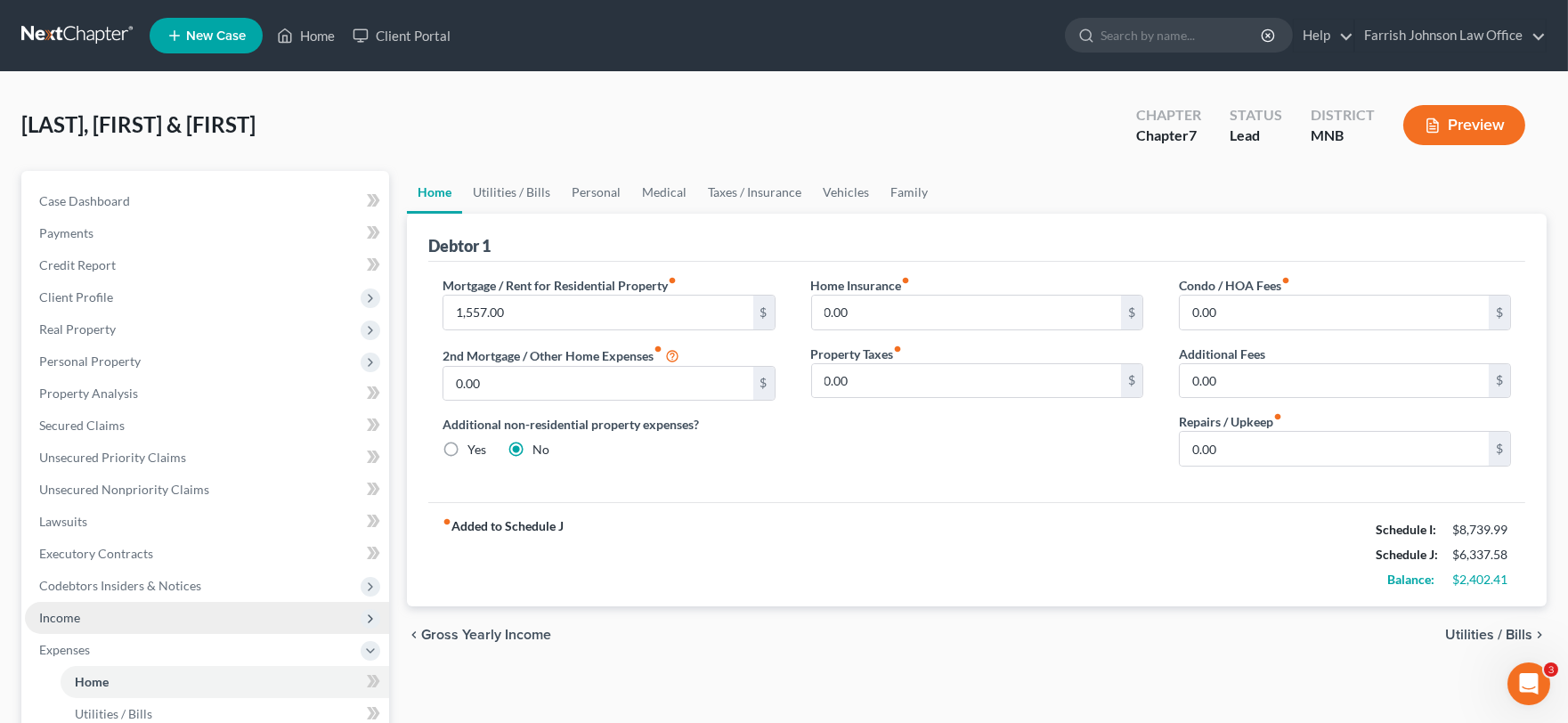 click on "Income" at bounding box center [207, 618] 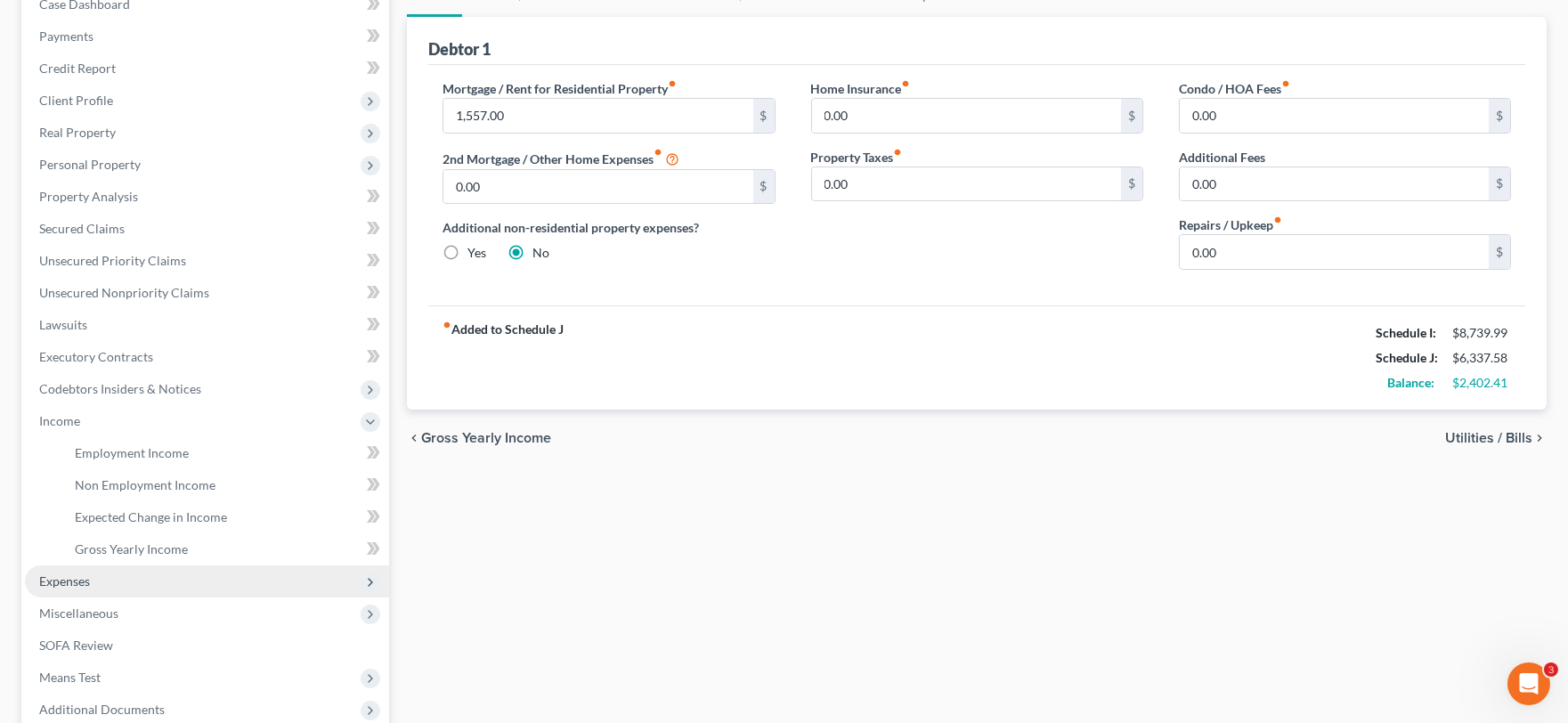 scroll, scrollTop: 198, scrollLeft: 0, axis: vertical 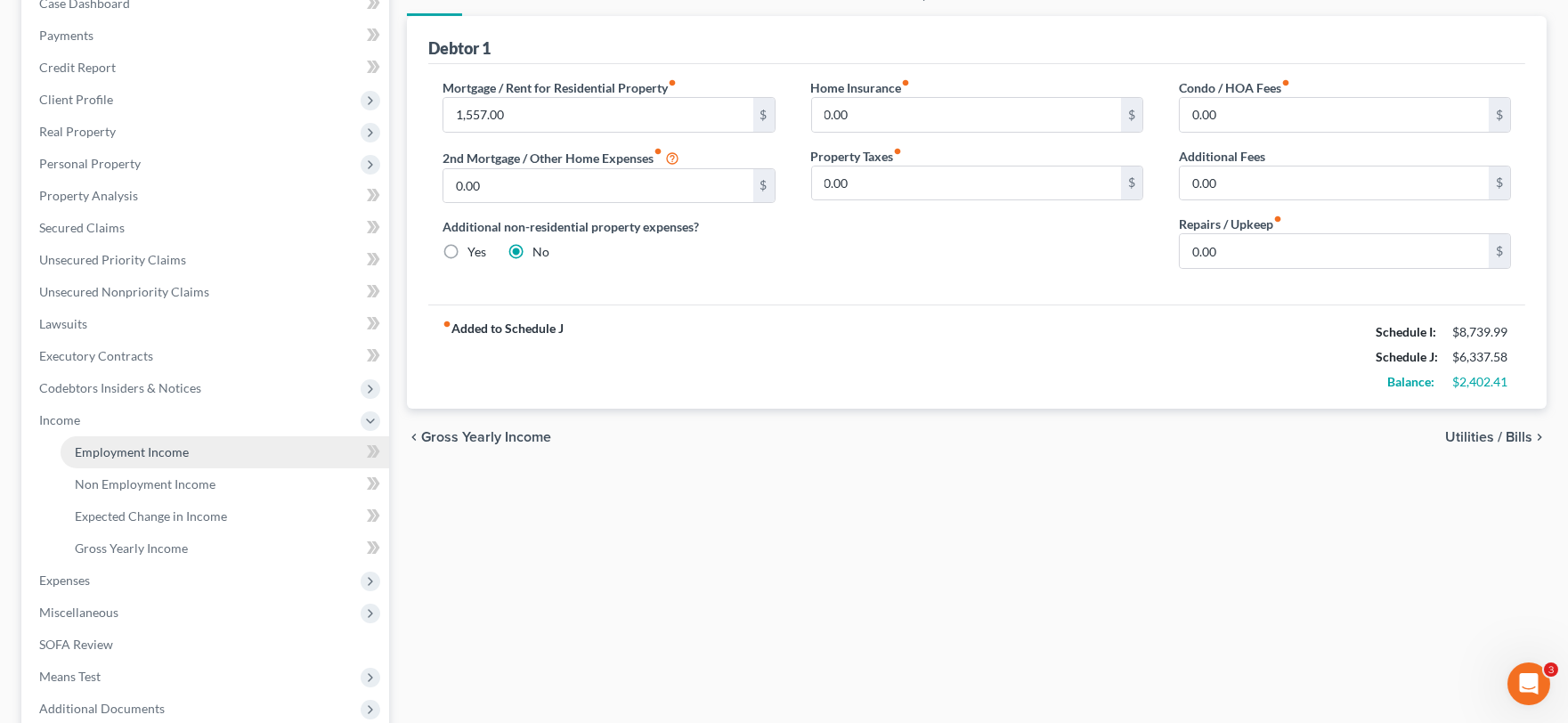 click on "Employment Income" at bounding box center [224, 452] 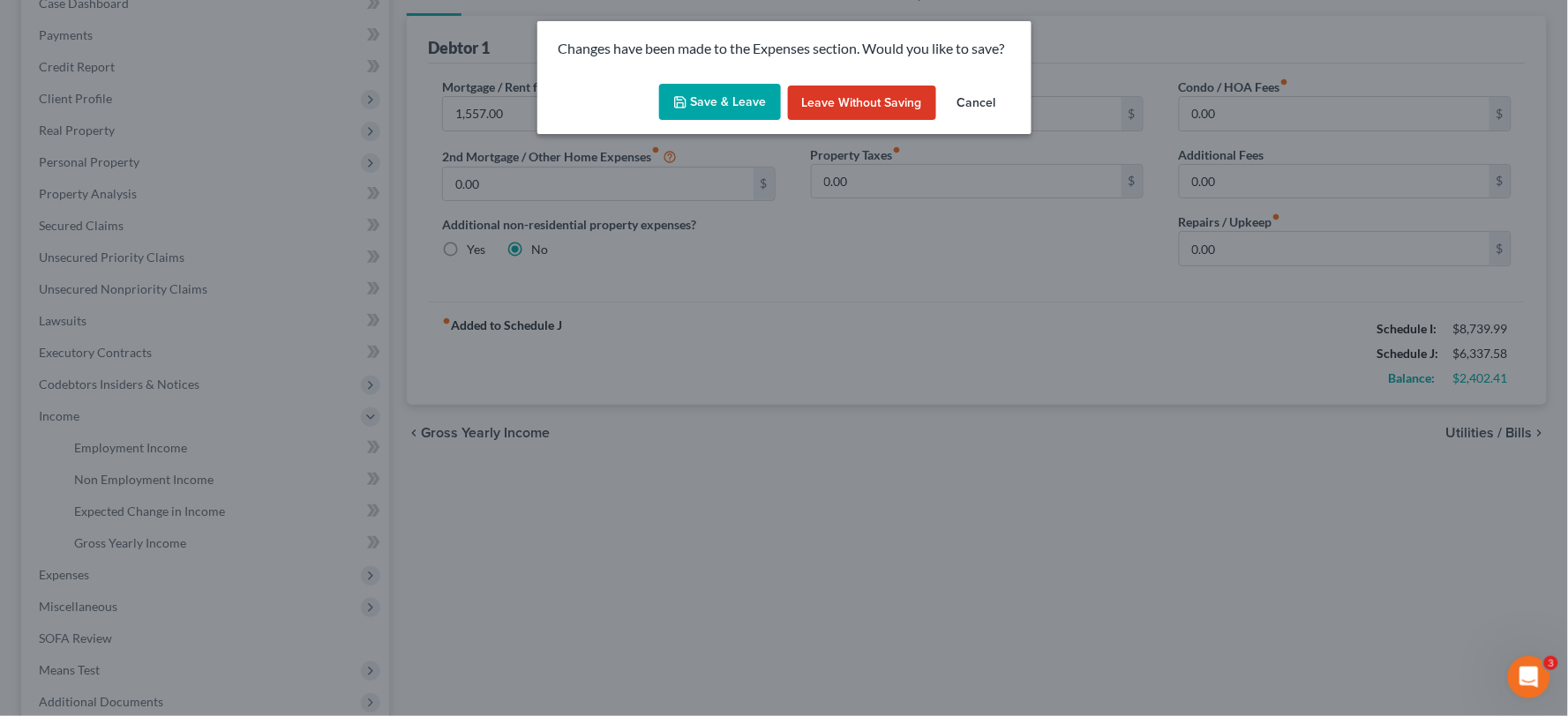 click on "Save & Leave" at bounding box center (720, 102) 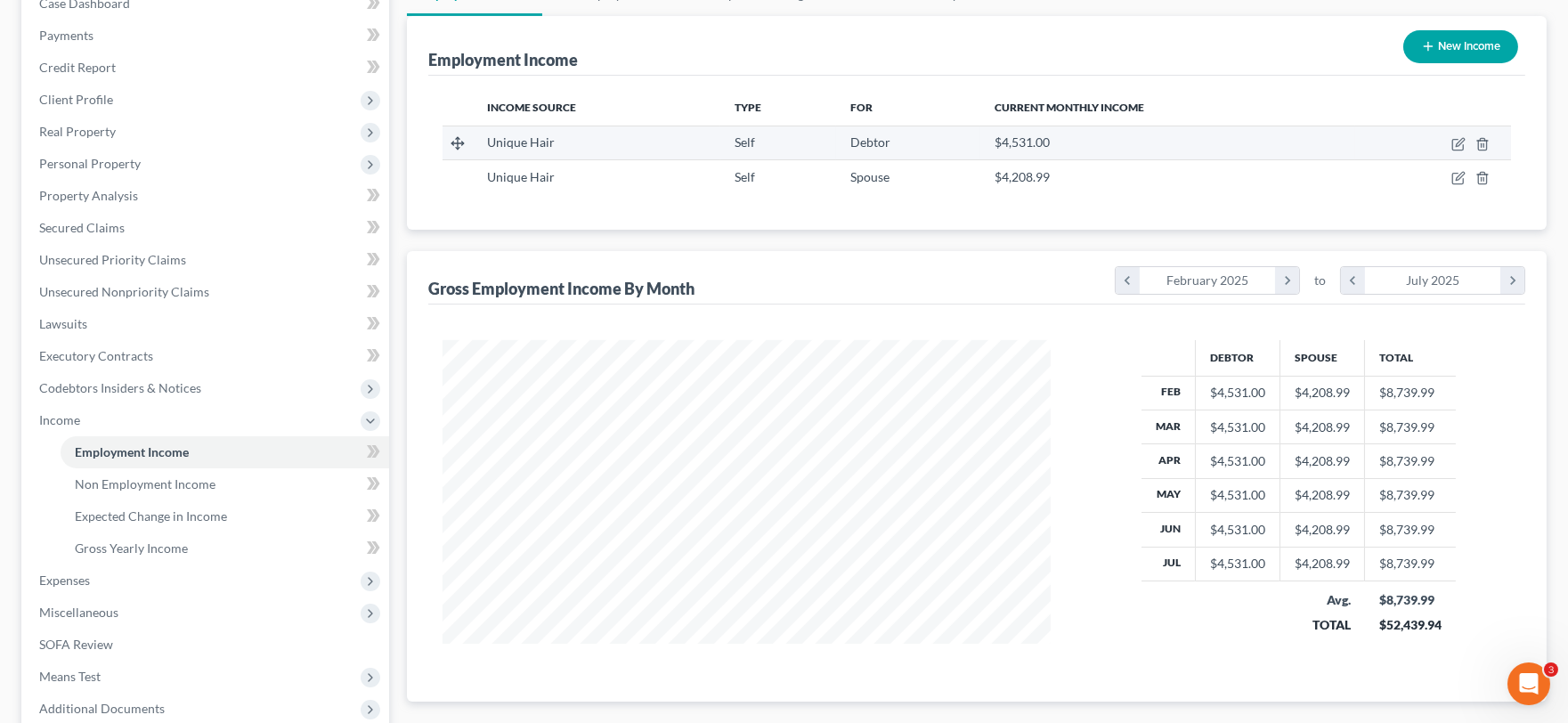 scroll, scrollTop: 36, scrollLeft: 0, axis: vertical 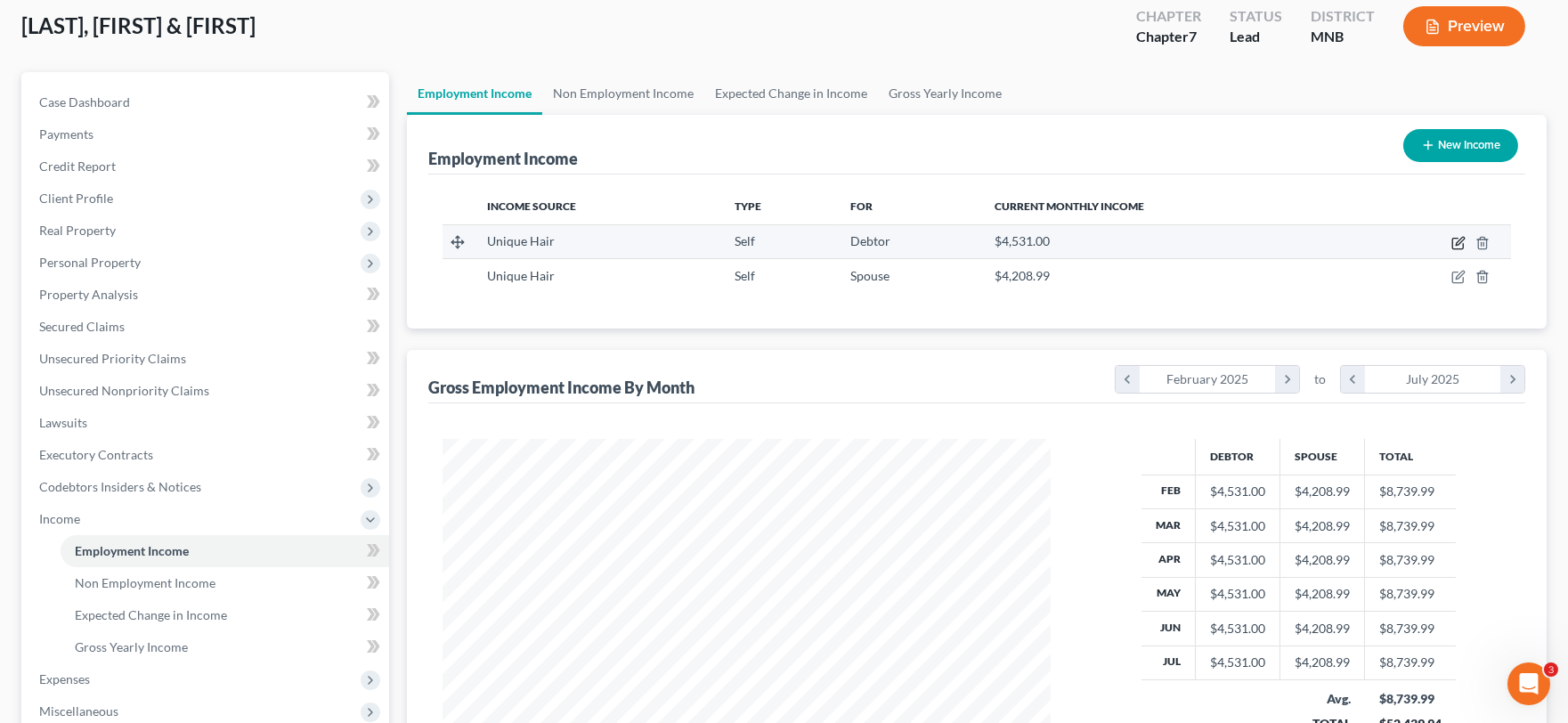 click 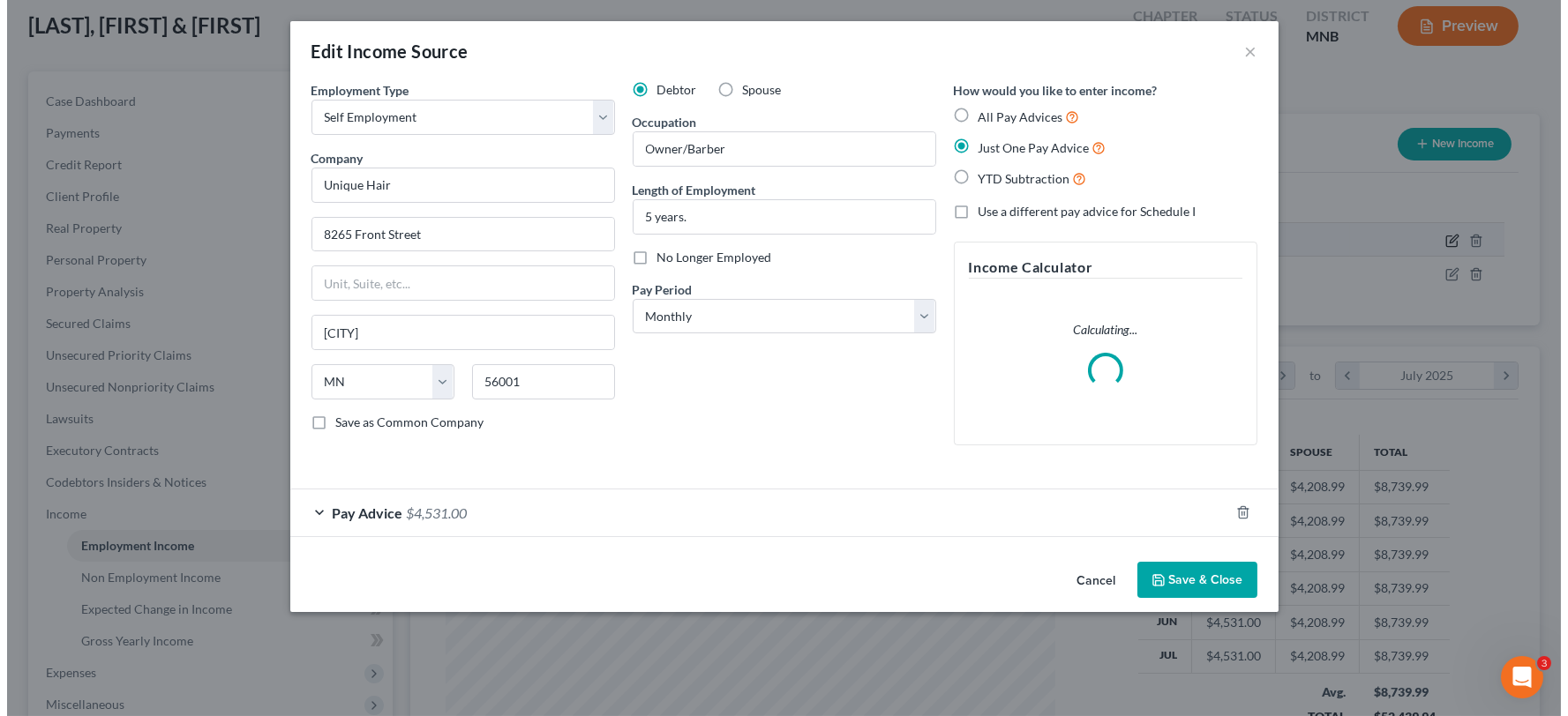 scroll, scrollTop: 881457, scrollLeft: 881742, axis: both 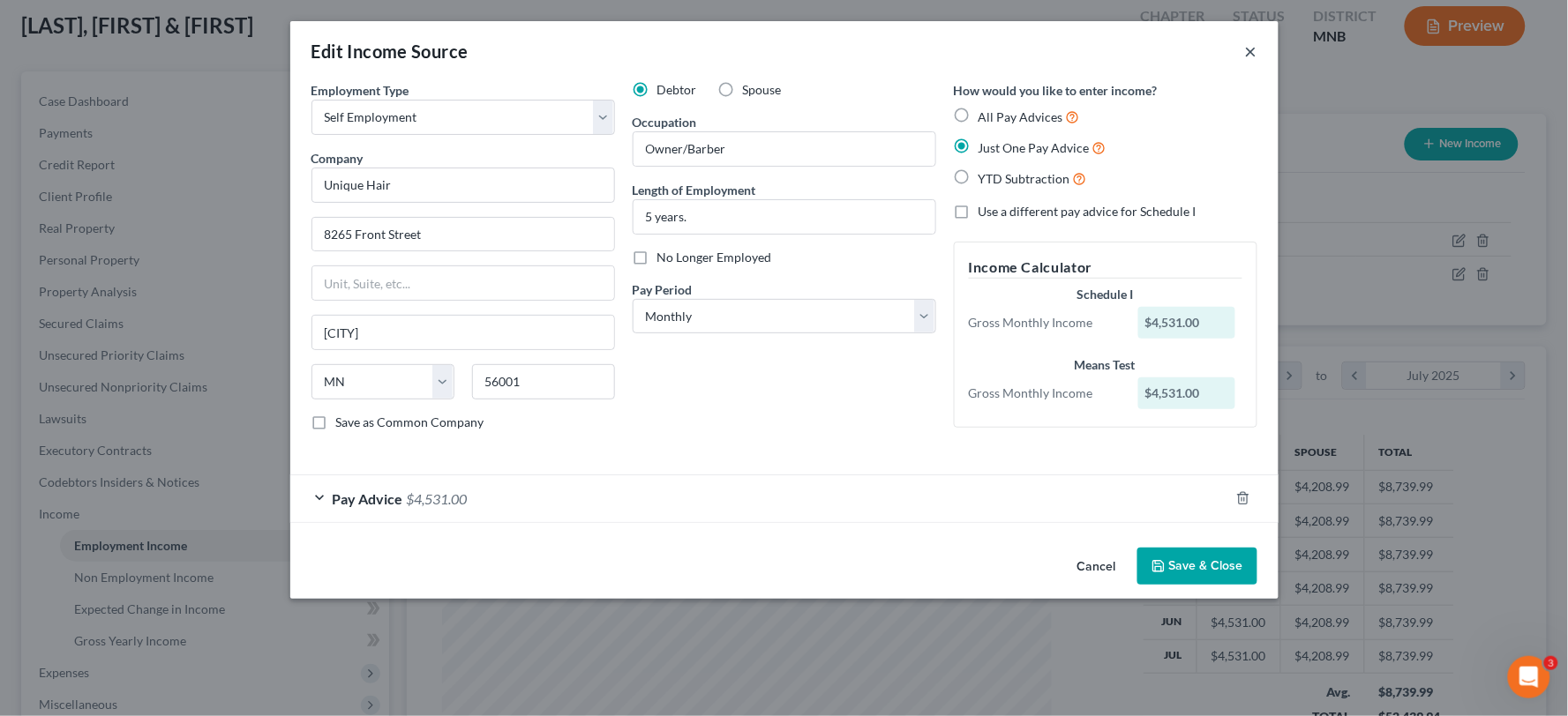 click on "×" at bounding box center [1251, 51] 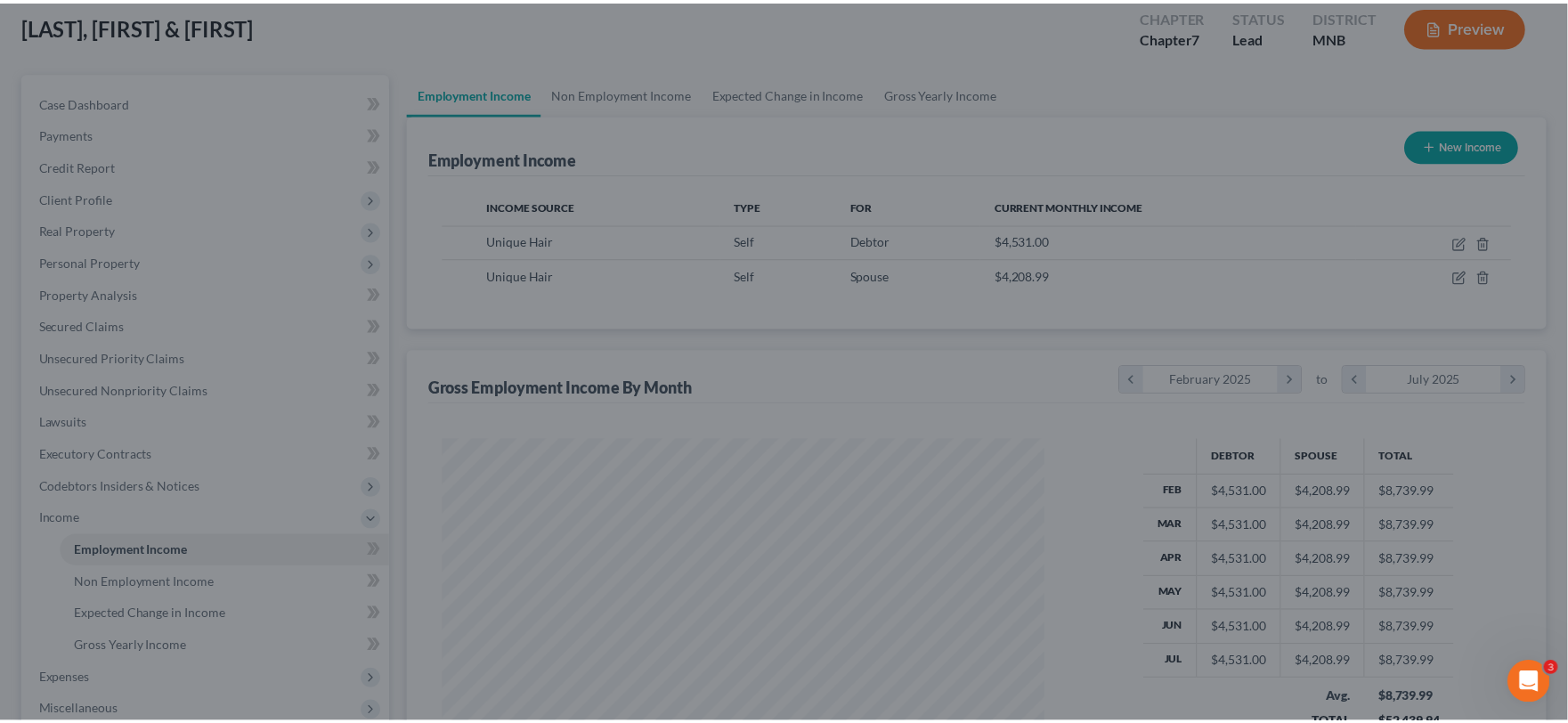 scroll, scrollTop: 319, scrollLeft: 644, axis: both 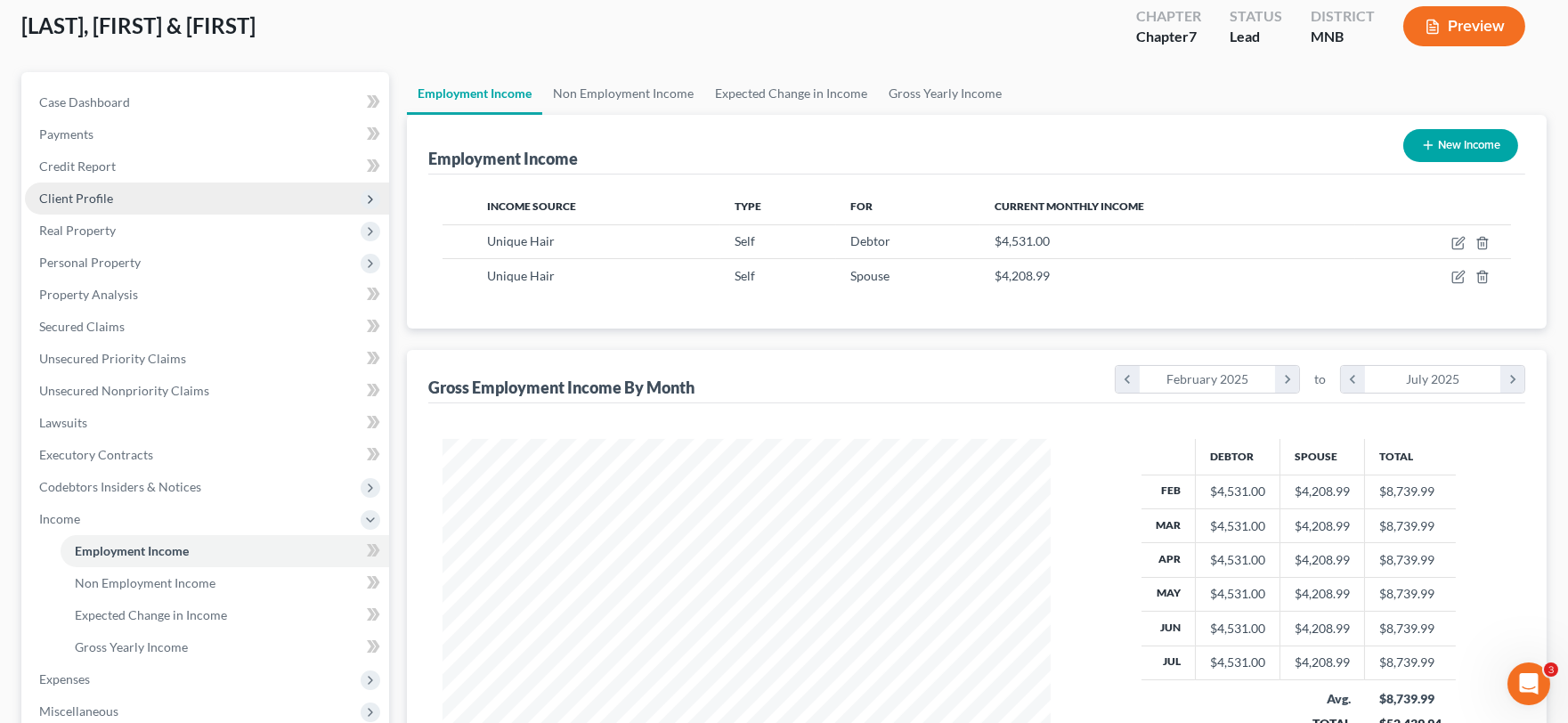 click on "Client Profile" at bounding box center [76, 198] 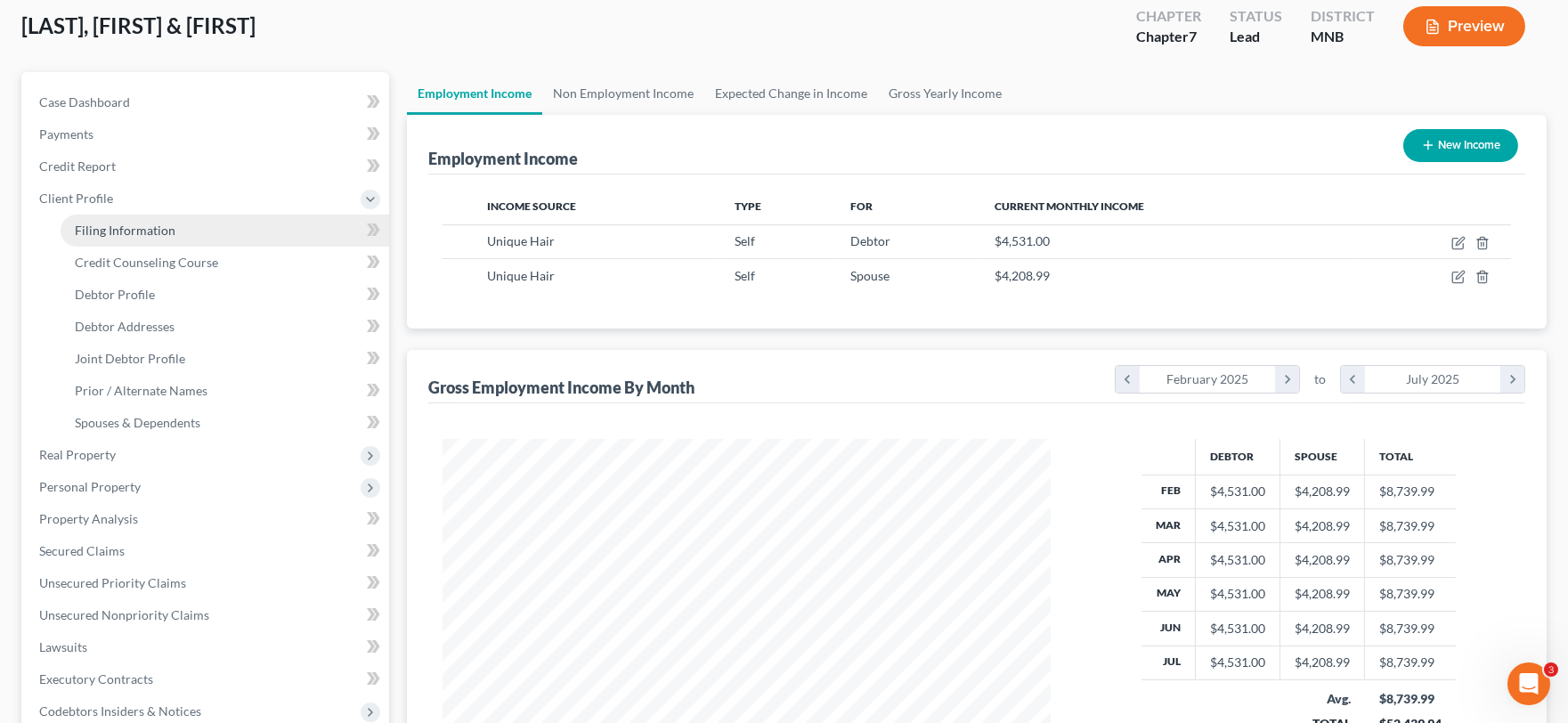 click on "Filing Information" at bounding box center [125, 230] 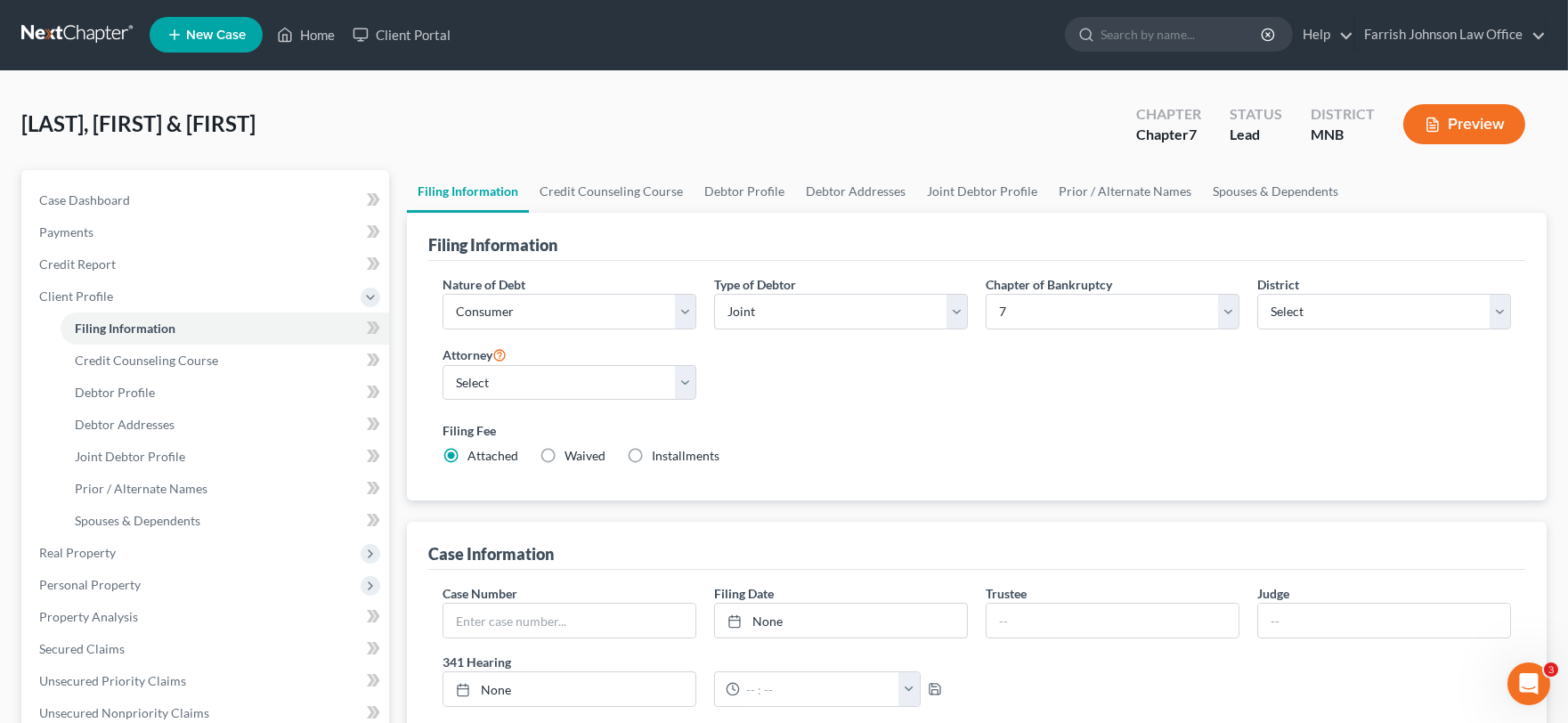 scroll, scrollTop: 0, scrollLeft: 0, axis: both 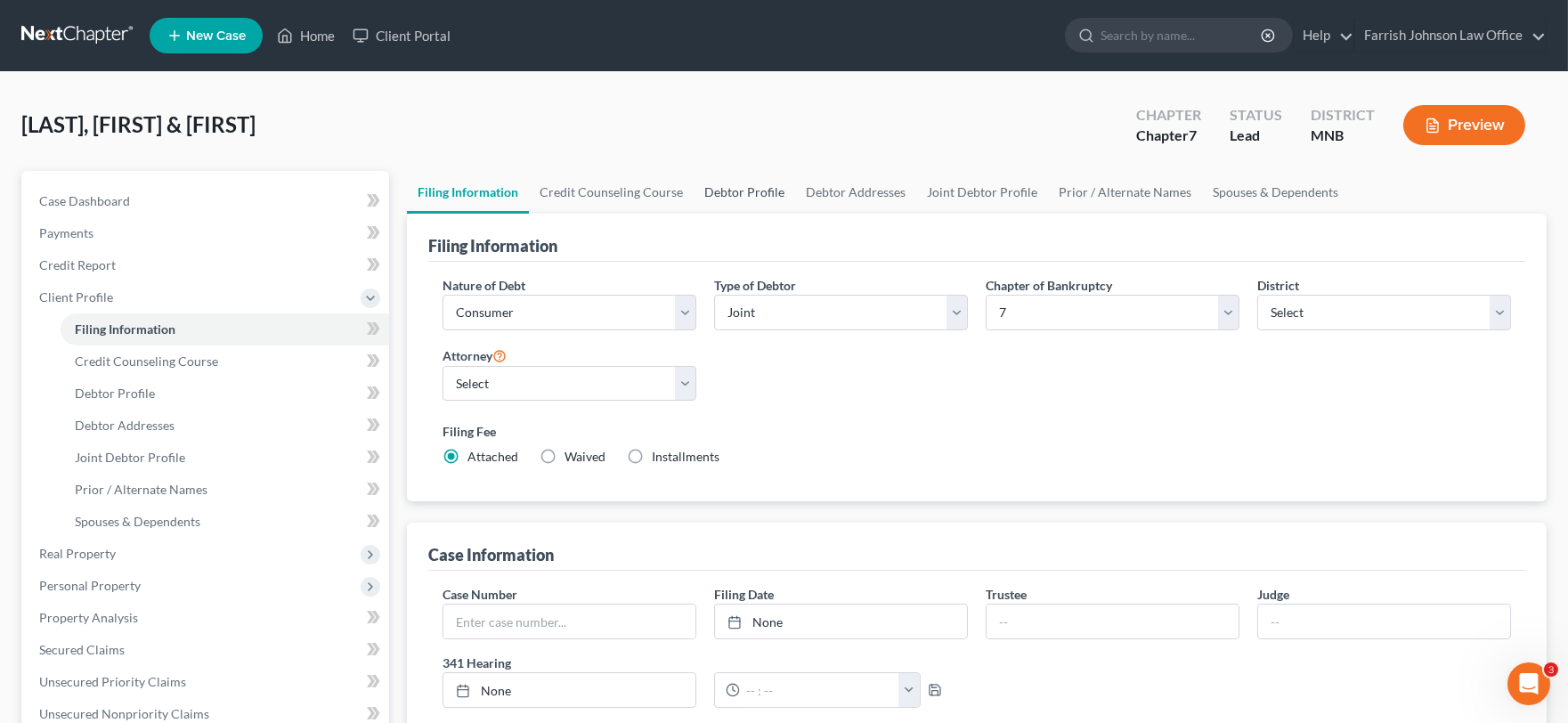 click on "Debtor Profile" at bounding box center [744, 192] 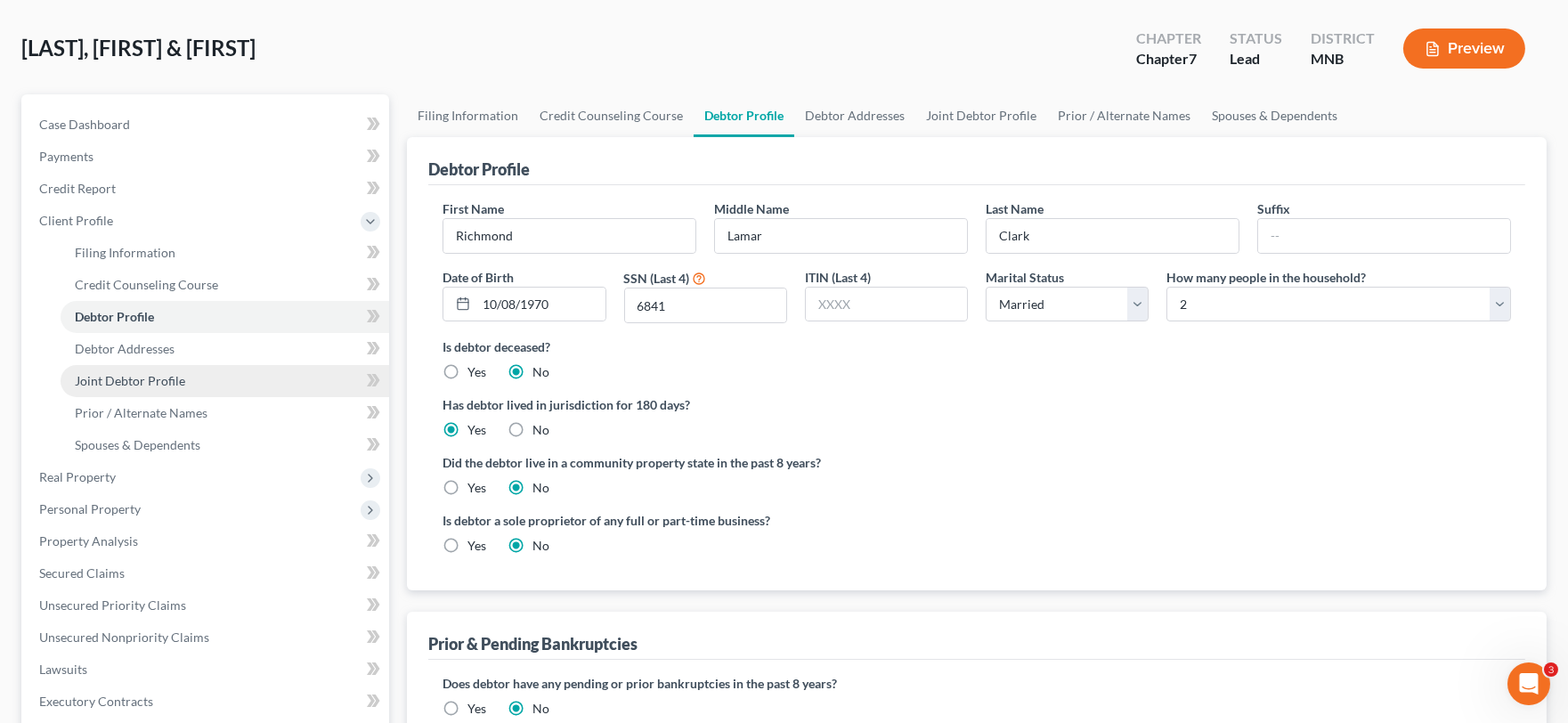 scroll, scrollTop: 198, scrollLeft: 0, axis: vertical 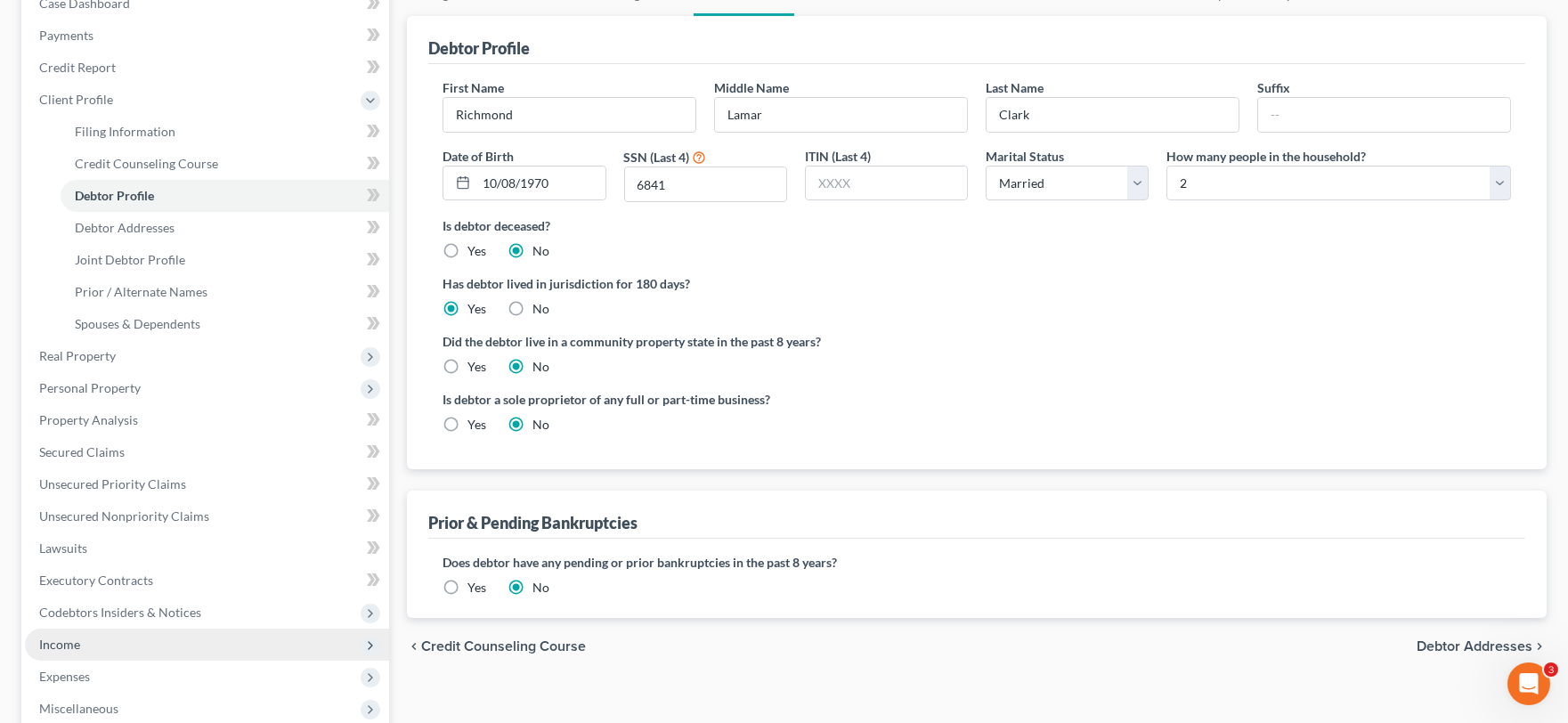 click on "Income" at bounding box center [60, 644] 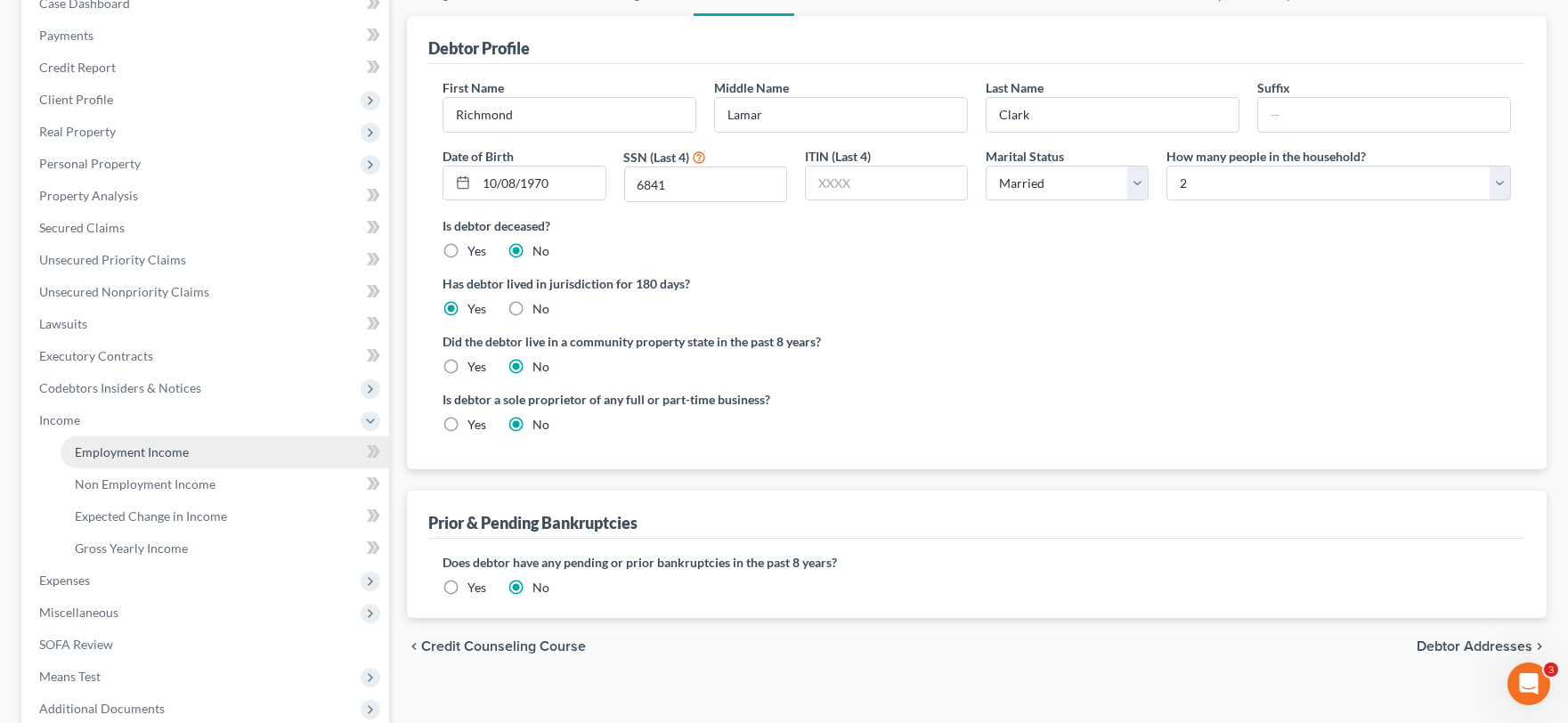 click on "Employment Income" at bounding box center [132, 451] 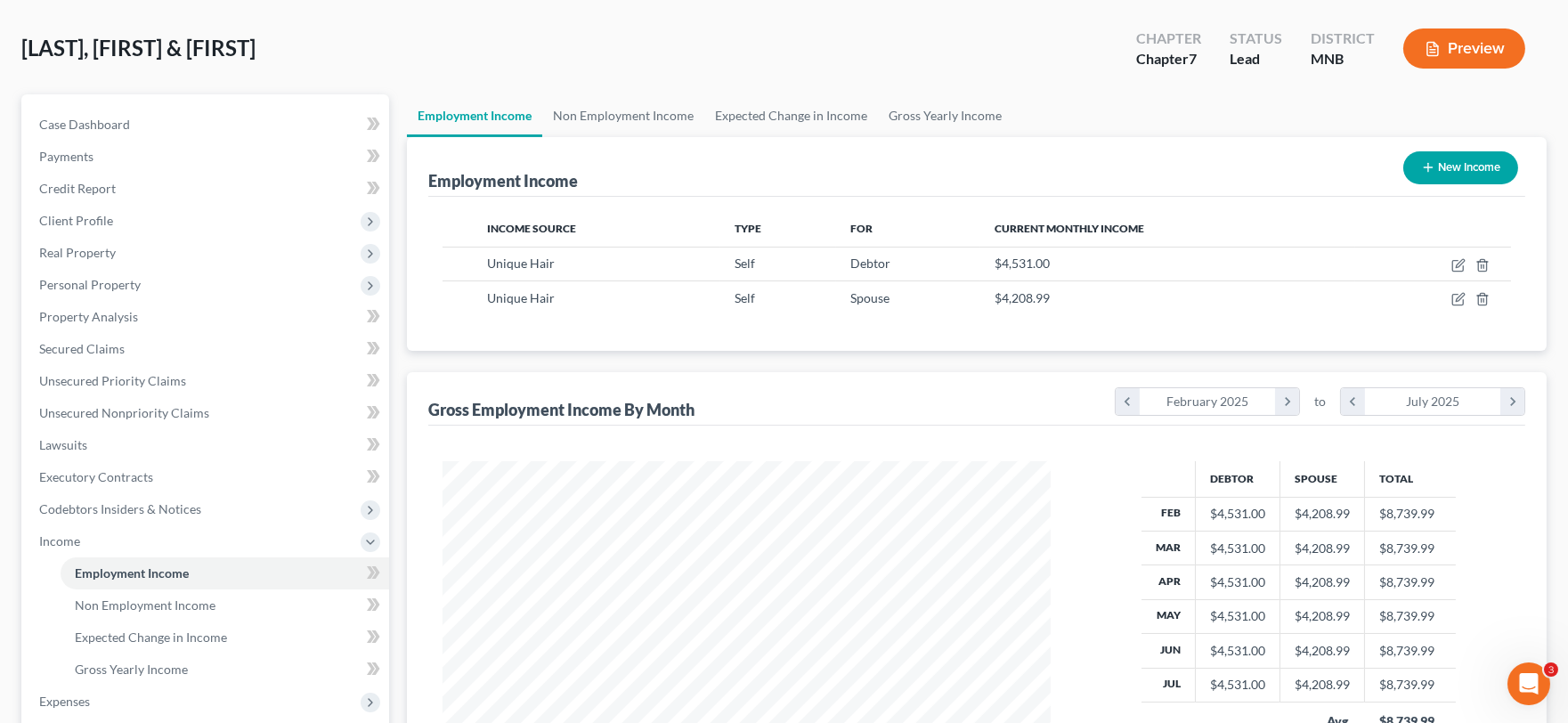 scroll, scrollTop: 0, scrollLeft: 0, axis: both 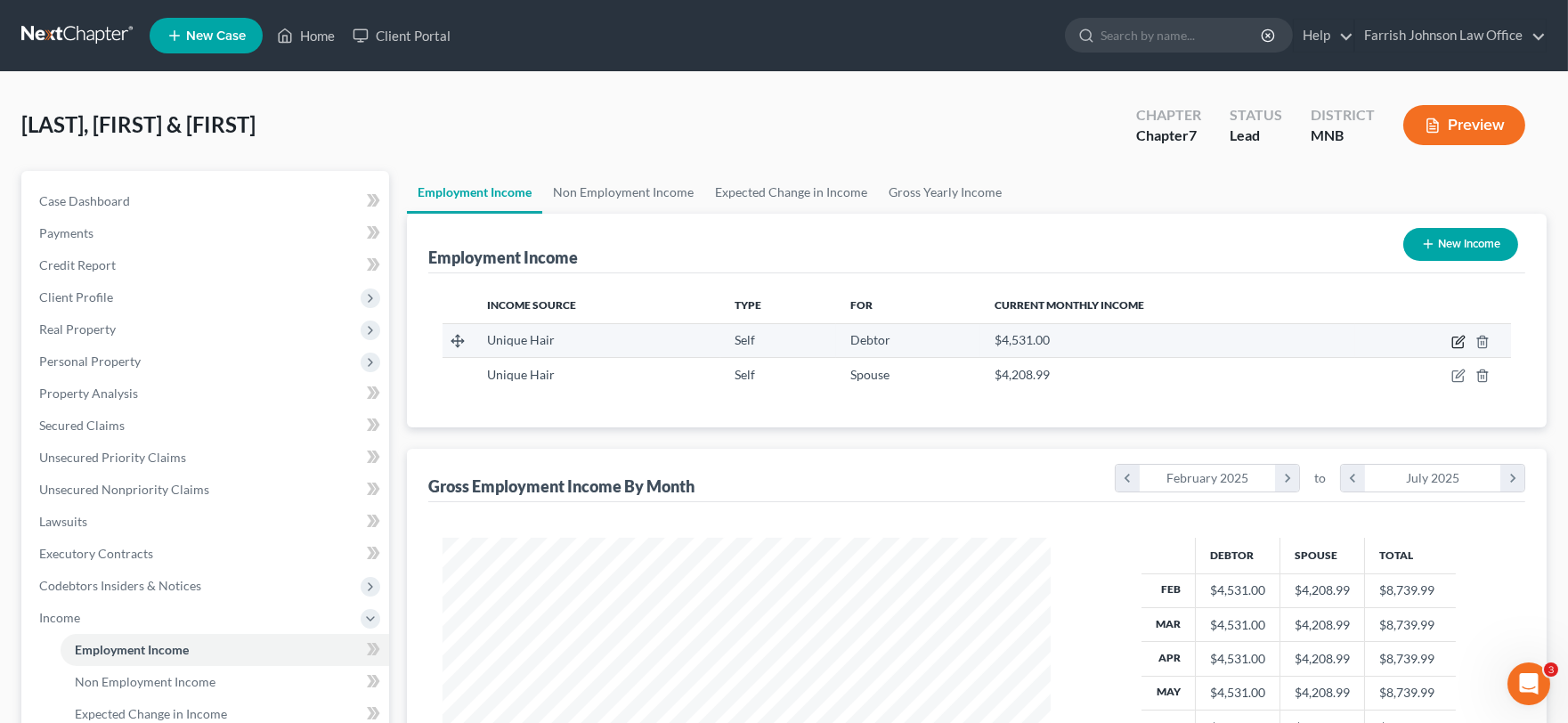 click 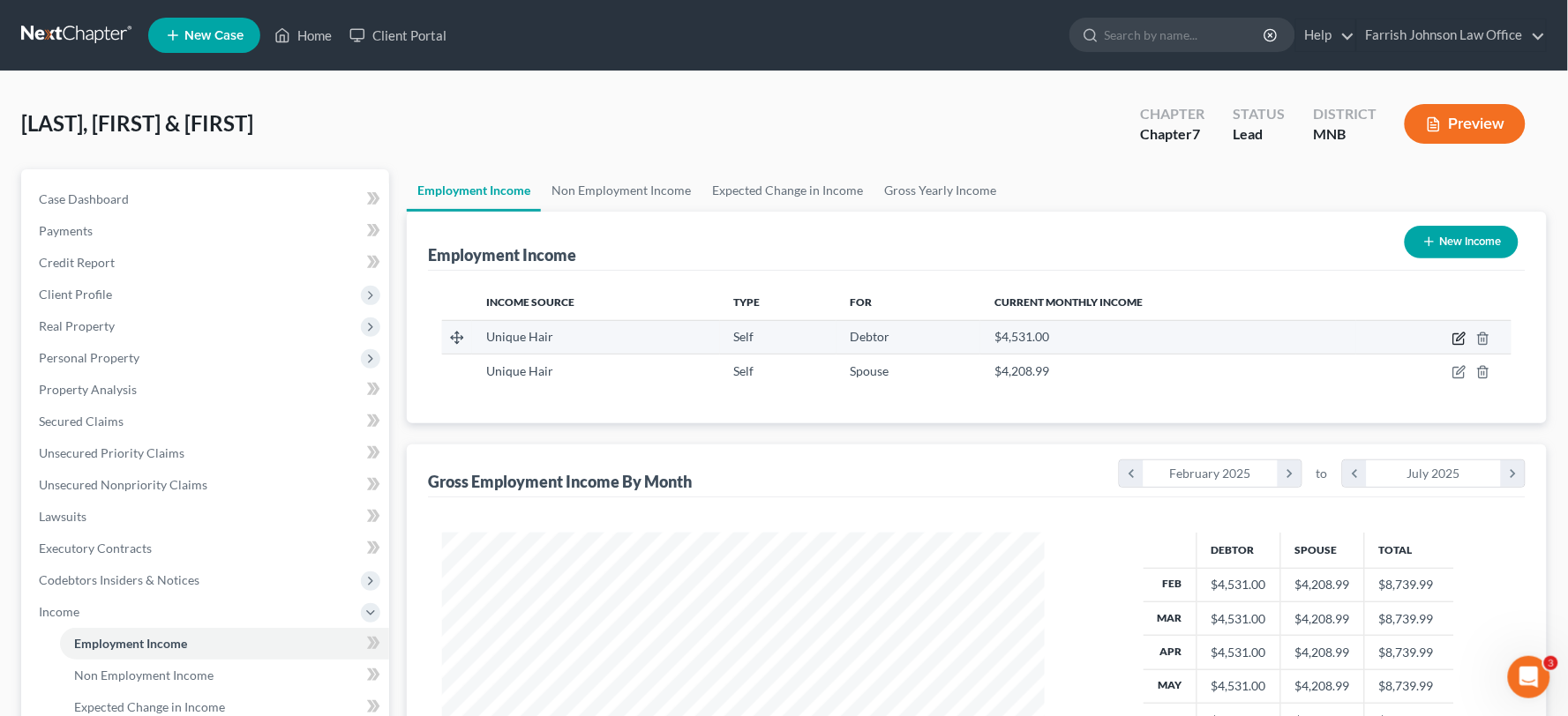 select on "1" 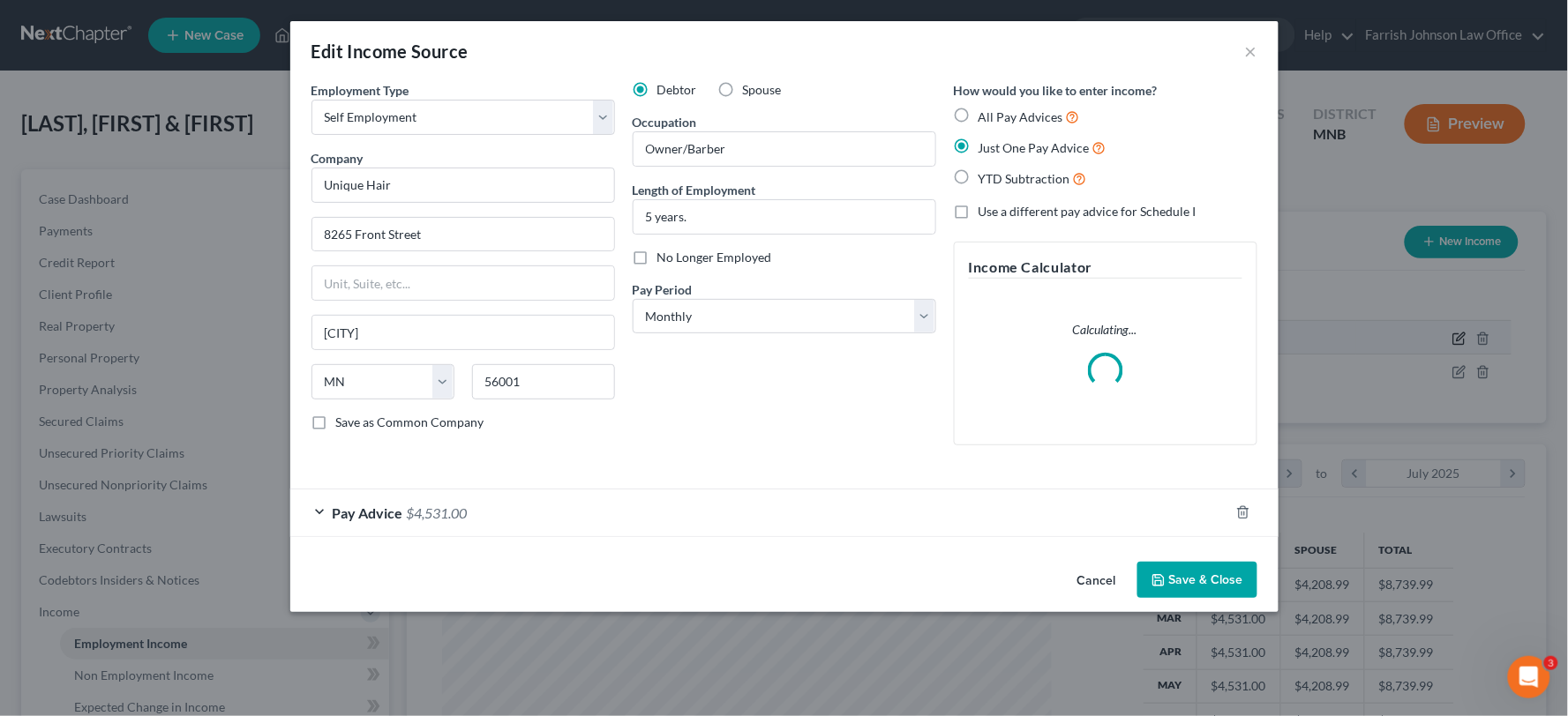 scroll, scrollTop: 881457, scrollLeft: 881742, axis: both 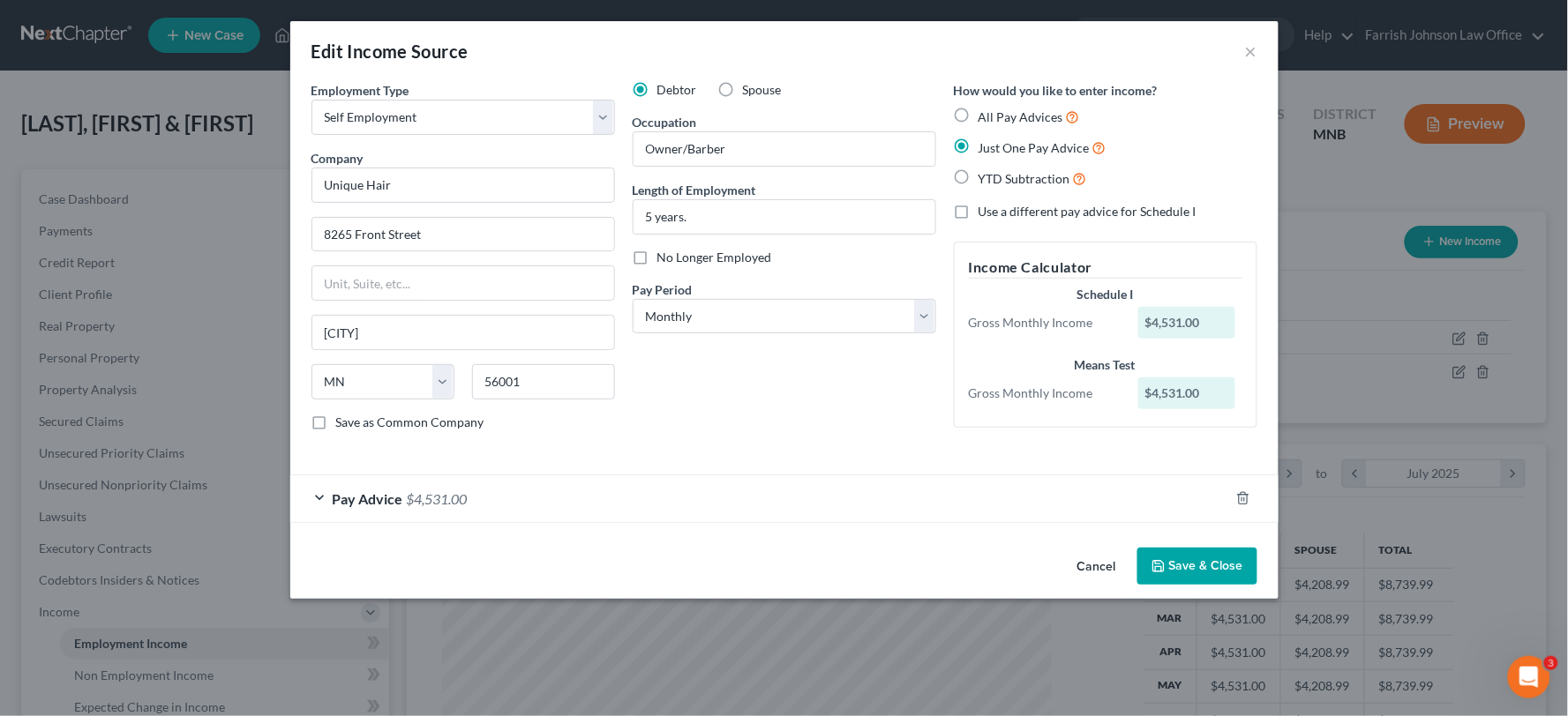 click on "Pay Advice" at bounding box center (368, 498) 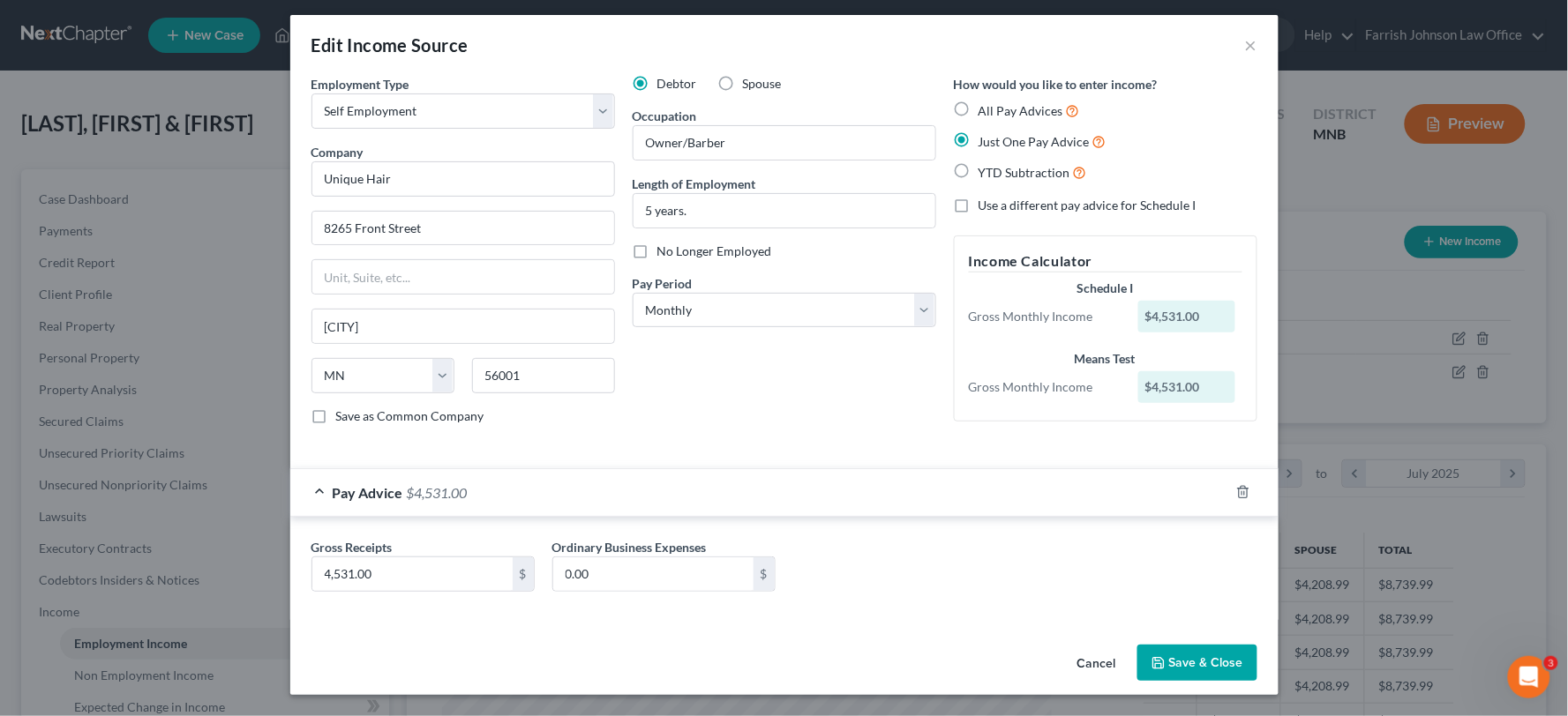 scroll, scrollTop: 7, scrollLeft: 0, axis: vertical 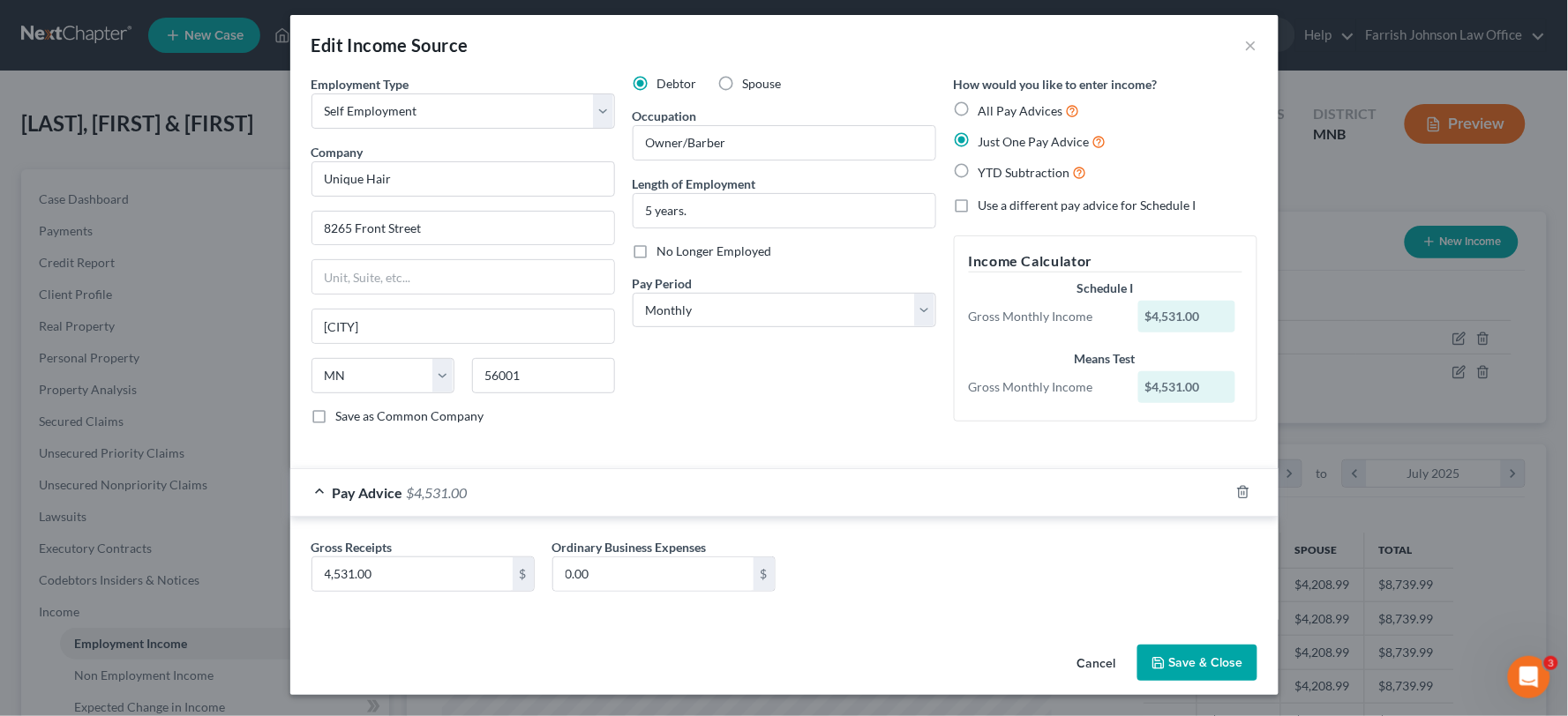 click on "Spouse" at bounding box center [762, 84] 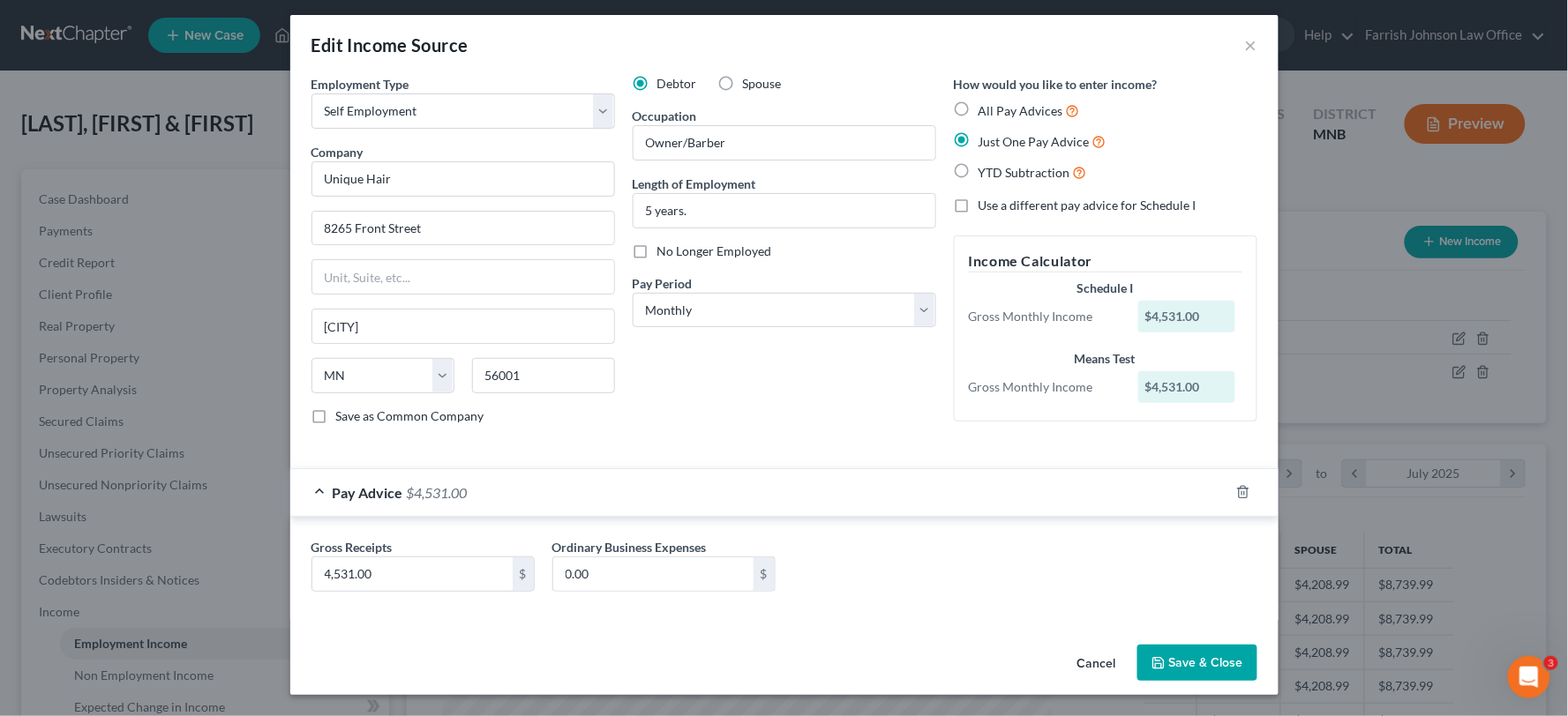 click on "Spouse" at bounding box center (755, 80) 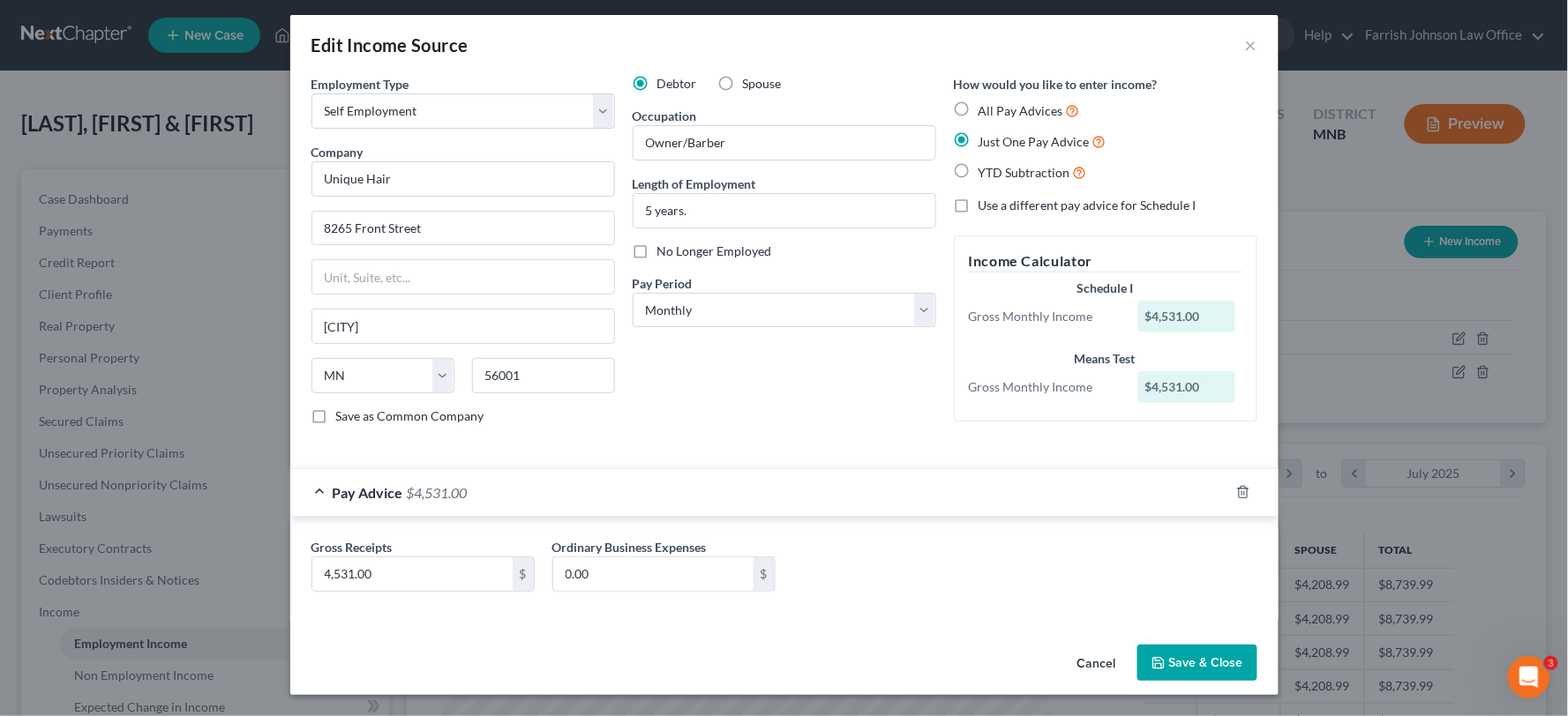 radio on "true" 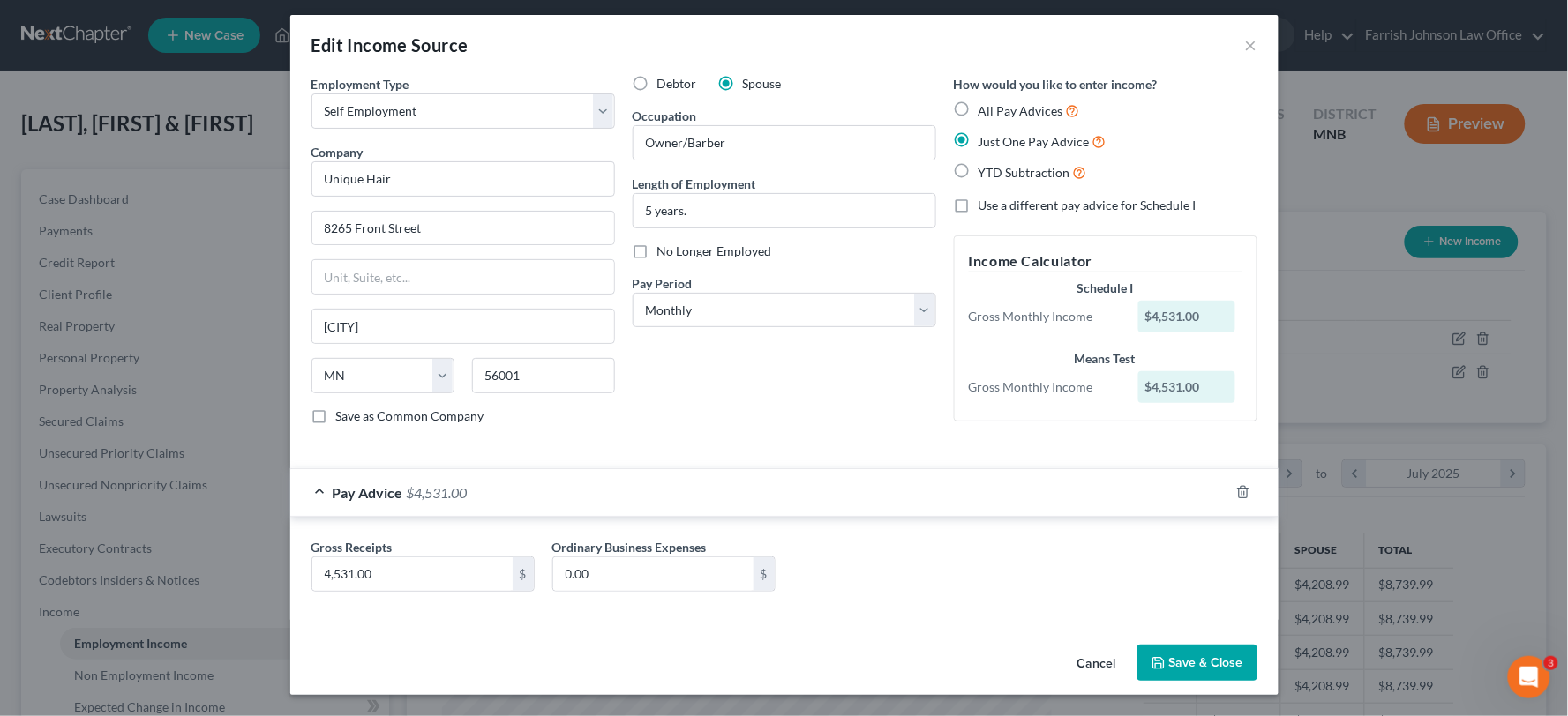 click on "Spouse" at bounding box center [762, 84] 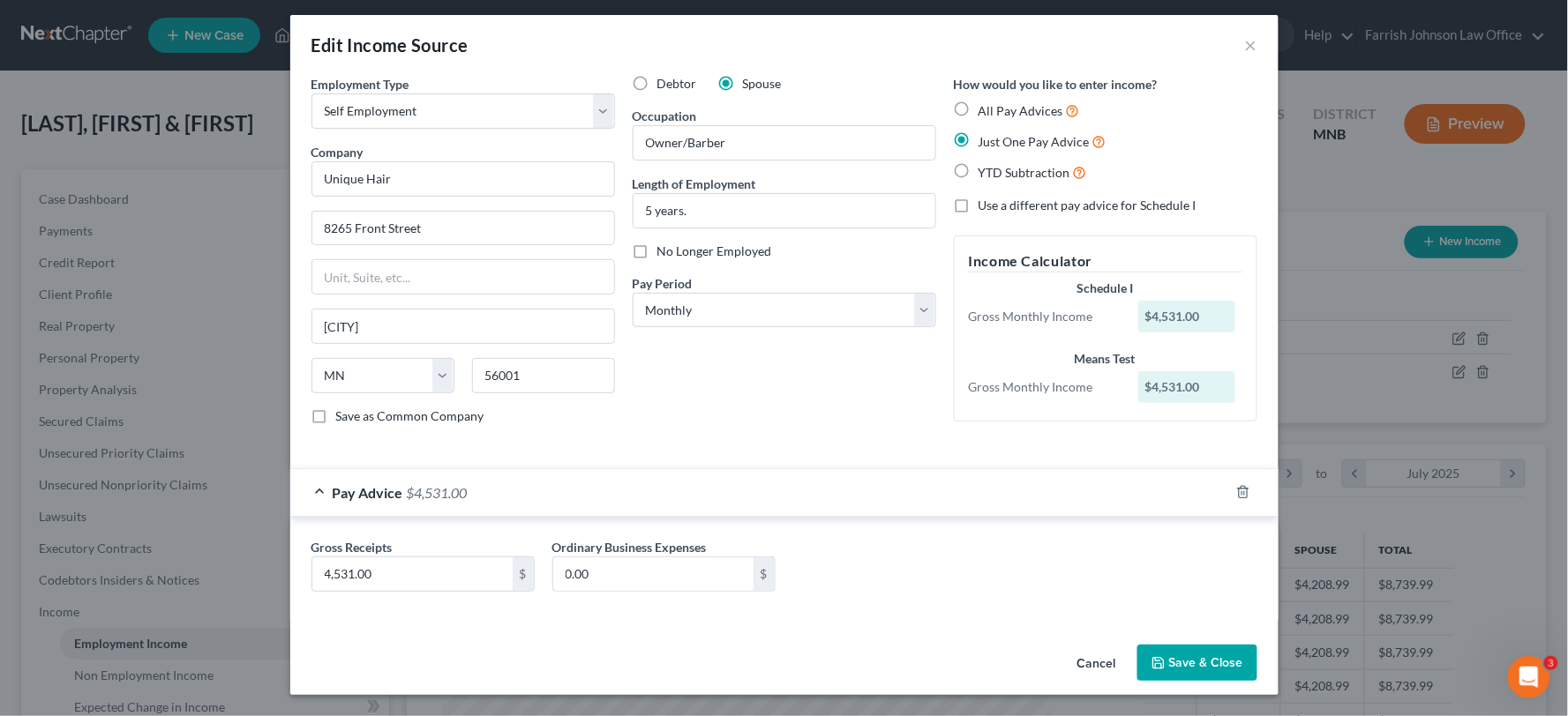 click on "Debtor" at bounding box center [670, 80] 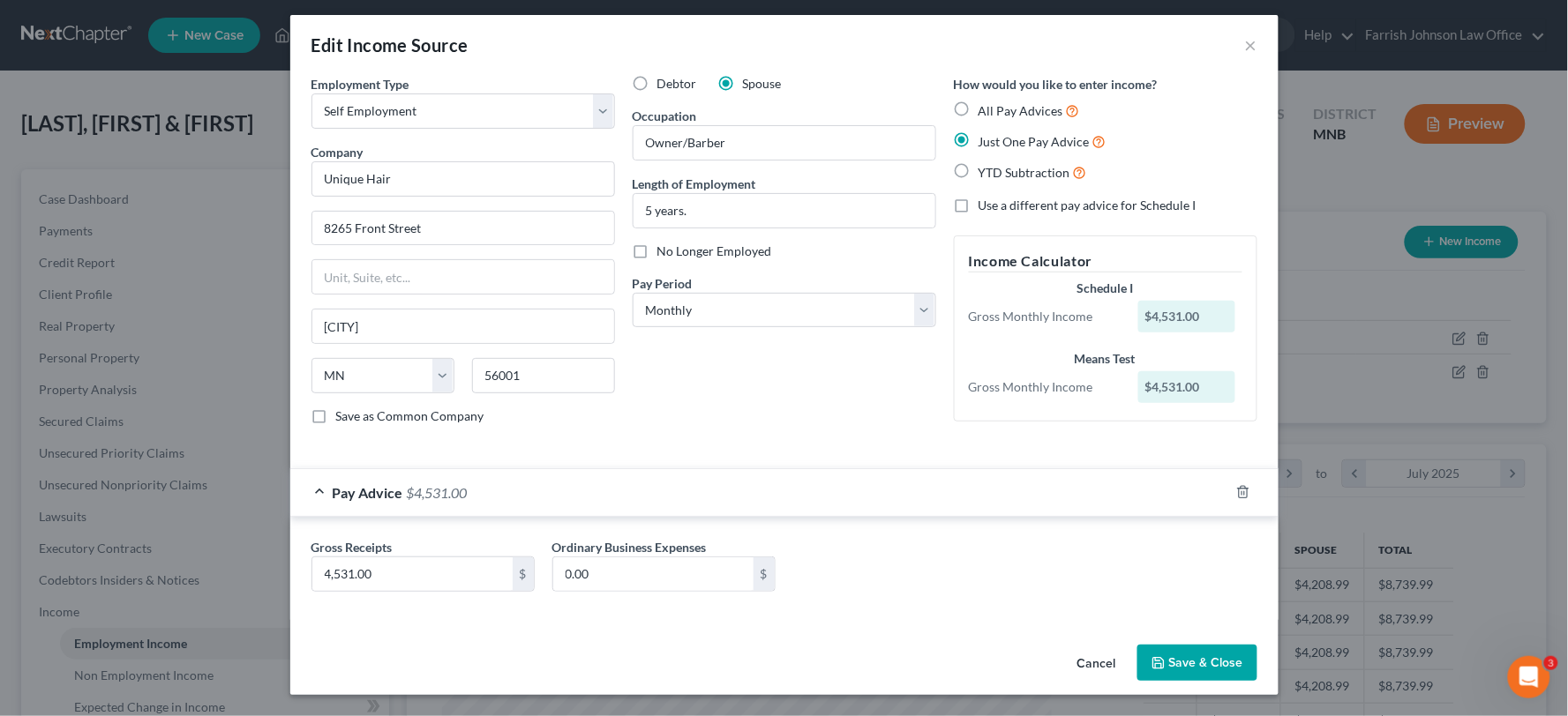 radio on "true" 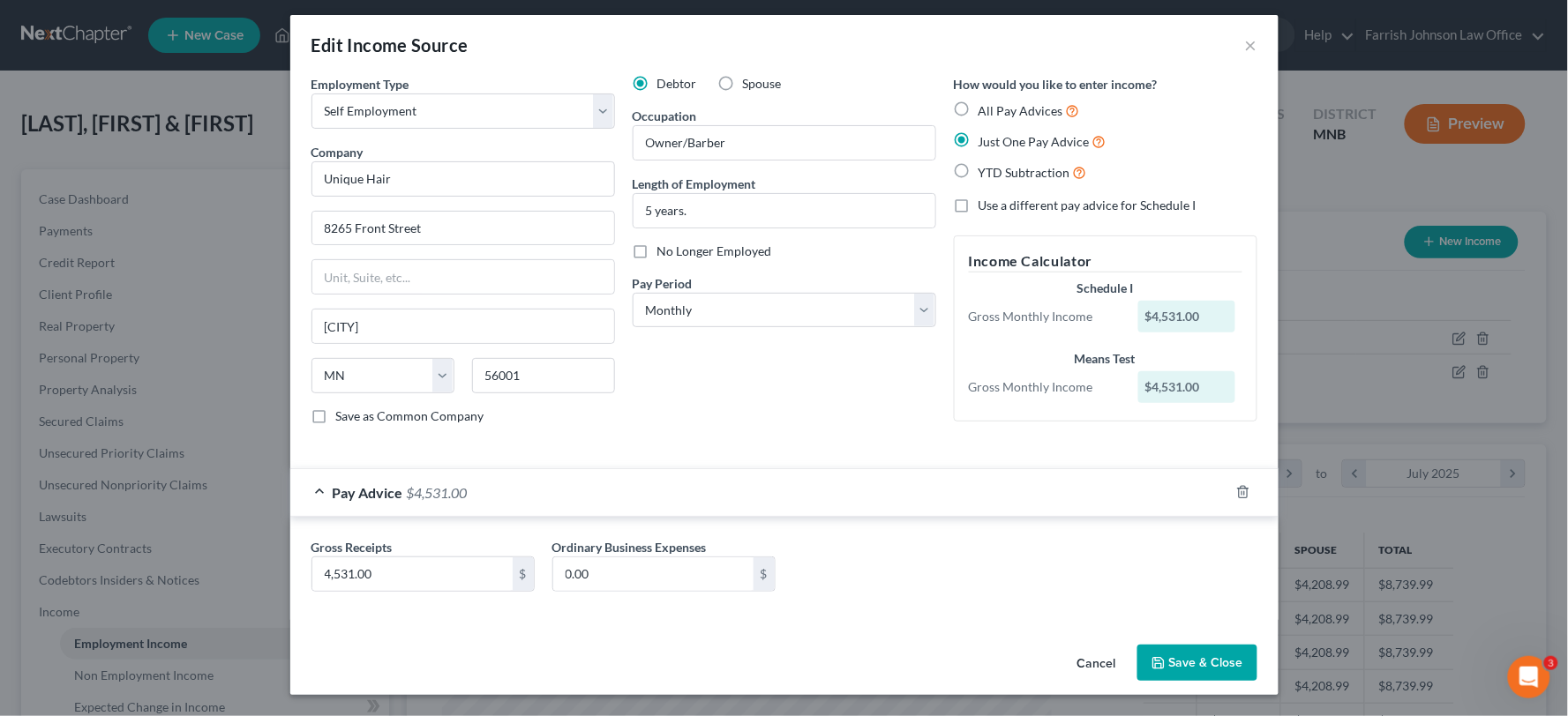 click on "Spouse" at bounding box center (762, 84) 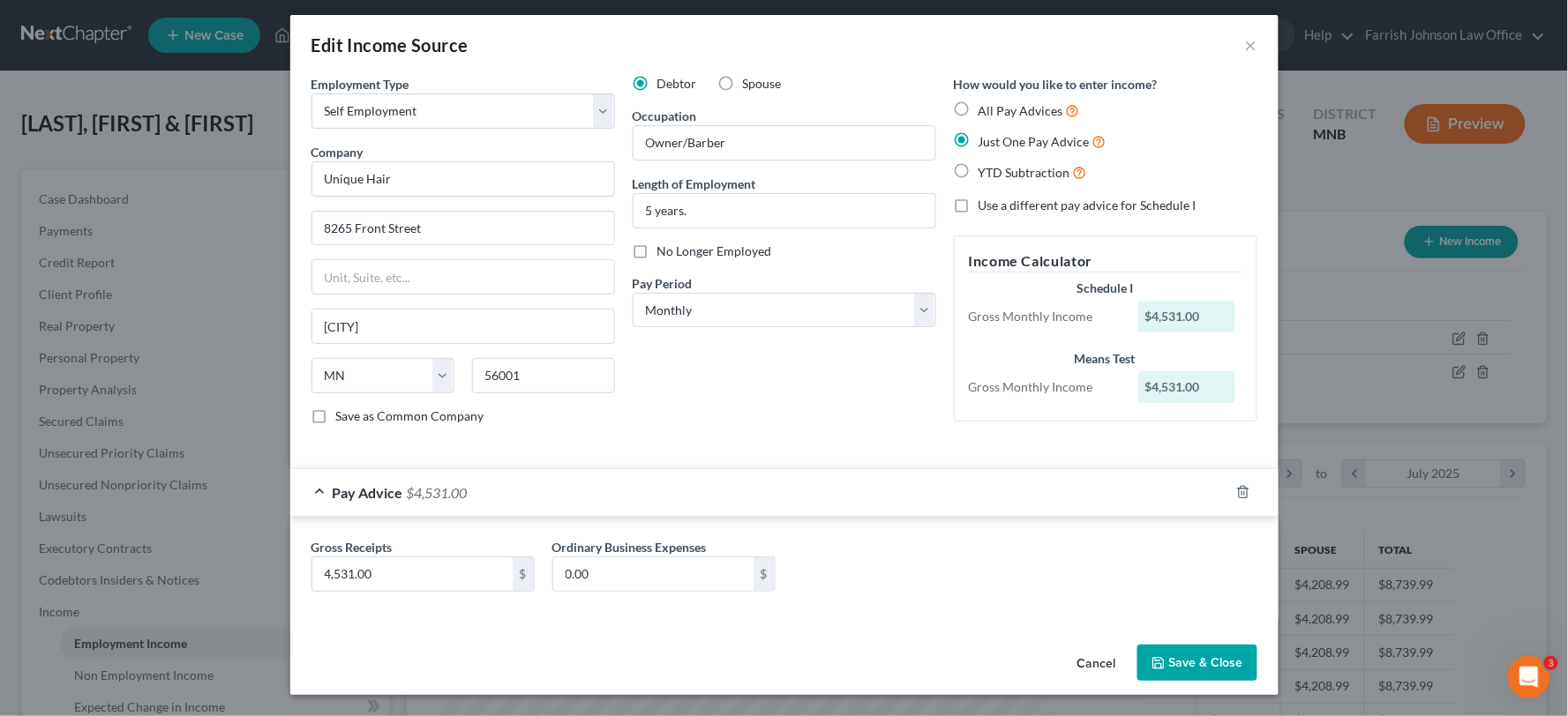 click on "Spouse" at bounding box center (755, 80) 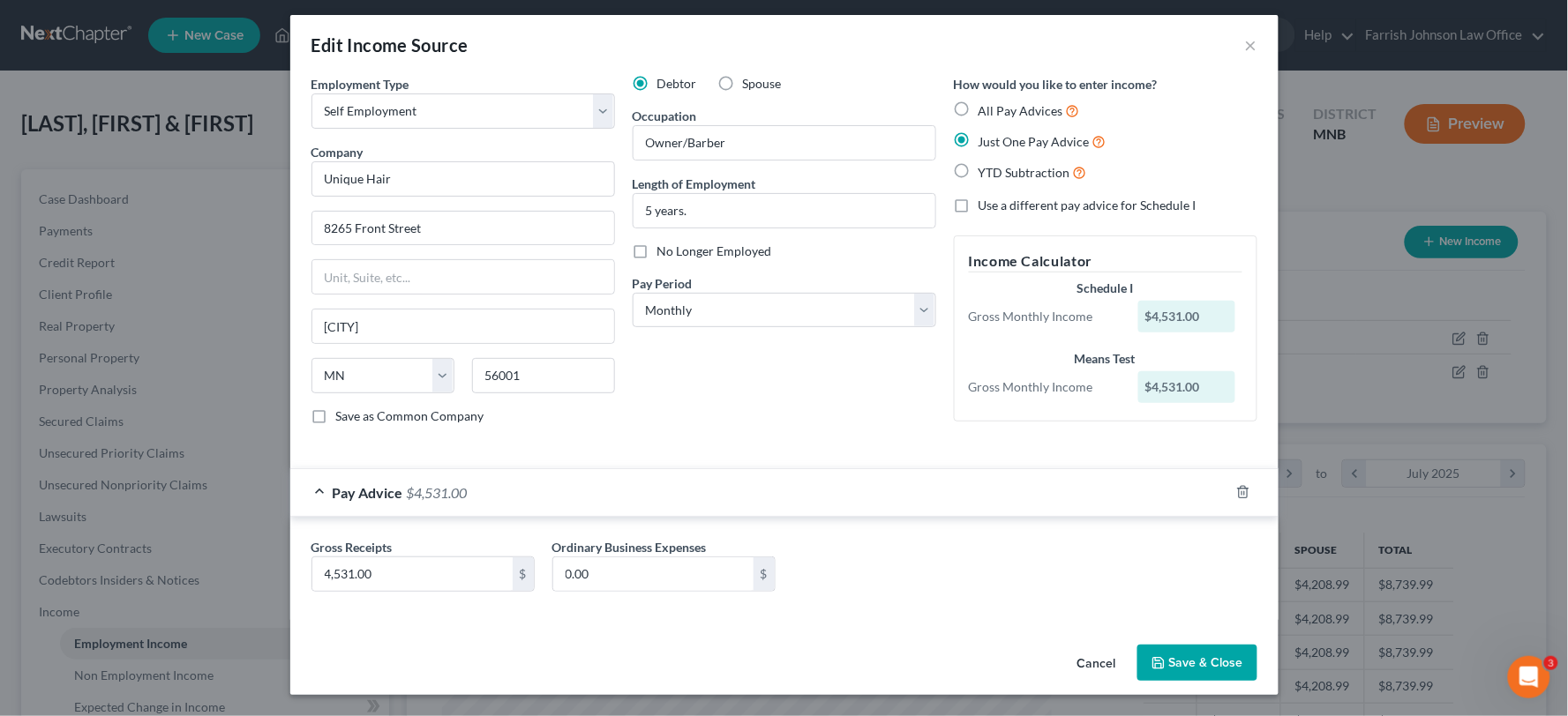 radio on "true" 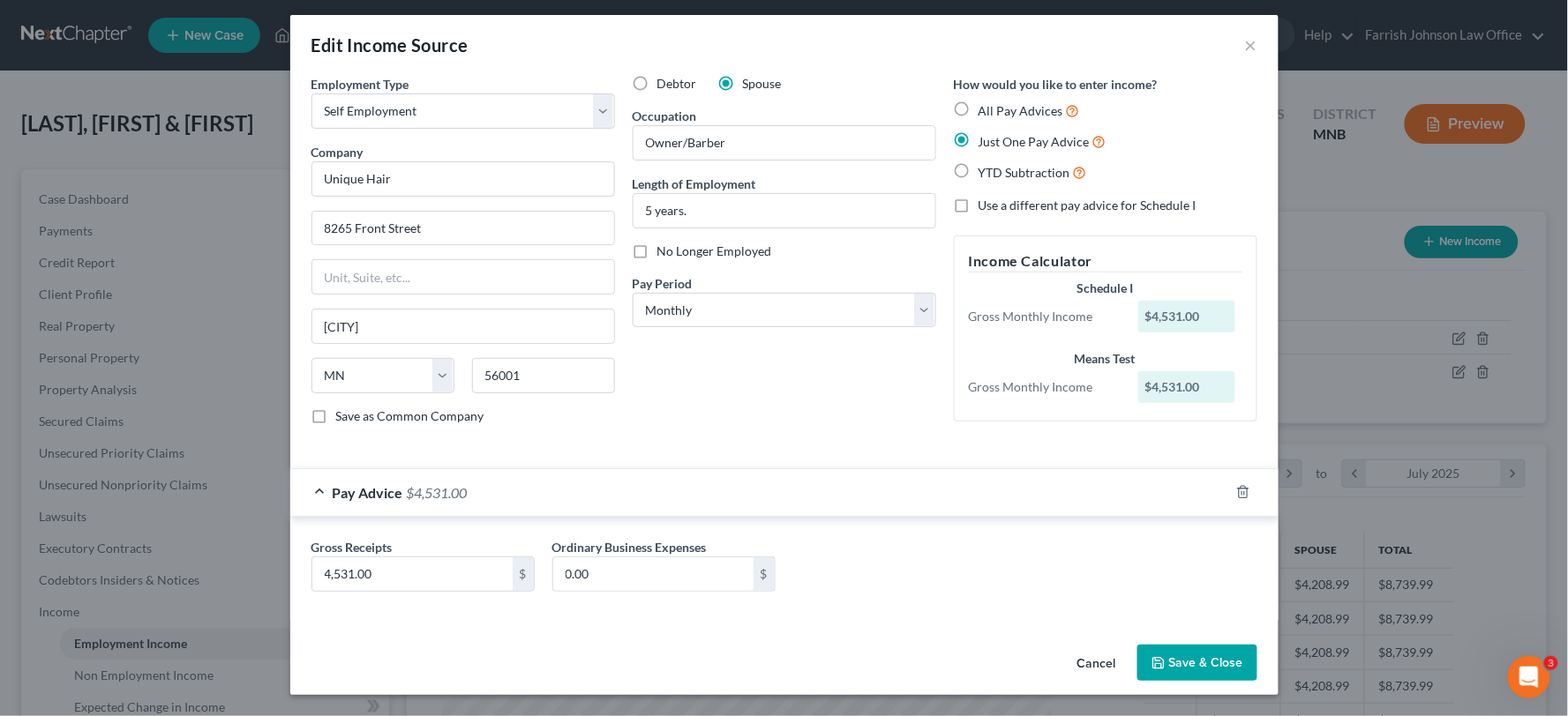 click on "Debtor" at bounding box center [677, 84] 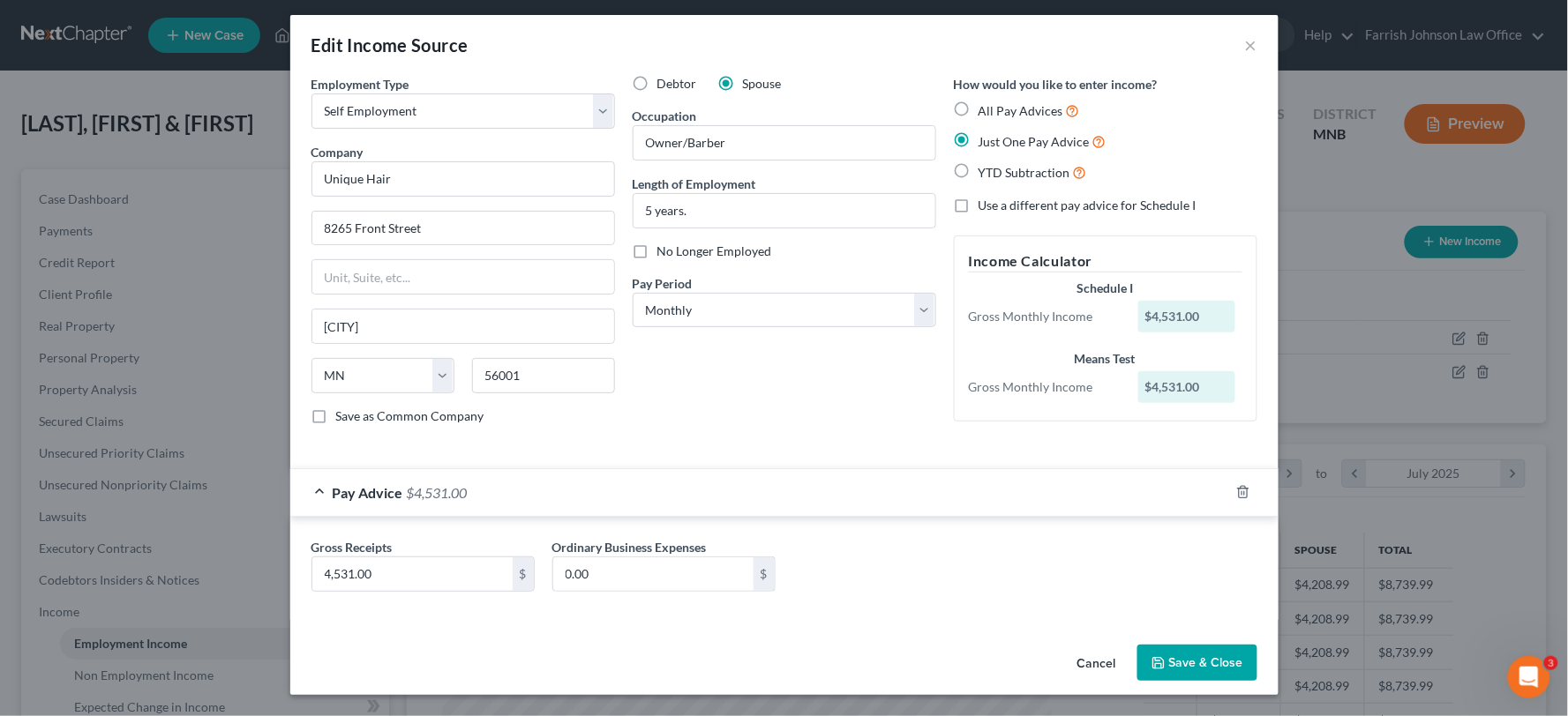 click on "Debtor" at bounding box center (670, 80) 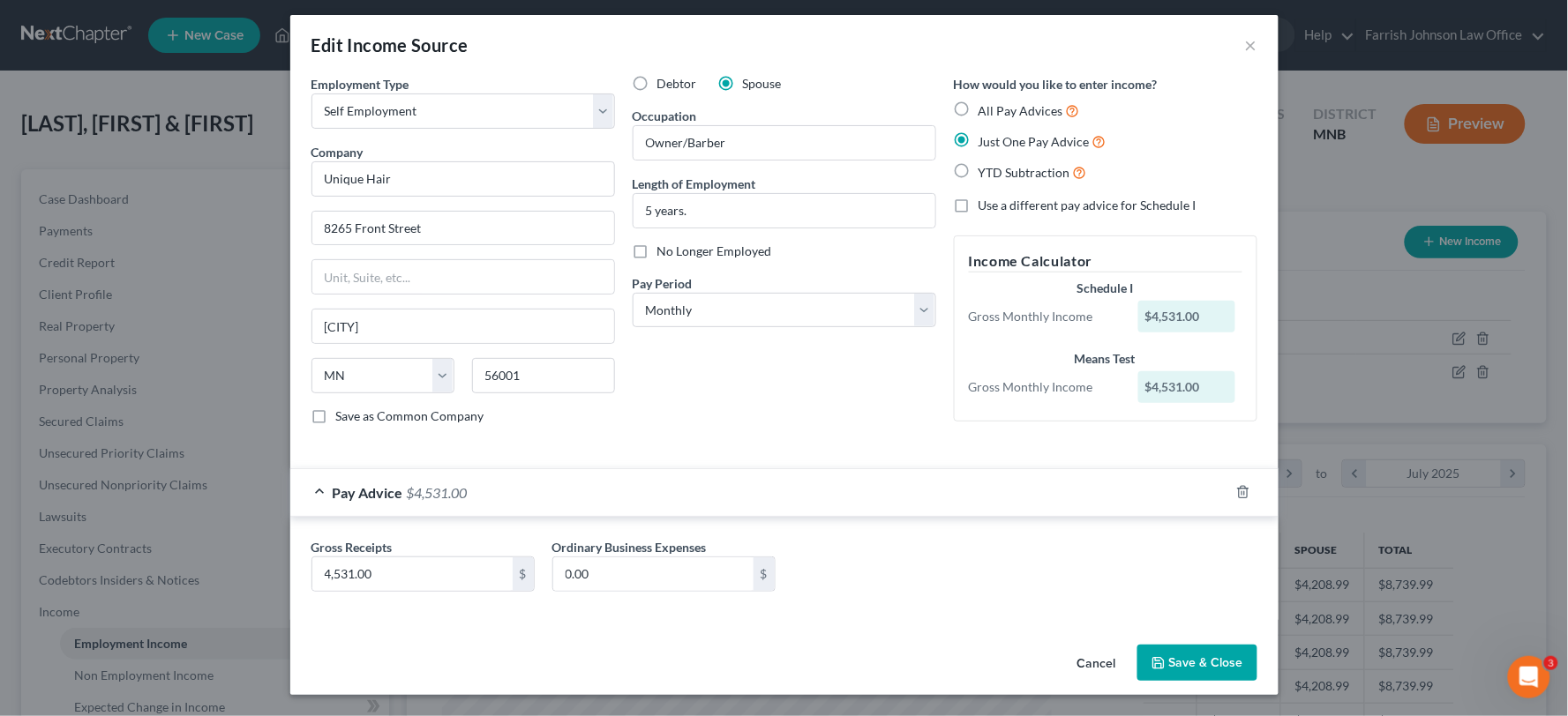 radio on "true" 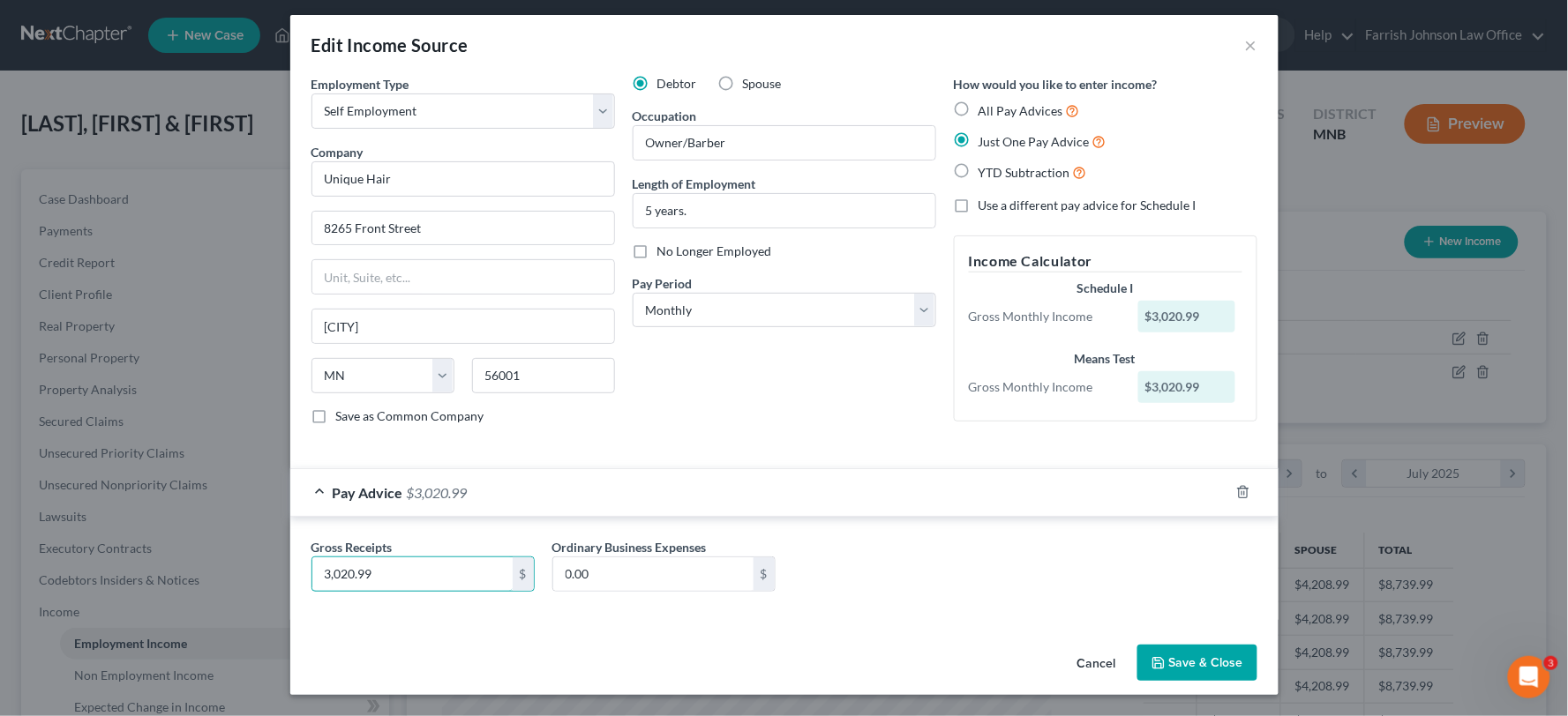 type on "3,020.99" 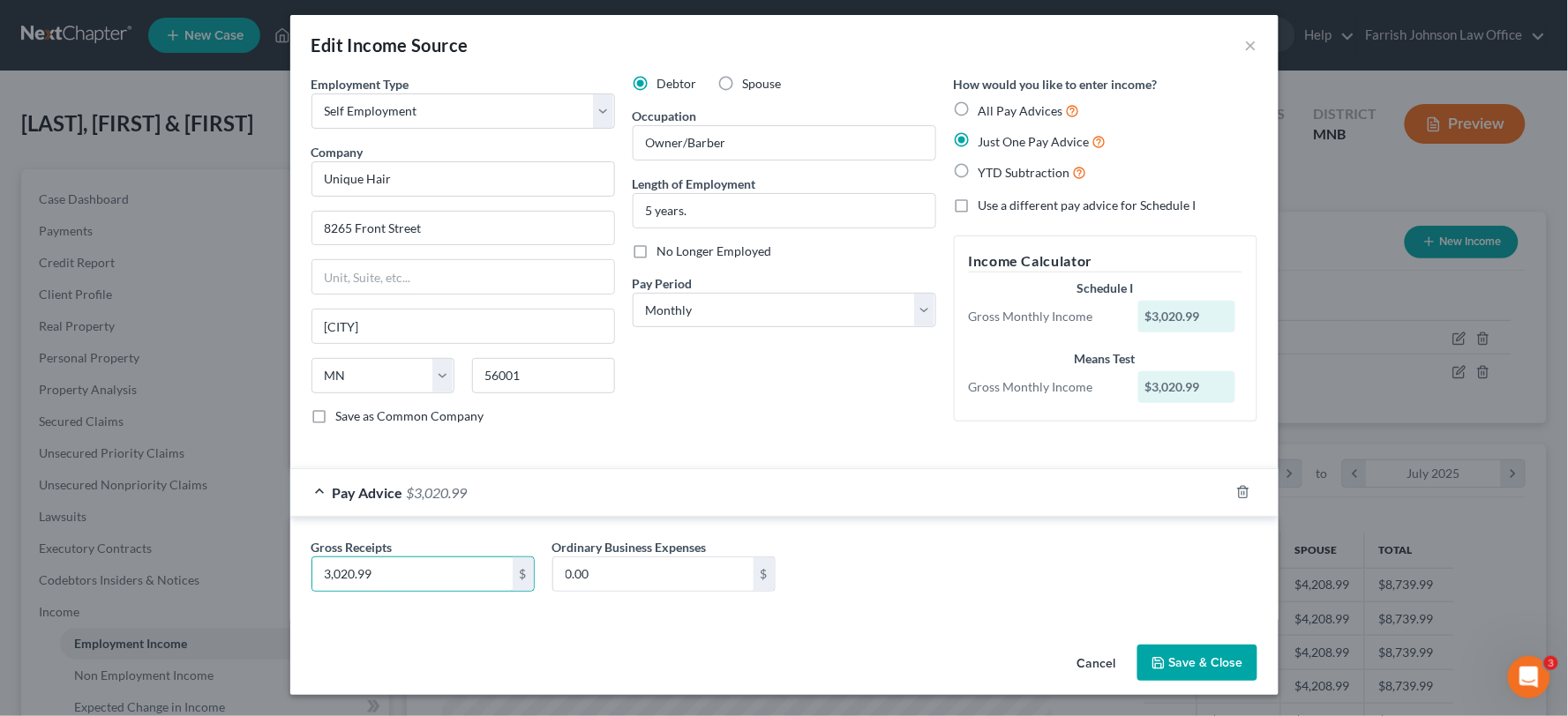 click on "Employment Type
*
Select Full or Part Time Employment Self Employment
Company
*
Unique Hair                      8265 Front Street Mankato State AL AK AR AZ CA CO CT DE DC FL GA GU HI ID IL IN IA KS KY LA ME MD MA MI MN MS MO MT NC ND NE NV NH NJ NM NY OH OK OR PA PR RI SC SD TN TX UT VI VA VT WA WV WI WY [ZIP] Save as Common Company Debtor Spouse Occupation Owner/Barber Length of Employment 5 years. No Longer Employed
Pay Period
*
Select Monthly Twice Monthly Every Other Week Weekly How would you like to enter income?
All Pay Advices
Just One Pay Advice
YTD Subtraction
Use a different pay advice for Schedule I Income Calculator
Schedule I Gross Monthly Income $[AMOUNT] Means Test Gross Monthly Income $[AMOUNT]
Pay Advice $[AMOUNT]
Gross Receipts [AMOUNT] $ Ordinary Business Expenses 0.00 $" at bounding box center [784, 347] 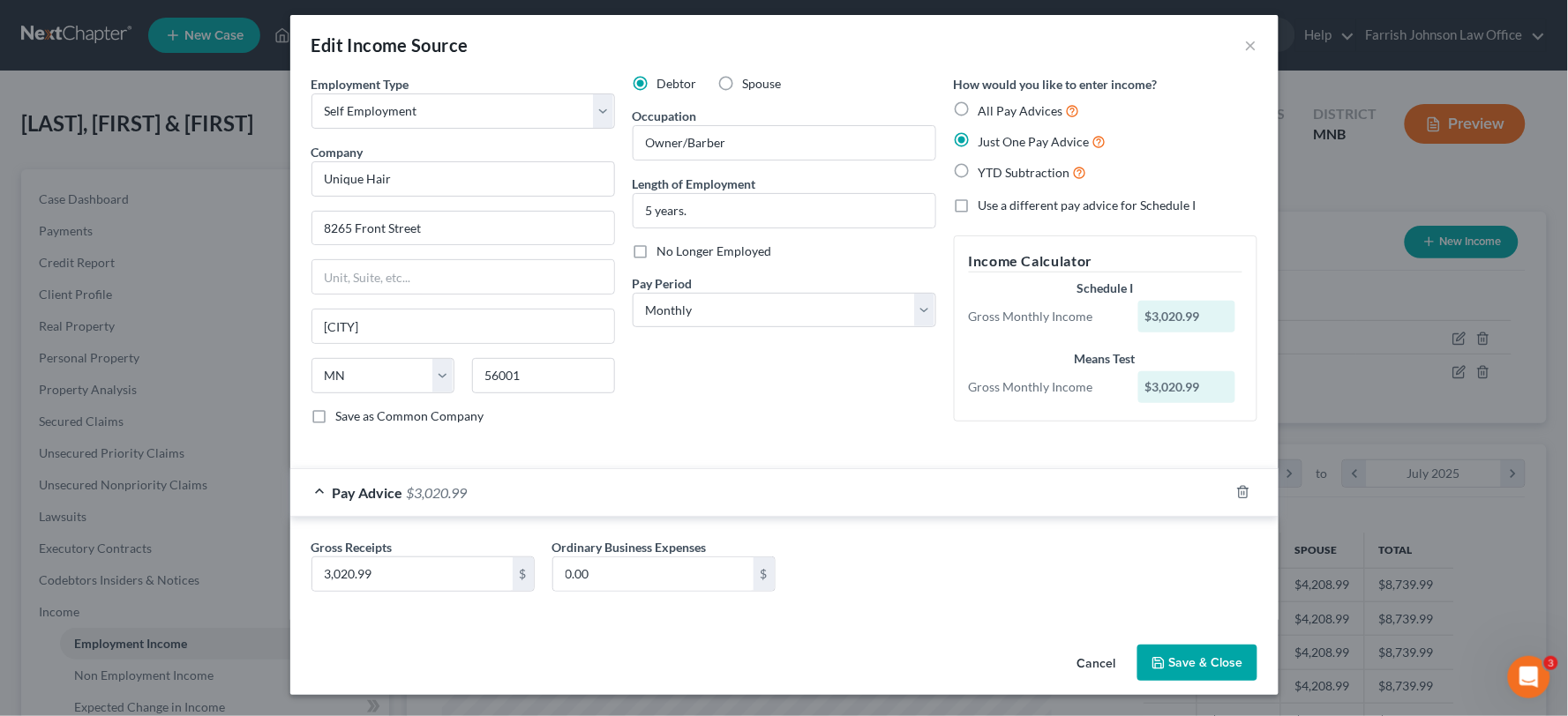 click on "Spouse" at bounding box center [762, 84] 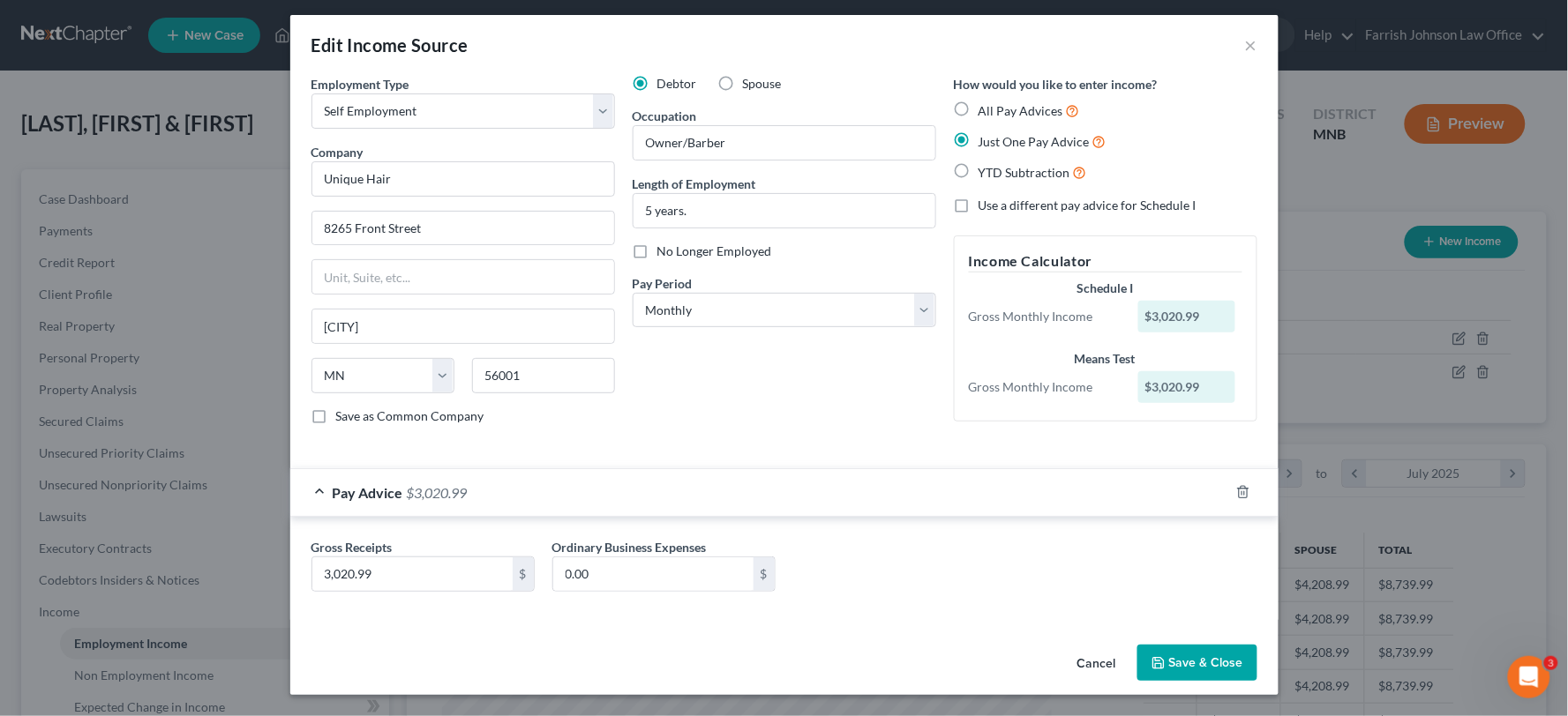 click on "Spouse" at bounding box center (755, 80) 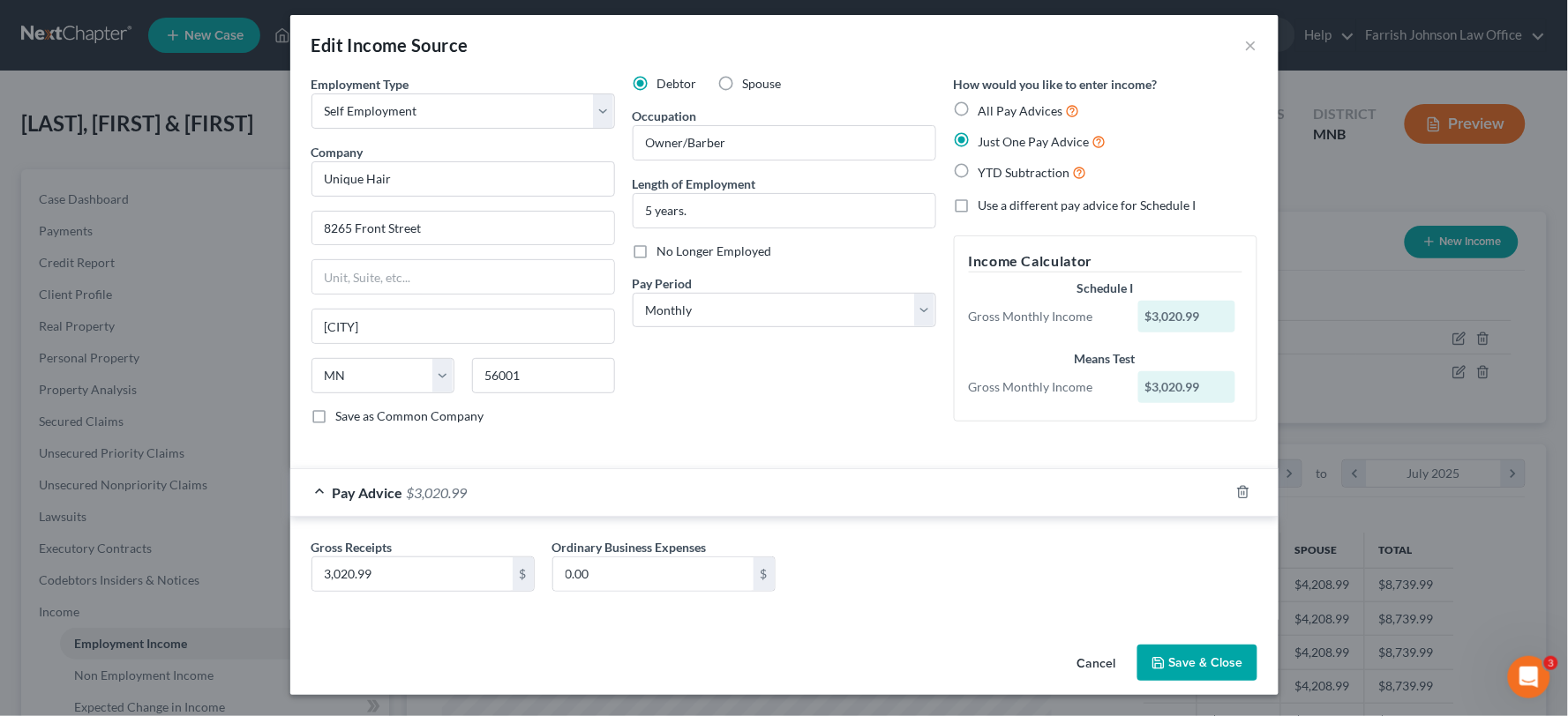 radio on "true" 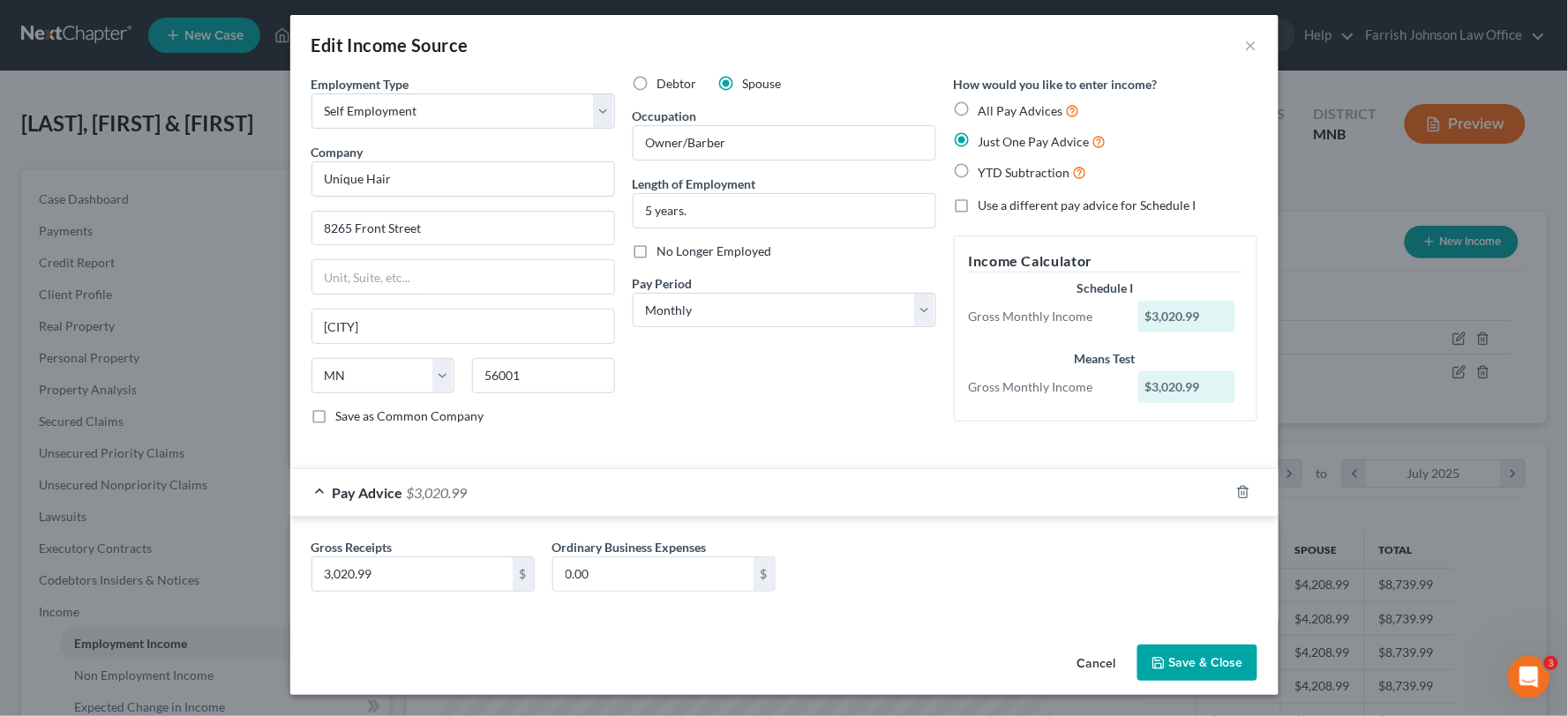click on "Debtor" at bounding box center (677, 84) 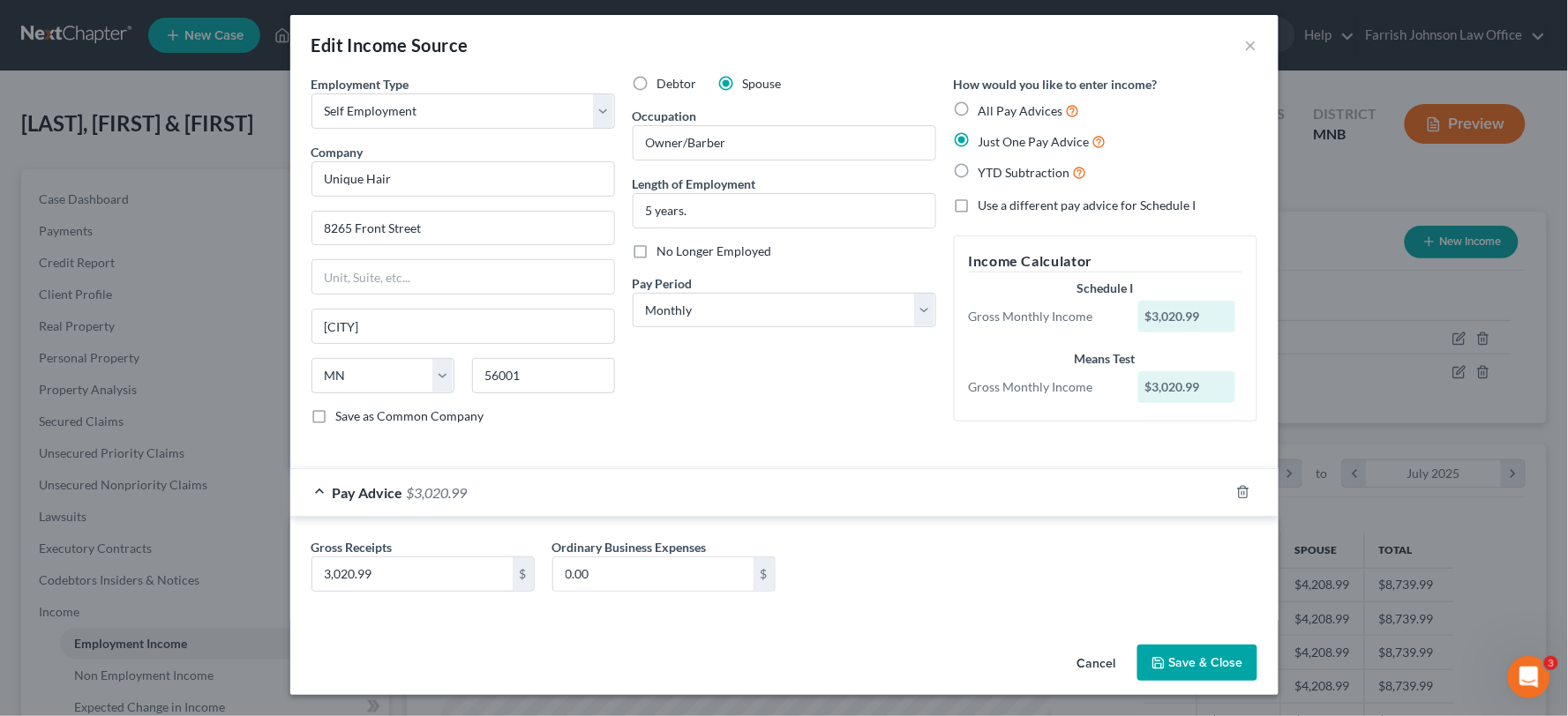 click on "Debtor" at bounding box center (670, 80) 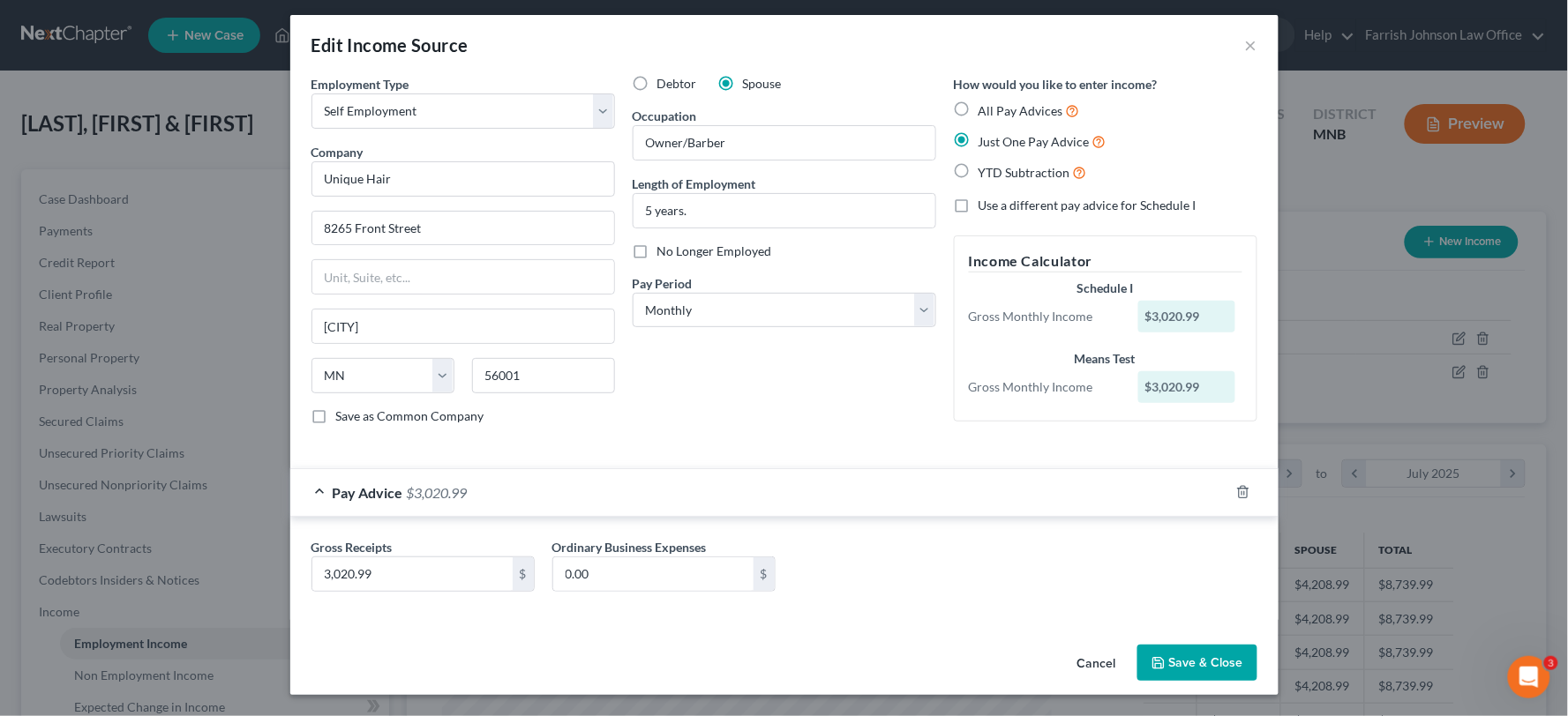 radio on "true" 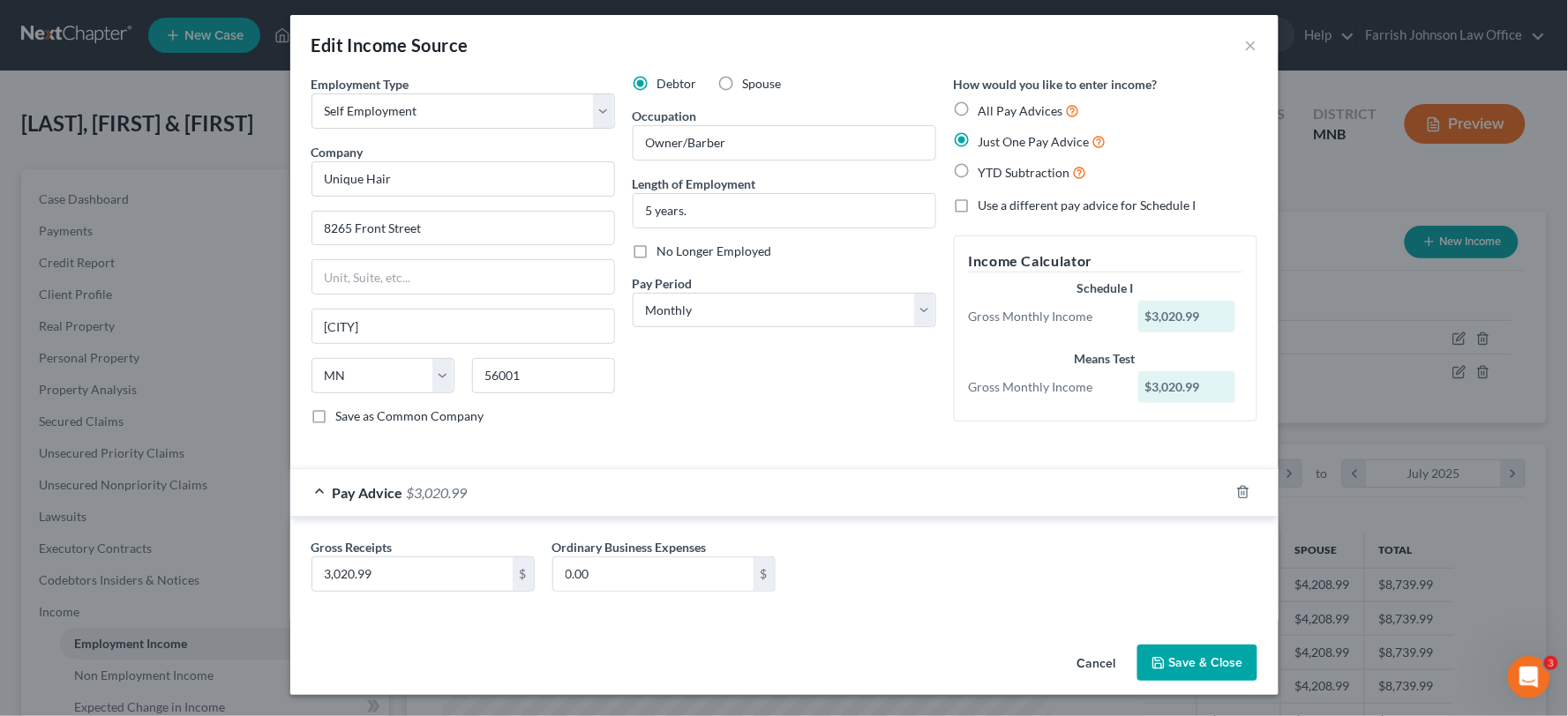 click on "Spouse" at bounding box center [762, 84] 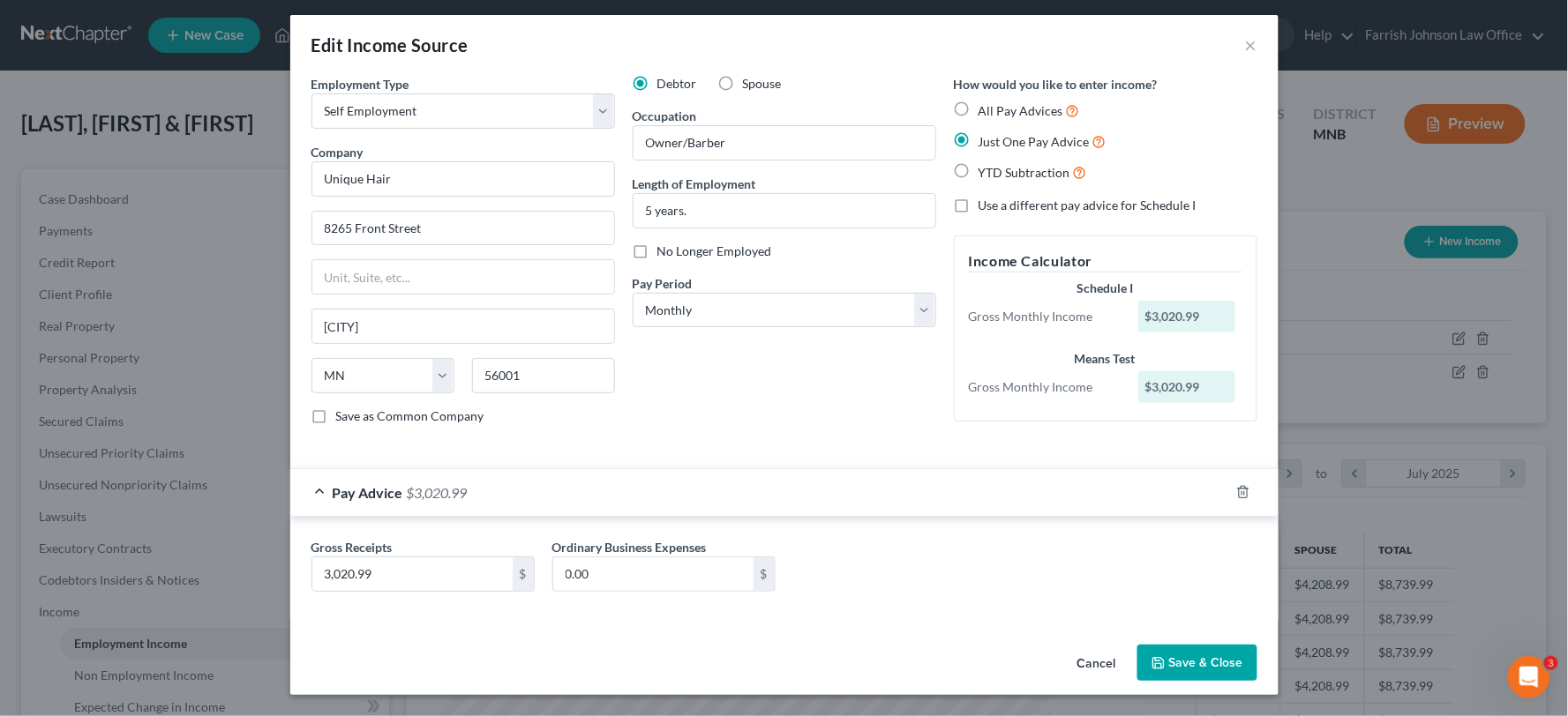 click on "Spouse" at bounding box center [755, 80] 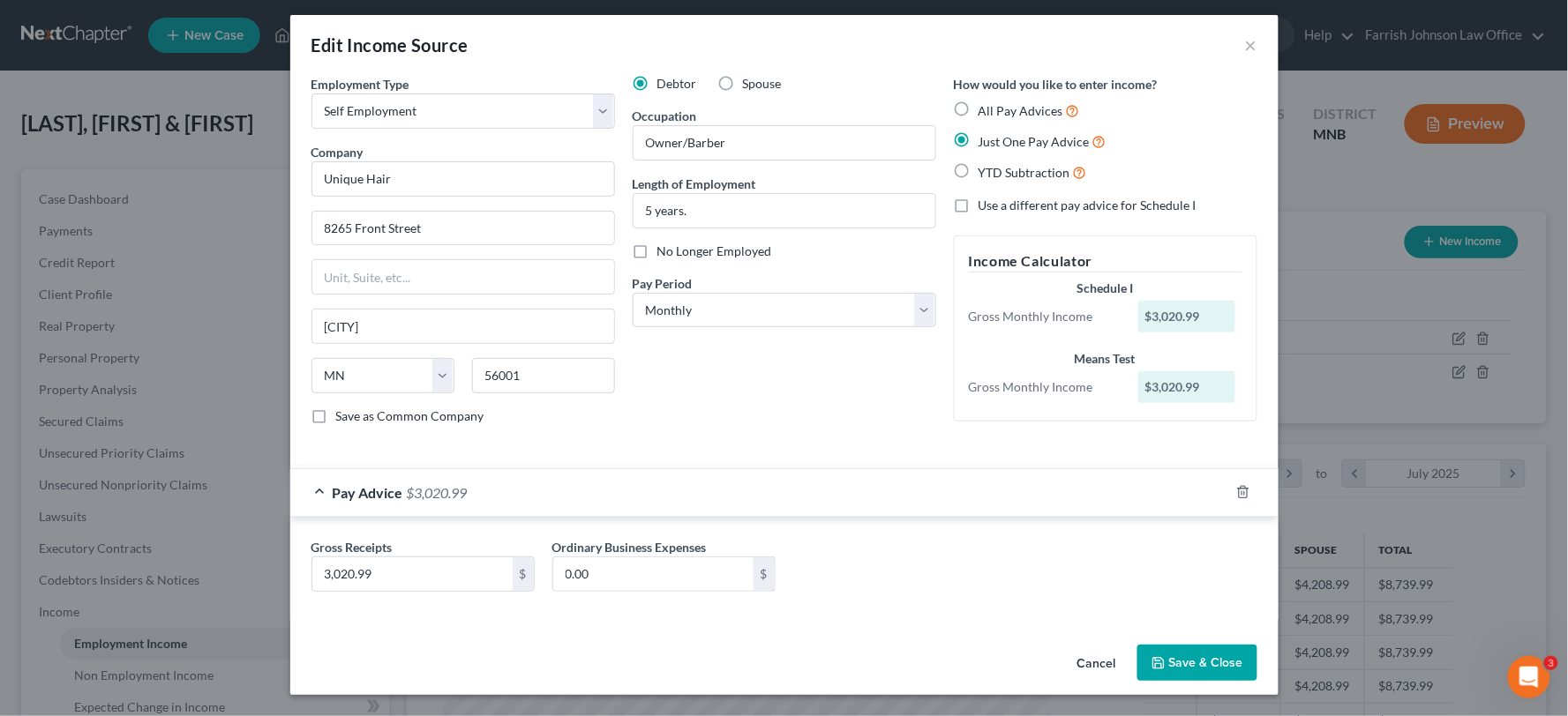 radio on "true" 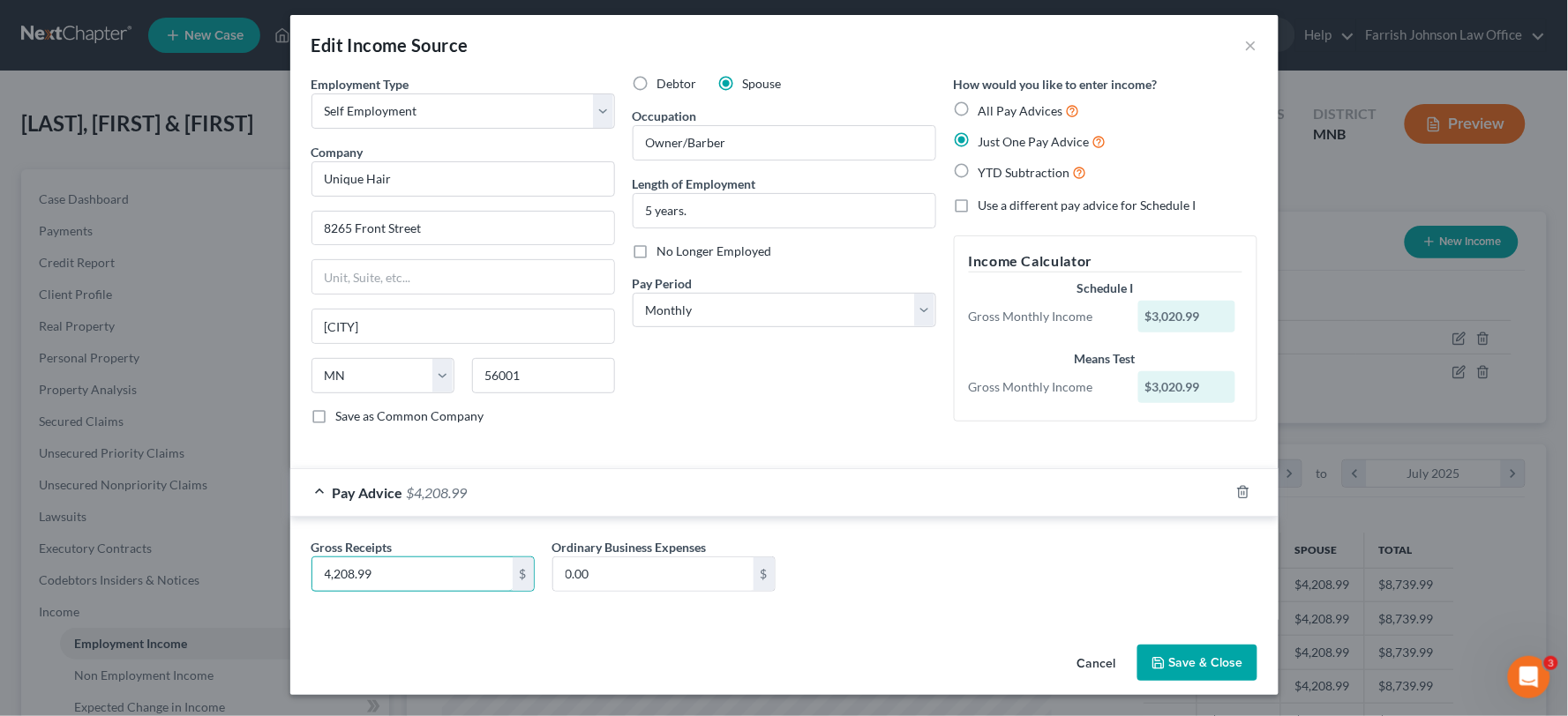 type on "4,208.99" 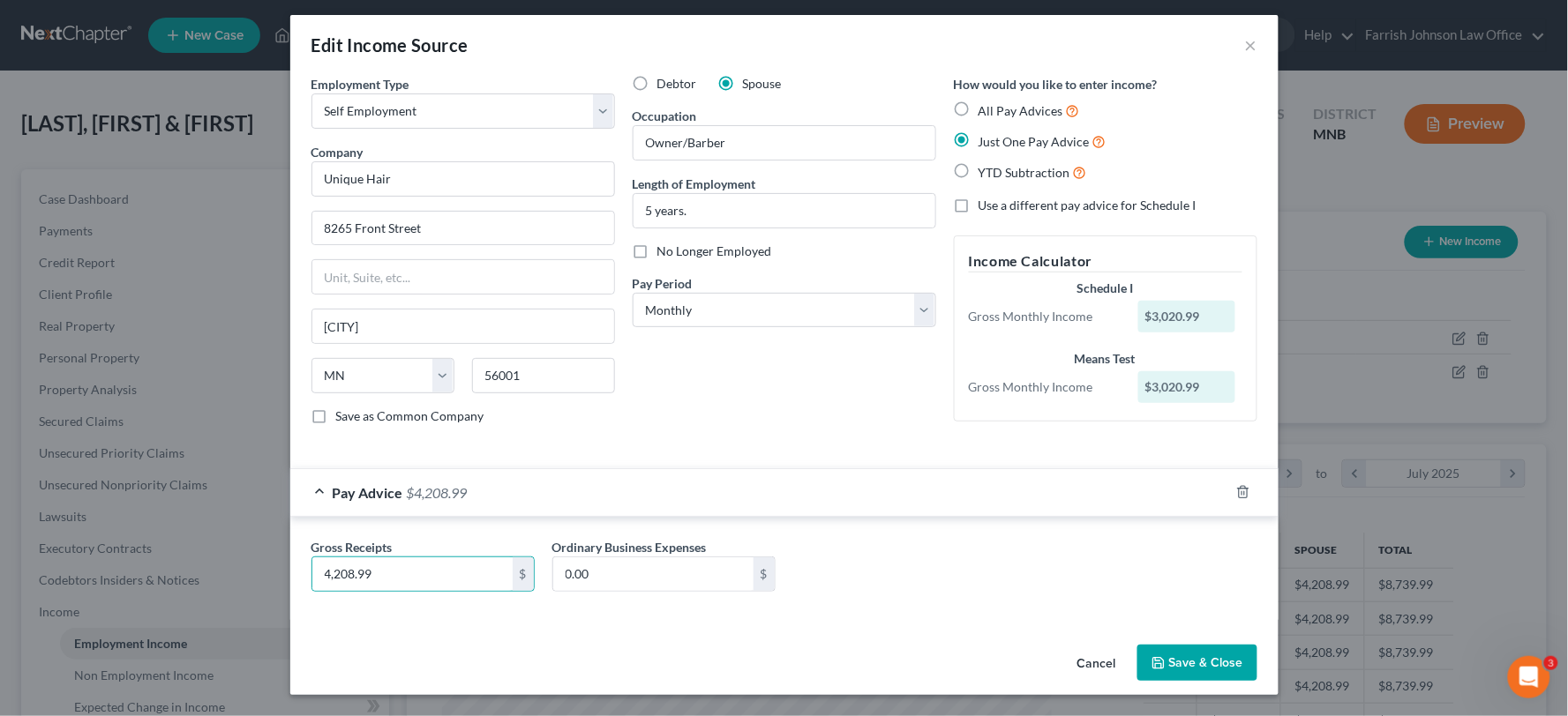 click on "Pay Advice $[AMOUNT]" at bounding box center [760, 492] 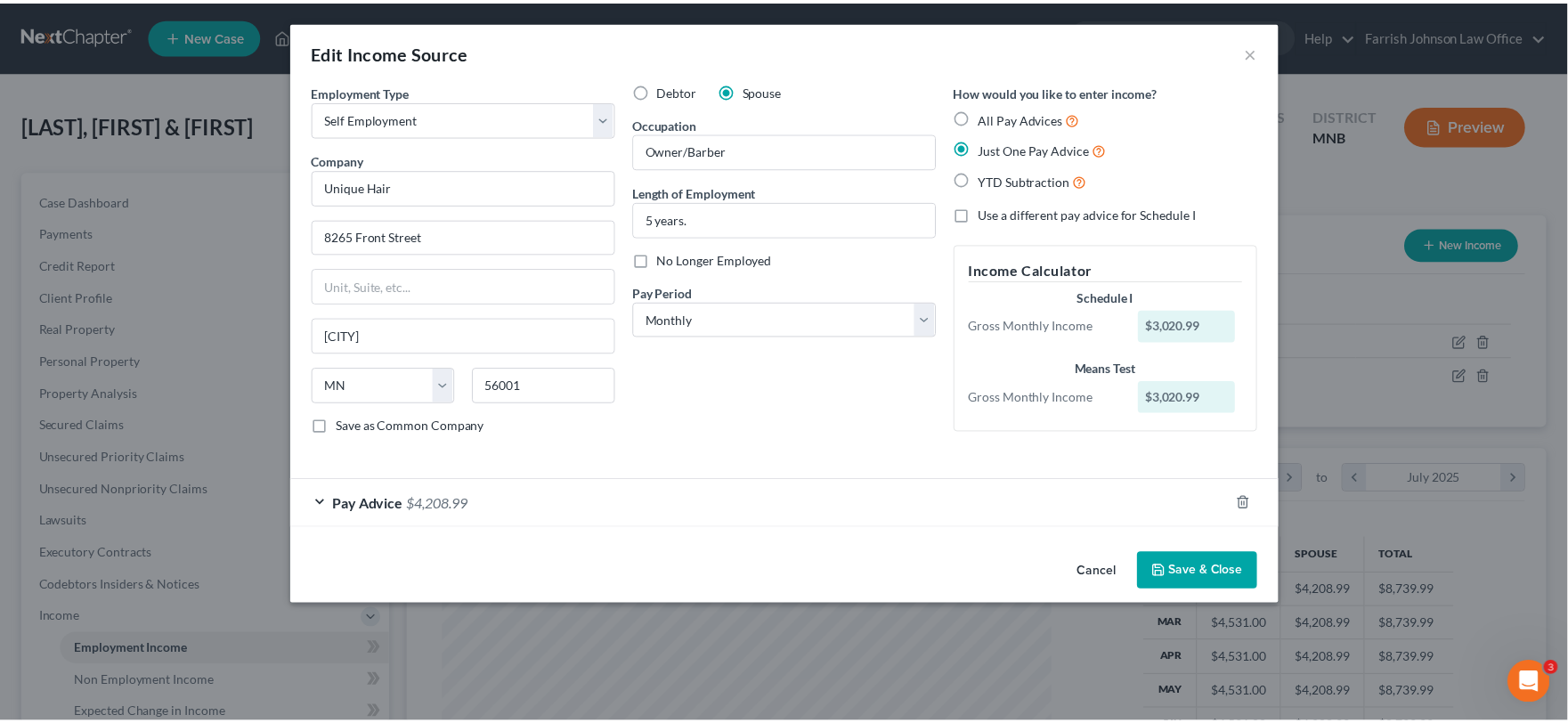 scroll, scrollTop: 0, scrollLeft: 0, axis: both 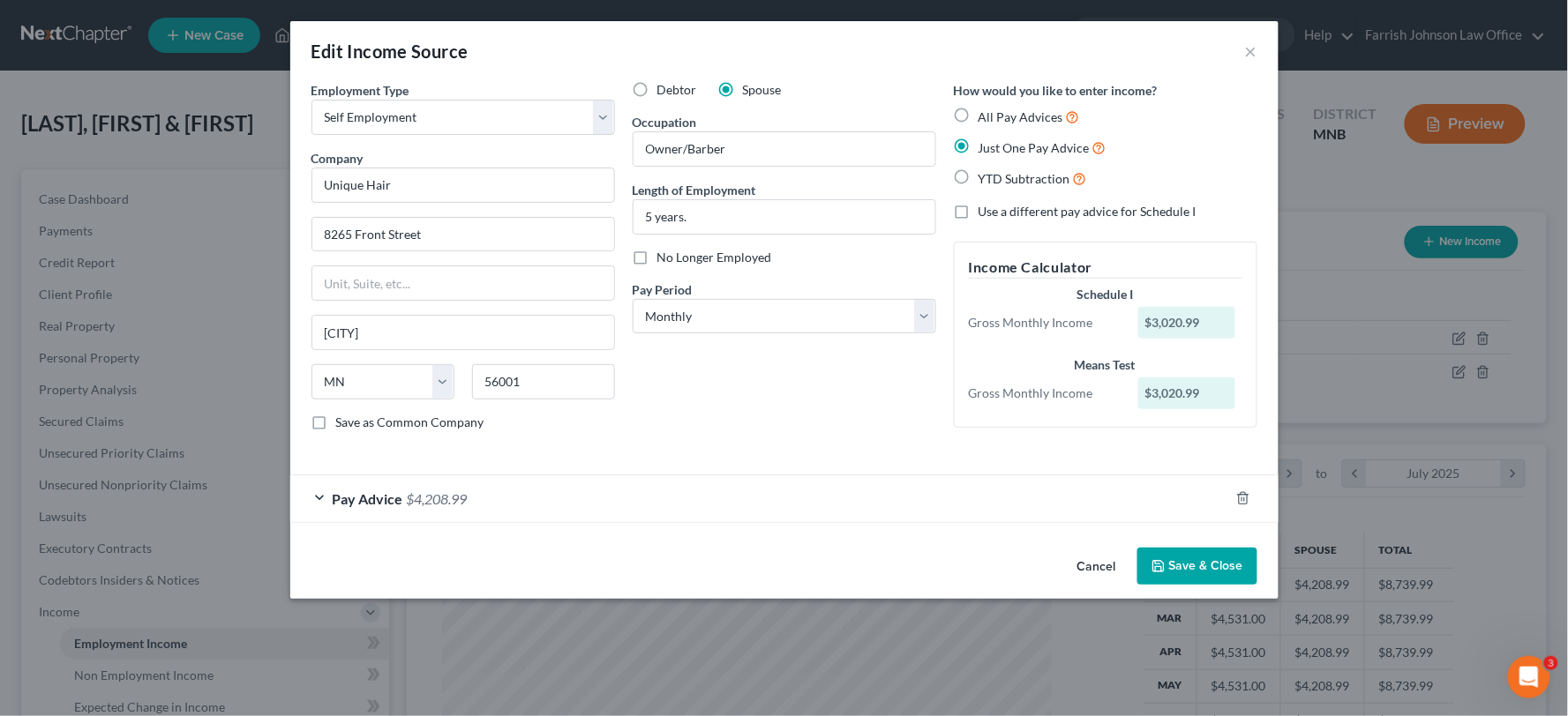 click on "Debtor" at bounding box center (677, 90) 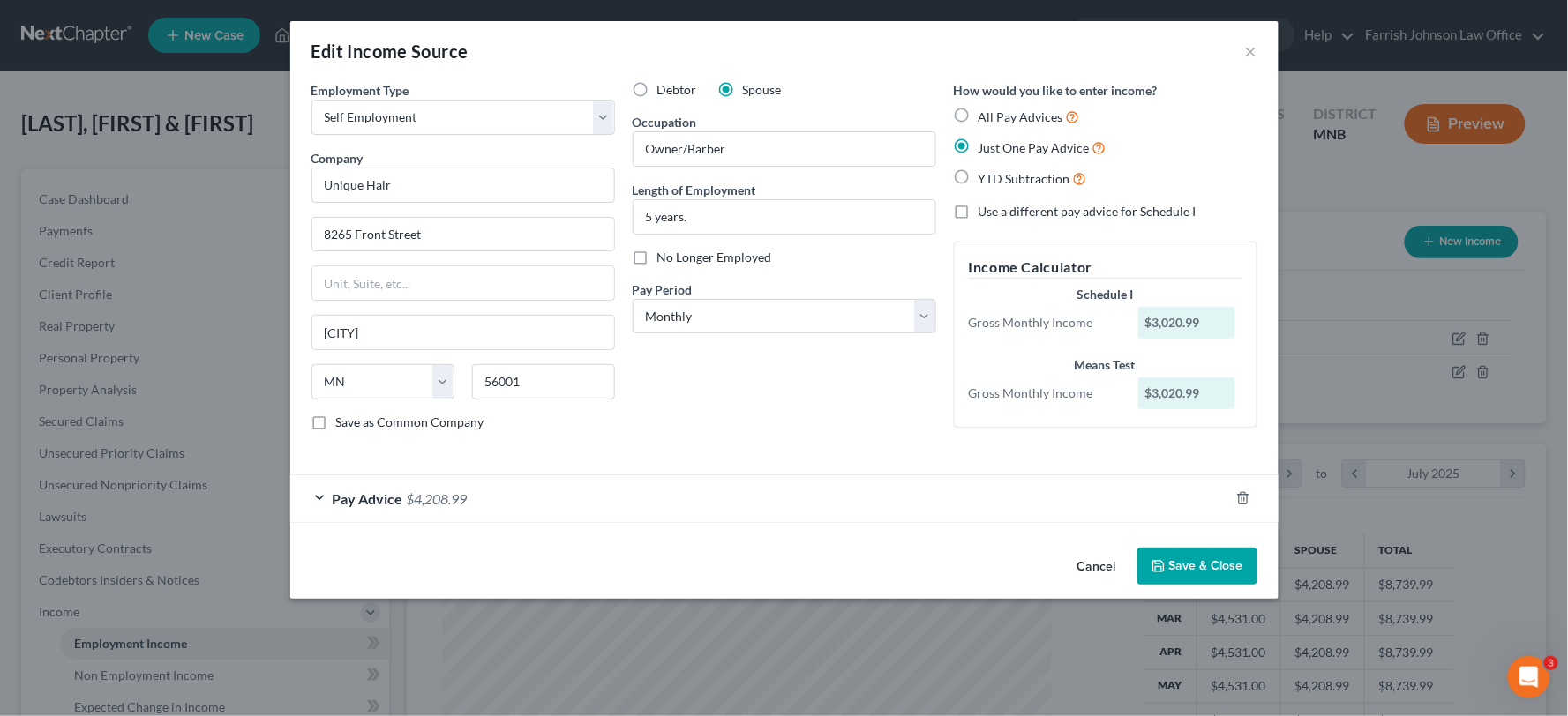 click on "Debtor" at bounding box center [670, 86] 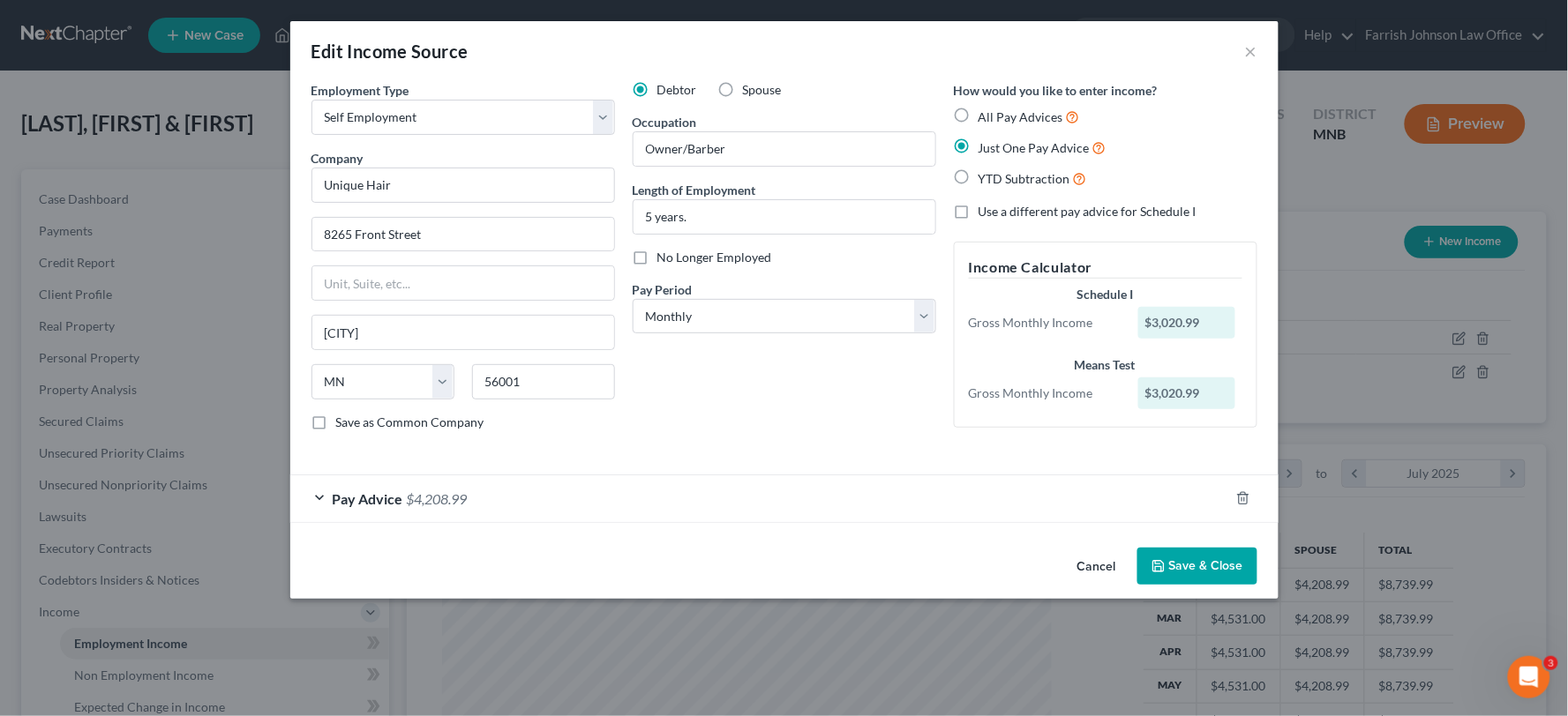 click on "Spouse" at bounding box center (762, 90) 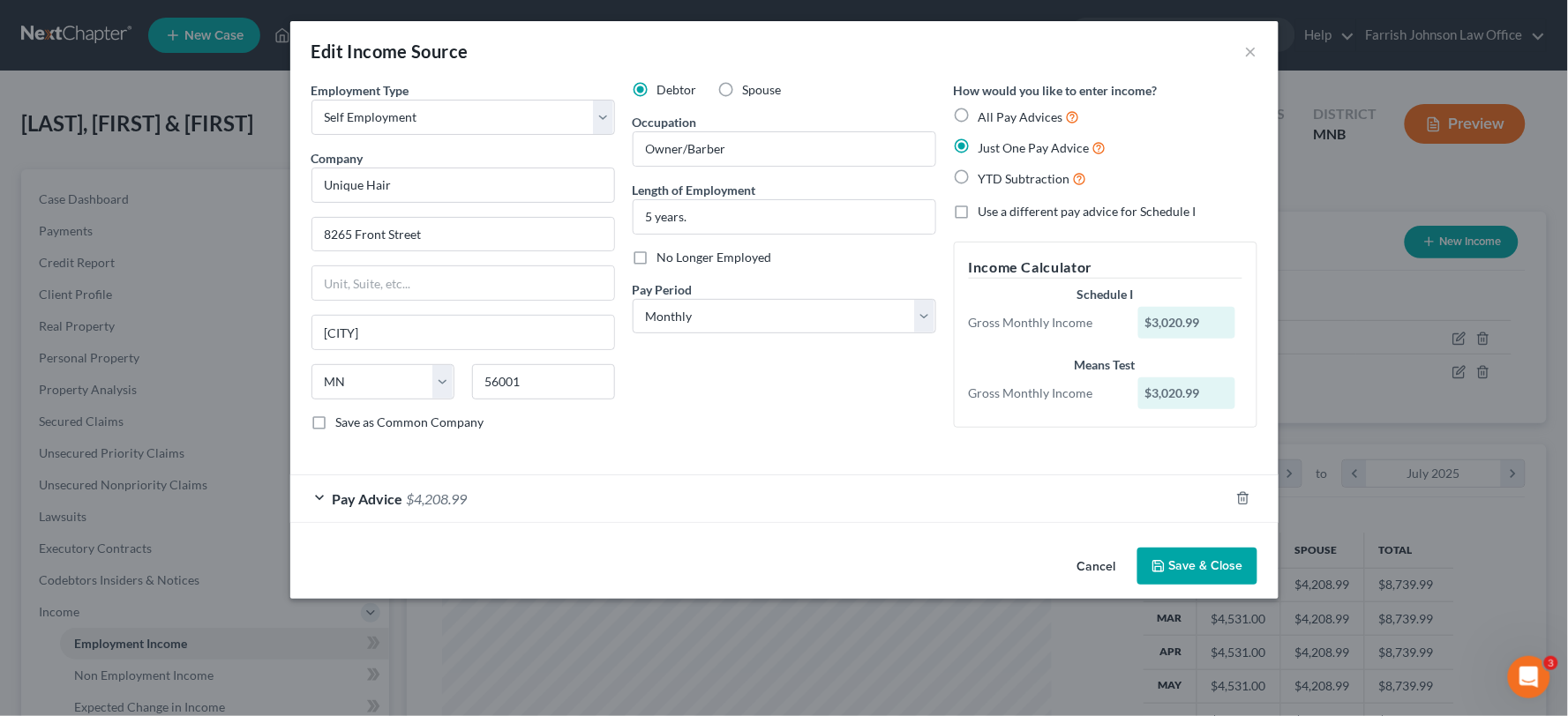 click on "Spouse" at bounding box center [755, 86] 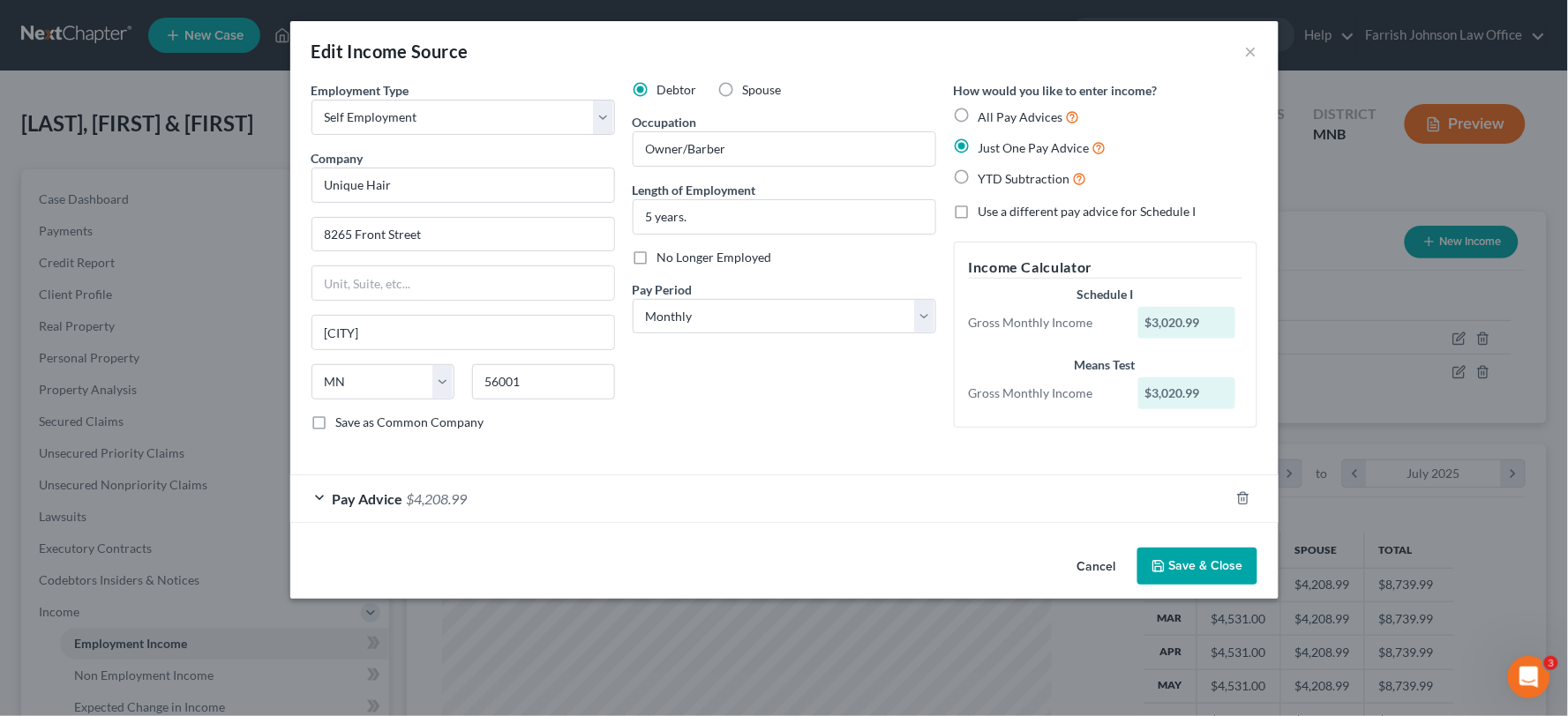 radio on "true" 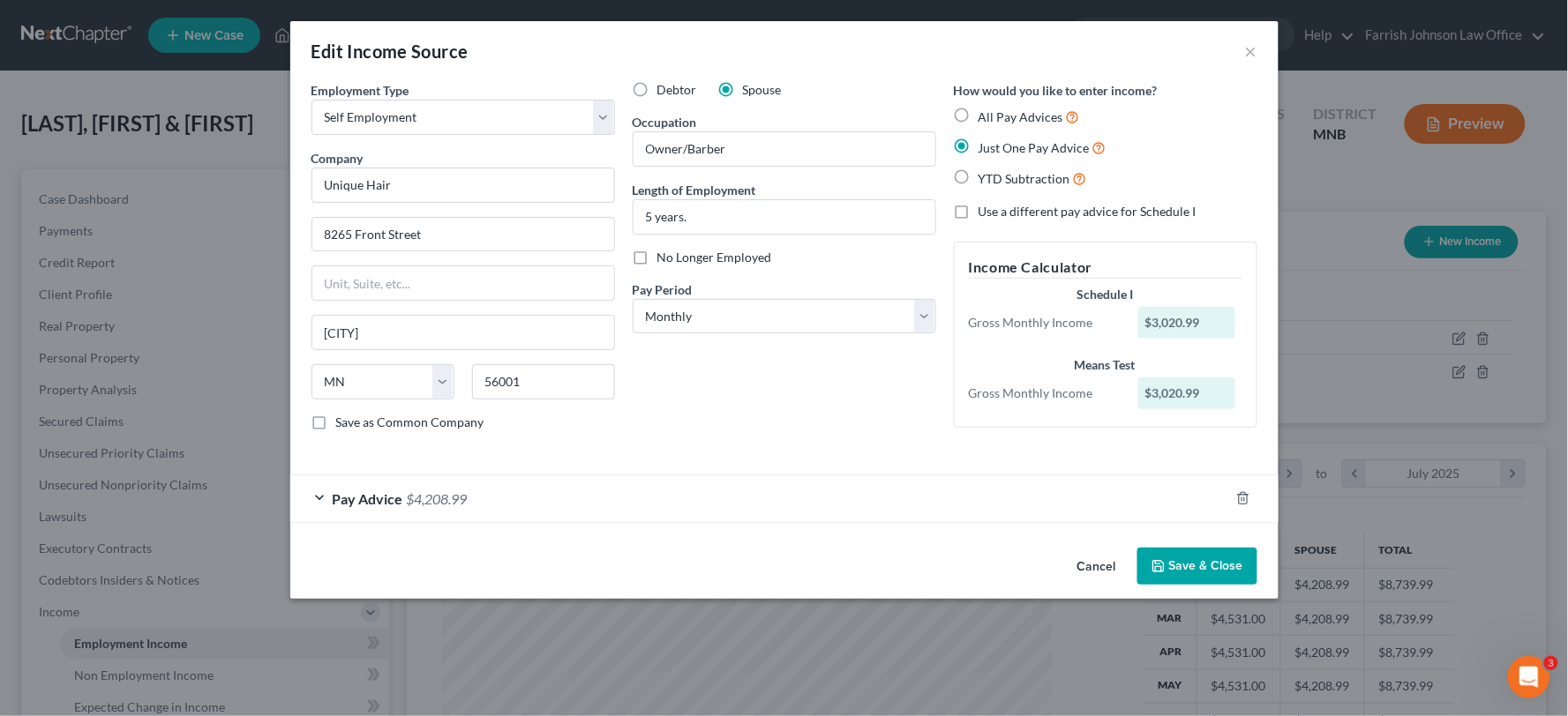click on "Debtor" at bounding box center (677, 90) 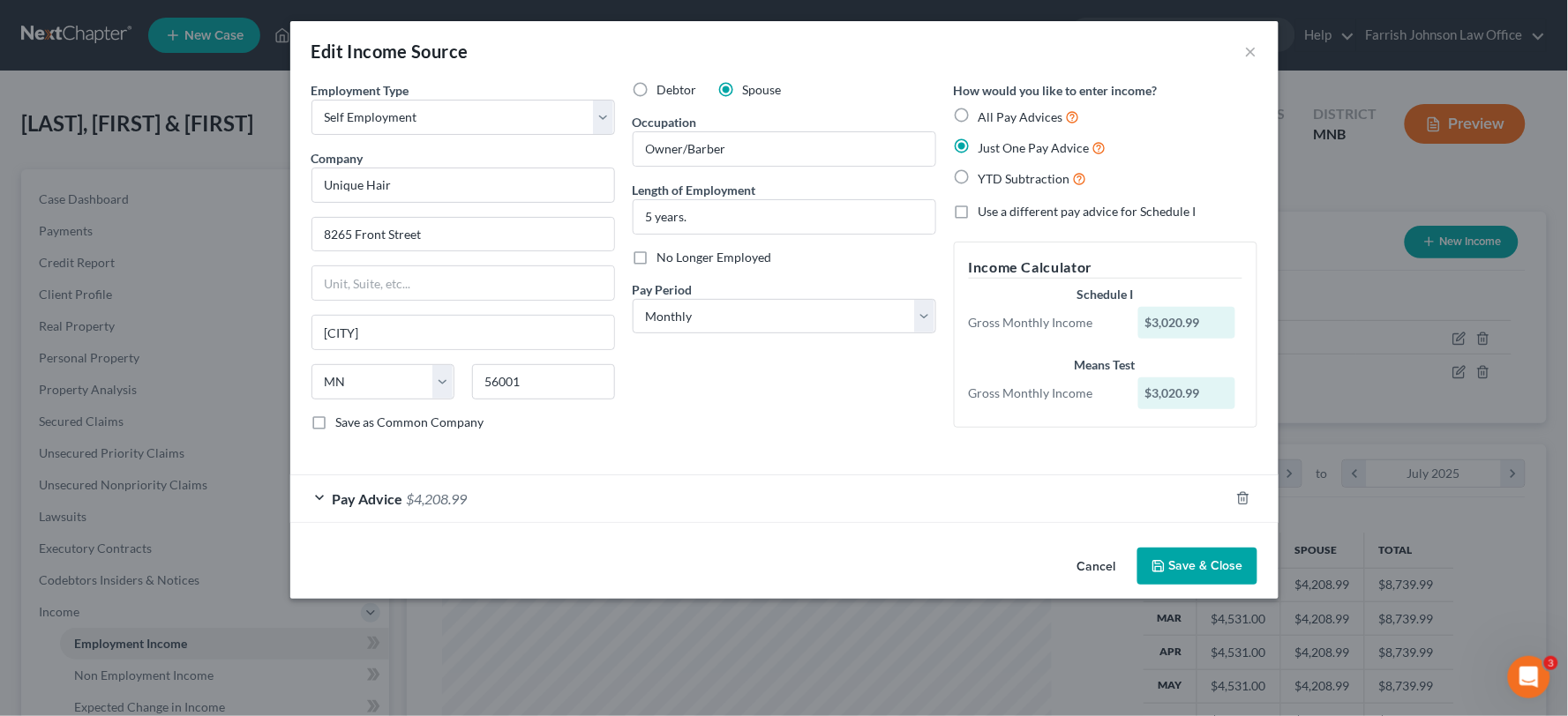click on "Debtor" at bounding box center [670, 86] 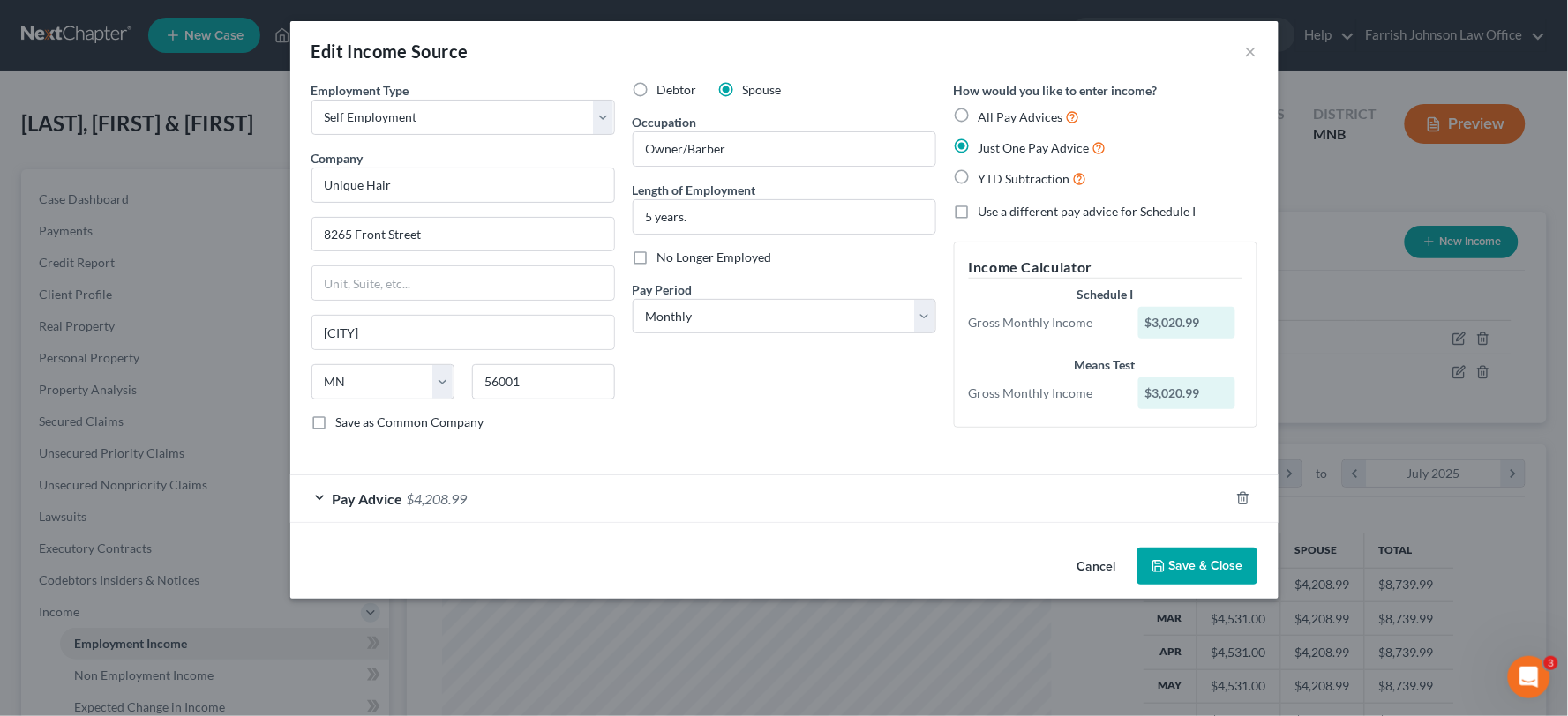 radio on "true" 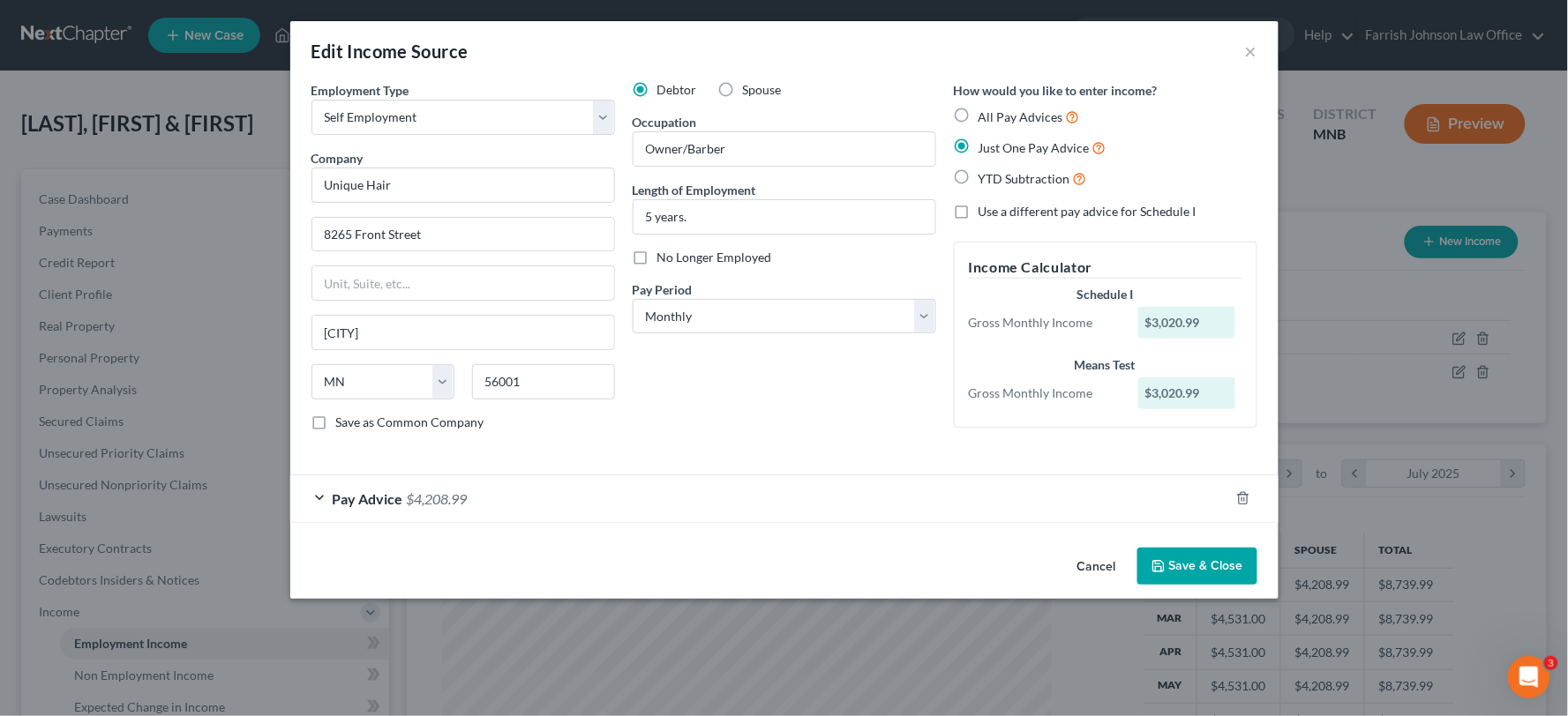 click on "$4,208.99" at bounding box center [437, 498] 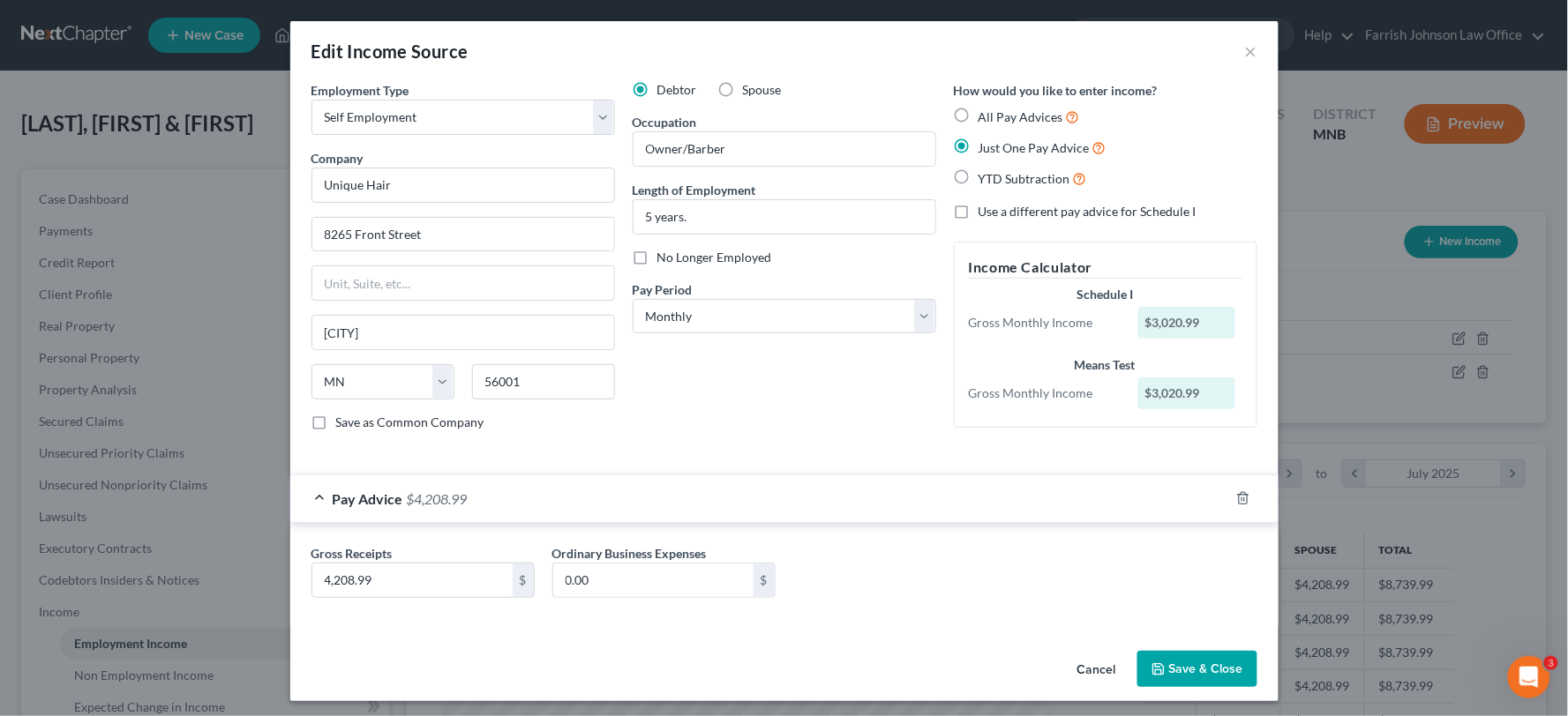 click on "Save & Close" at bounding box center [1197, 669] 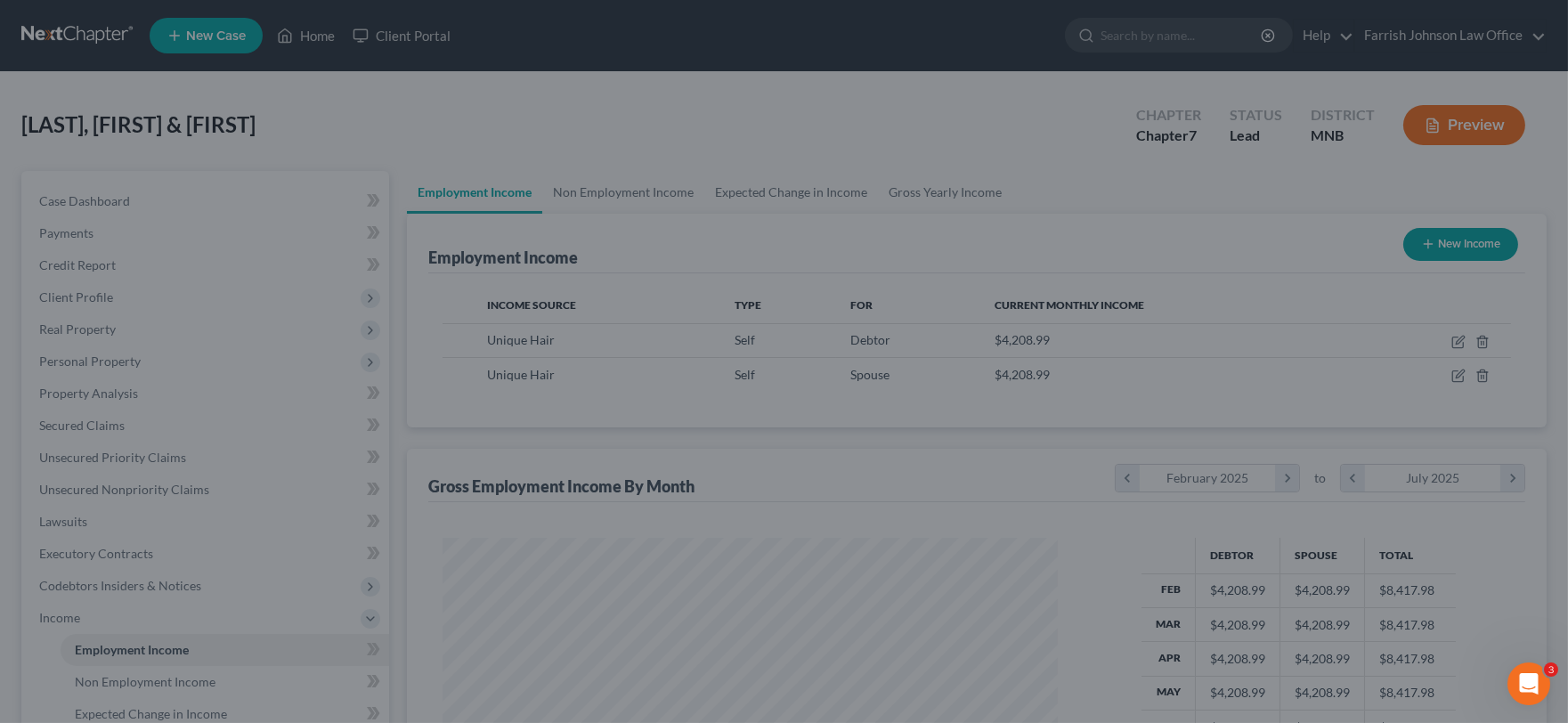 scroll, scrollTop: 319, scrollLeft: 644, axis: both 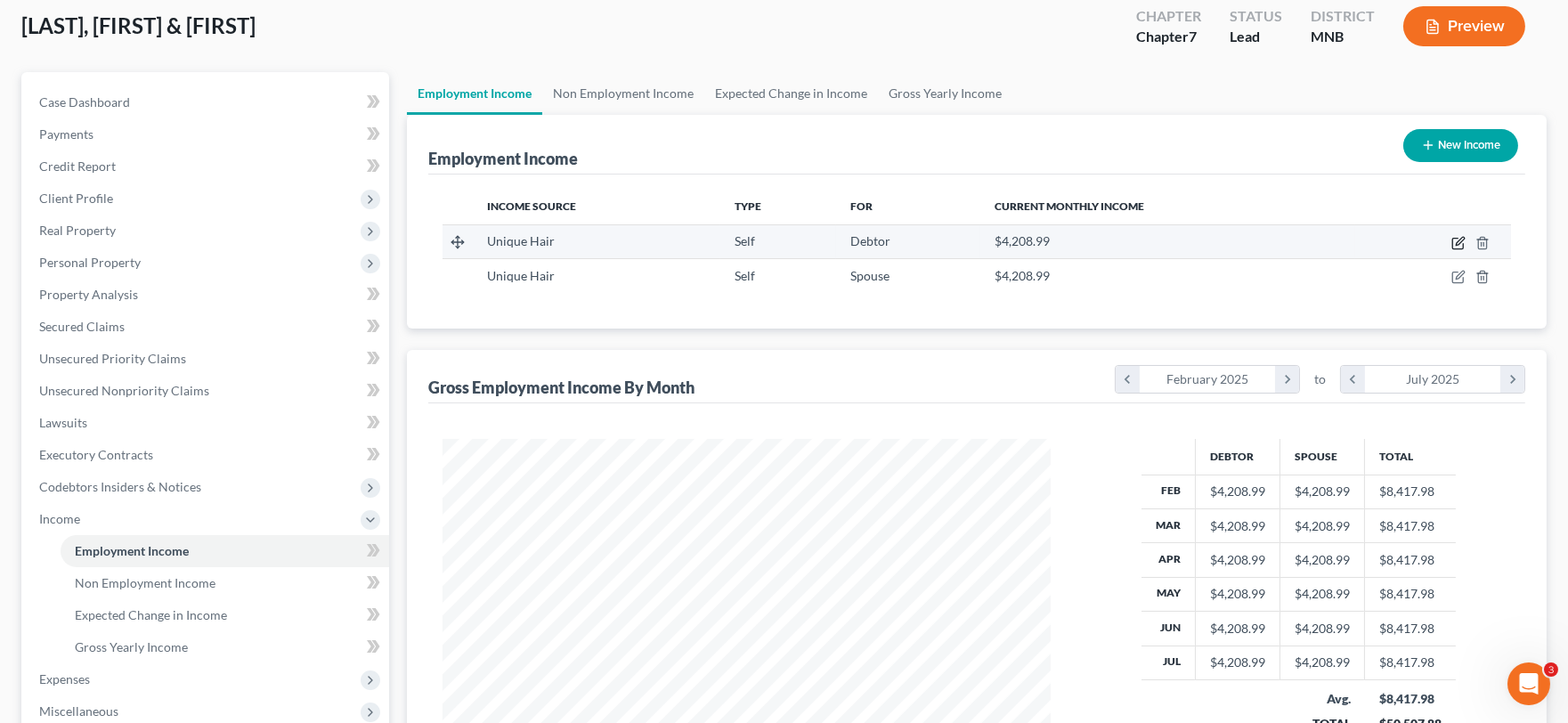 click 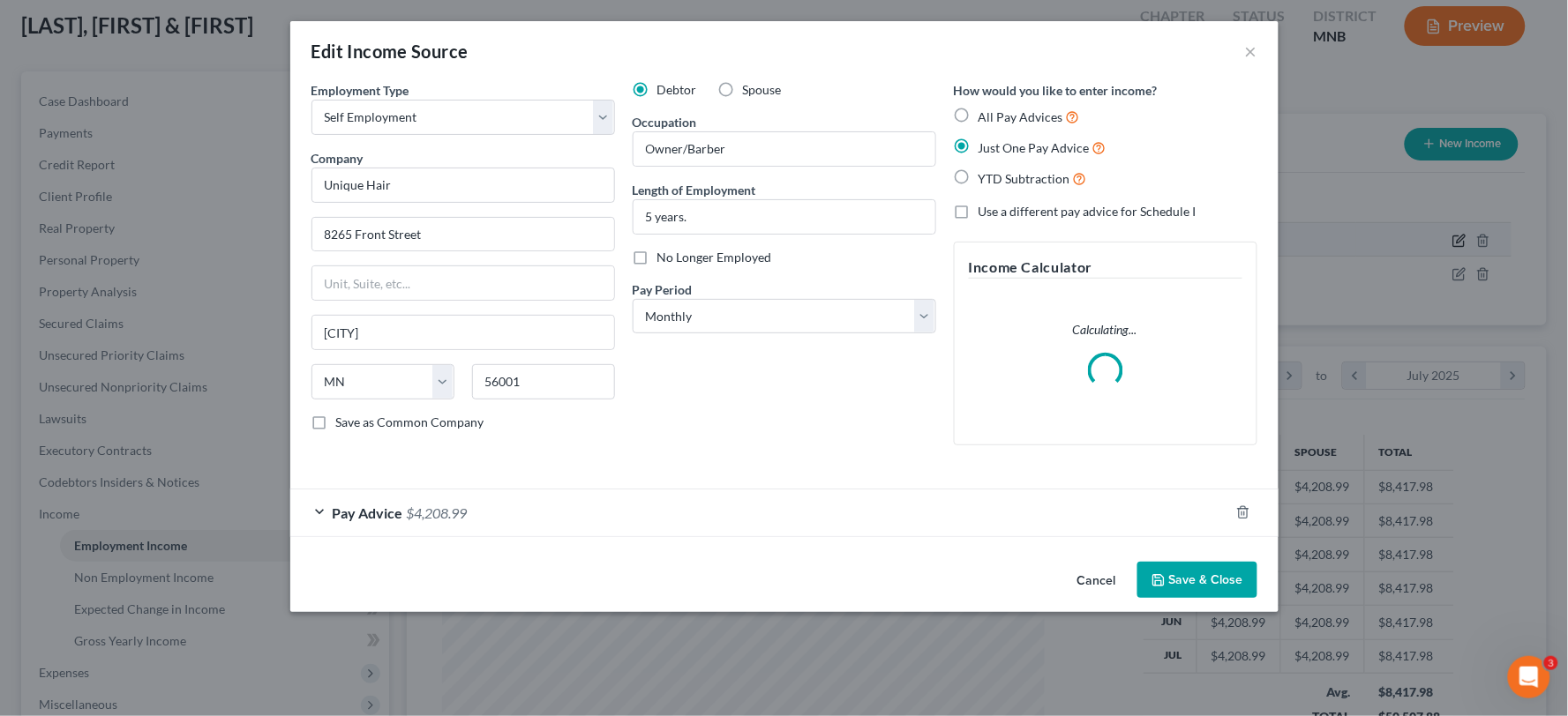 scroll, scrollTop: 881457, scrollLeft: 881742, axis: both 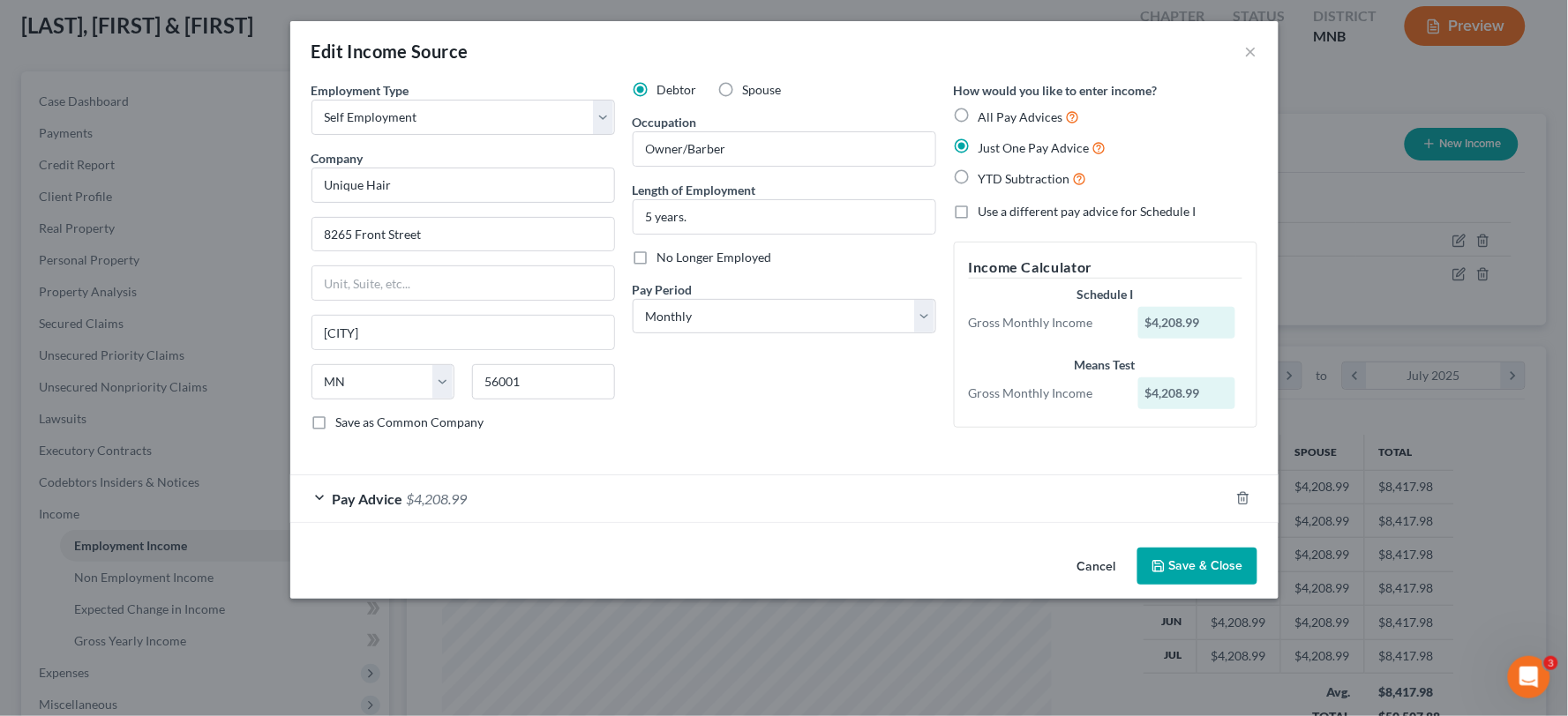 click on "$4,208.99" at bounding box center (437, 498) 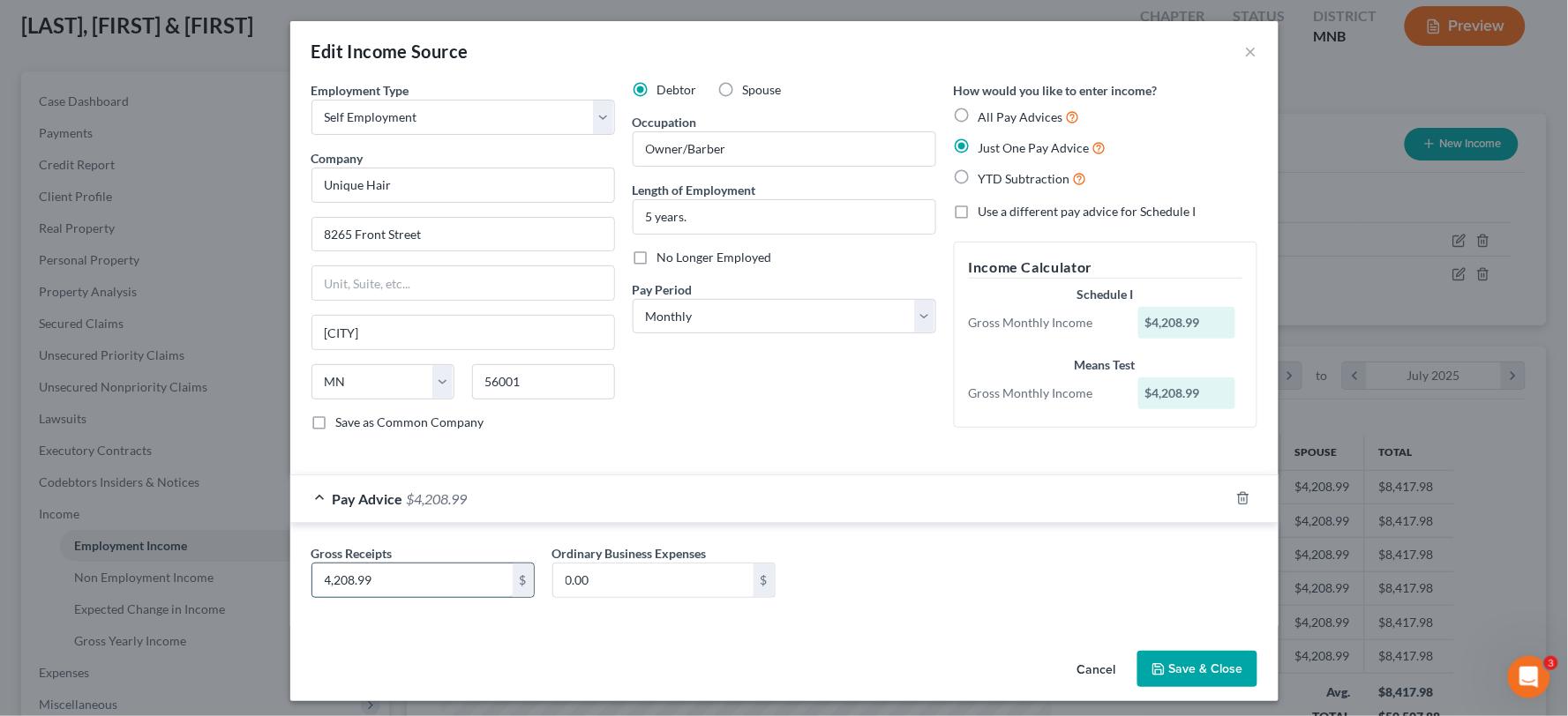 click on "4,208.99" at bounding box center [412, 580] 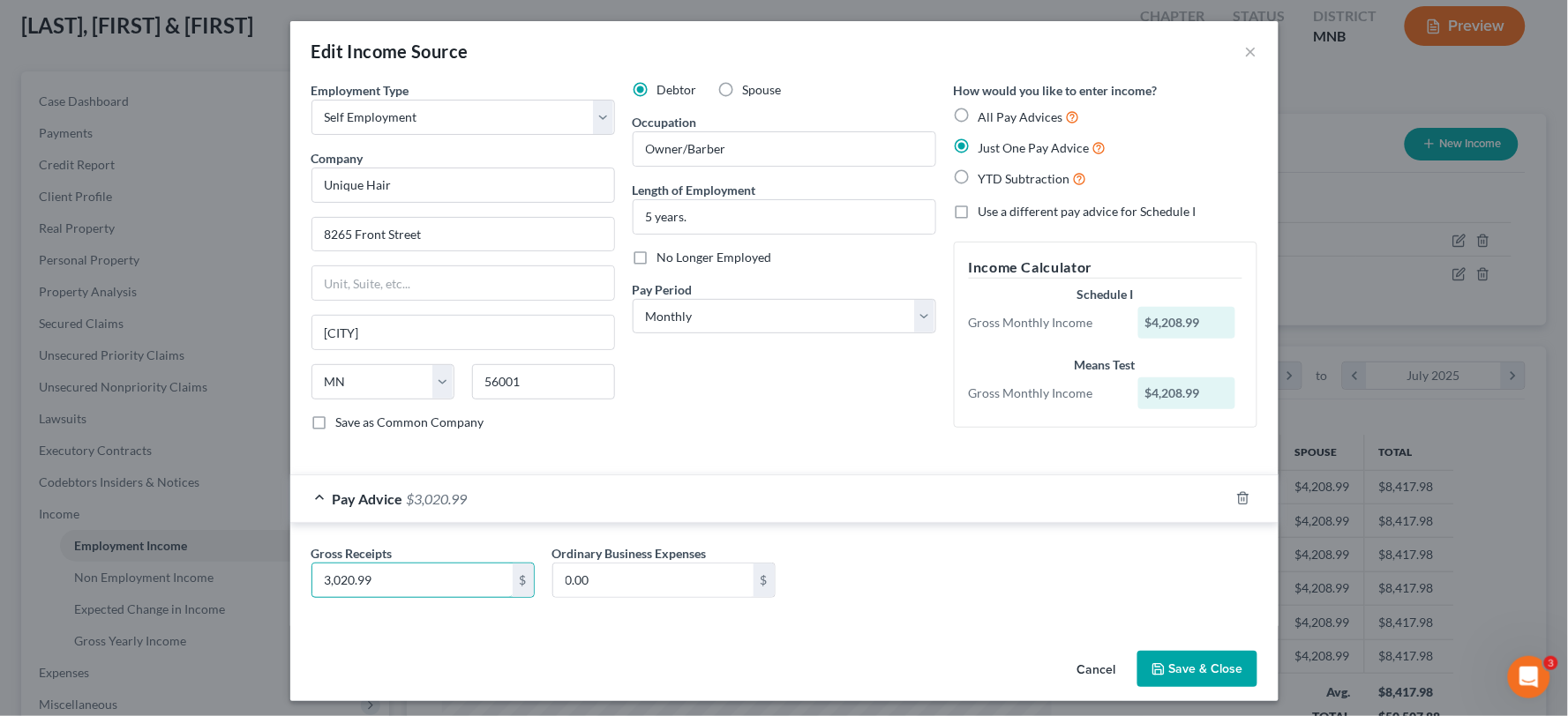 type on "3,020.99" 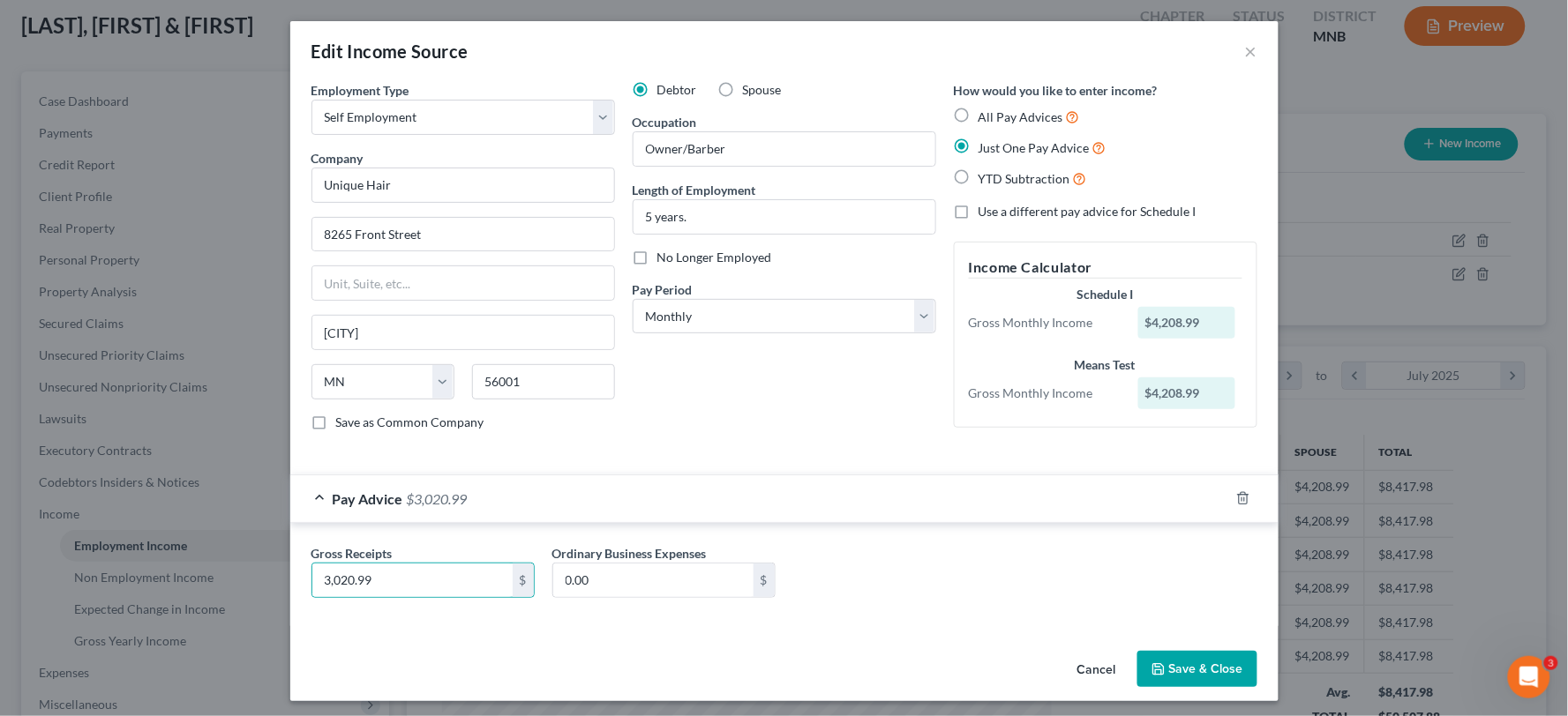 click on "Debtor Spouse Occupation Owner/Barber Length of Employment 5 years. No Longer Employed
Pay Period
*
Select Monthly Twice Monthly Every Other Week Weekly" at bounding box center [784, 263] 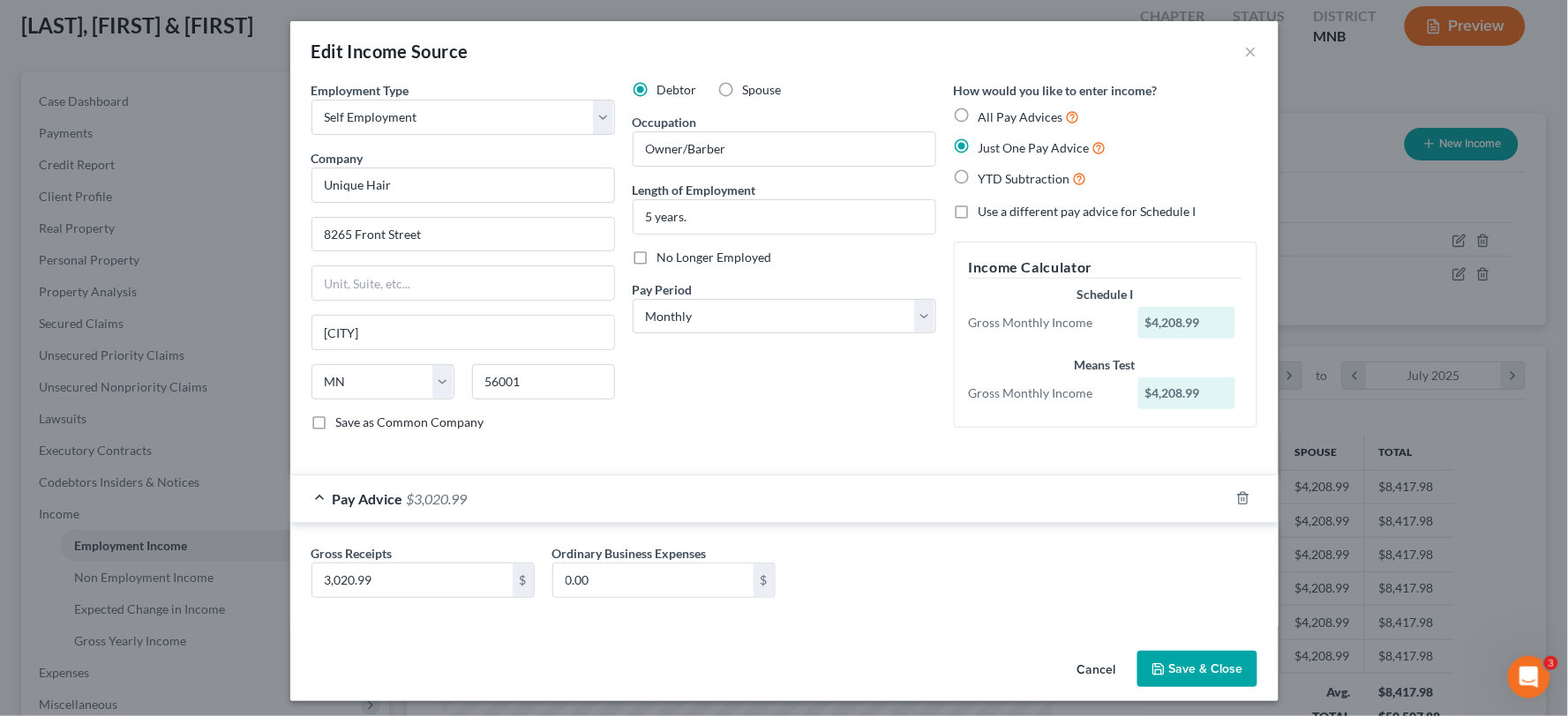 click on "Save & Close" at bounding box center (1197, 669) 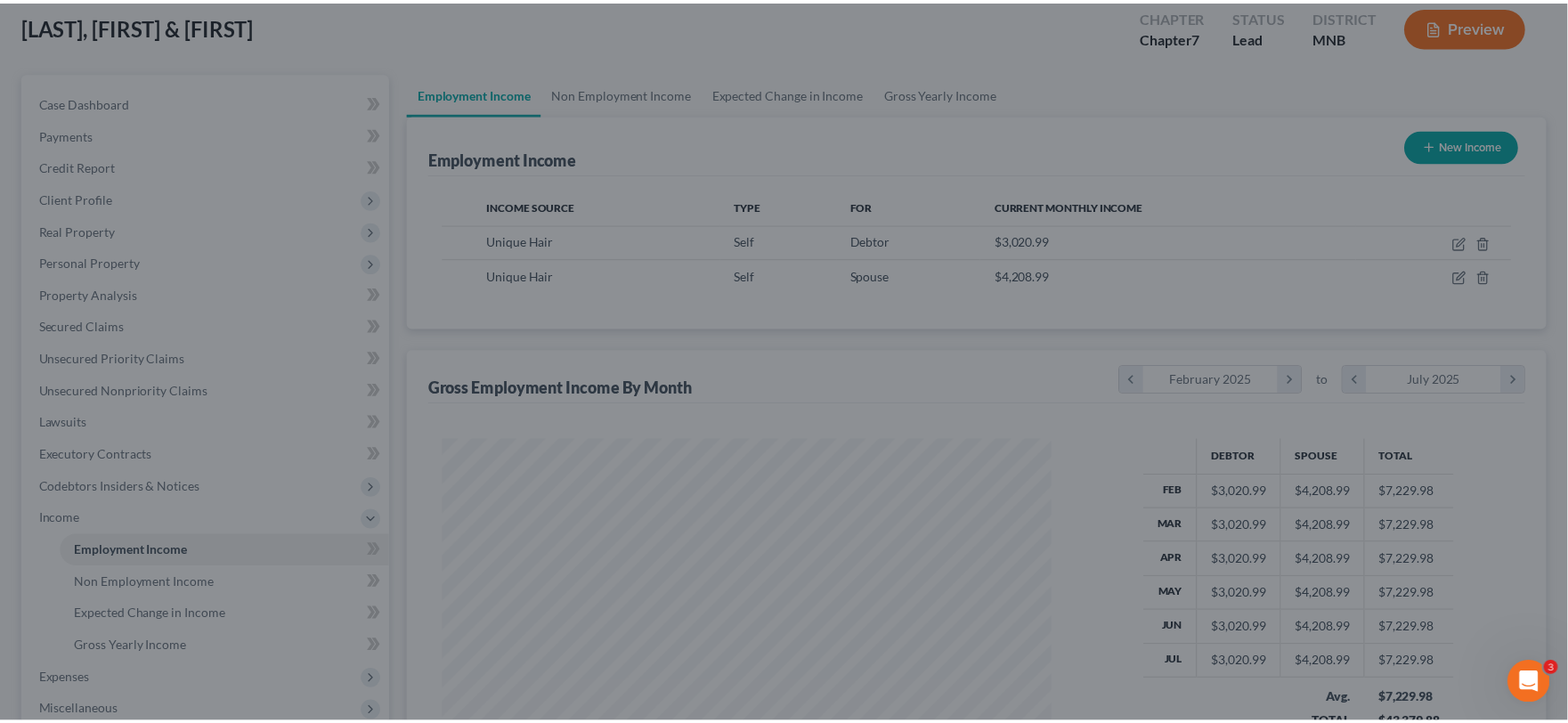 scroll, scrollTop: 319, scrollLeft: 644, axis: both 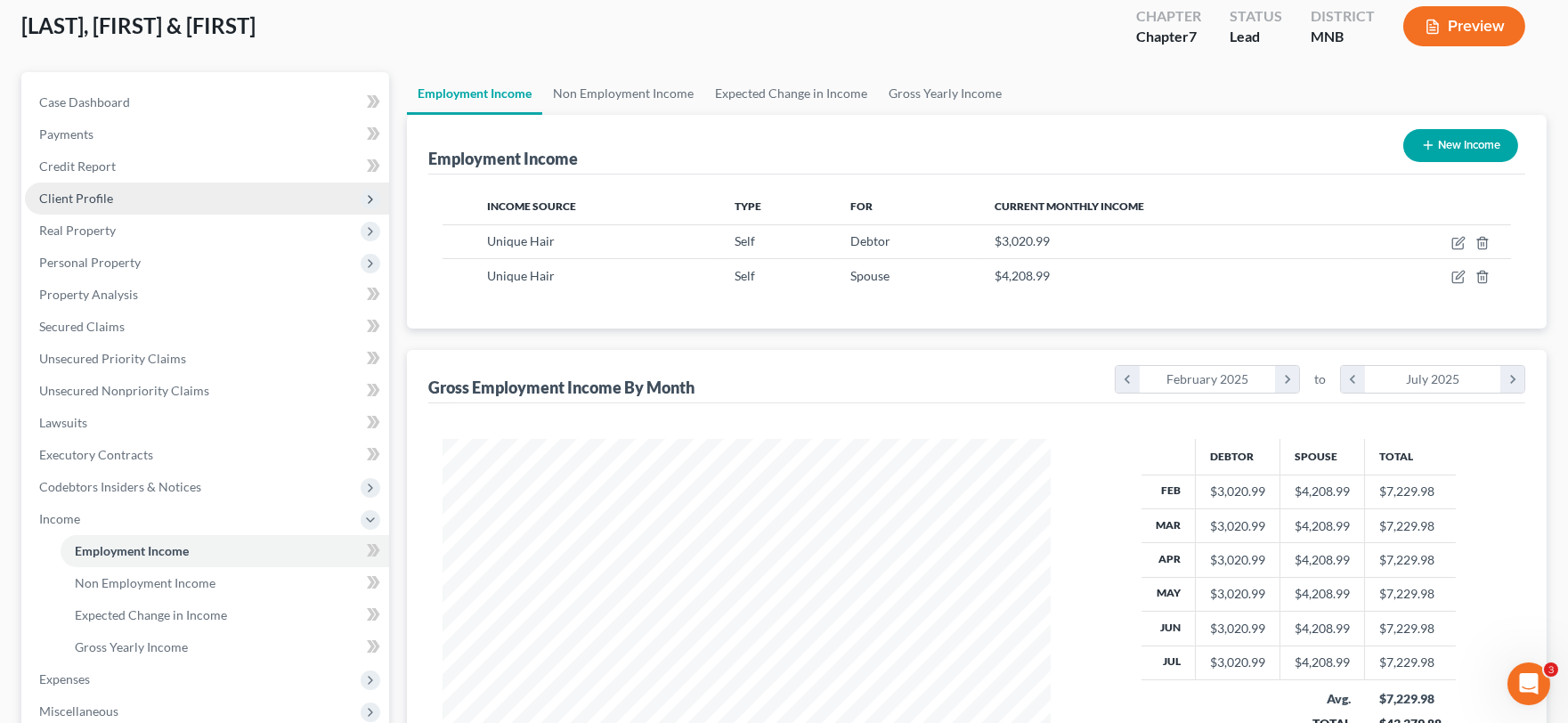click on "Client Profile" at bounding box center (207, 199) 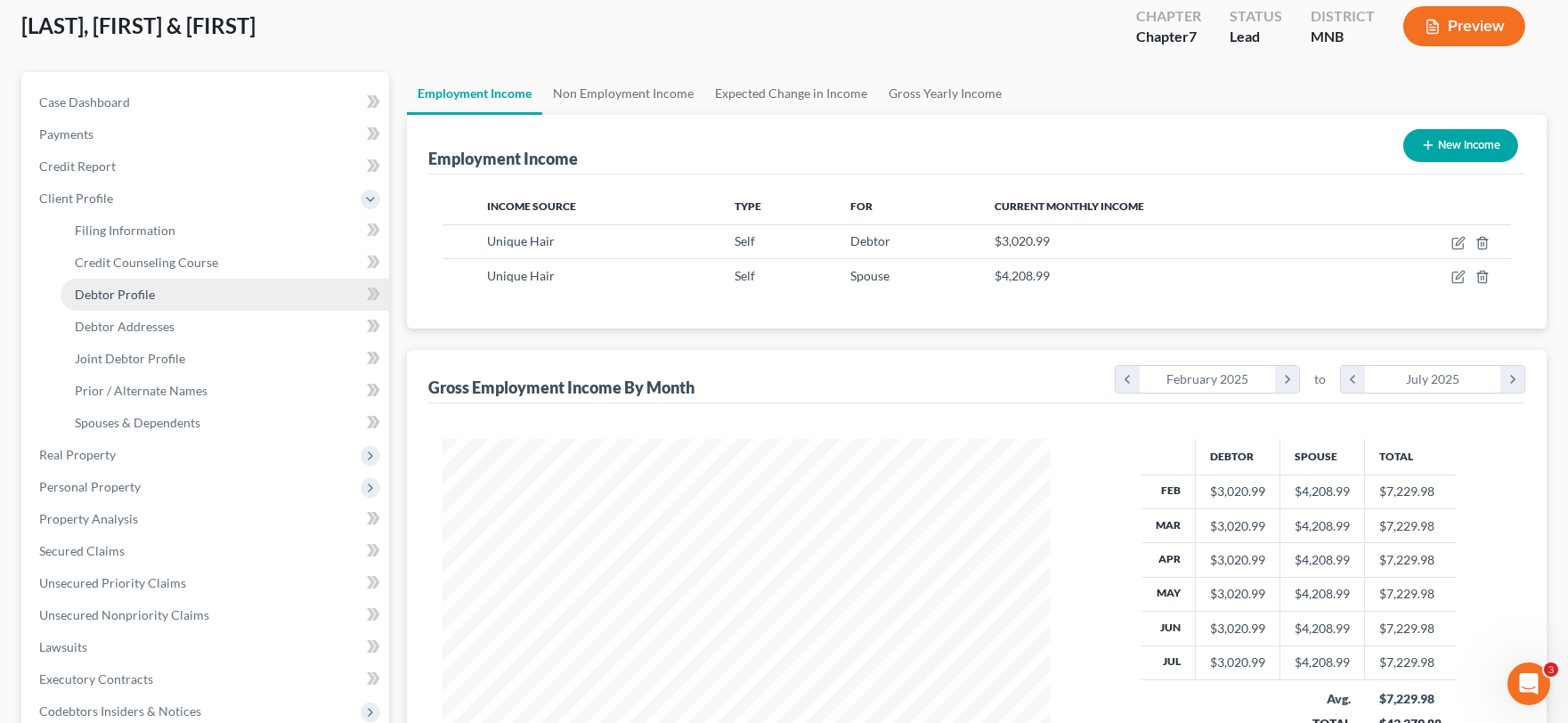 click on "Debtor Profile" at bounding box center (115, 294) 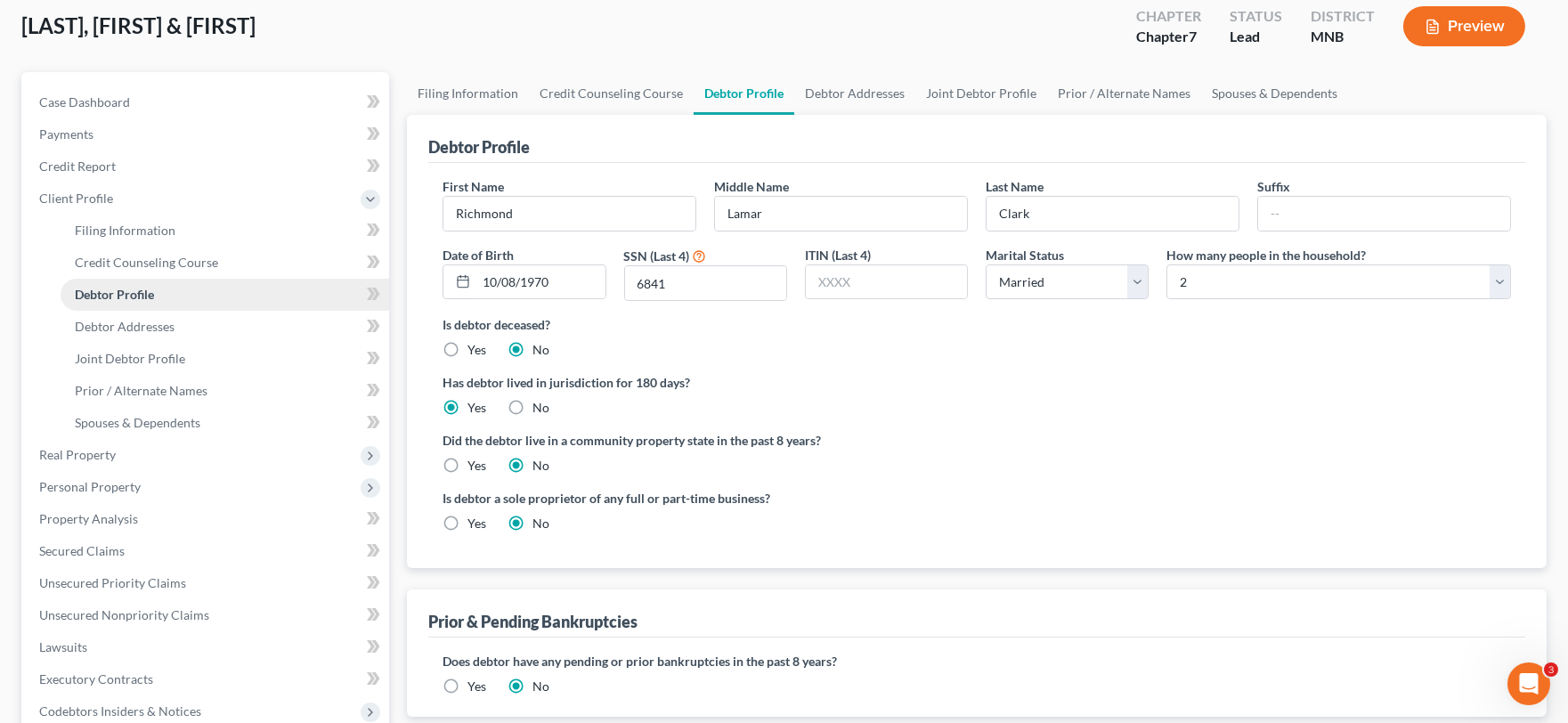 scroll, scrollTop: 0, scrollLeft: 0, axis: both 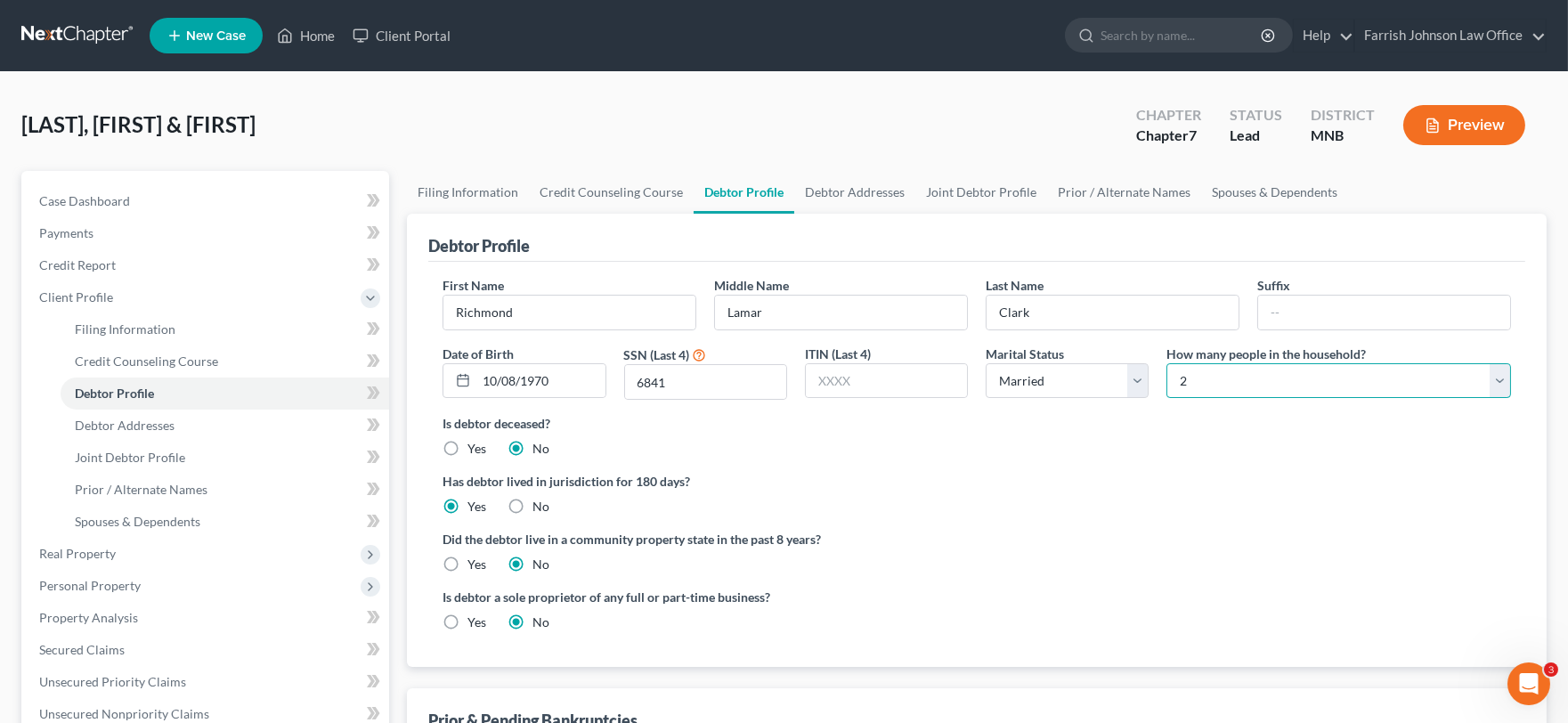 click on "Select 1 2 3 4 5 6 7 8 9 10 11 12 13 14 15 16 17 18 19 20" at bounding box center (1338, 381) 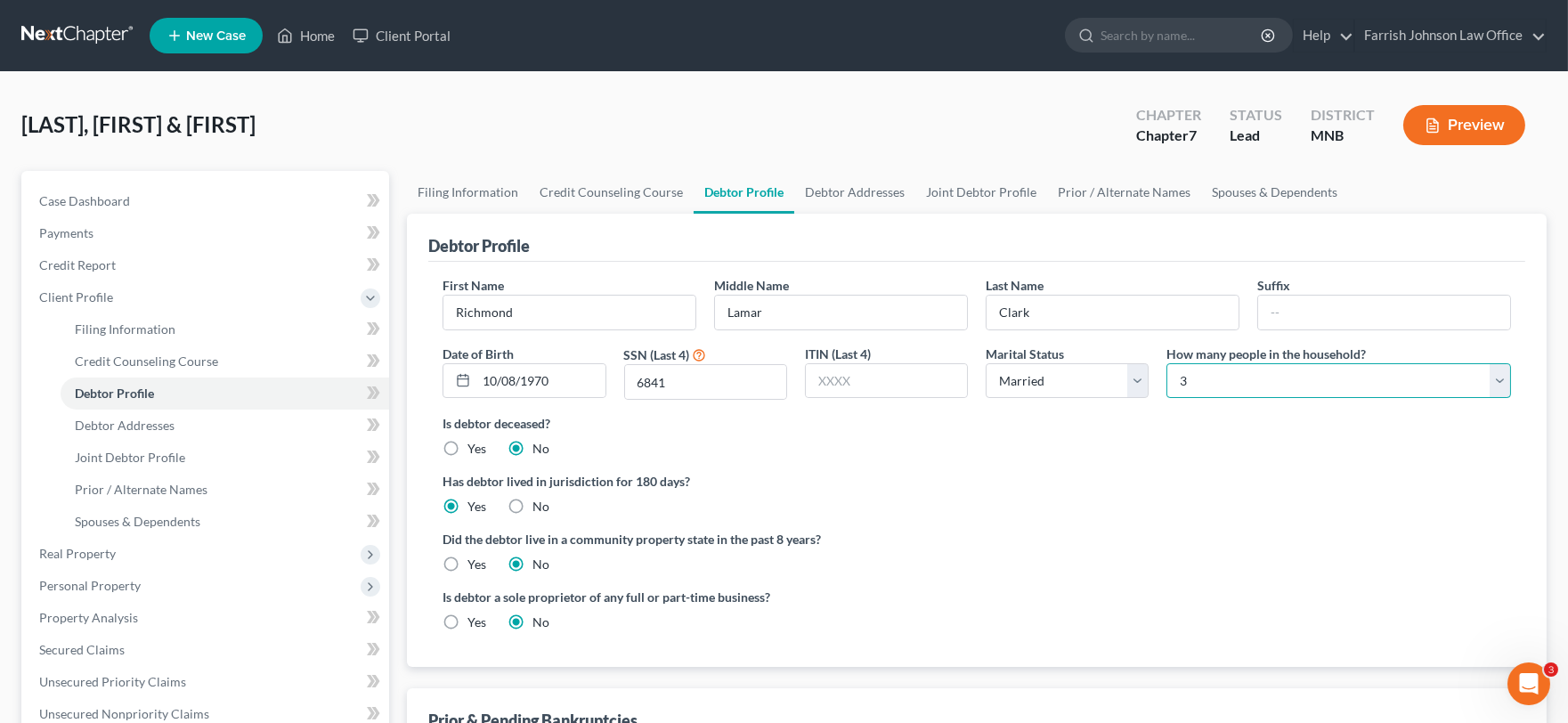click on "Select 1 2 3 4 5 6 7 8 9 10 11 12 13 14 15 16 17 18 19 20" at bounding box center [1338, 381] 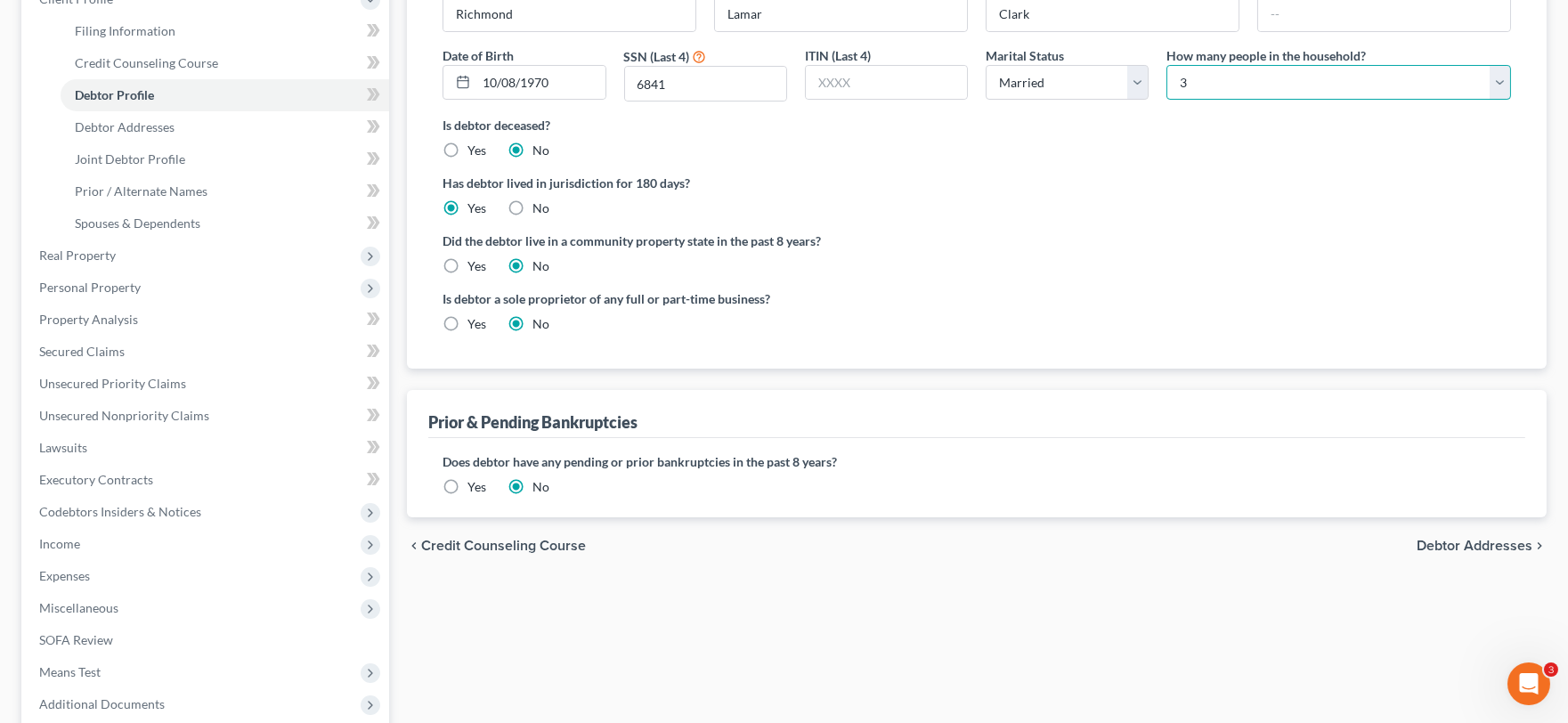scroll, scrollTop: 395, scrollLeft: 0, axis: vertical 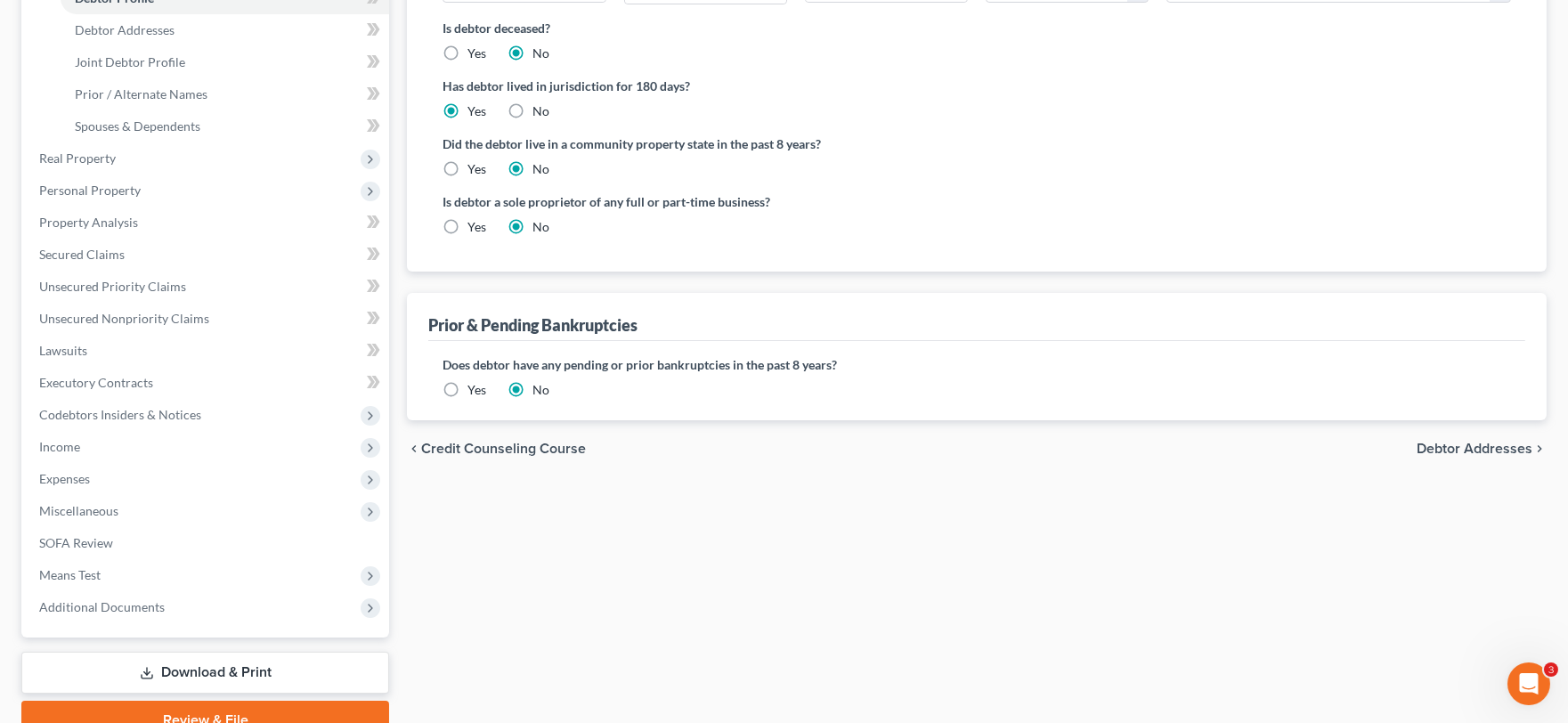 click on "Debtor Addresses" at bounding box center [1475, 449] 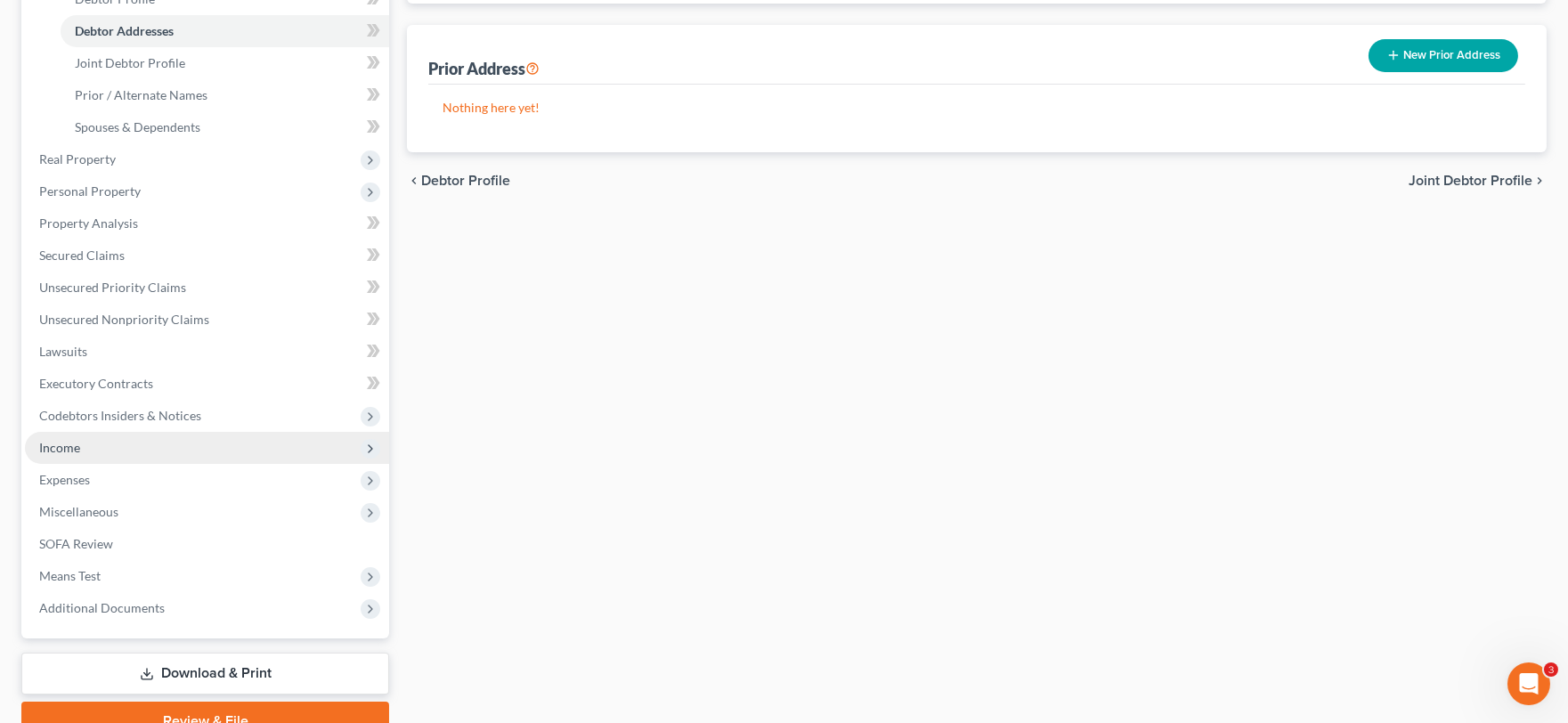 scroll, scrollTop: 395, scrollLeft: 0, axis: vertical 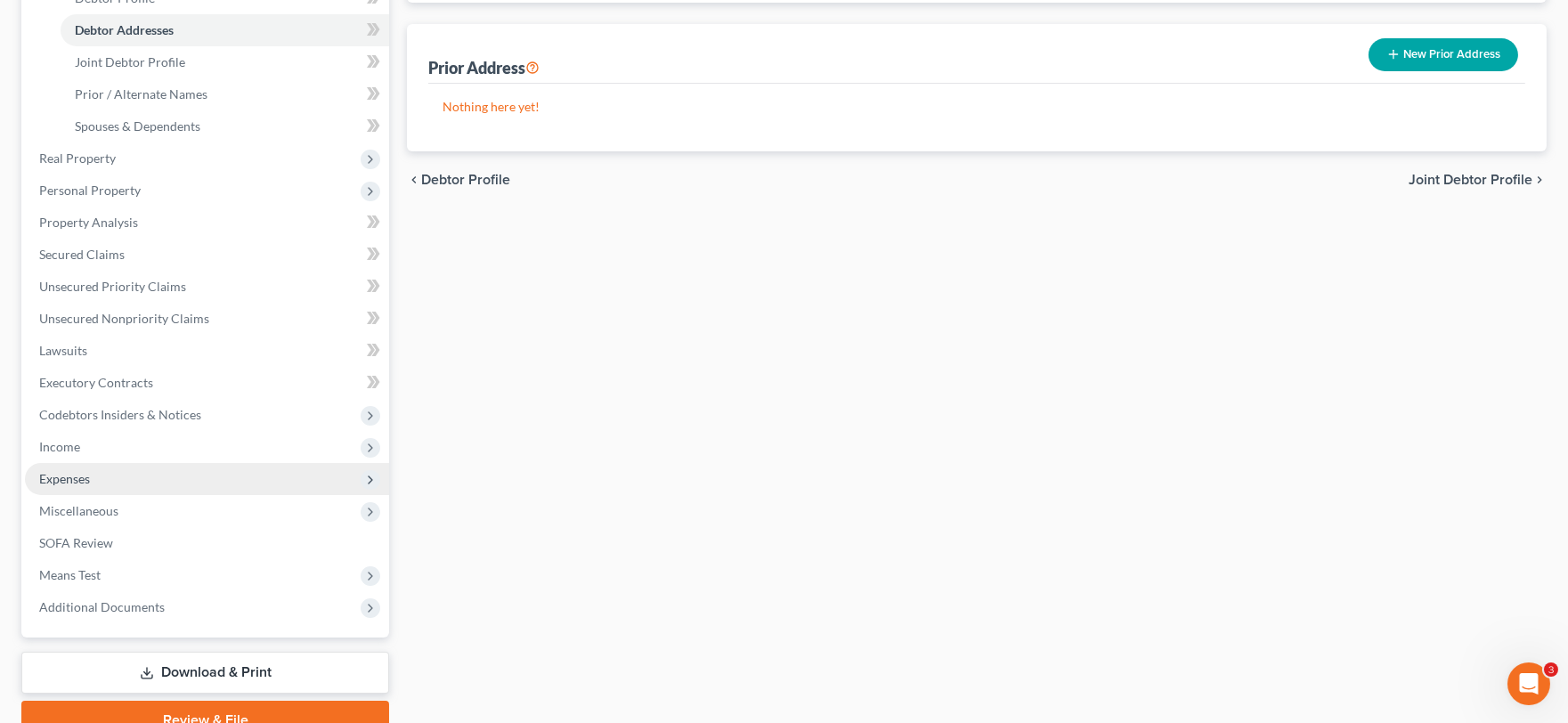 click on "Expenses" at bounding box center (207, 479) 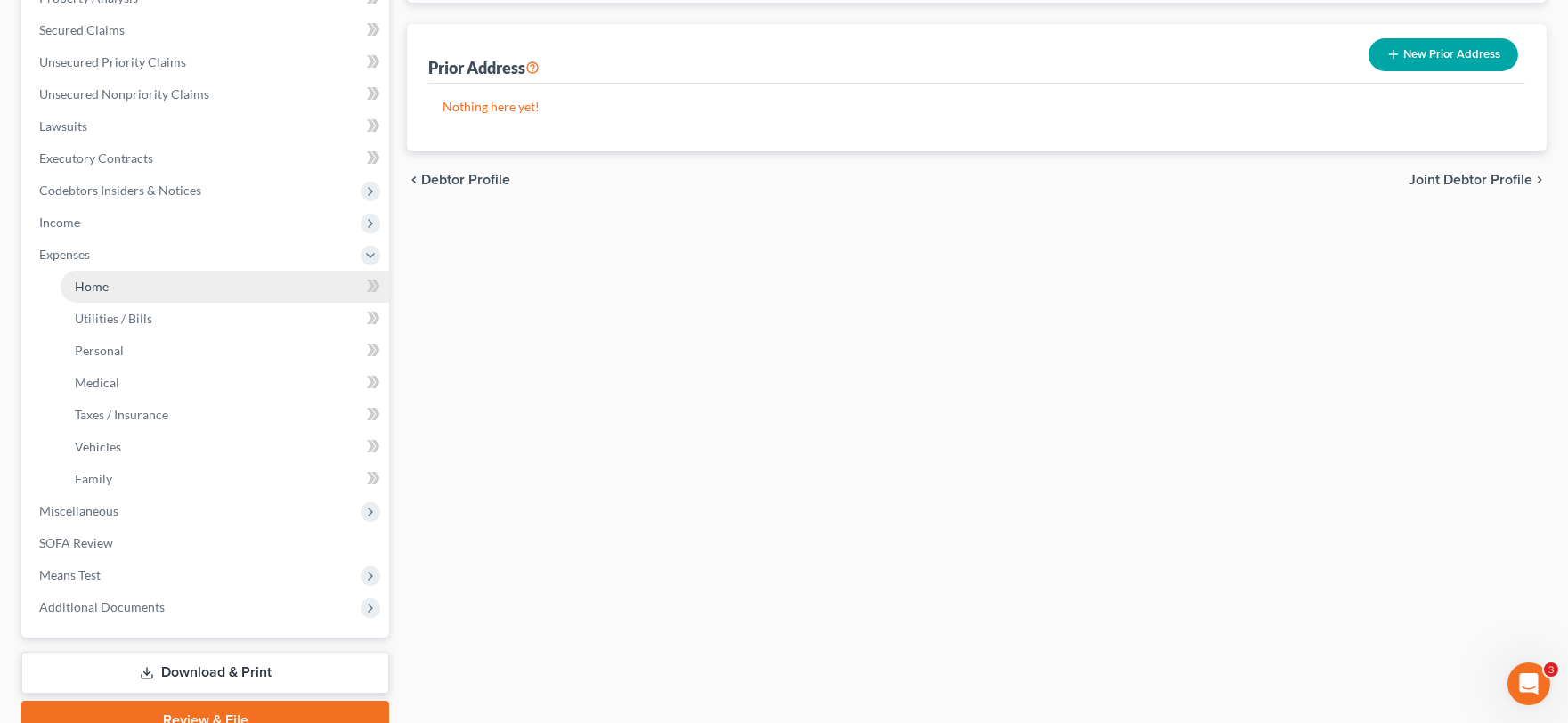 click on "Home" at bounding box center [92, 286] 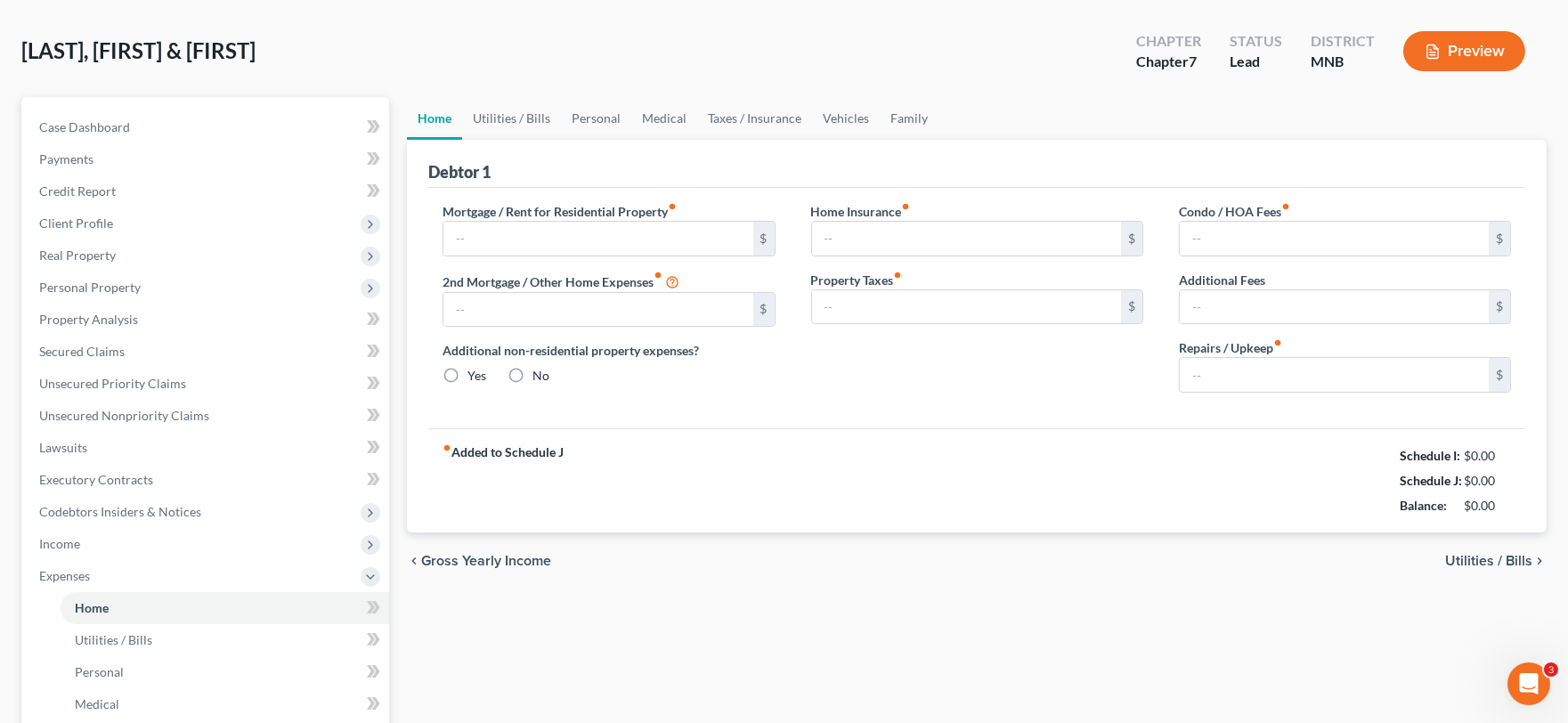 scroll, scrollTop: 0, scrollLeft: 0, axis: both 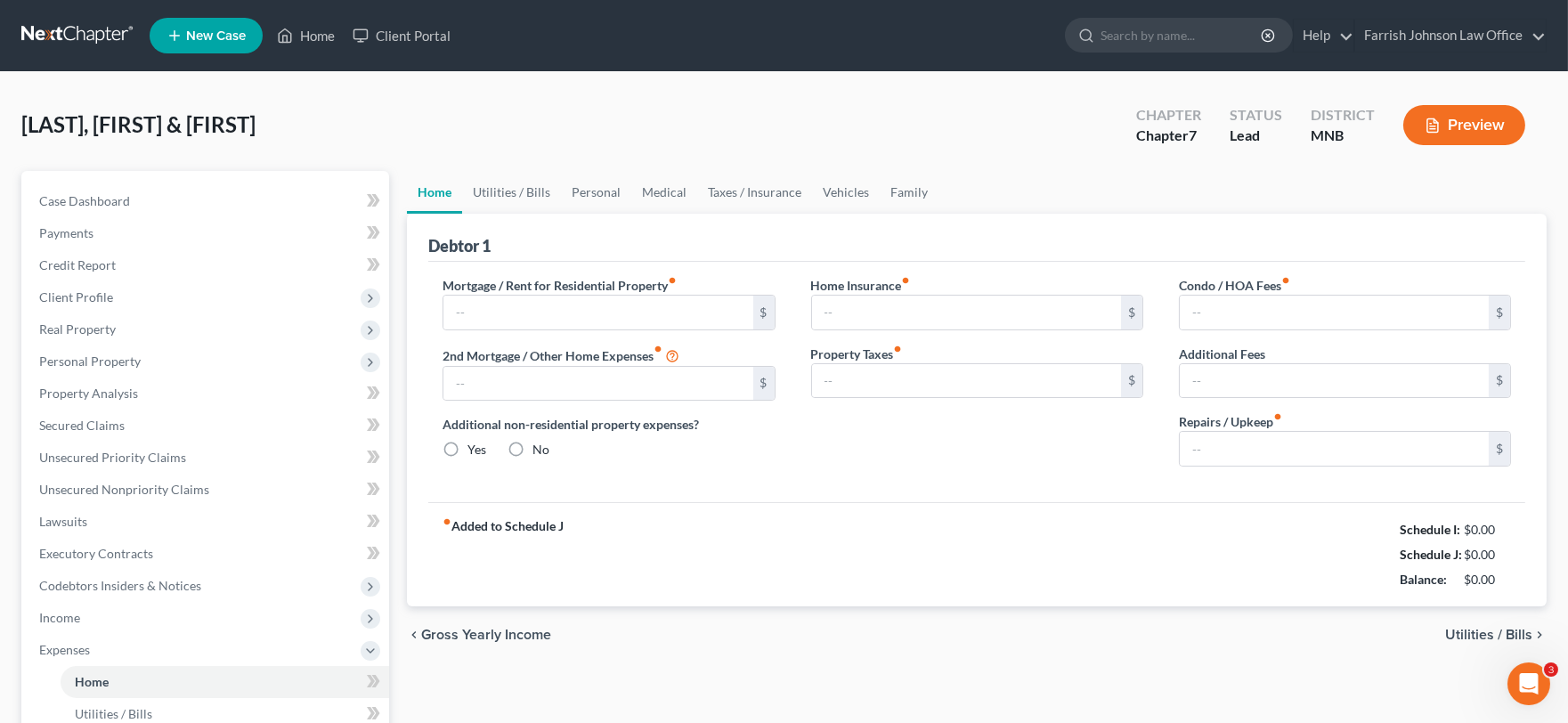 type on "1,557.00" 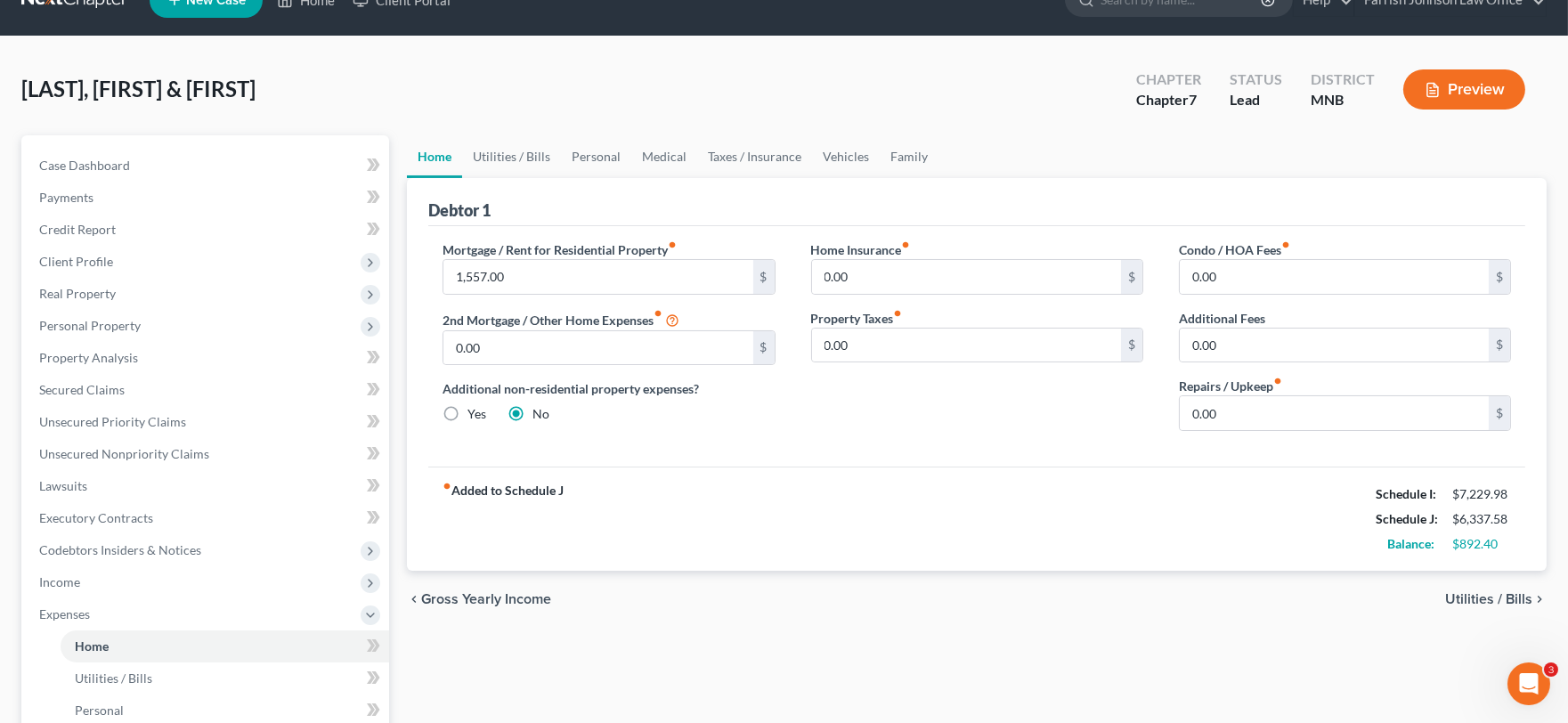 scroll, scrollTop: 0, scrollLeft: 0, axis: both 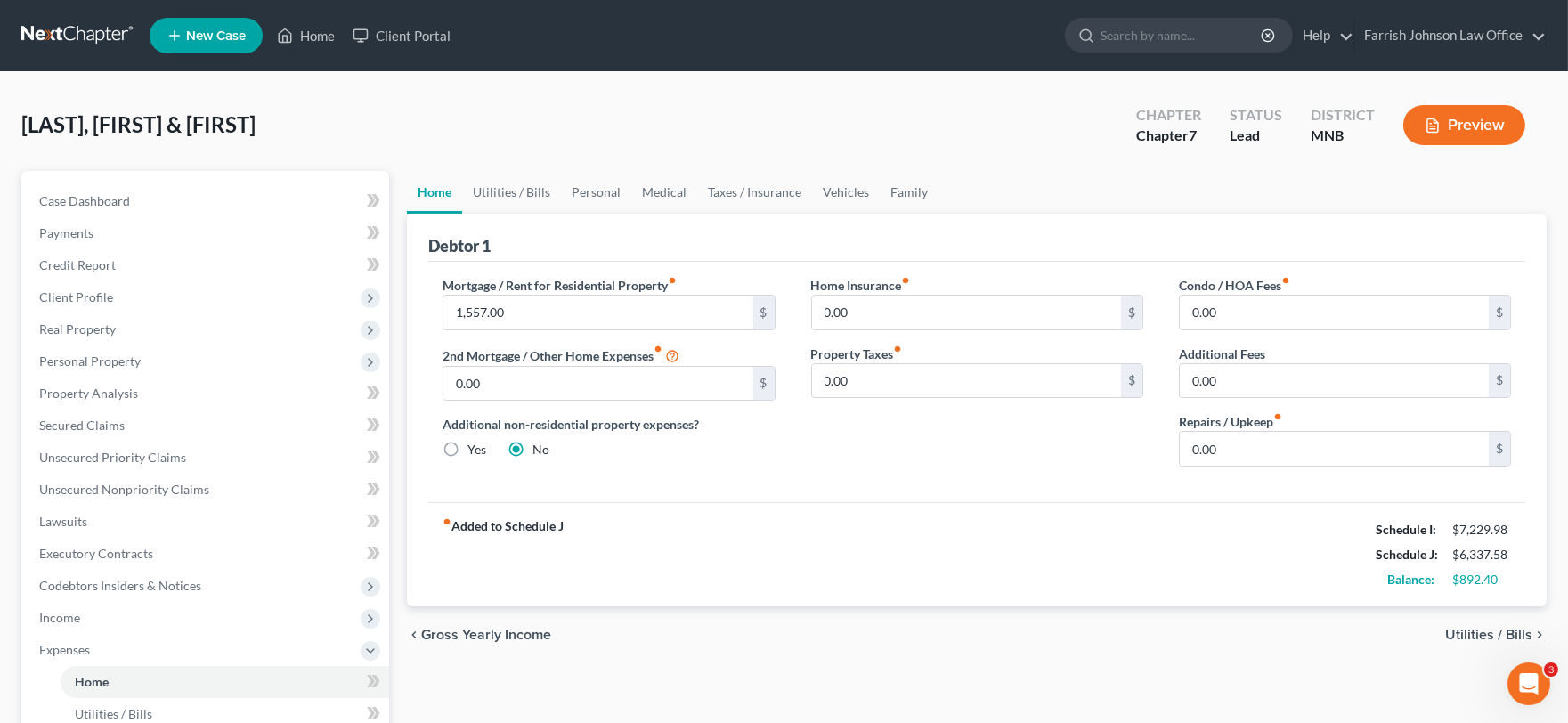 click on "Utilities / Bills" at bounding box center (1489, 635) 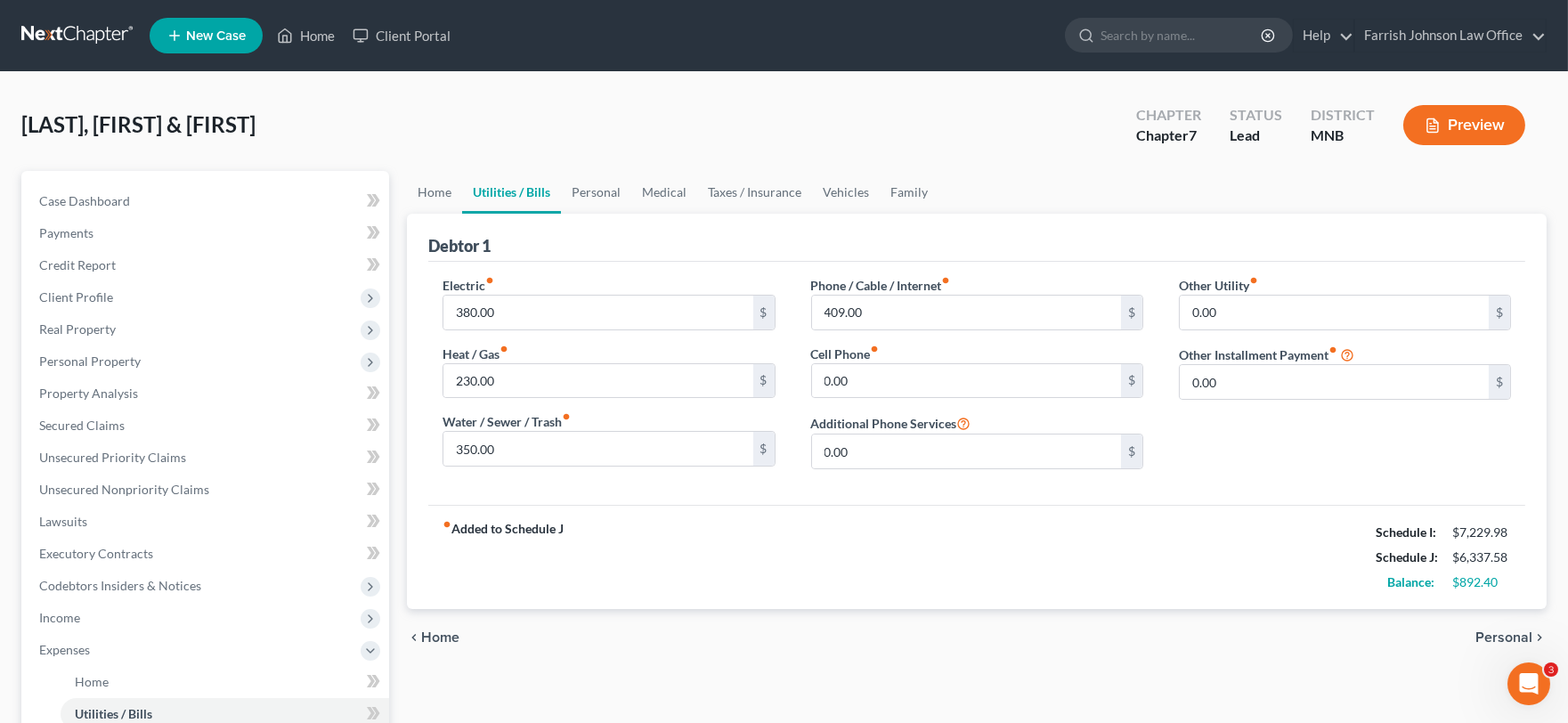 click on "Personal" at bounding box center (1504, 638) 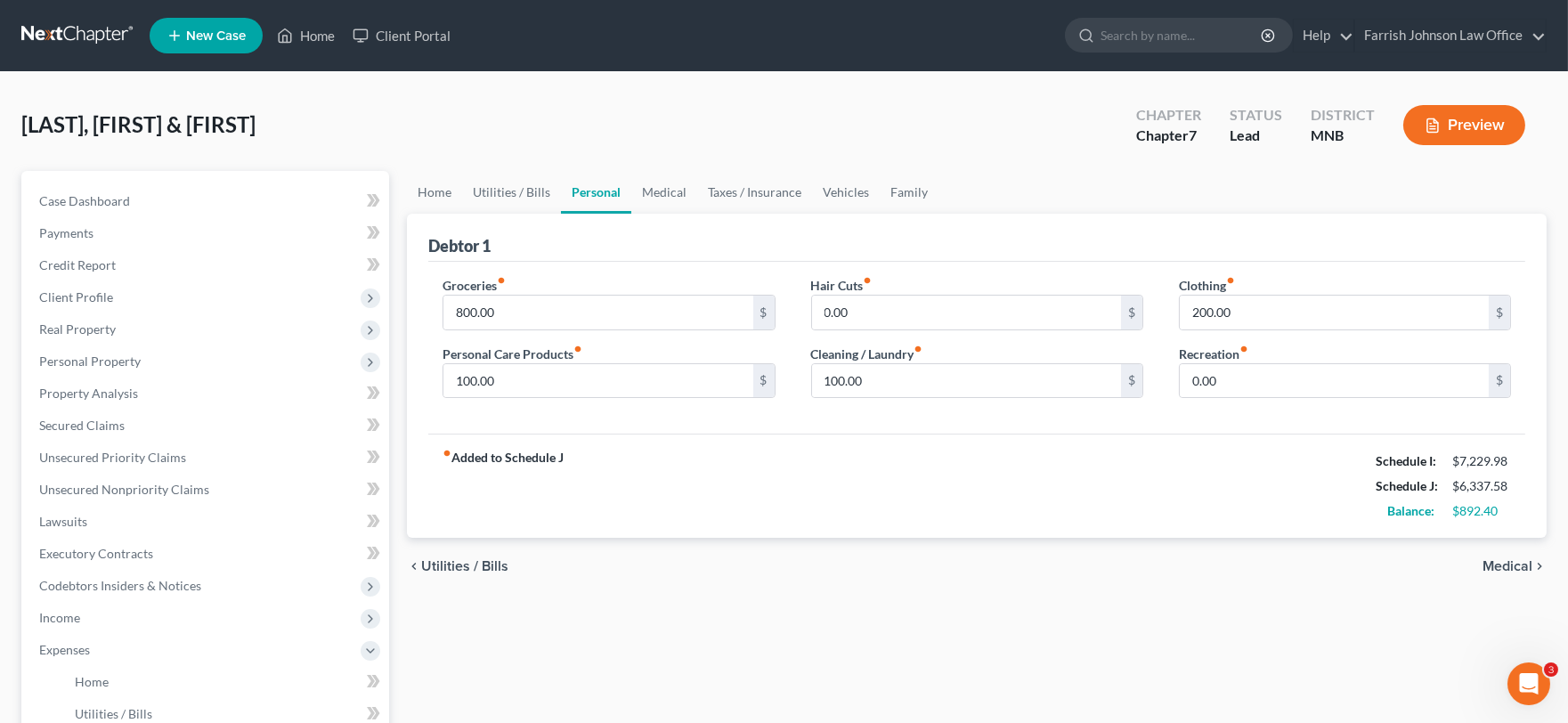 click on "Medical" at bounding box center (1507, 566) 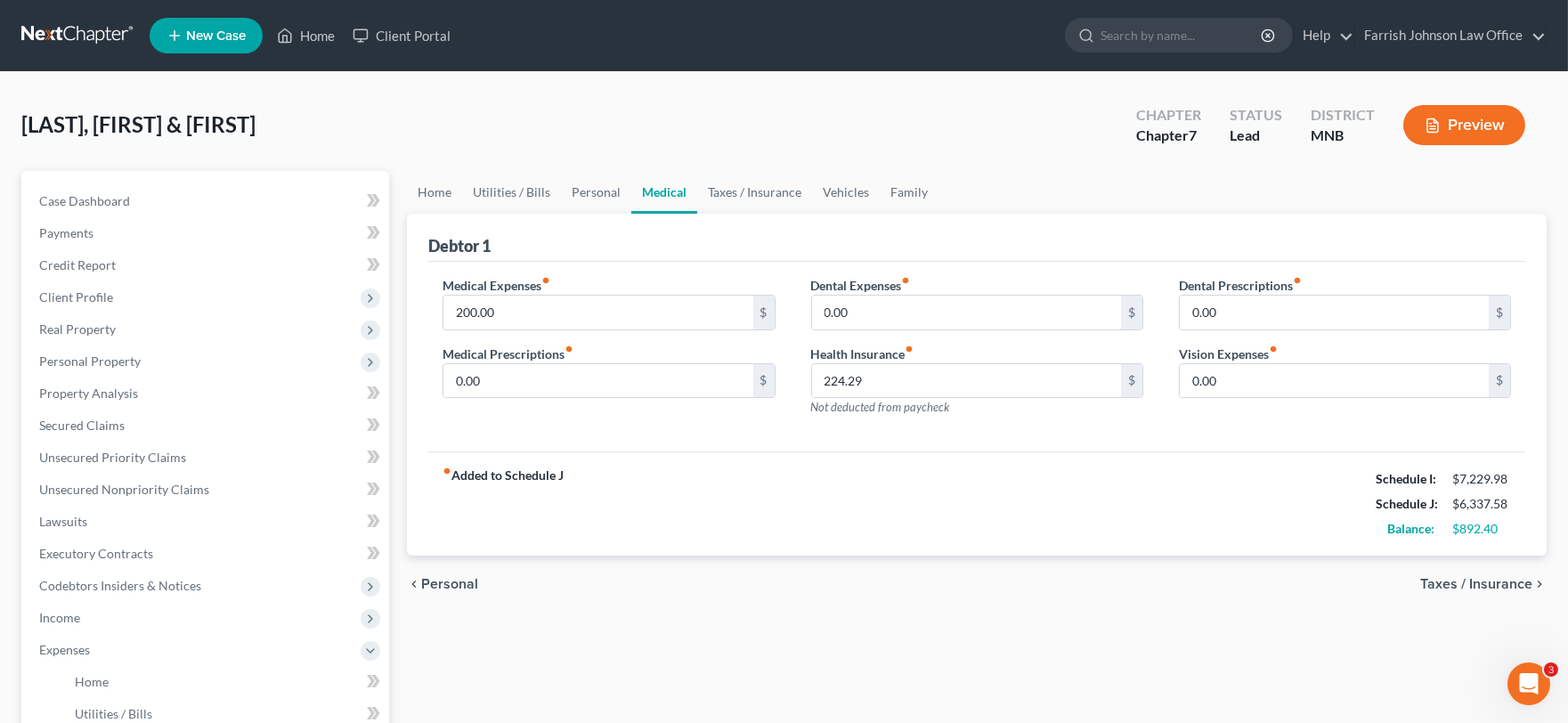 click on "Taxes / Insurance" at bounding box center (1476, 584) 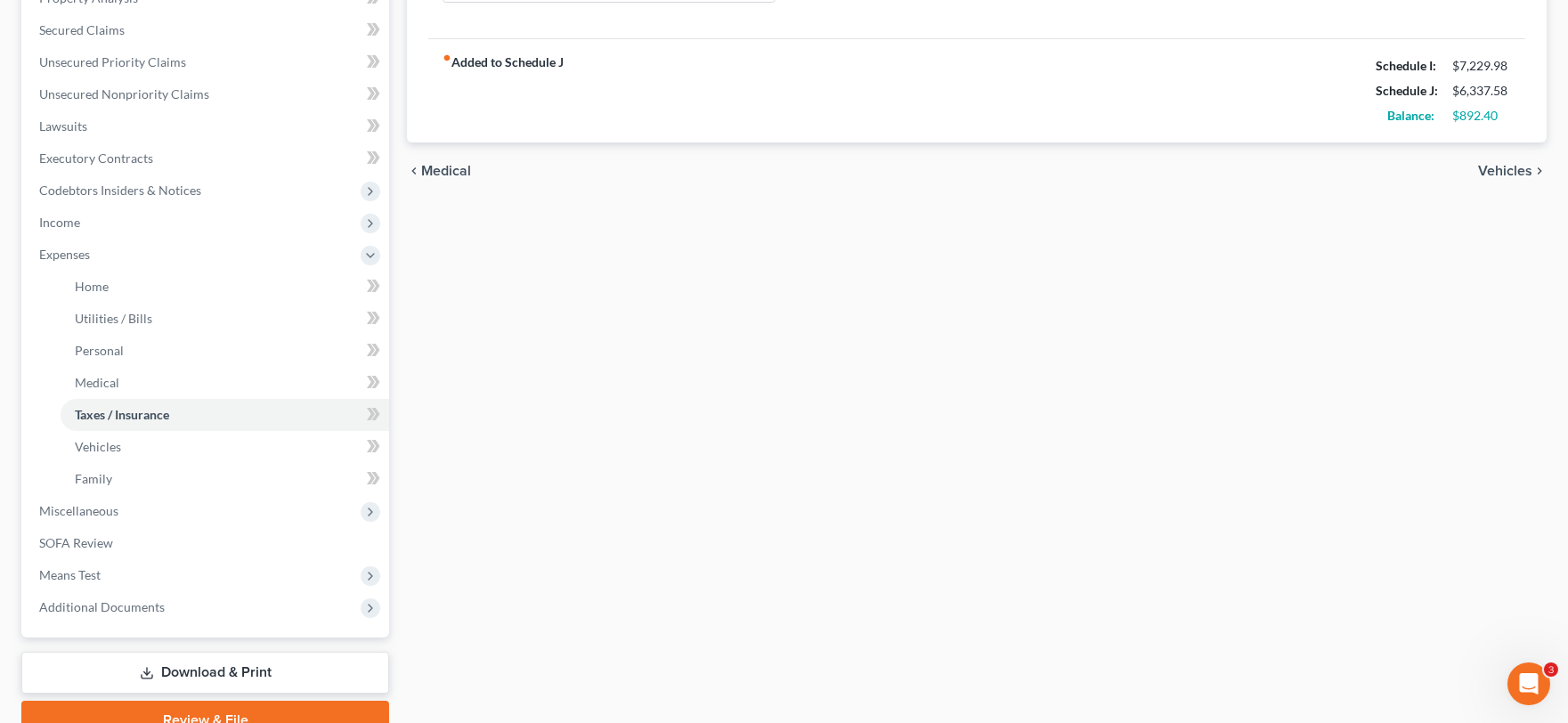 scroll, scrollTop: 345, scrollLeft: 0, axis: vertical 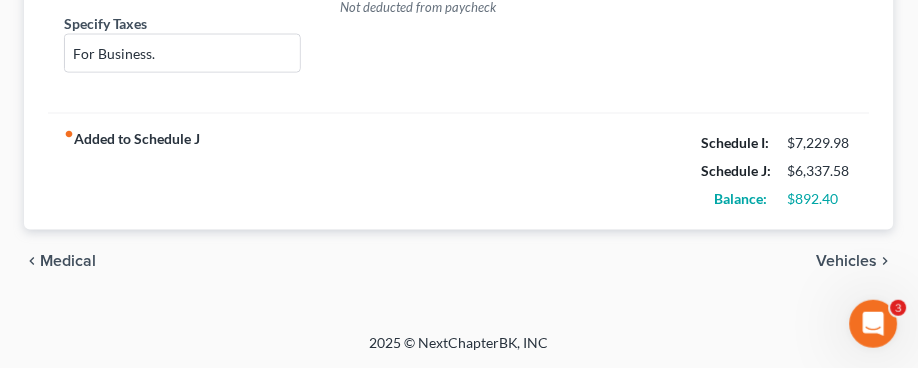 click on "Home
Utilities / Bills
Personal
Medical
Taxes / Insurance
Vehicles
Family
Debtor 1 Tax Payments  fiber_manual_record [AMOUNT] $ Specify Taxes For Business. Life Insurance  fiber_manual_record [AMOUNT] $ Not deducted from paycheck Other Insurance  fiber_manual_record [AMOUNT] $ fiber_manual_record  Added to Schedule J Schedule I: $[AMOUNT] Schedule J: $[AMOUNT] Balance: $[AMOUNT]
chevron_left
Medical
Vehicles
chevron_right" at bounding box center [459, 80] 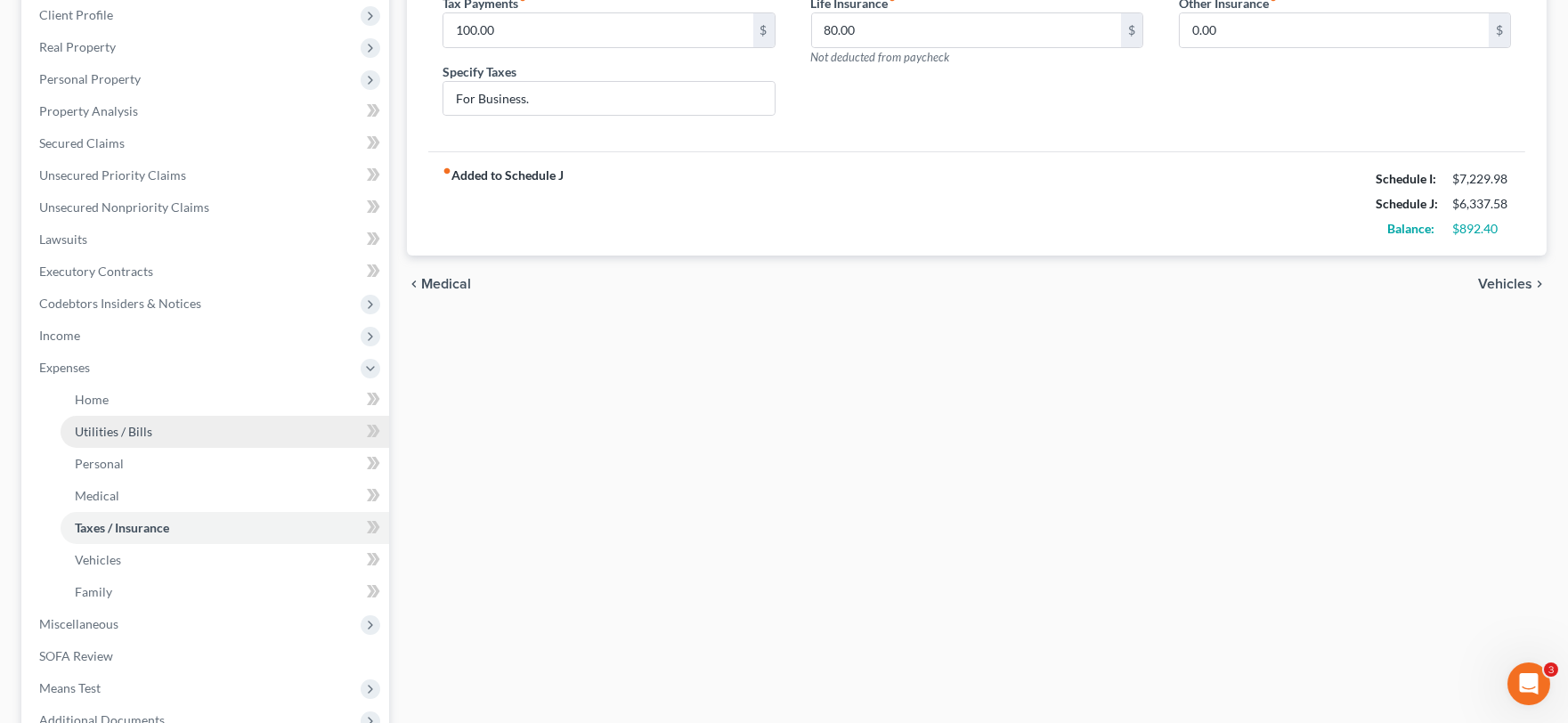 scroll, scrollTop: 247, scrollLeft: 0, axis: vertical 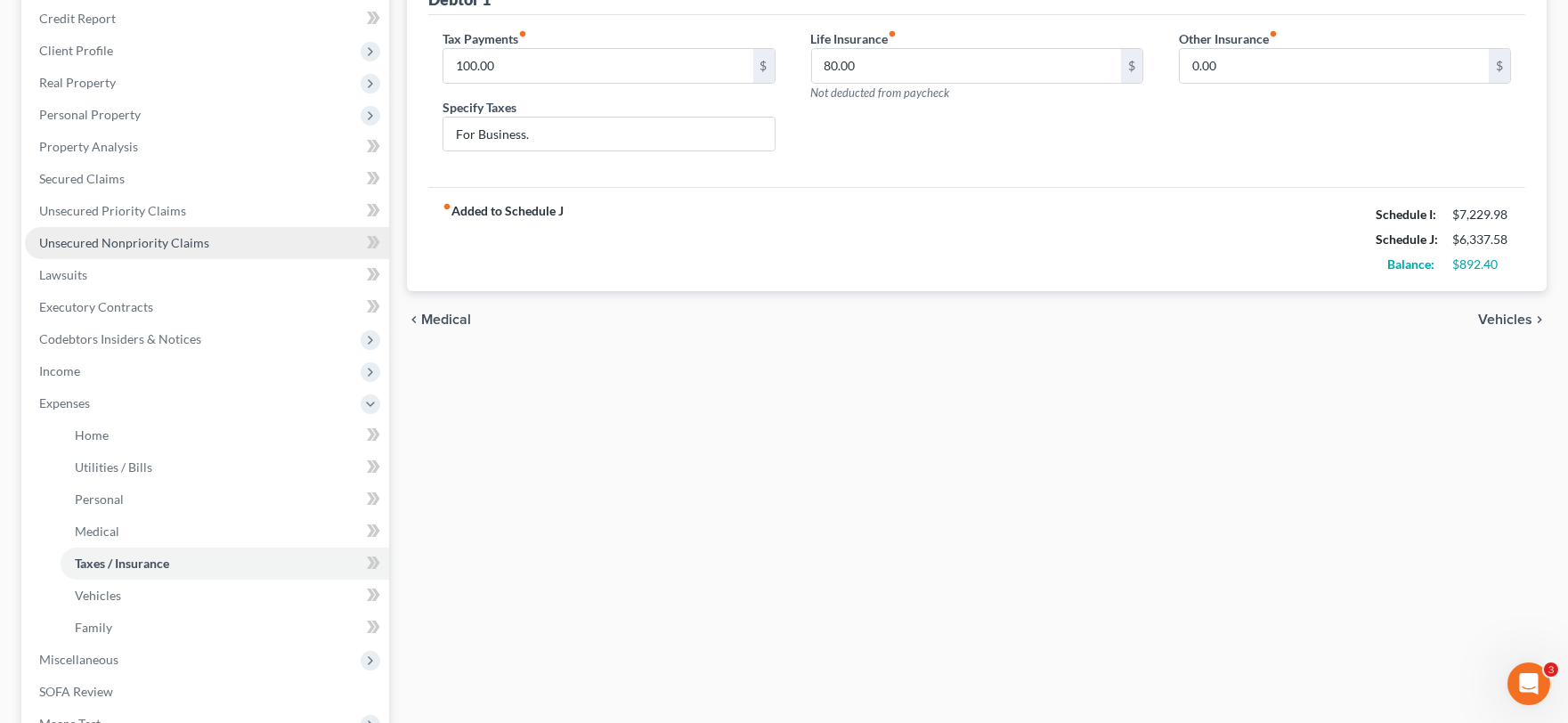 click on "Unsecured Nonpriority Claims" at bounding box center (124, 242) 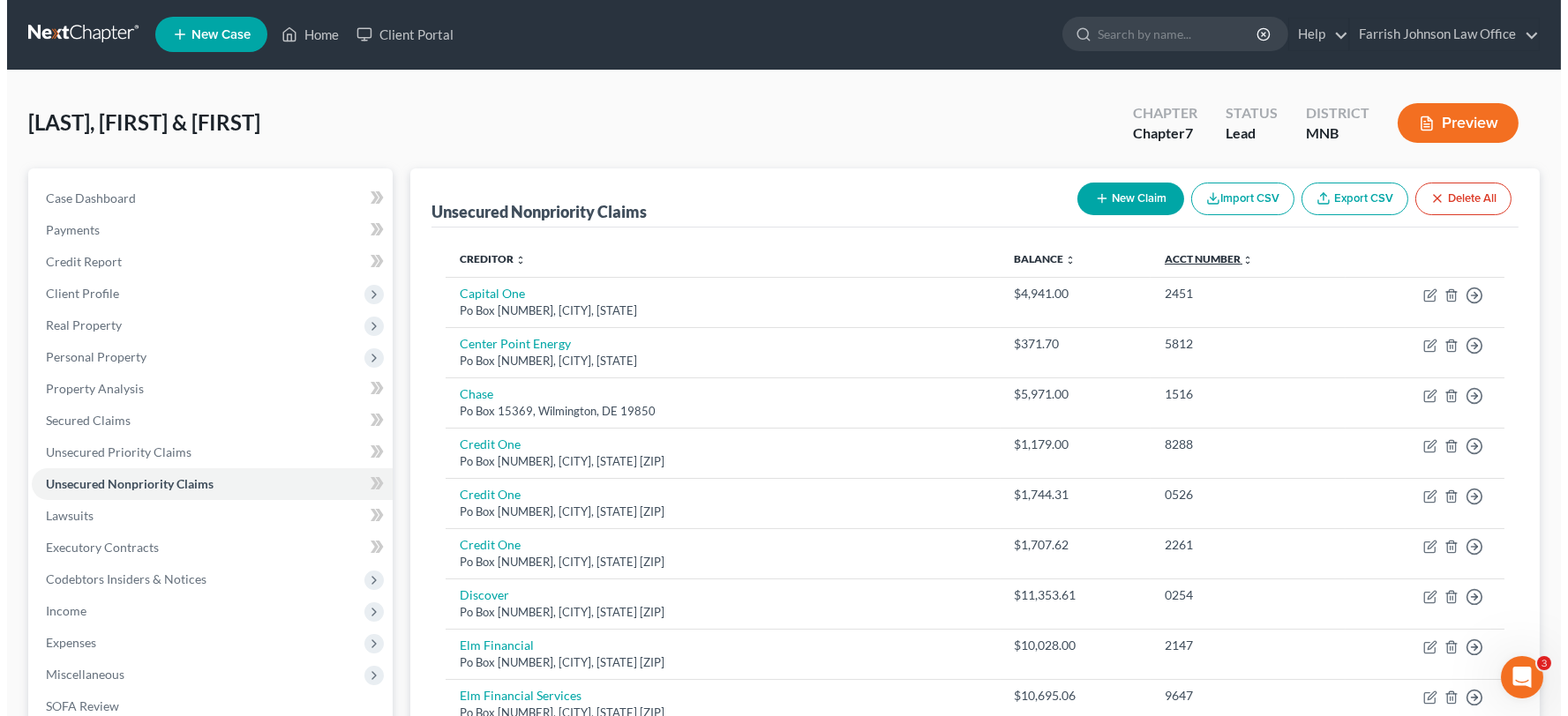 scroll, scrollTop: 0, scrollLeft: 0, axis: both 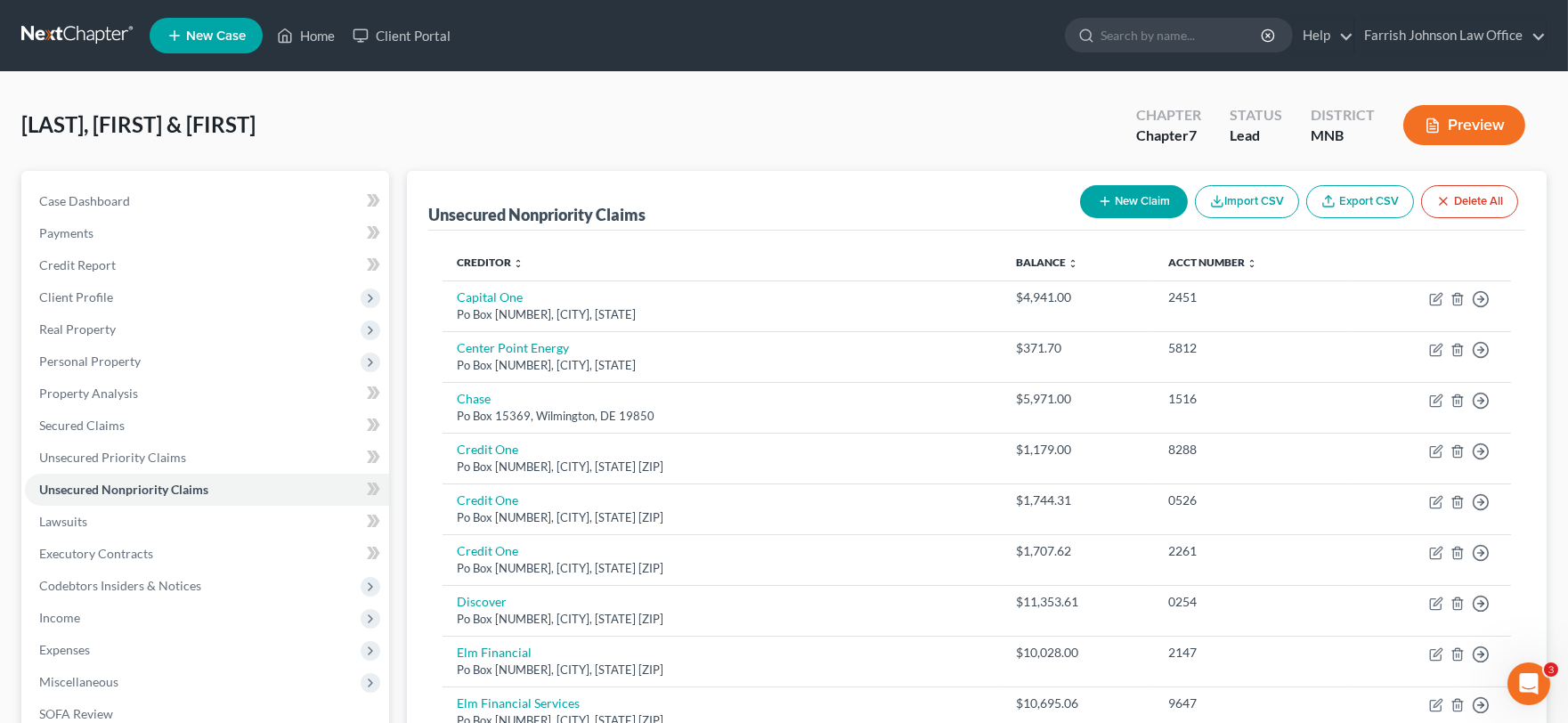 click on "New Claim" at bounding box center (1133, 201) 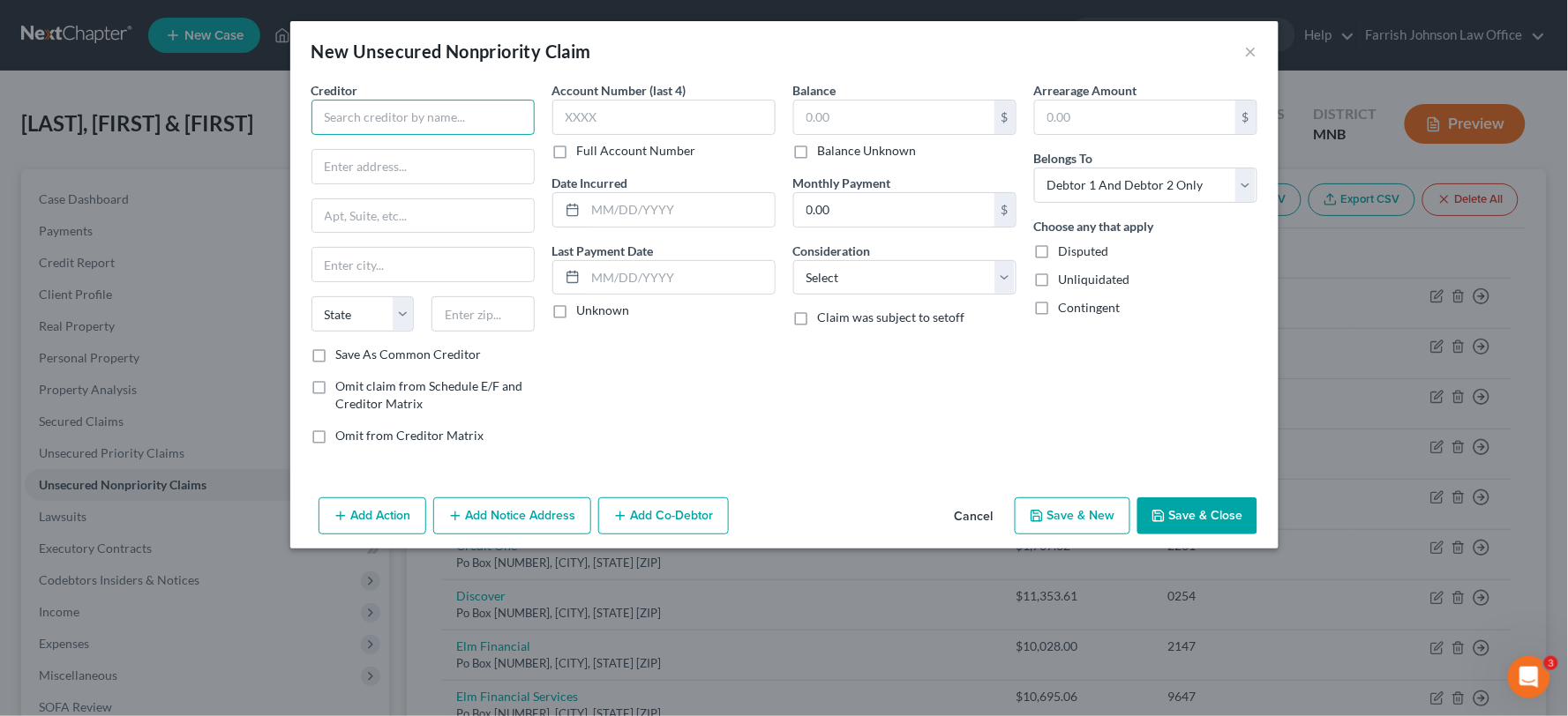 click at bounding box center (423, 117) 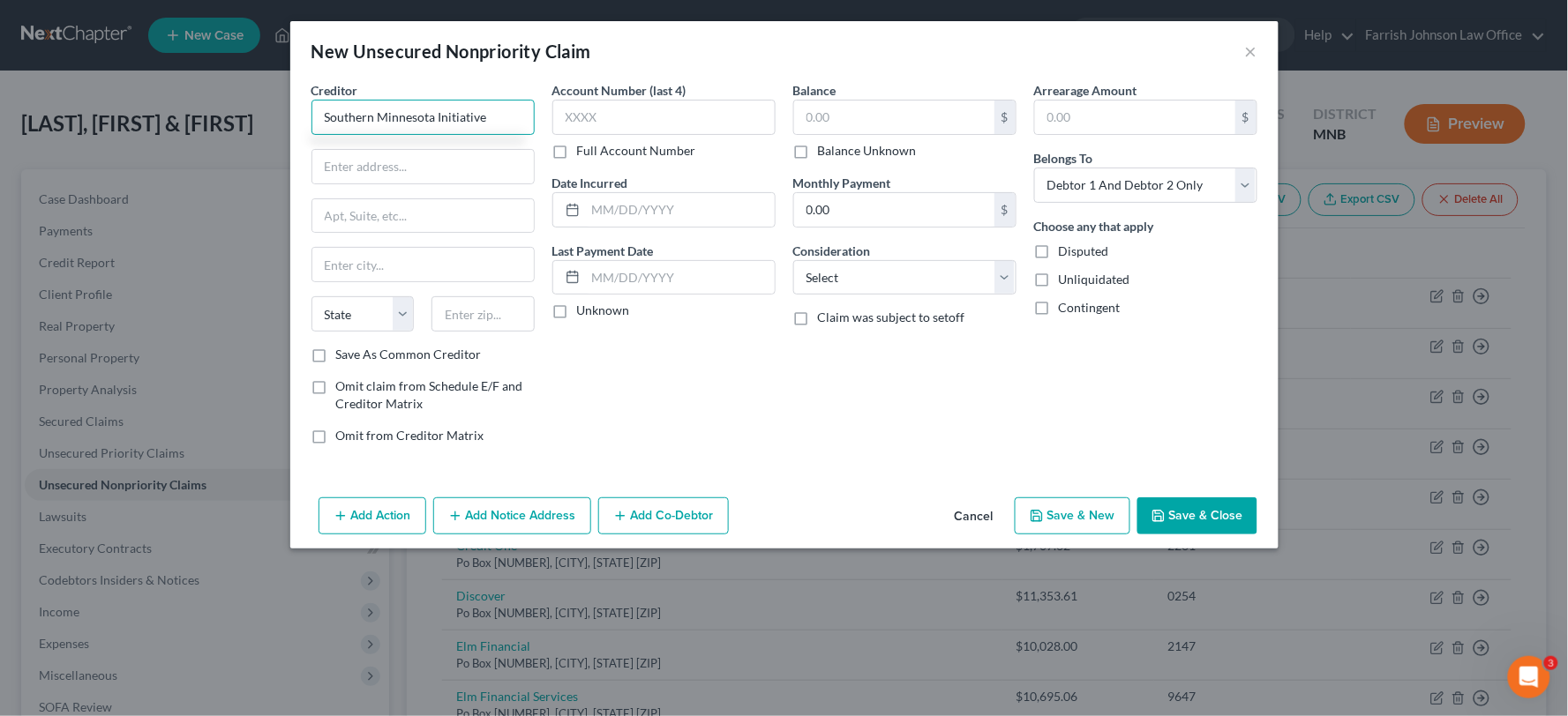 type on "Southern Minnesota Initiative" 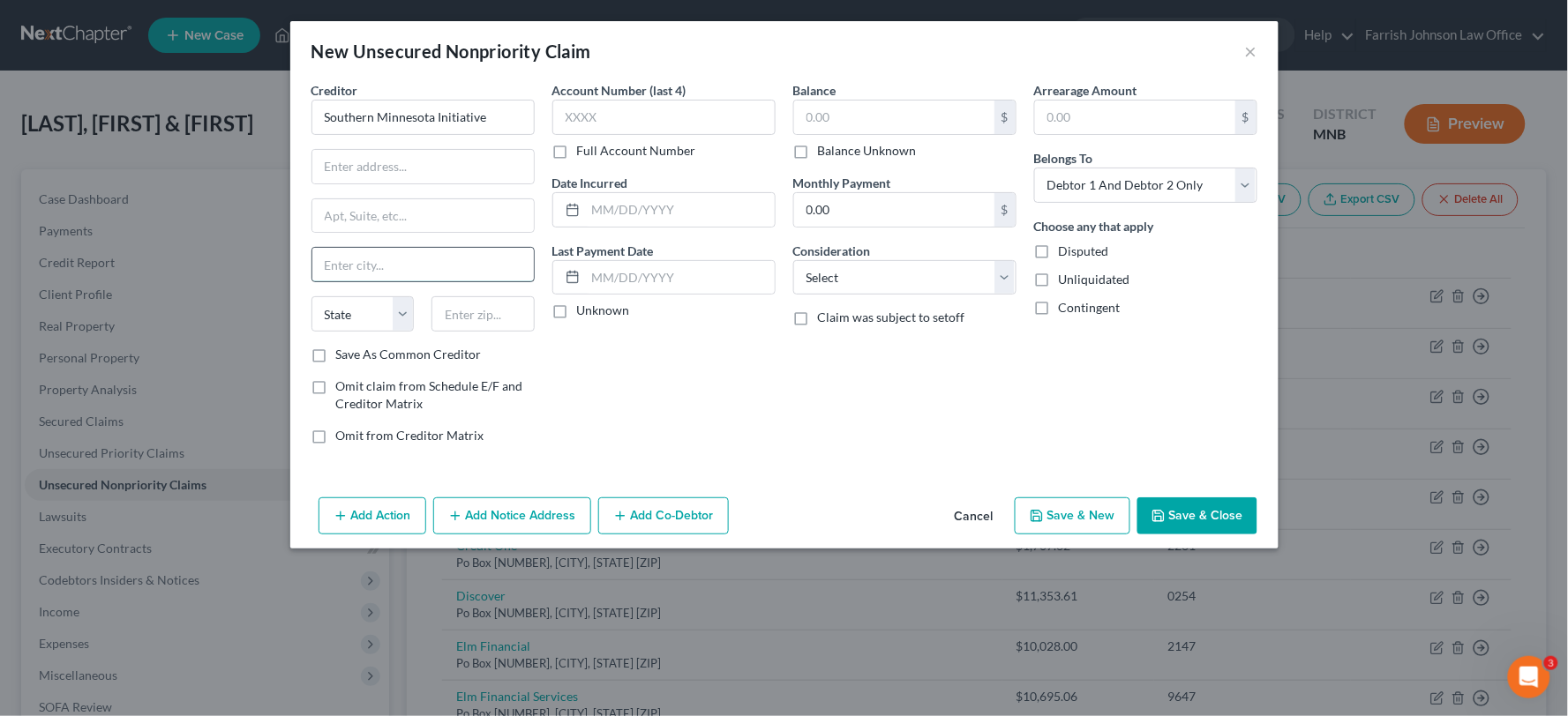 click at bounding box center [423, 265] 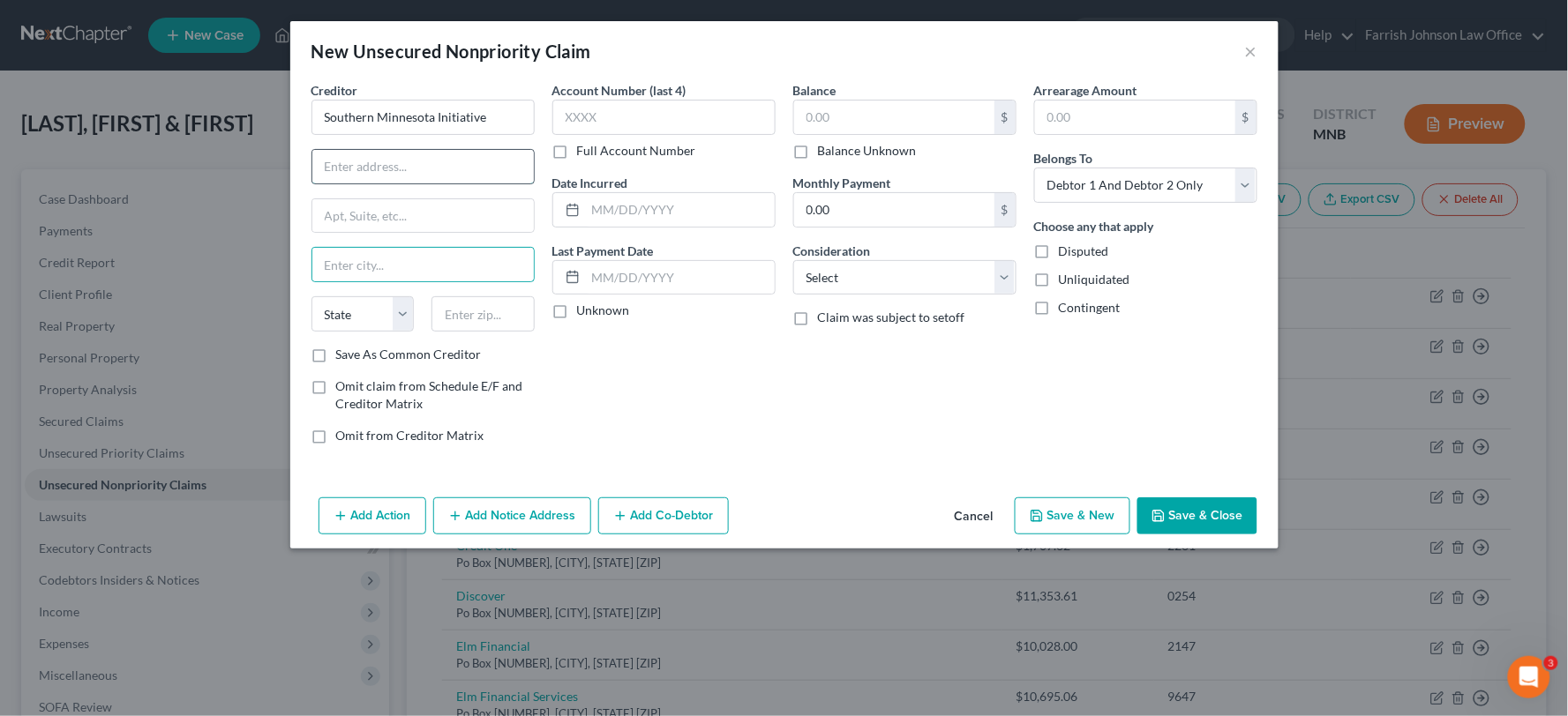click at bounding box center [423, 167] 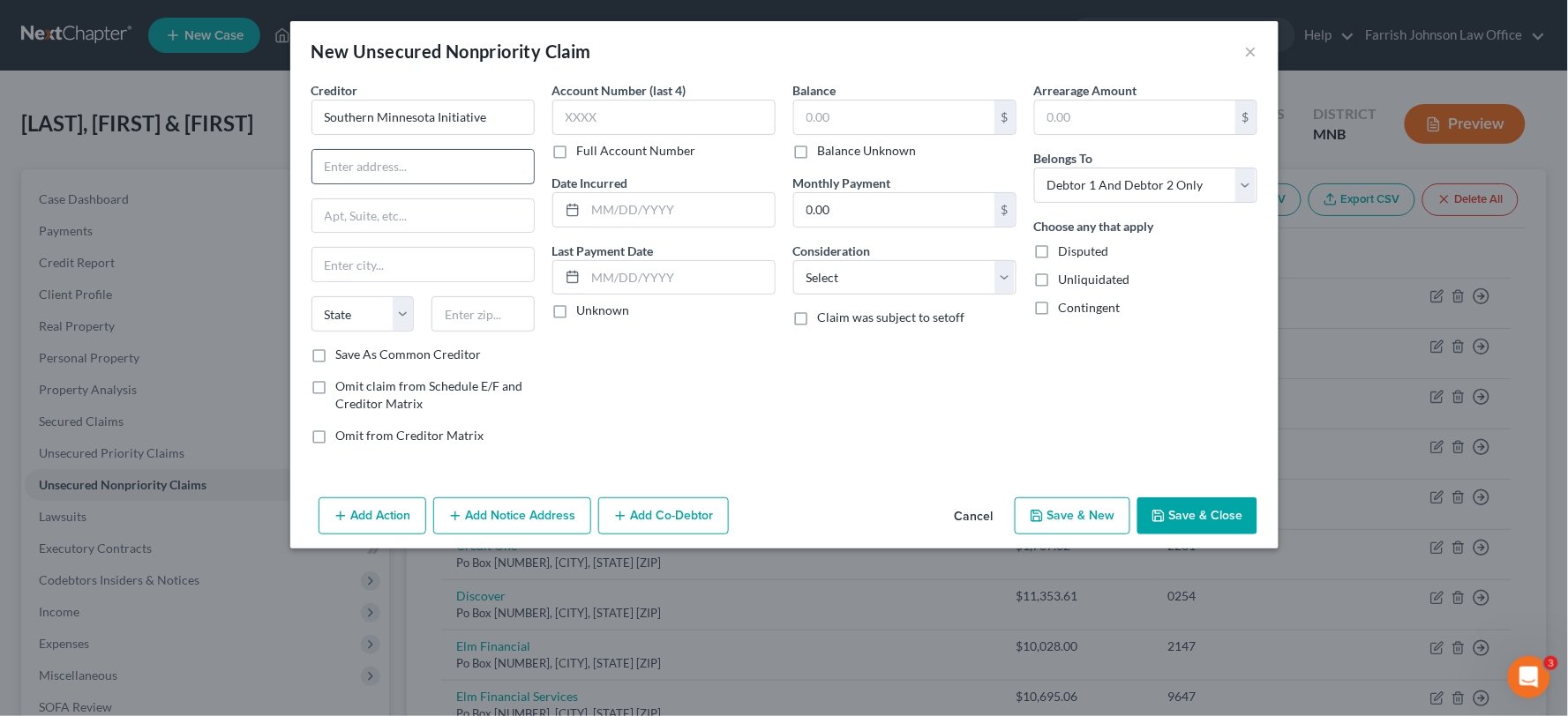 paste on "[NUMBER] [STREET]" 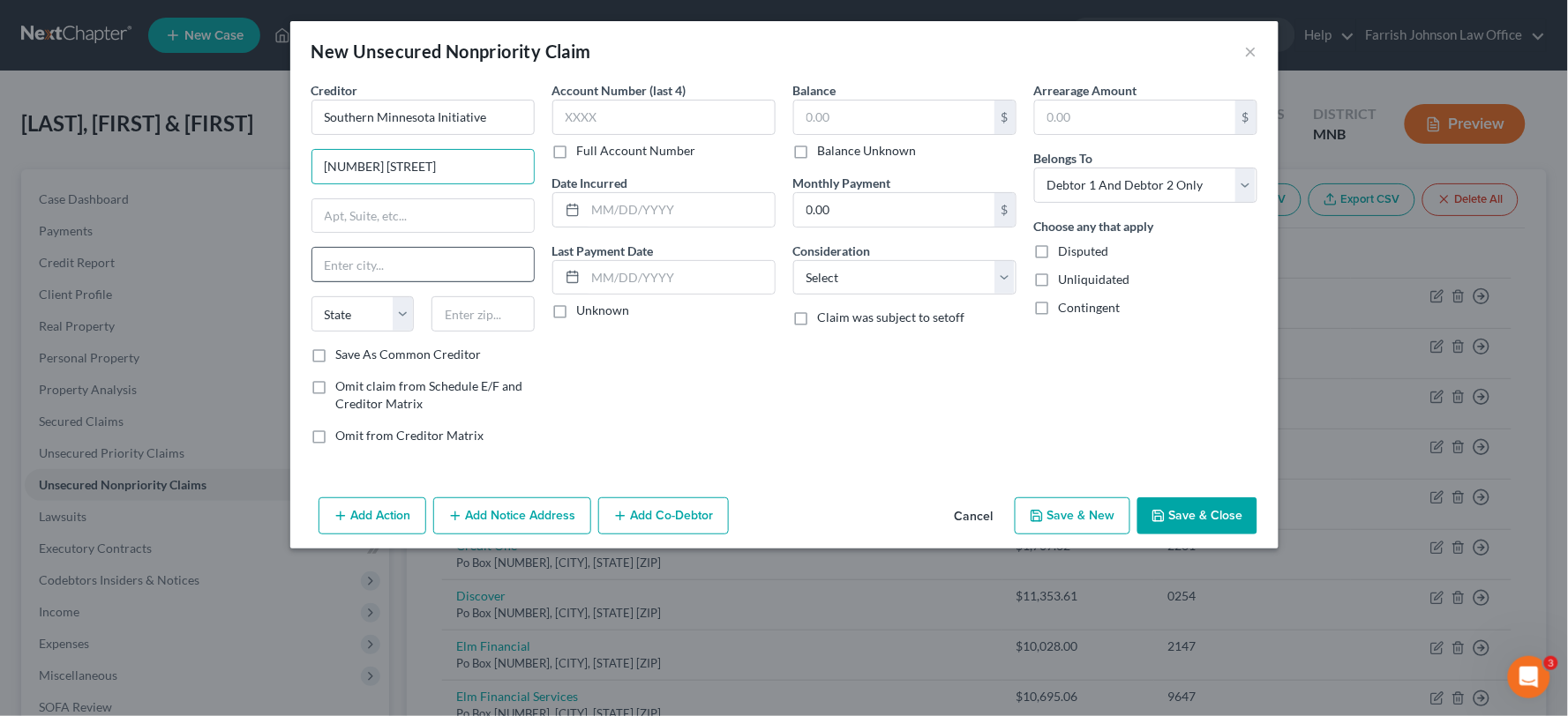 type on "[NUMBER] [STREET]" 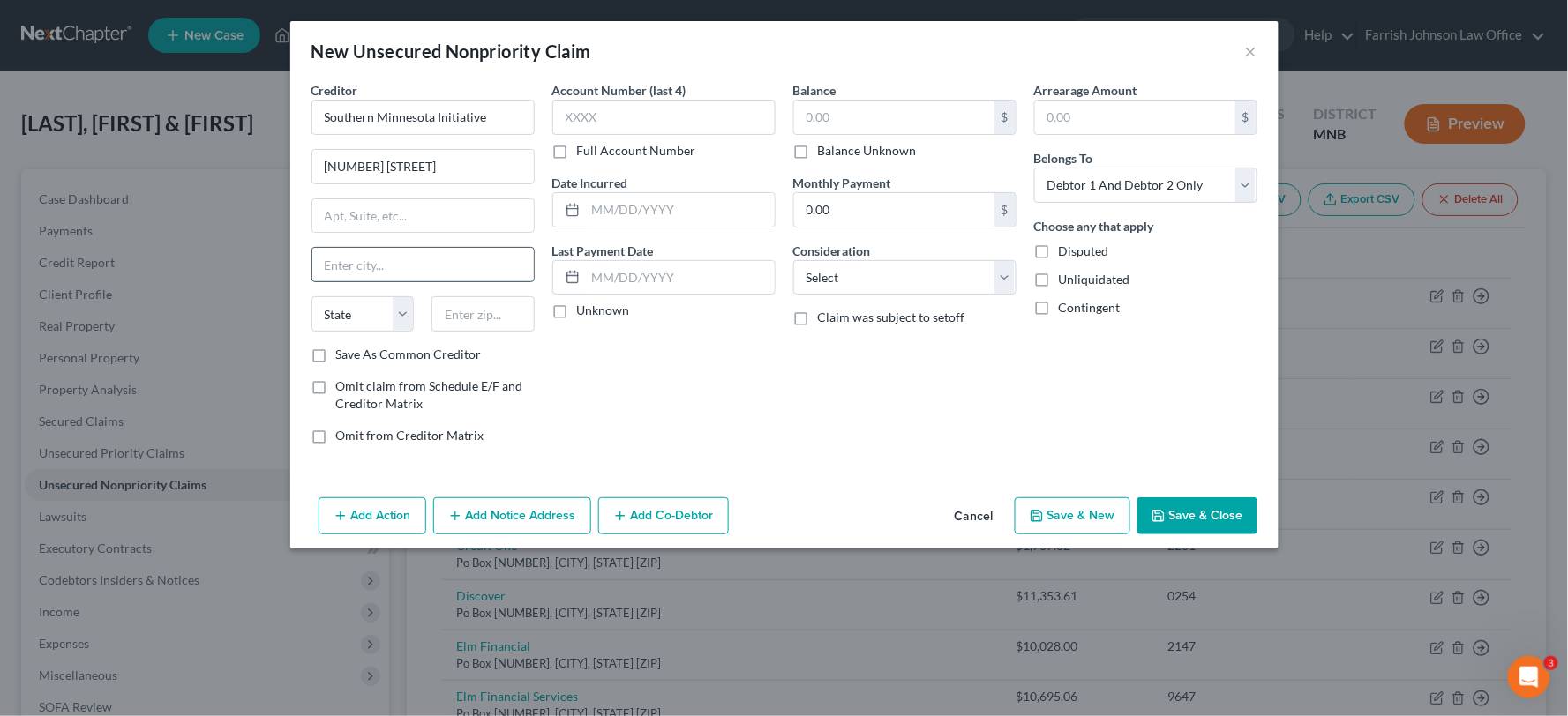 click at bounding box center (423, 265) 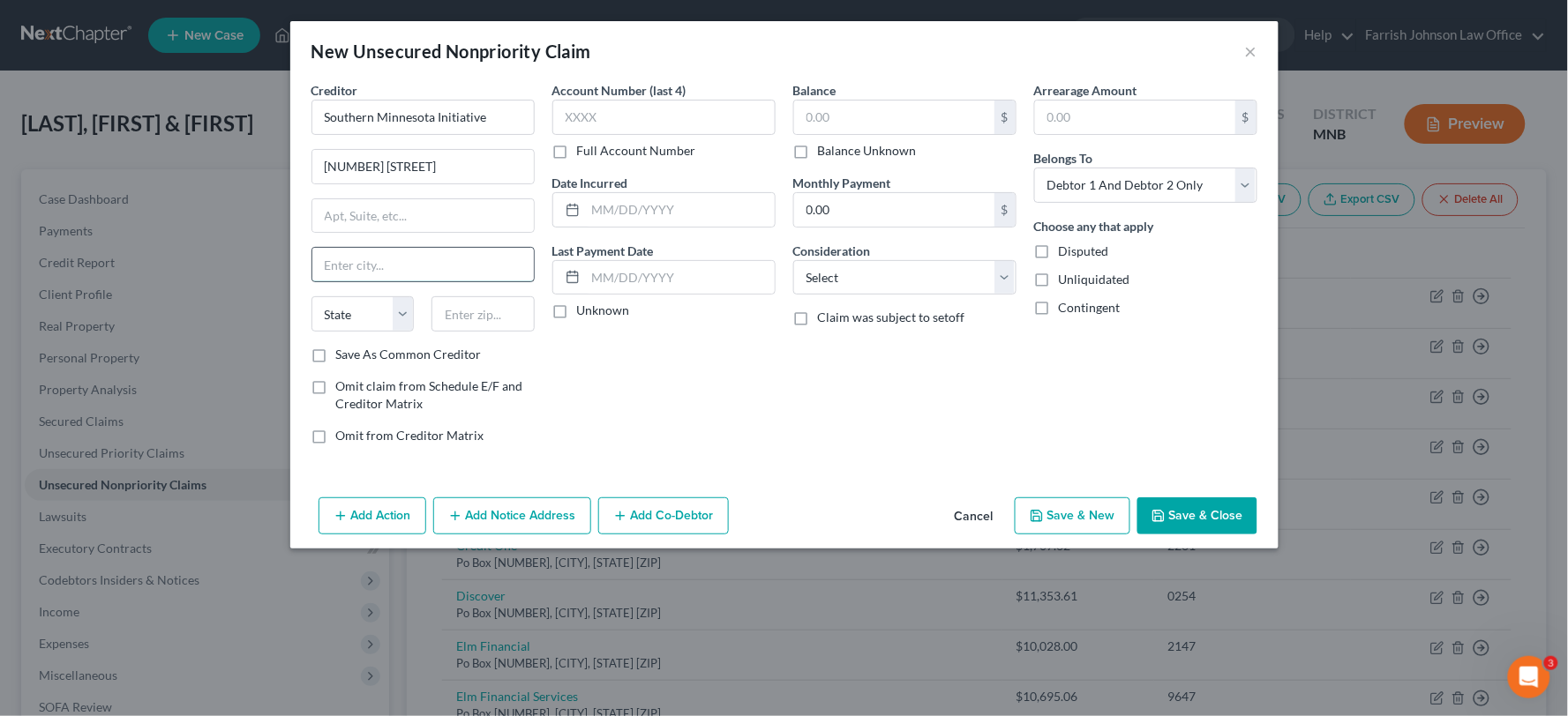 click at bounding box center [423, 265] 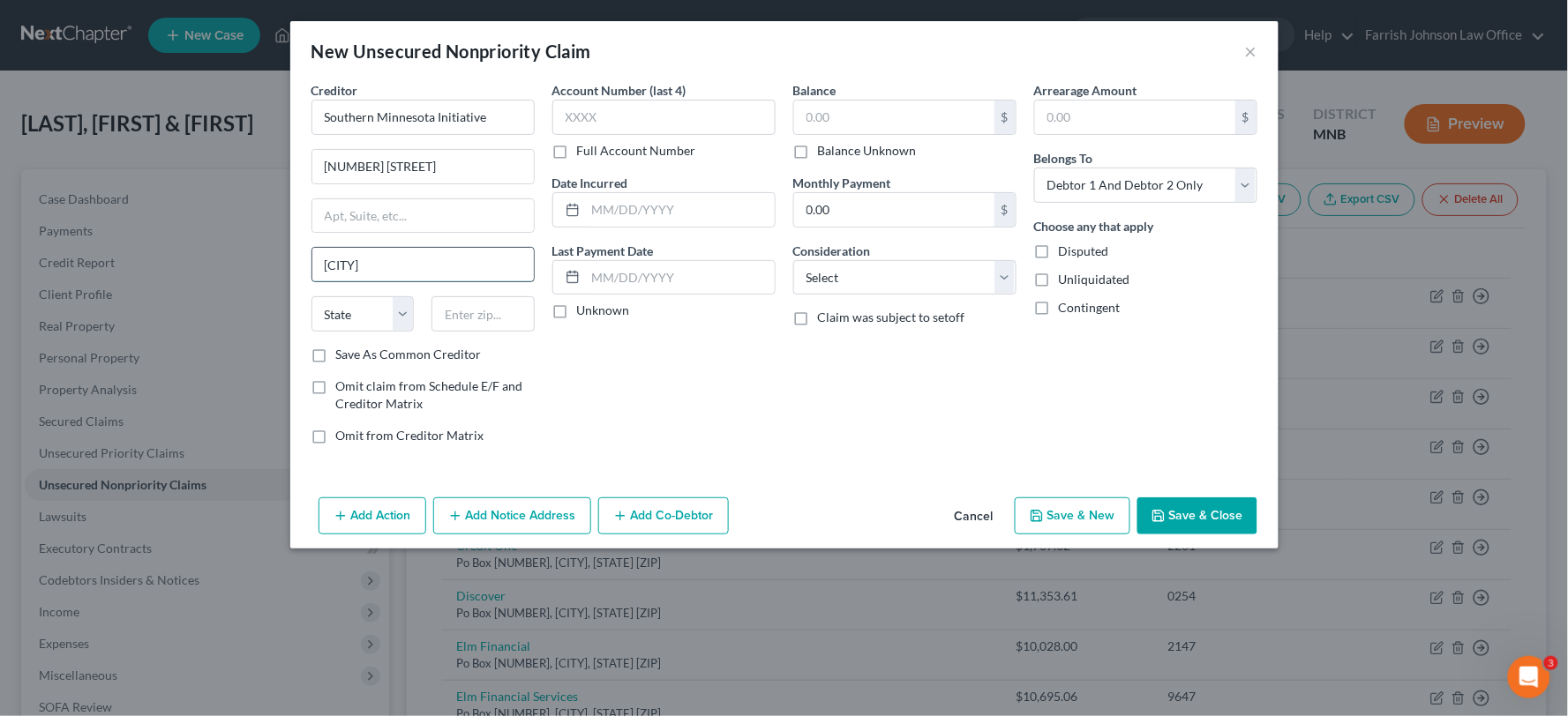 type on "[CITY]" 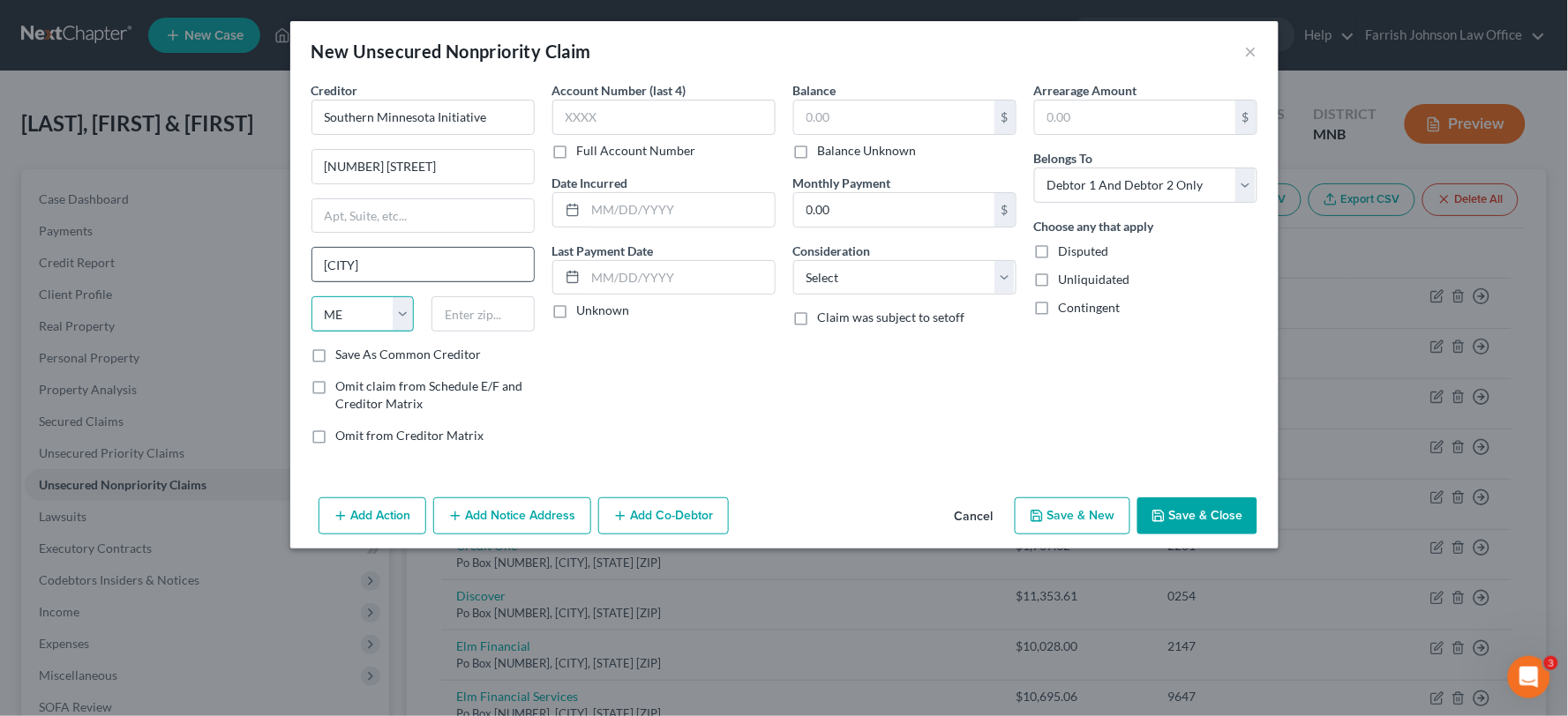select on "24" 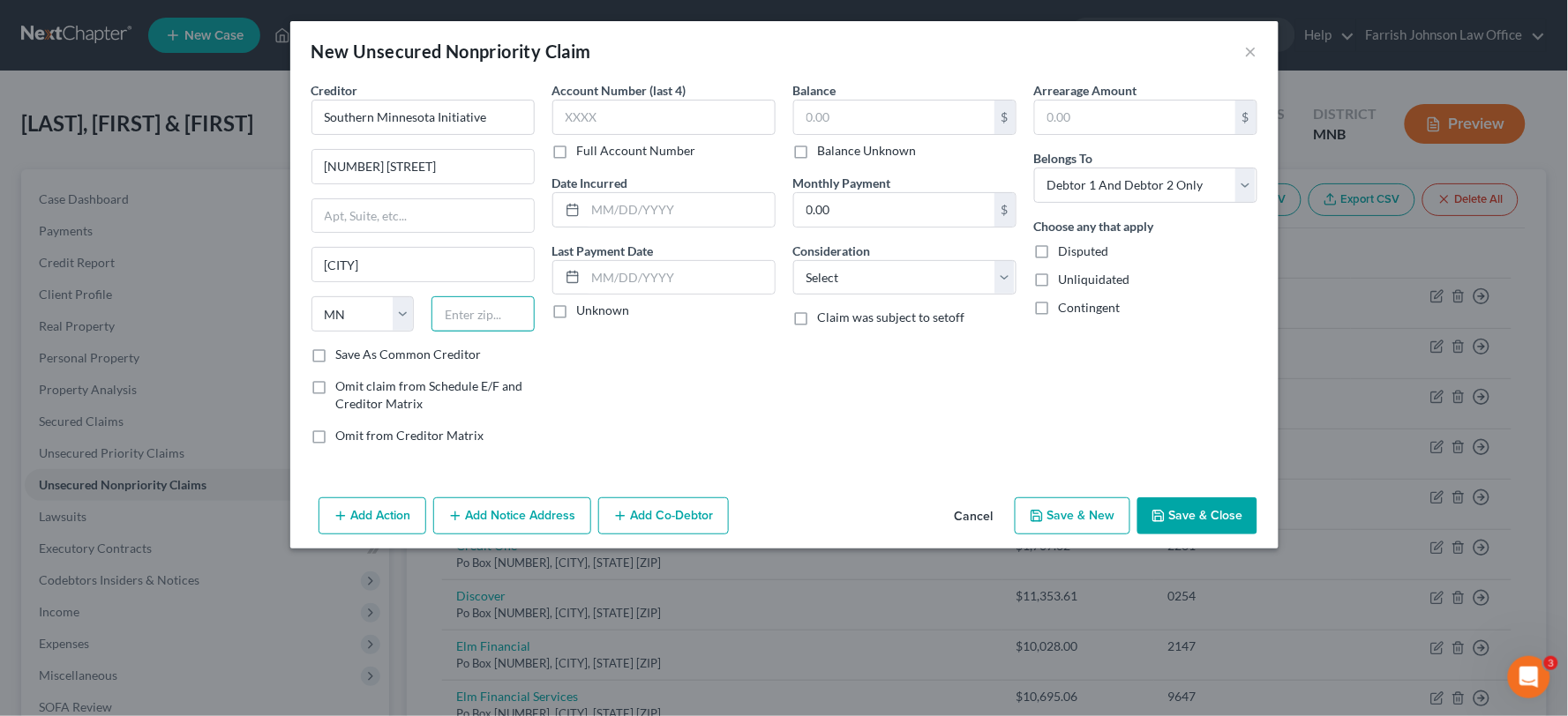 type on "2" 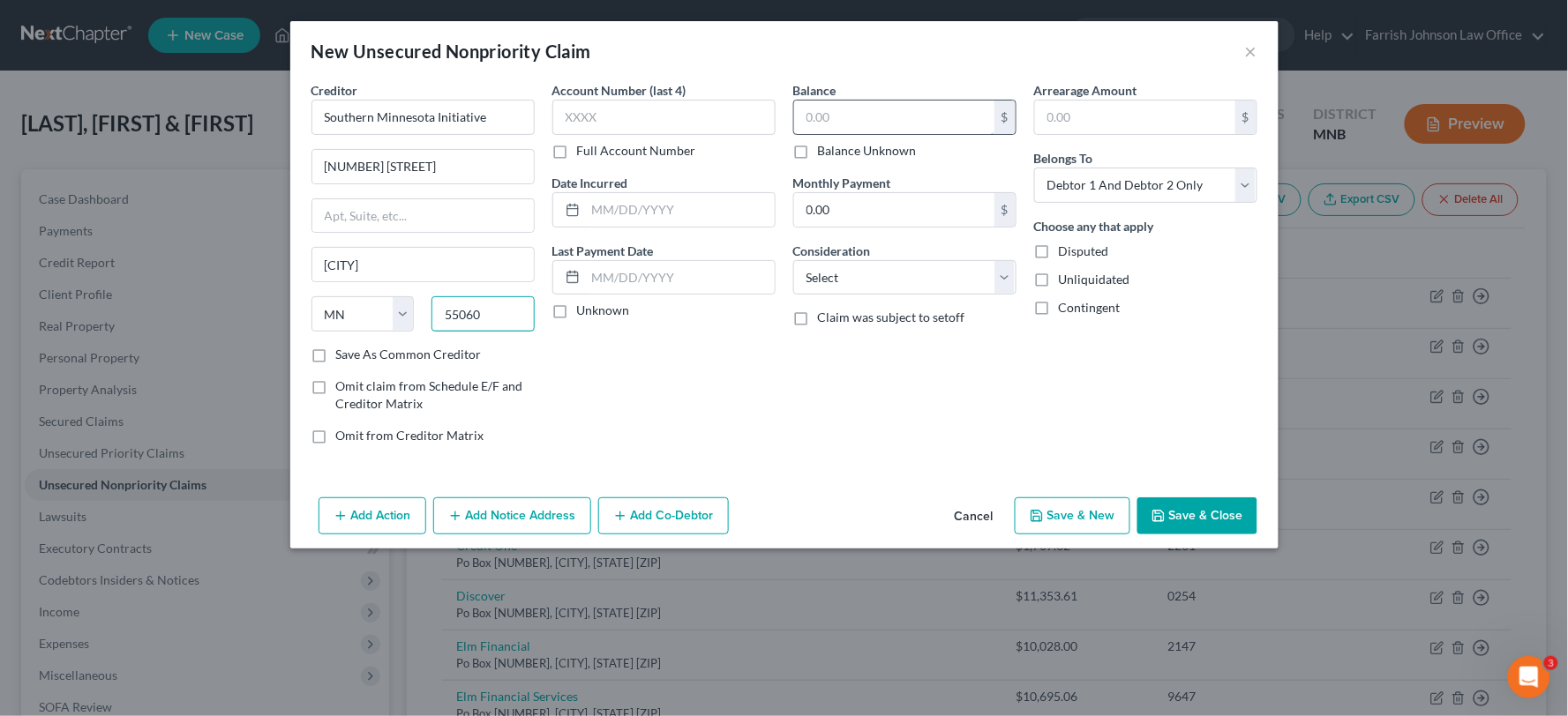 type on "55060" 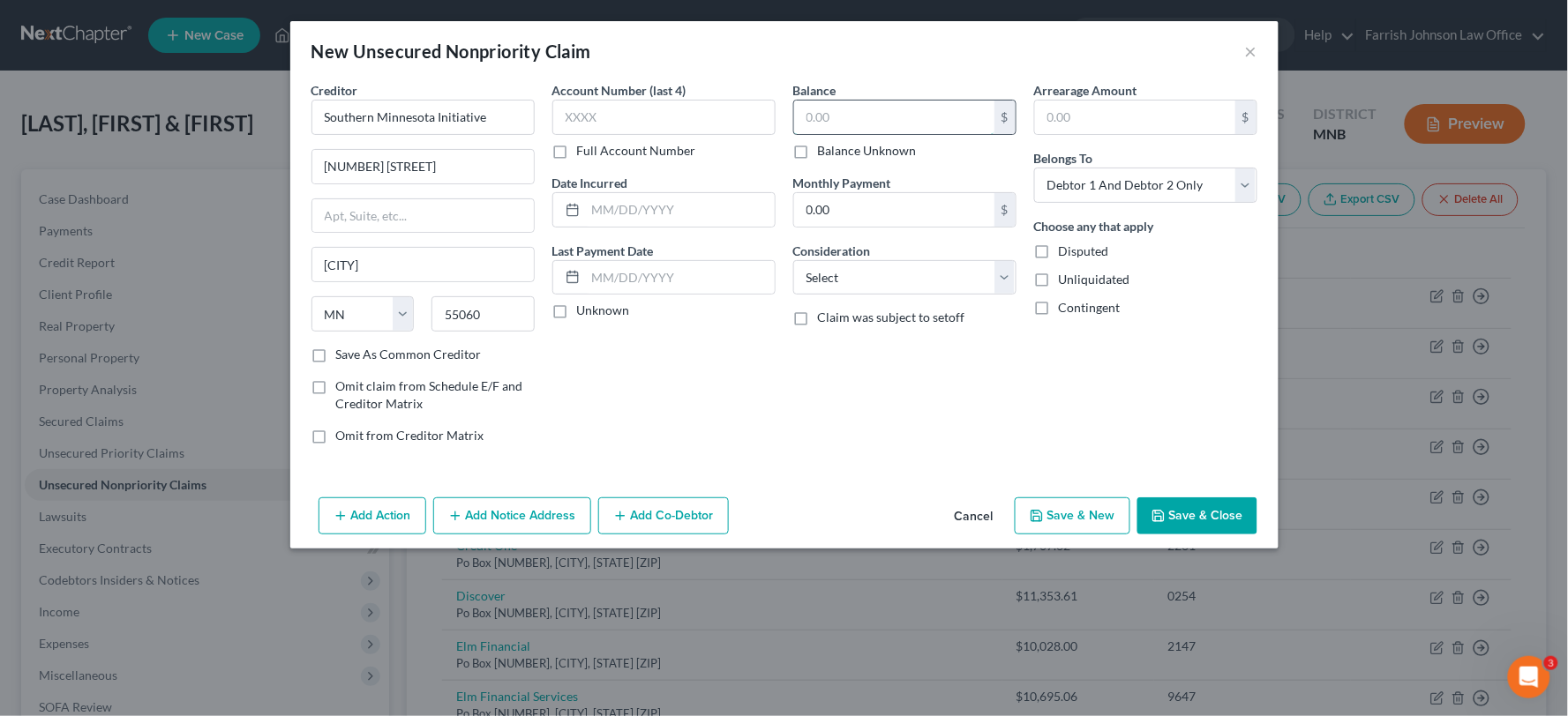 click at bounding box center (894, 117) 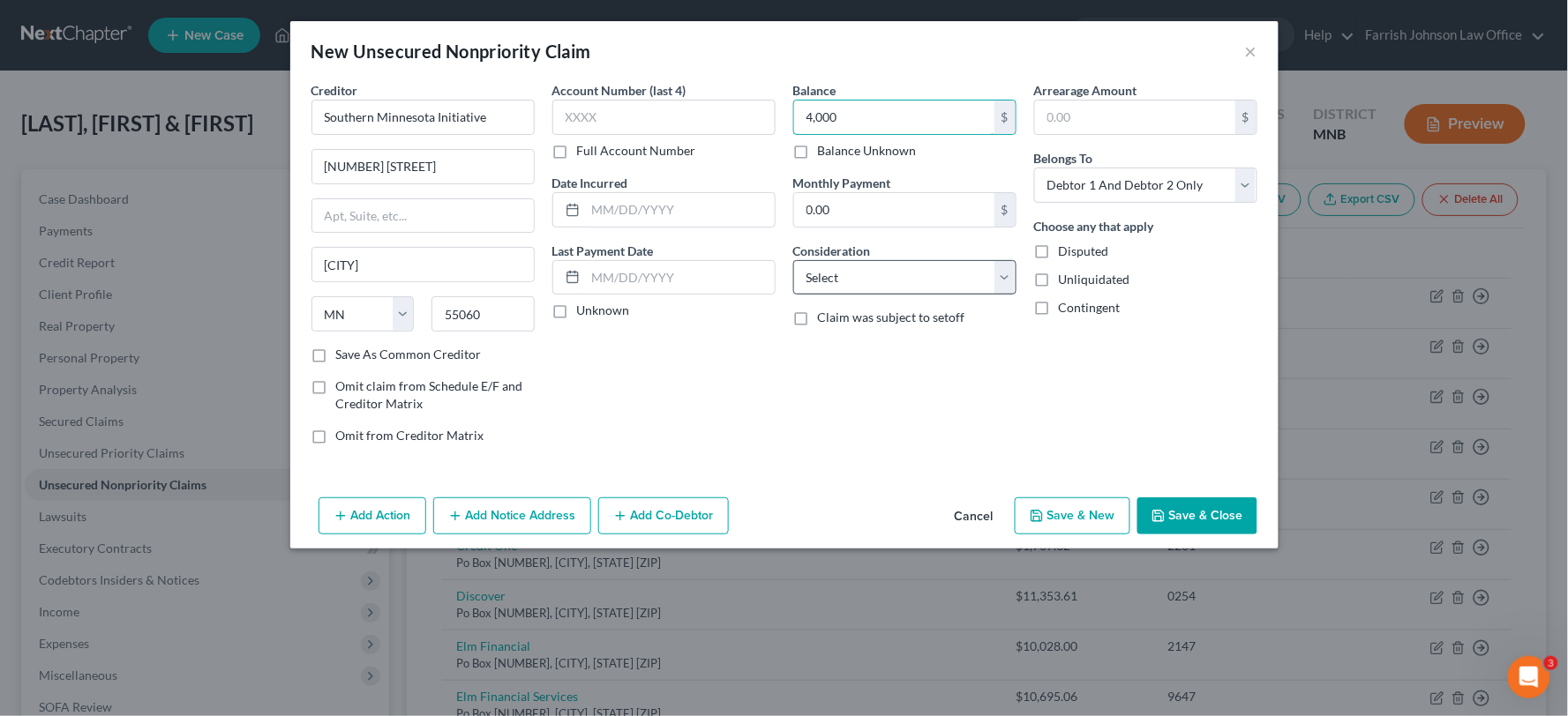 type on "4,000" 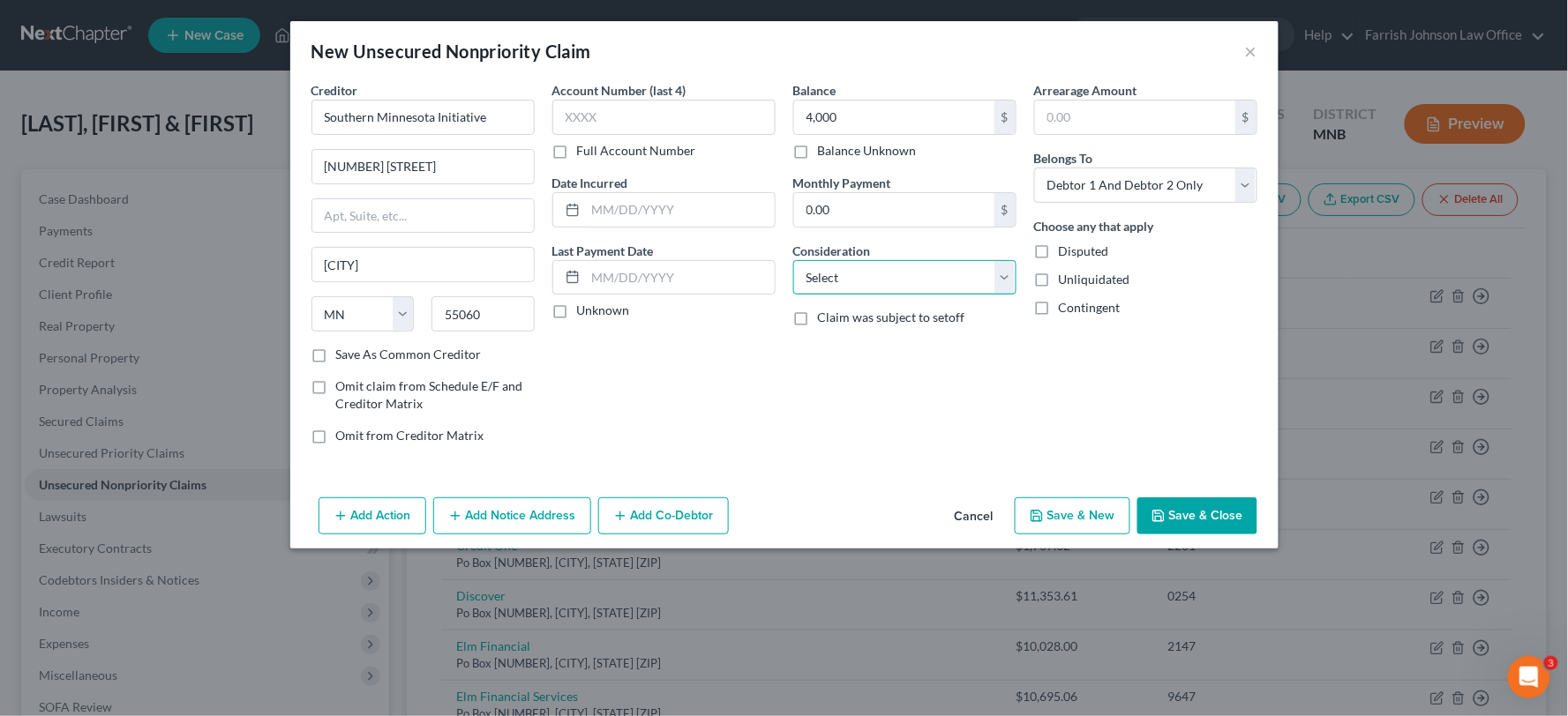 click on "Select Cable / Satellite Services Collection Agency Credit Card Debt Debt Counseling / Attorneys Deficiency Balance Domestic Support Obligations Home / Car Repairs Income Taxes Judgment Liens Medical Services Monies Loaned / Advanced Mortgage Obligation From Divorce Or Separation Obligation To Pensions Other Overdrawn Bank Account Promised To Help Pay Creditors Student Loans Suppliers And Vendors Telephone / Internet Services Utility Services" at bounding box center [904, 278] 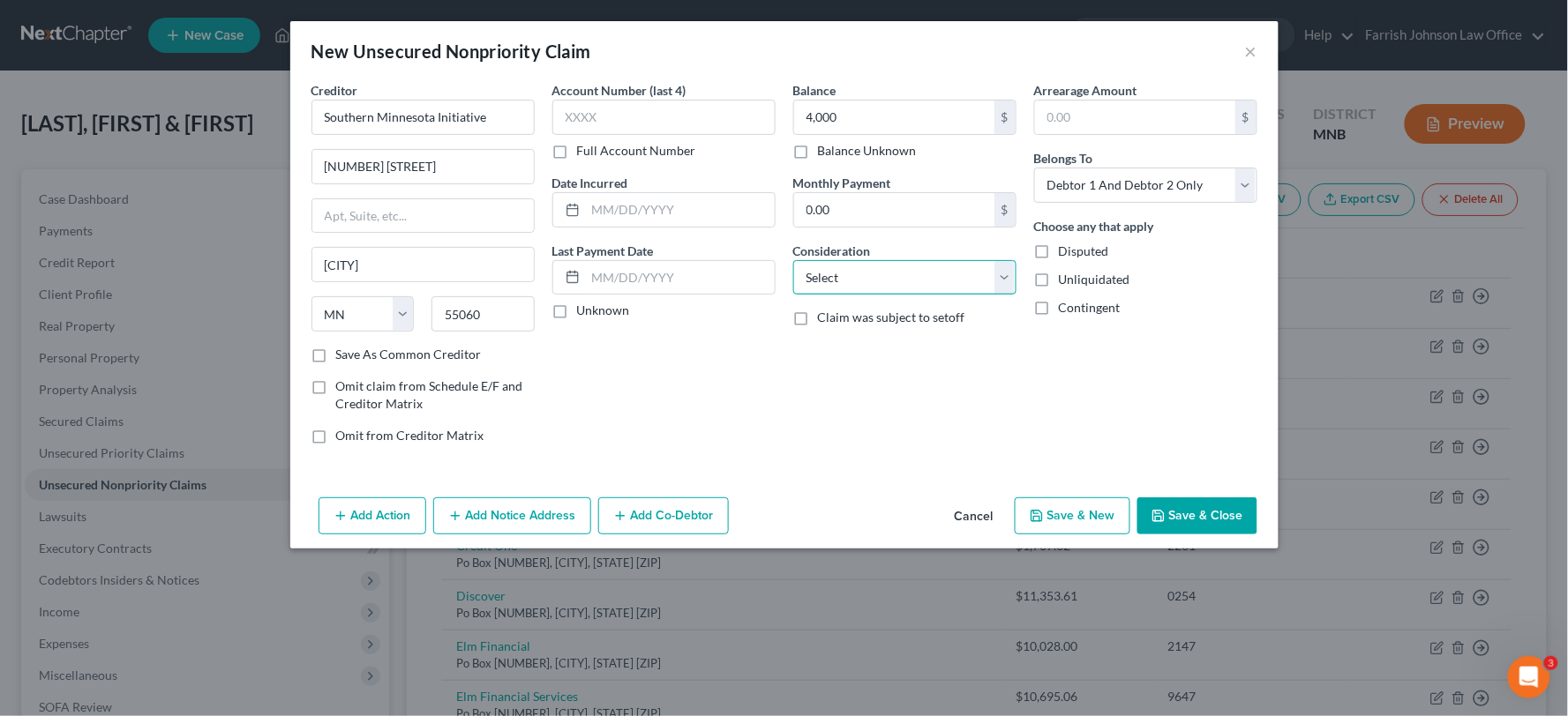 select on "10" 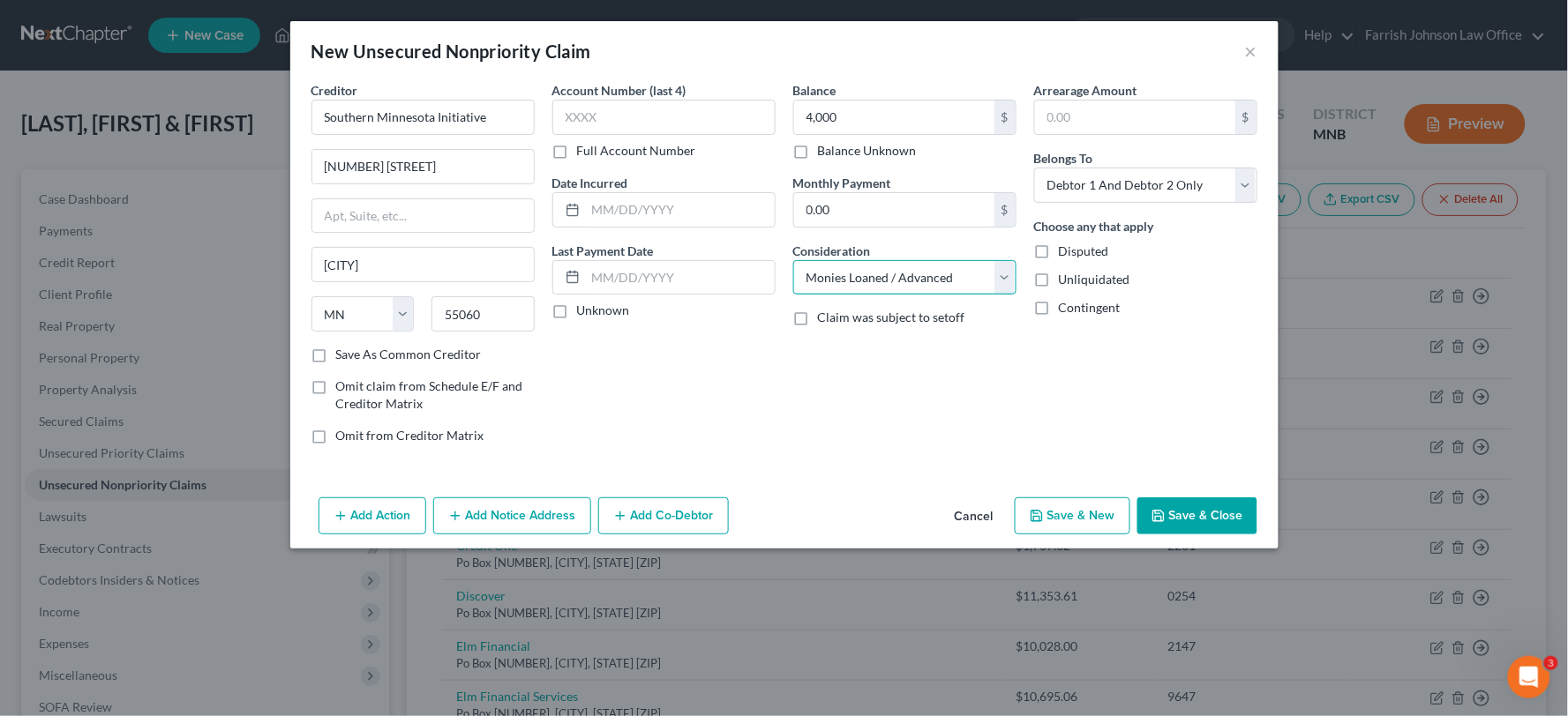 click on "Select Cable / Satellite Services Collection Agency Credit Card Debt Debt Counseling / Attorneys Deficiency Balance Domestic Support Obligations Home / Car Repairs Income Taxes Judgment Liens Medical Services Monies Loaned / Advanced Mortgage Obligation From Divorce Or Separation Obligation To Pensions Other Overdrawn Bank Account Promised To Help Pay Creditors Student Loans Suppliers And Vendors Telephone / Internet Services Utility Services" at bounding box center [904, 278] 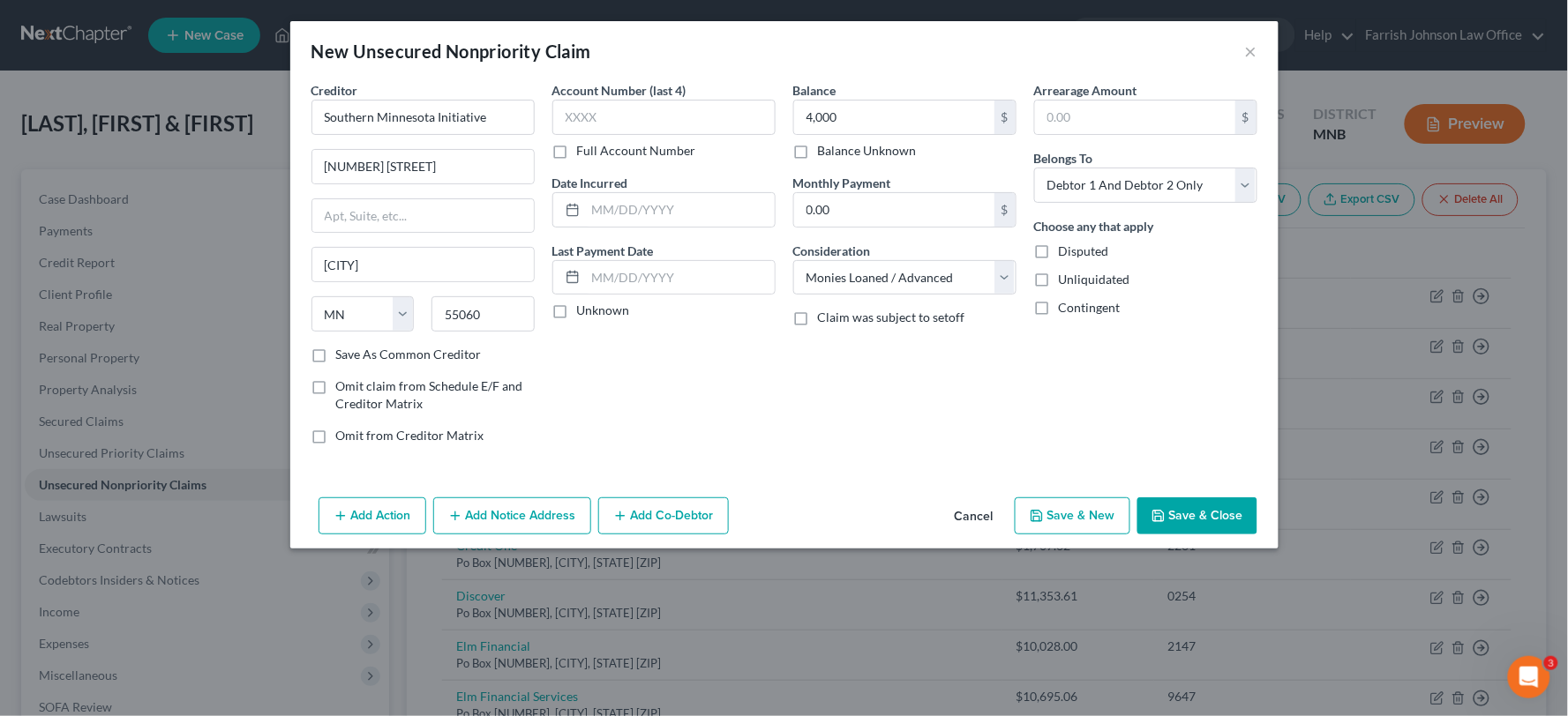 click on "Save & Close" at bounding box center (1197, 516) 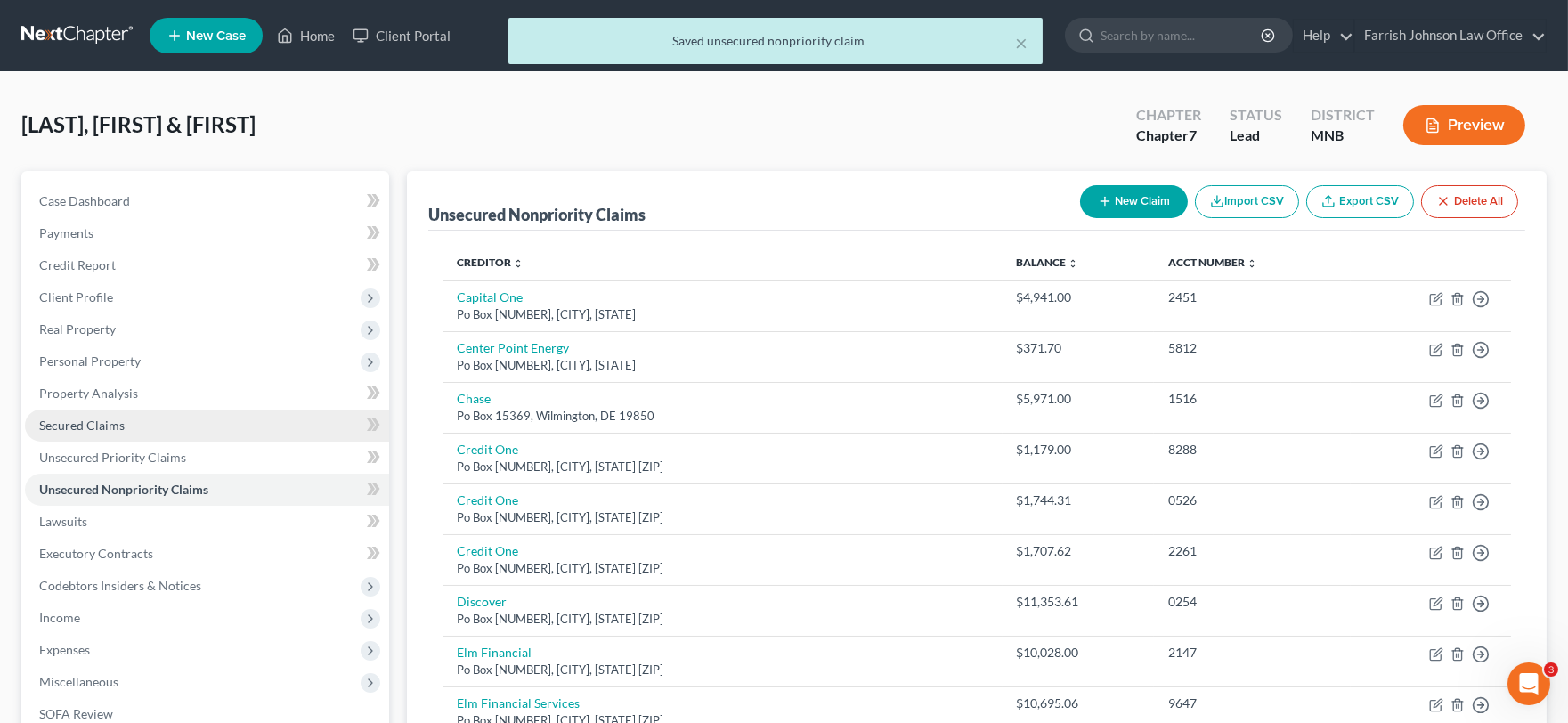 click on "Secured Claims" at bounding box center [207, 426] 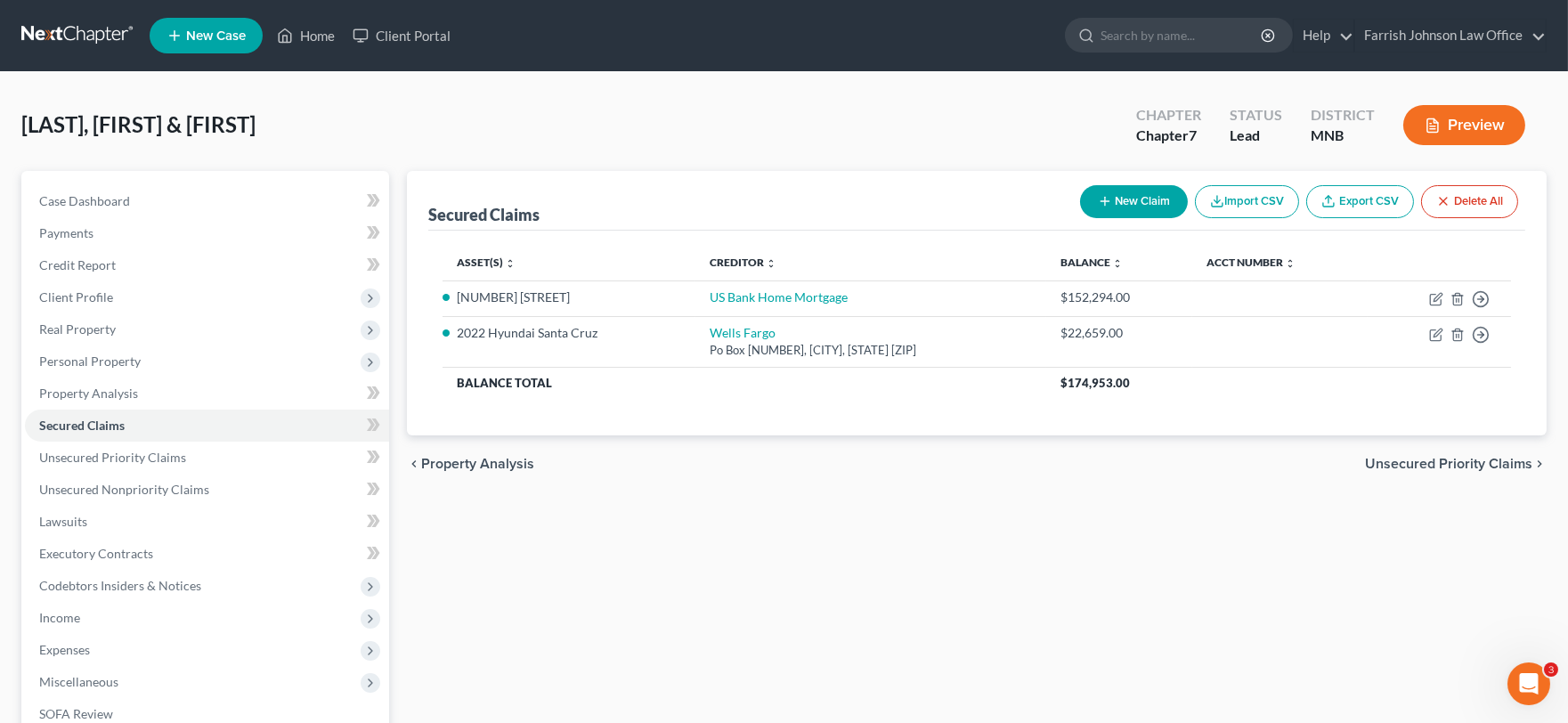 click on "New Claim" at bounding box center (1133, 201) 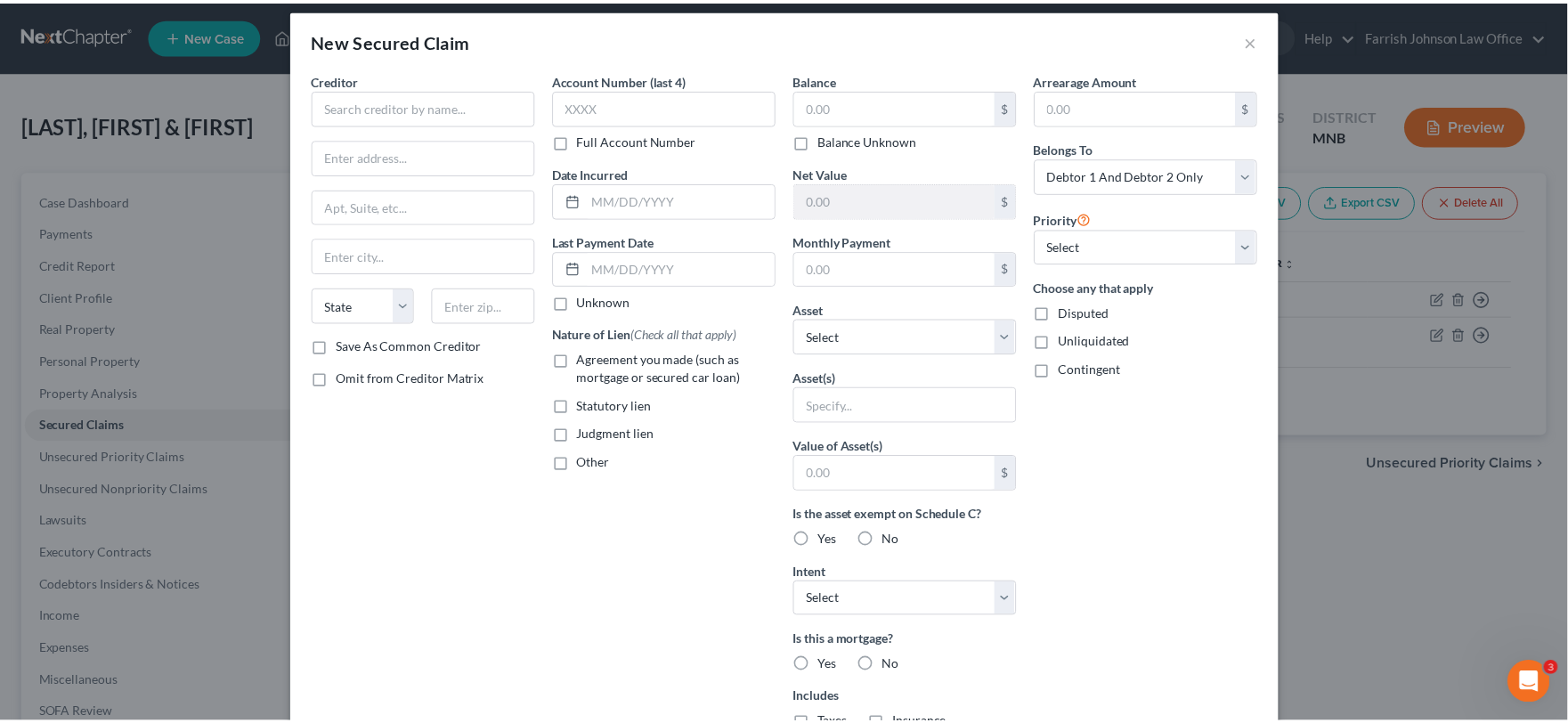 scroll, scrollTop: 0, scrollLeft: 0, axis: both 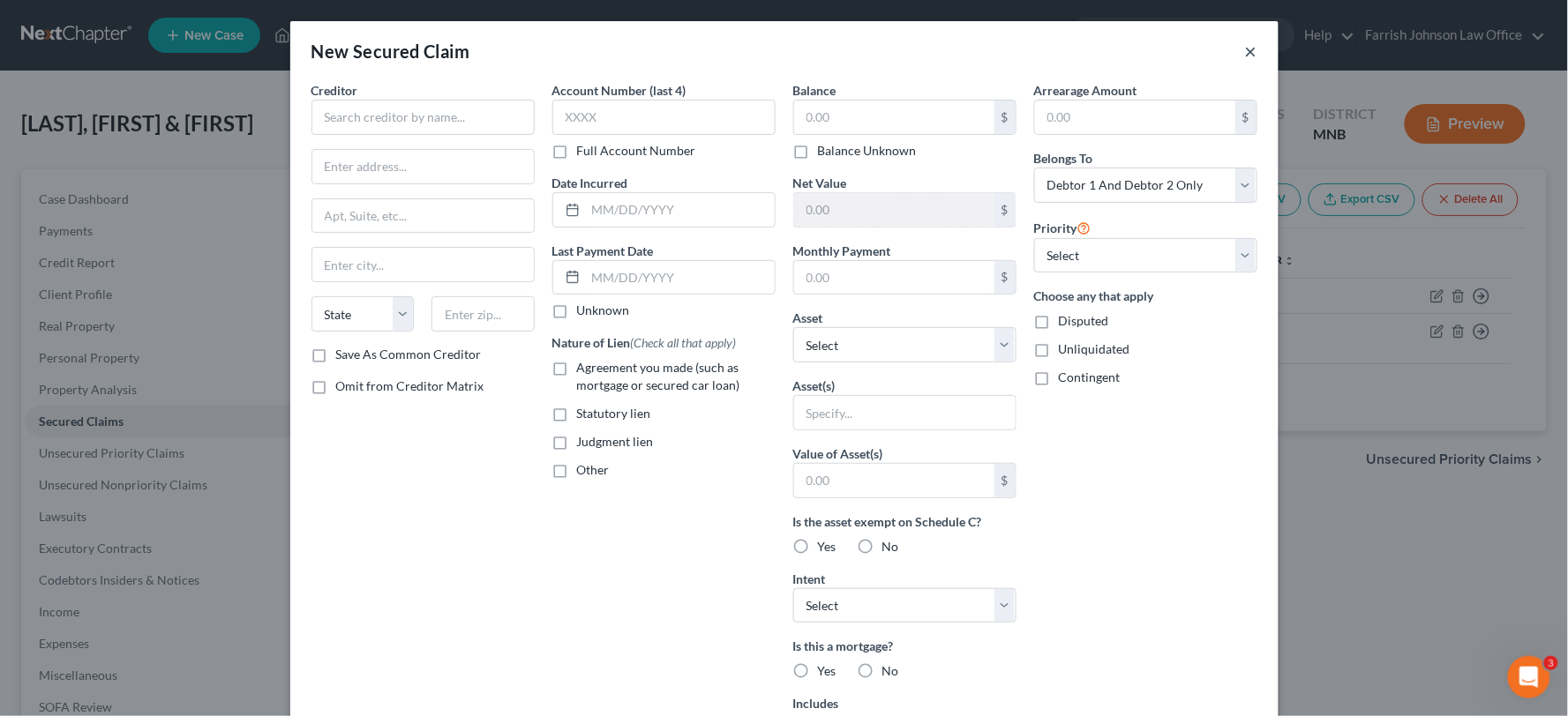 click on "×" at bounding box center [1251, 51] 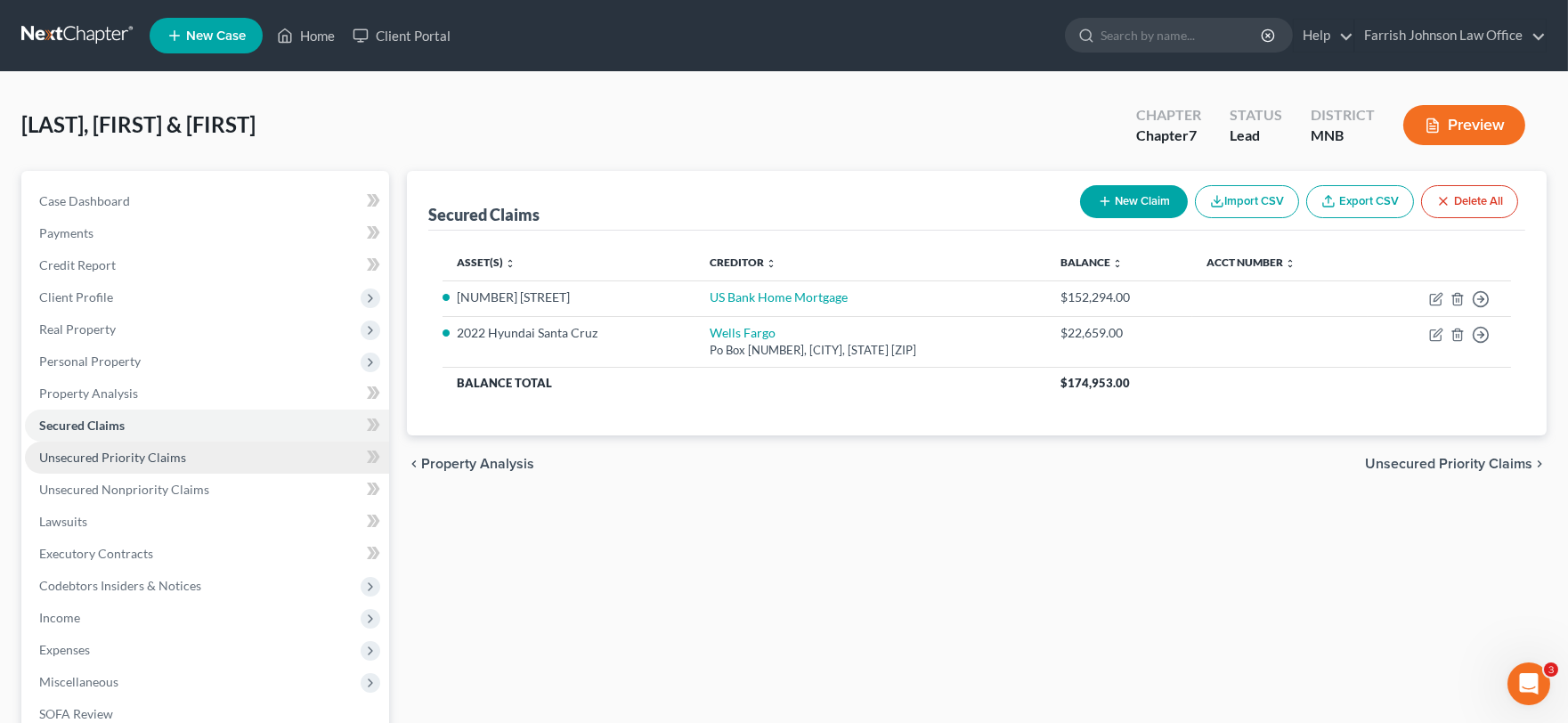 click on "Unsecured Priority Claims" at bounding box center [112, 457] 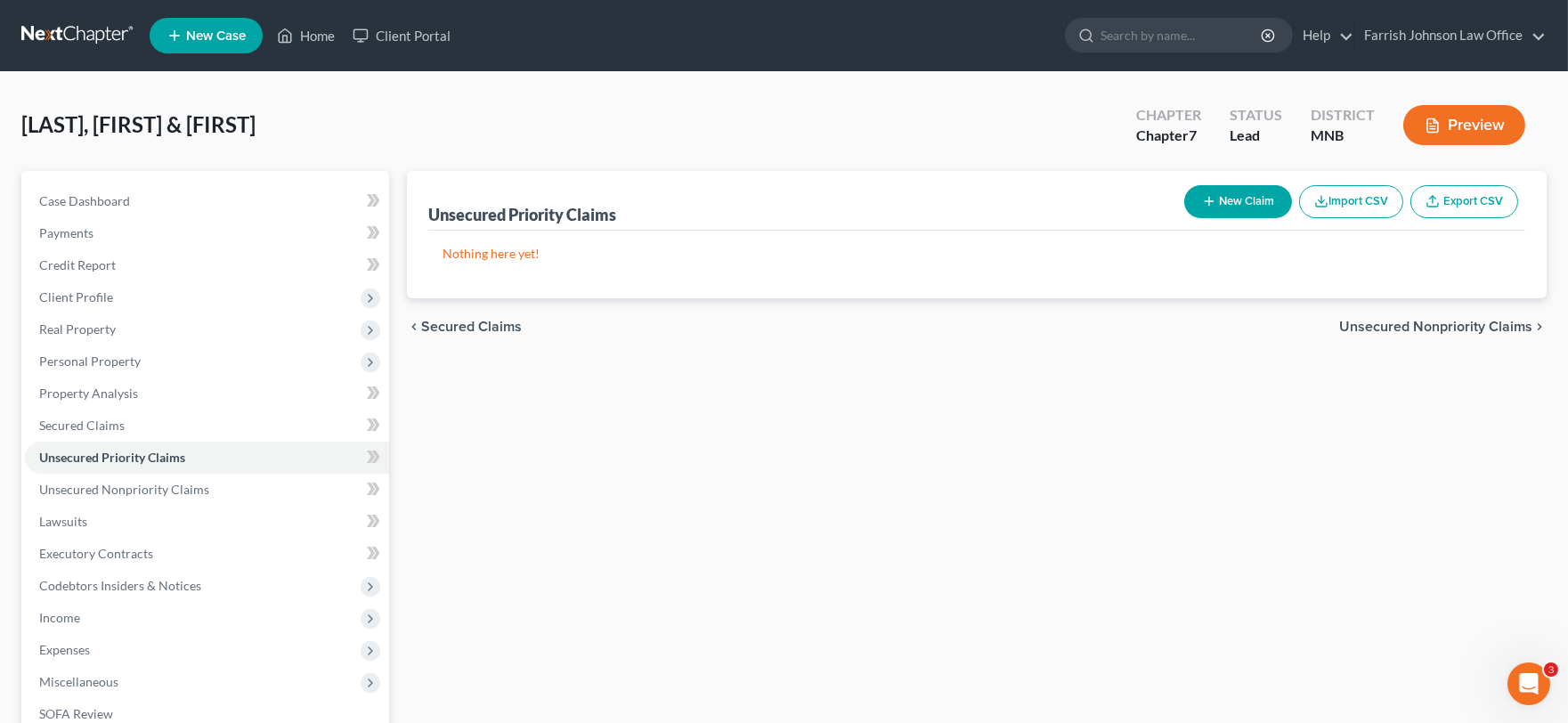 click 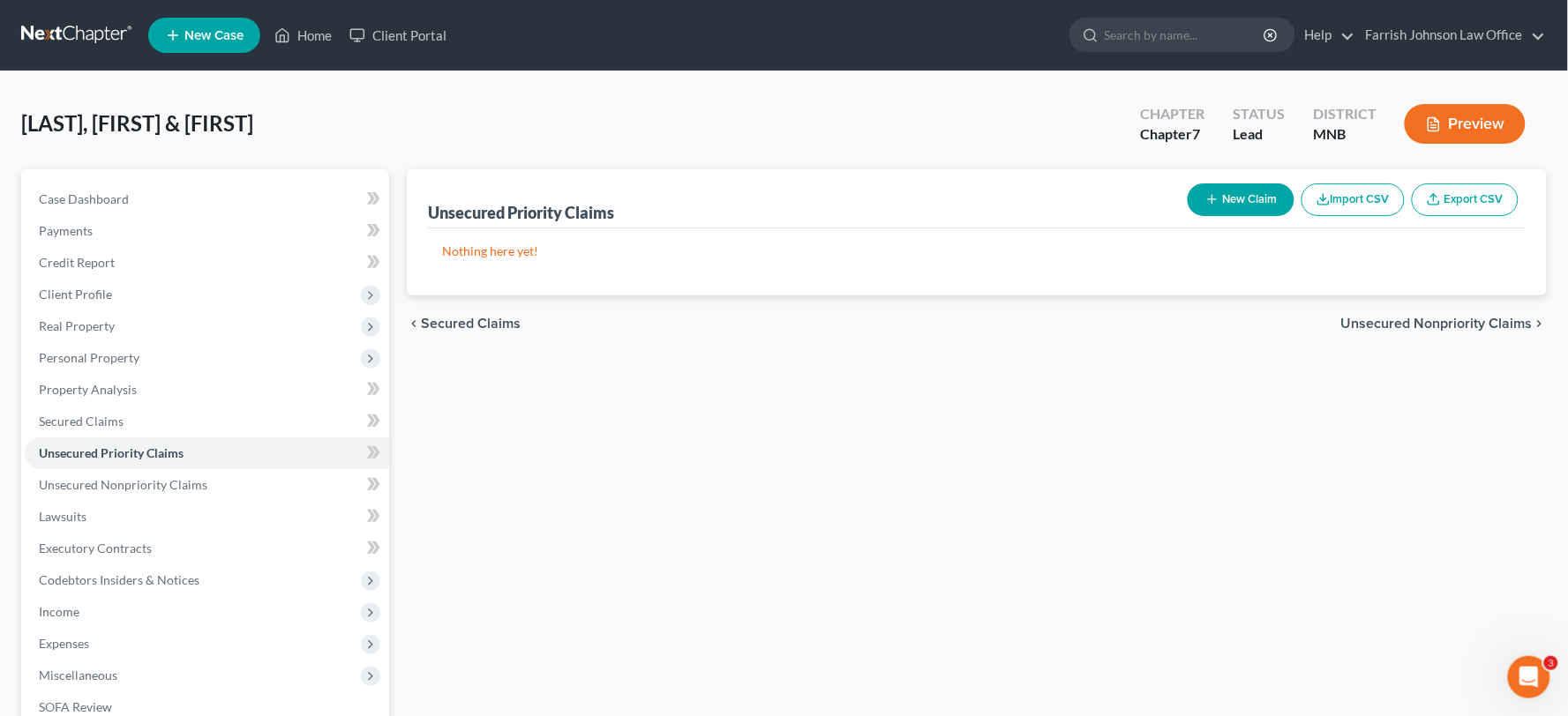 select on "2" 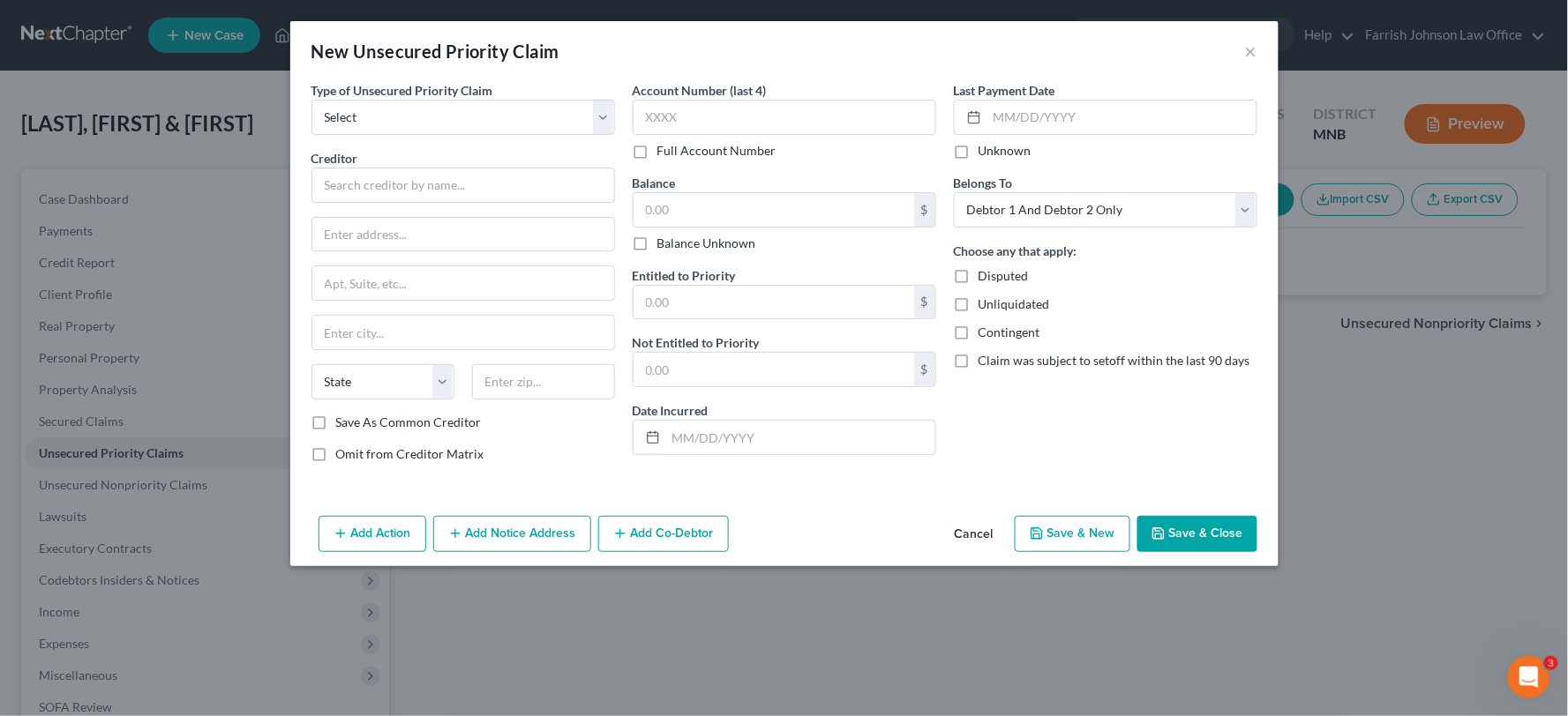 click on "New Unsecured Priority Claim  ×" at bounding box center [784, 51] 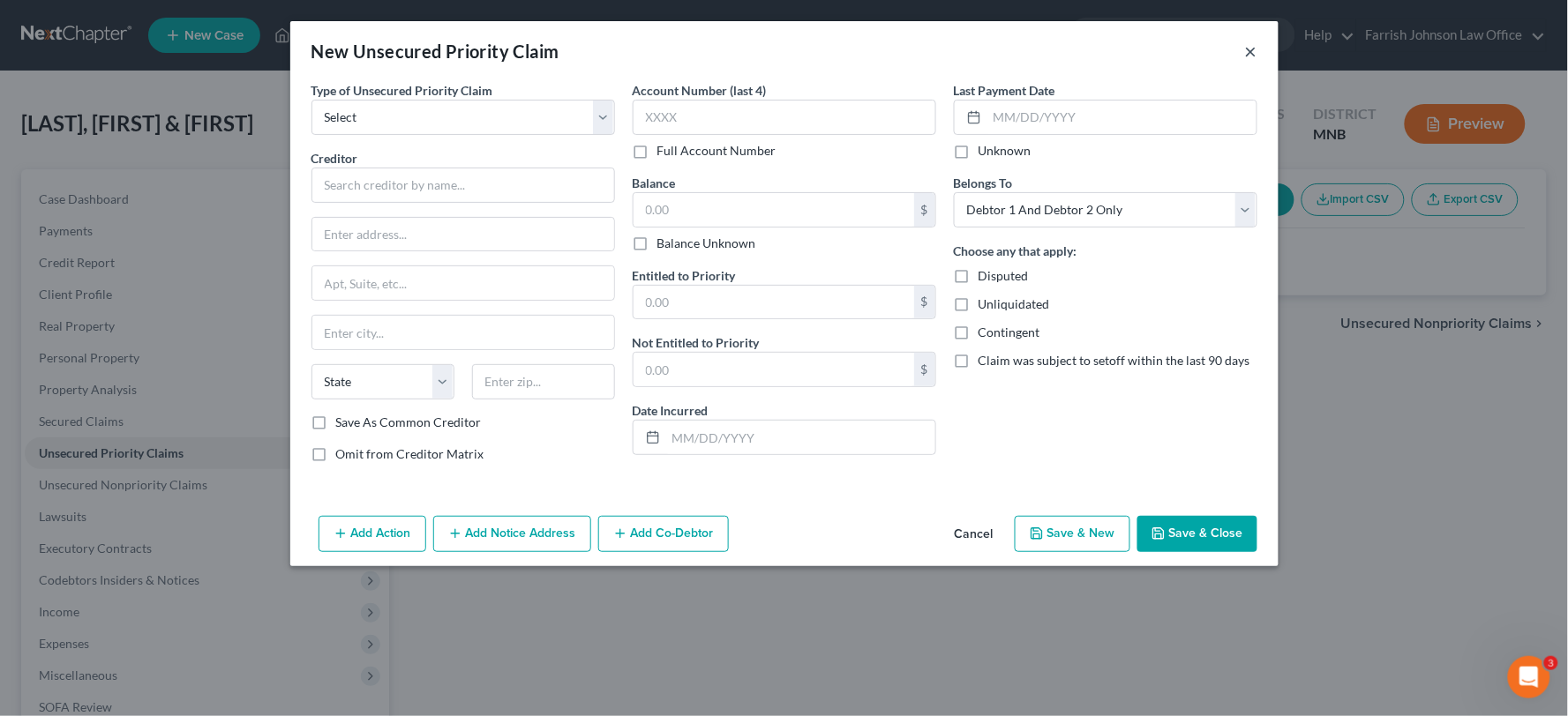 click on "×" at bounding box center [1251, 51] 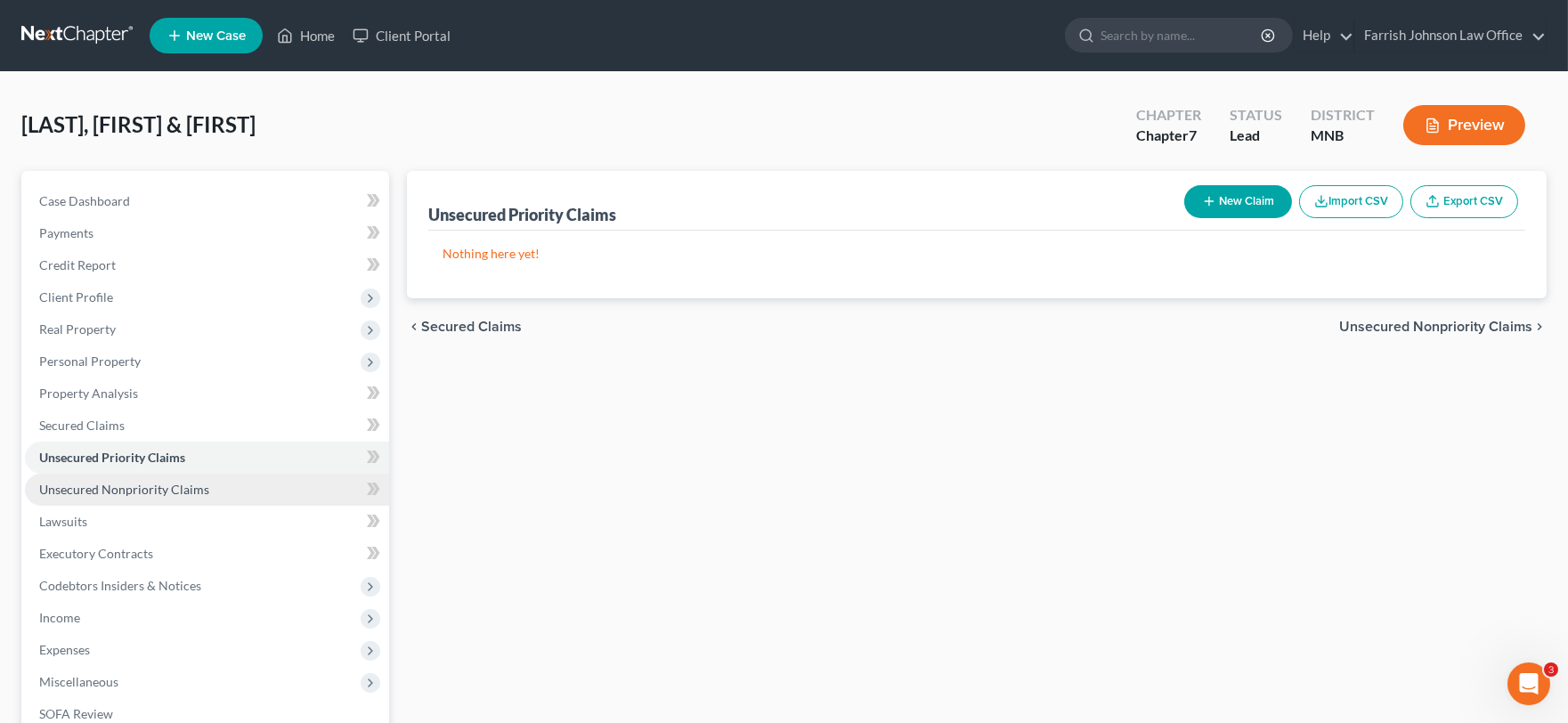 click on "Unsecured Nonpriority Claims" at bounding box center [207, 490] 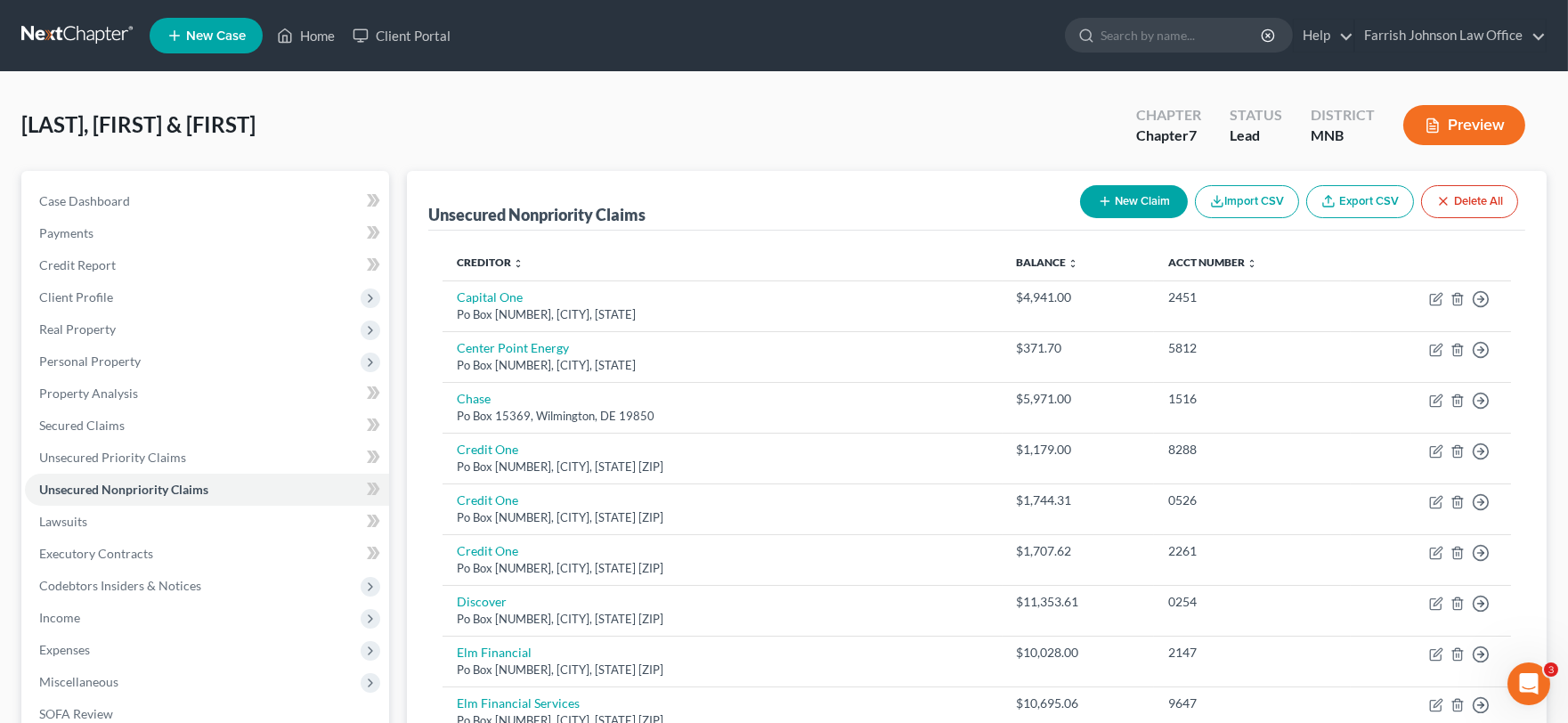 click on "New Claim" at bounding box center (1133, 201) 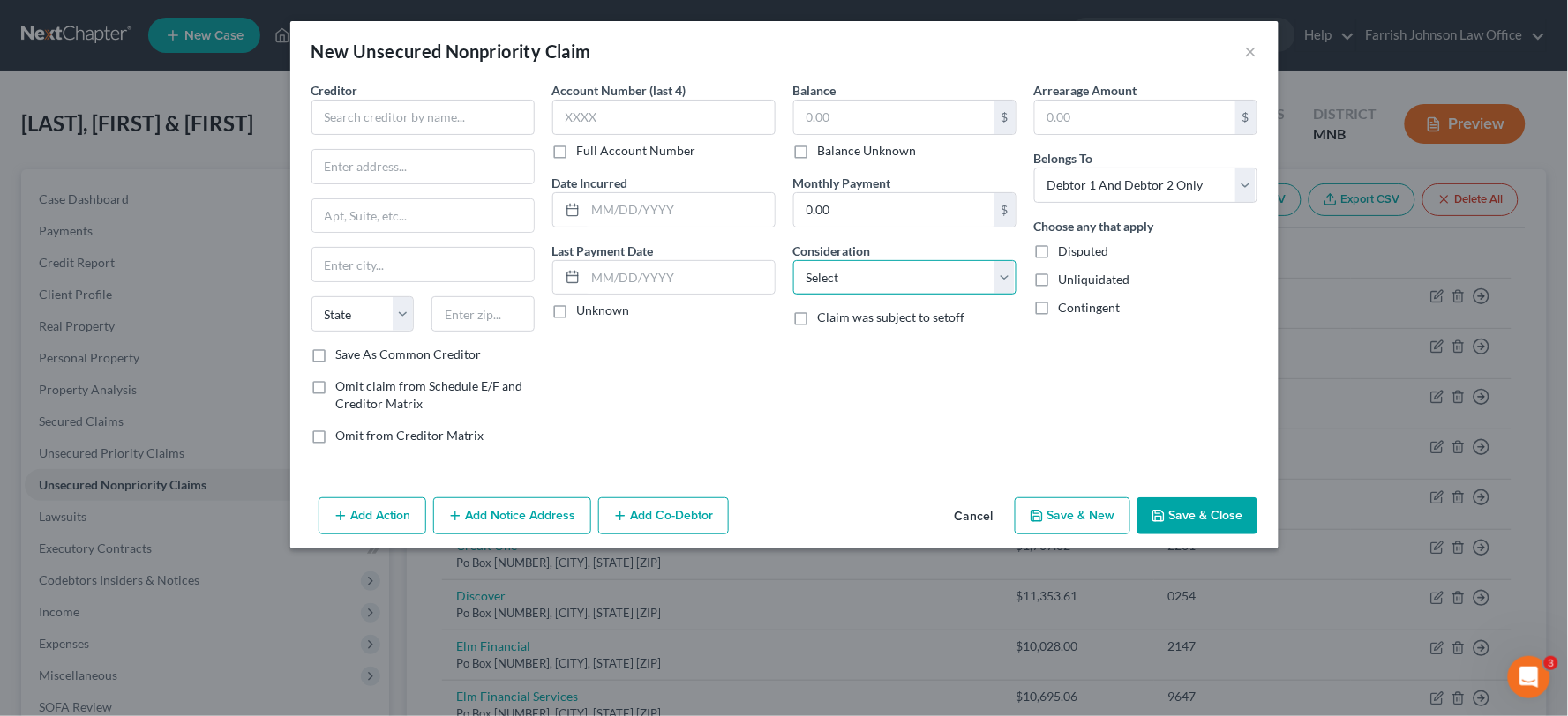 click on "Select Cable / Satellite Services Collection Agency Credit Card Debt Debt Counseling / Attorneys Deficiency Balance Domestic Support Obligations Home / Car Repairs Income Taxes Judgment Liens Medical Services Monies Loaned / Advanced Mortgage Obligation From Divorce Or Separation Obligation To Pensions Other Overdrawn Bank Account Promised To Help Pay Creditors Student Loans Suppliers And Vendors Telephone / Internet Services Utility Services" at bounding box center [904, 278] 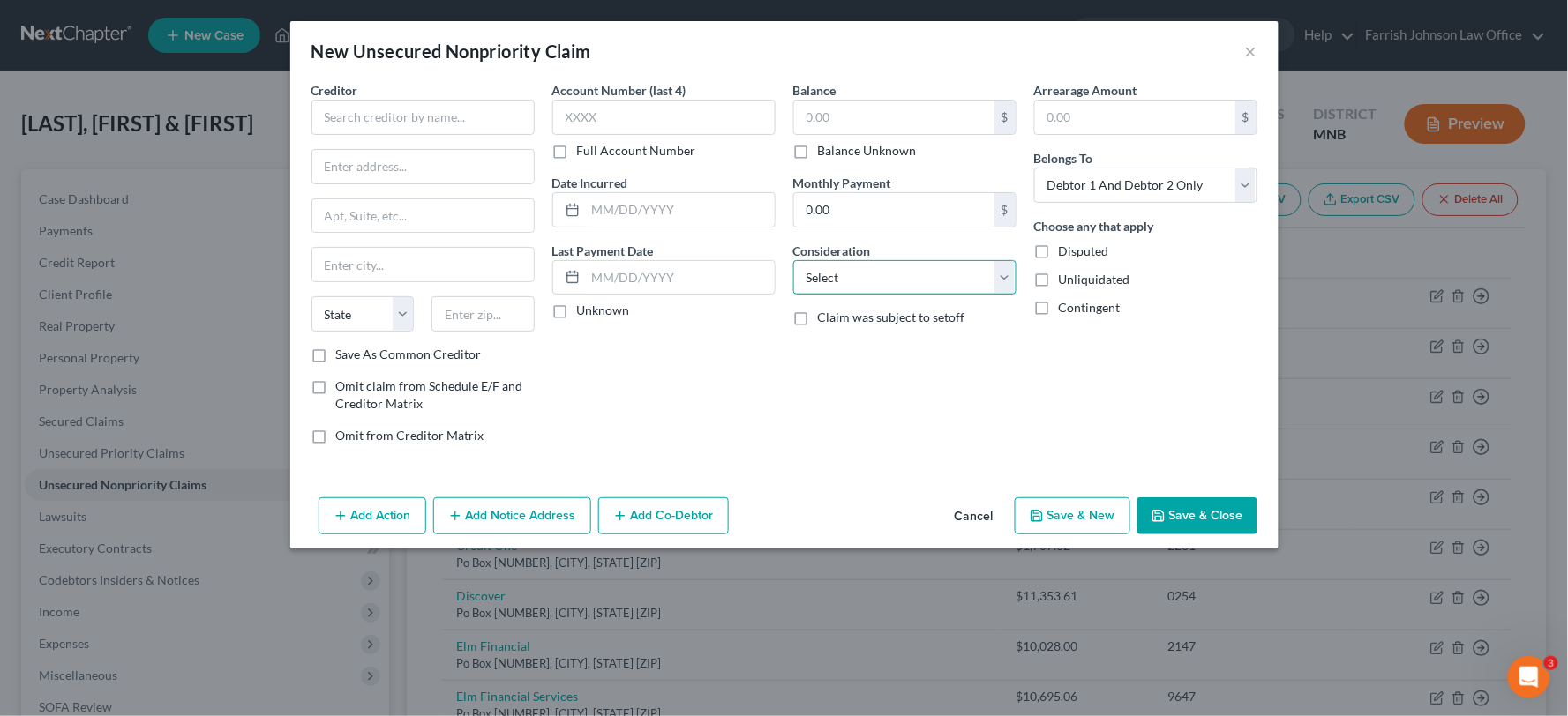 select on "17" 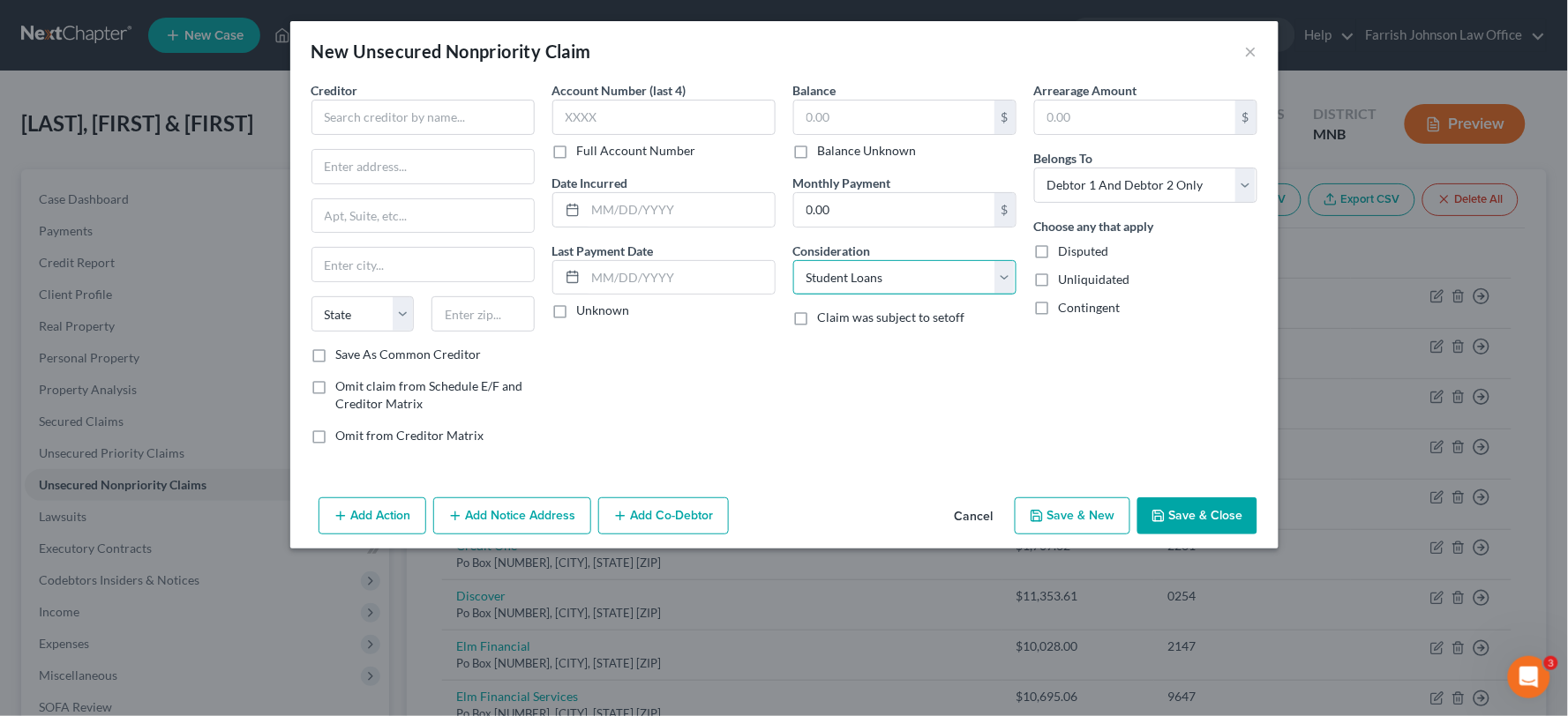 click on "Select Cable / Satellite Services Collection Agency Credit Card Debt Debt Counseling / Attorneys Deficiency Balance Domestic Support Obligations Home / Car Repairs Income Taxes Judgment Liens Medical Services Monies Loaned / Advanced Mortgage Obligation From Divorce Or Separation Obligation To Pensions Other Overdrawn Bank Account Promised To Help Pay Creditors Student Loans Suppliers And Vendors Telephone / Internet Services Utility Services" at bounding box center [904, 278] 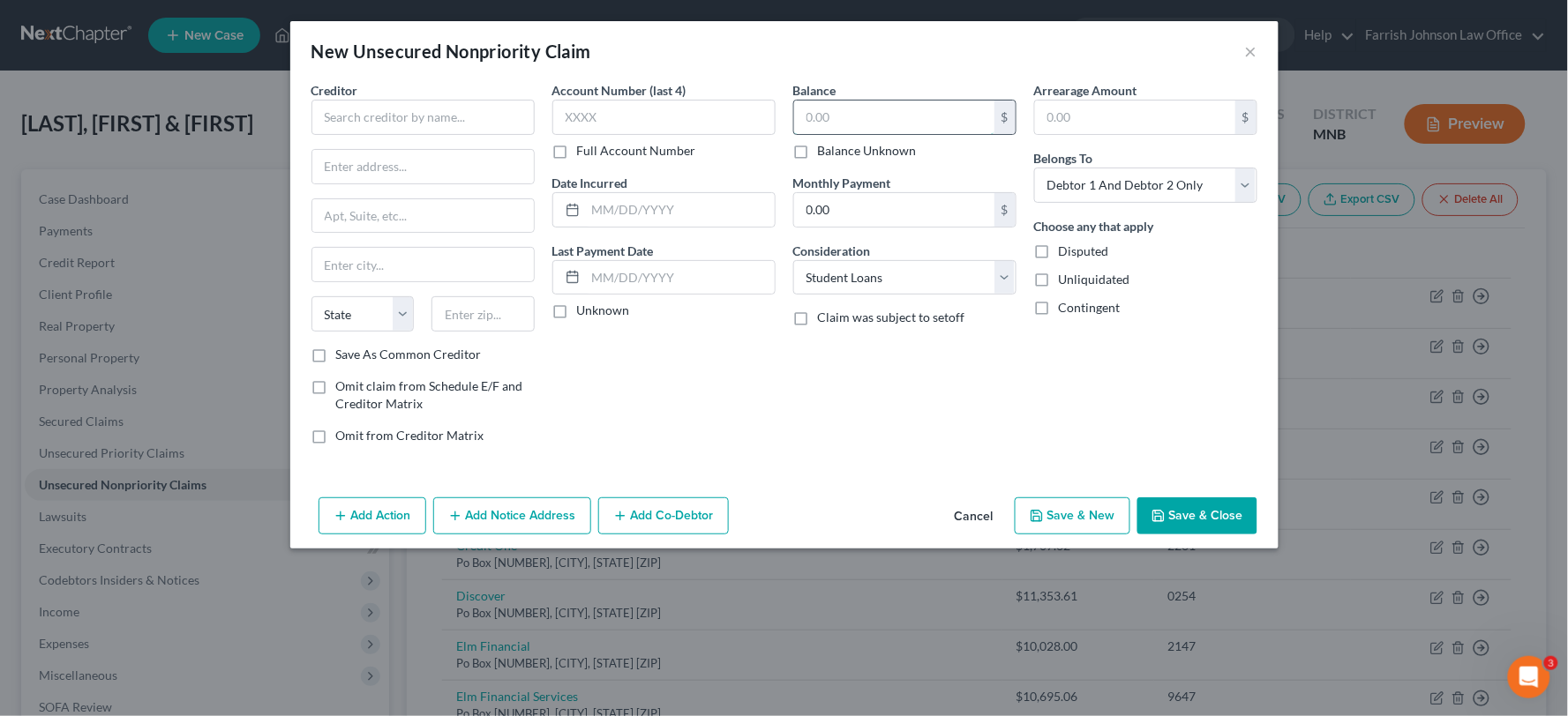 click at bounding box center (894, 117) 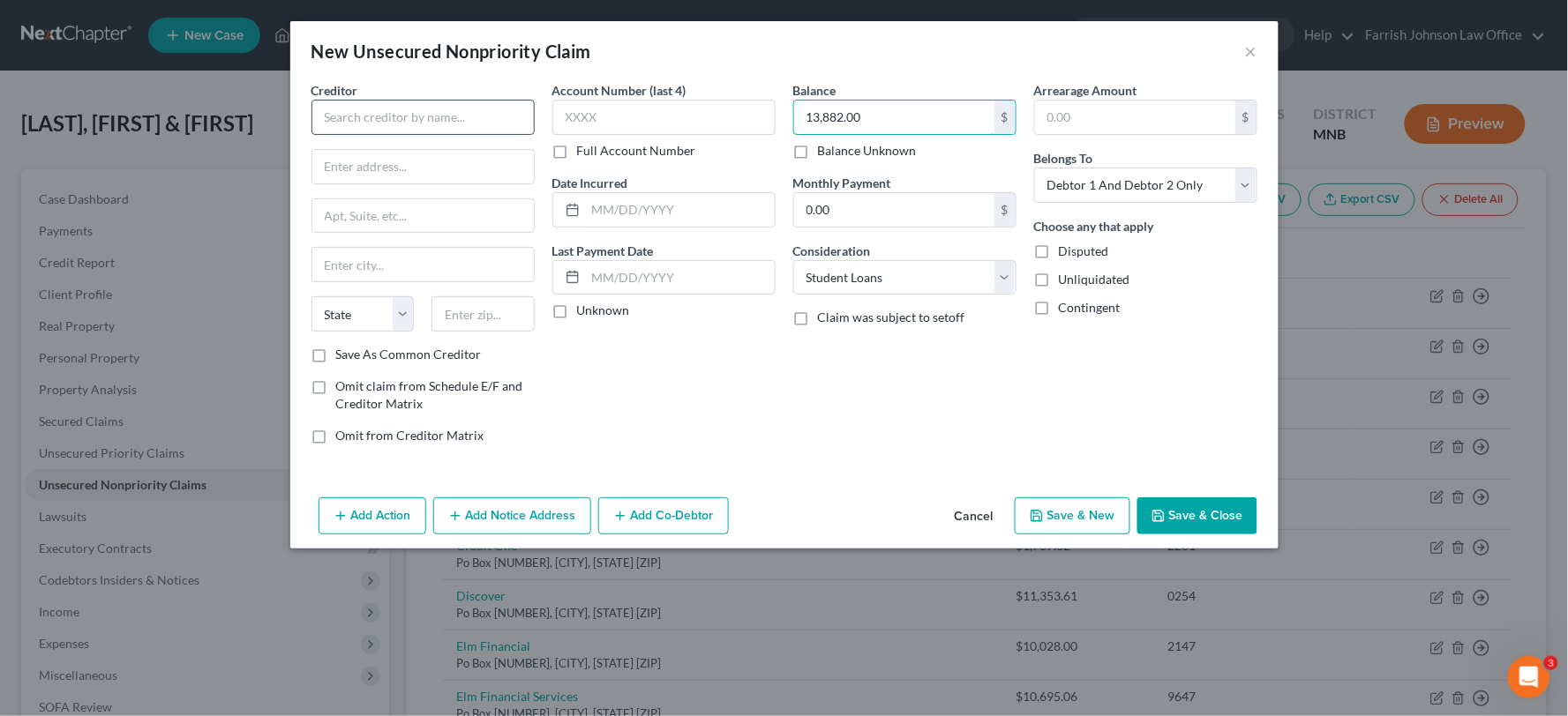 type on "13,882.00" 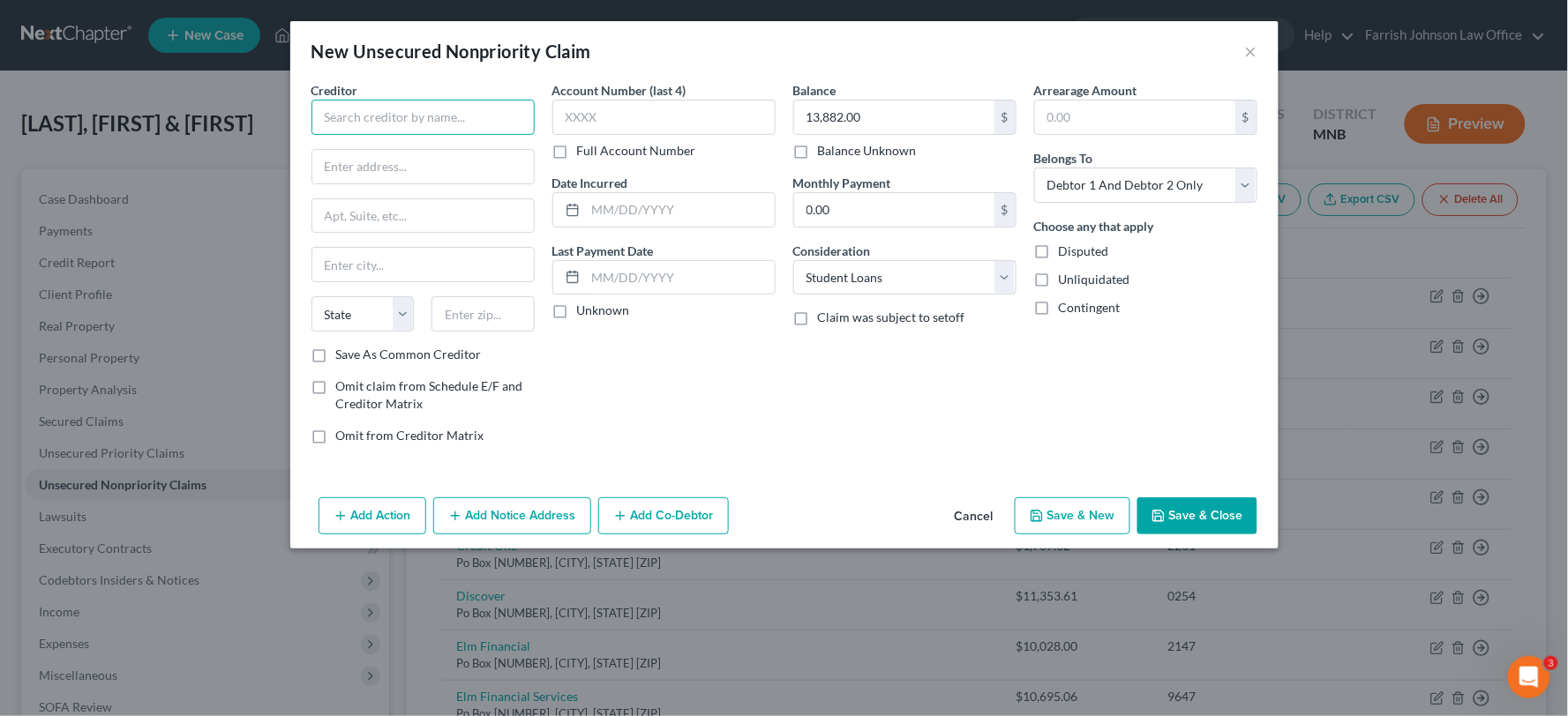 click at bounding box center (423, 117) 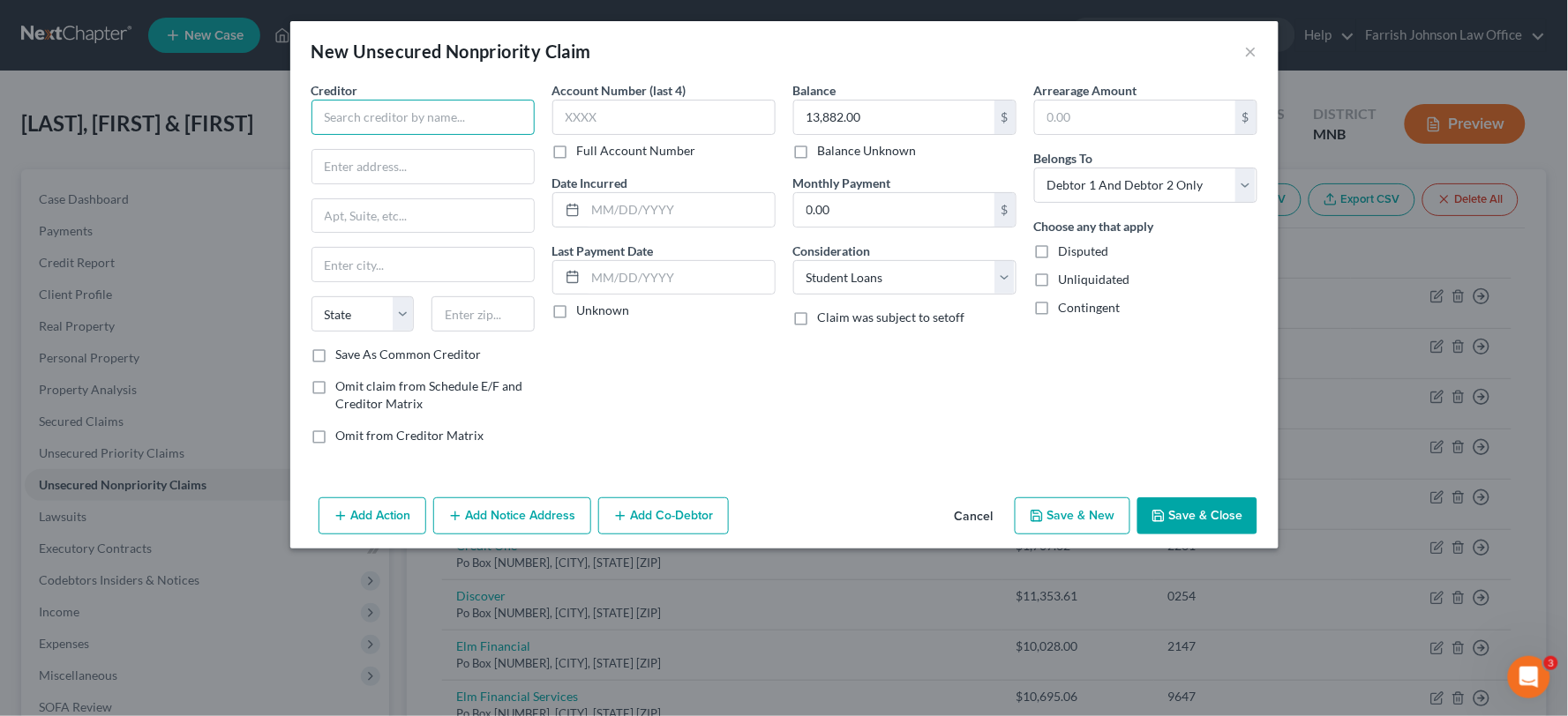 click at bounding box center (423, 117) 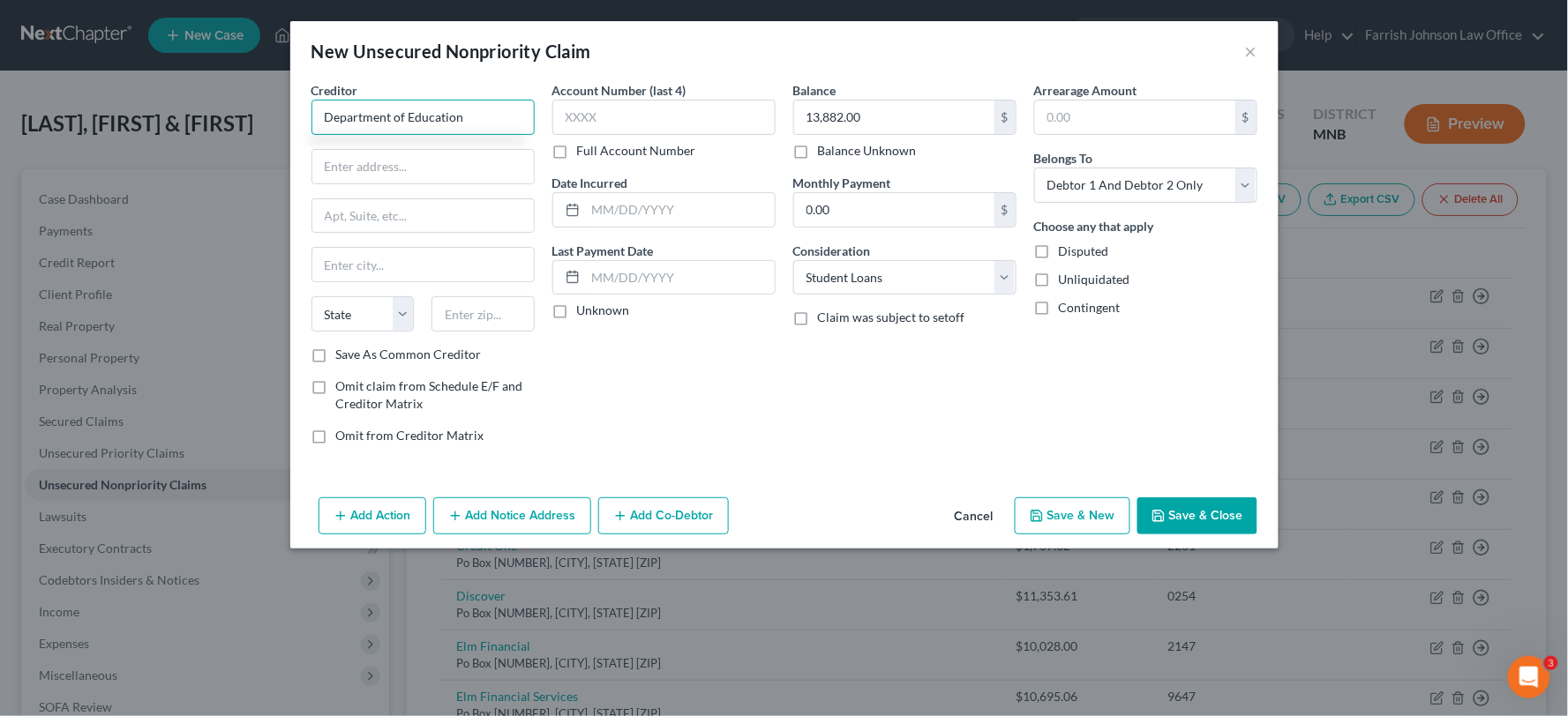 type on "Department of Education" 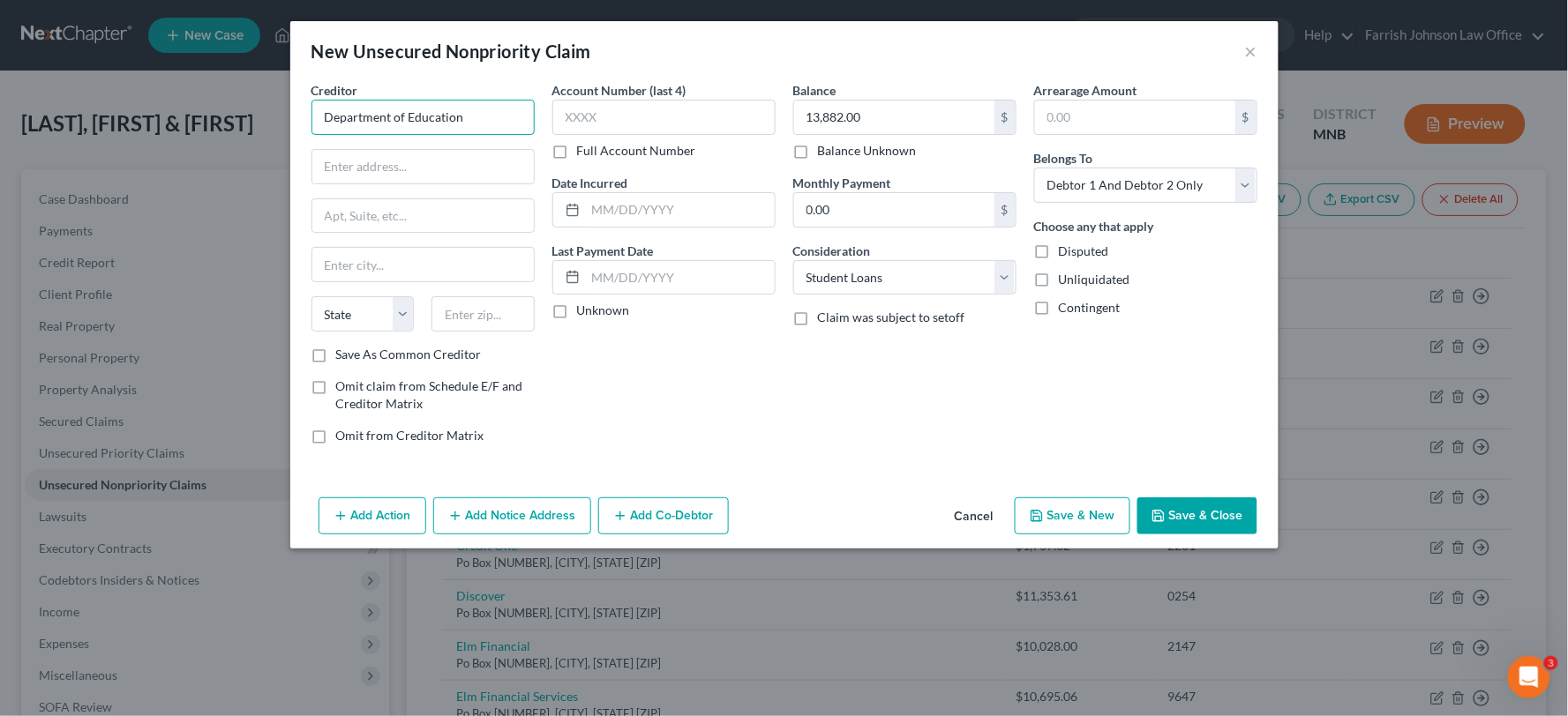 click on "Creditor *    Department of Education                      State AL AK AR AZ CA CO CT DE DC FL GA GU HI ID IL IN IA KS KY LA ME MD MA MI MN MS MO MT NC ND NE NV NH NJ NM NY OH OK OR PA PR RI SC SD TN TX UT VI VA VT WA WV WI WY Save As Common Creditor Omit claim from Schedule E/F and Creditor Matrix Omit from Creditor Matrix
Account Number (last 4)
Full Account Number
Date Incurred         Last Payment Date         Unknown Balance
[AMOUNT].00 $
Balance Unknown
Balance Undetermined
[AMOUNT].00 $
Balance Unknown
Monthly Payment 0.00 $ Consideration Select Cable / Satellite Services Collection Agency Credit Card Debt Debt Counseling / Attorneys Deficiency Balance Domestic Support Obligations Home / Car Repairs Income Taxes Judgment Liens Medical Services Monies Loaned / Advanced Mortgage Obligation From Divorce Or Separation Obligation To Pensions Other Student Loans $" at bounding box center (784, 286) 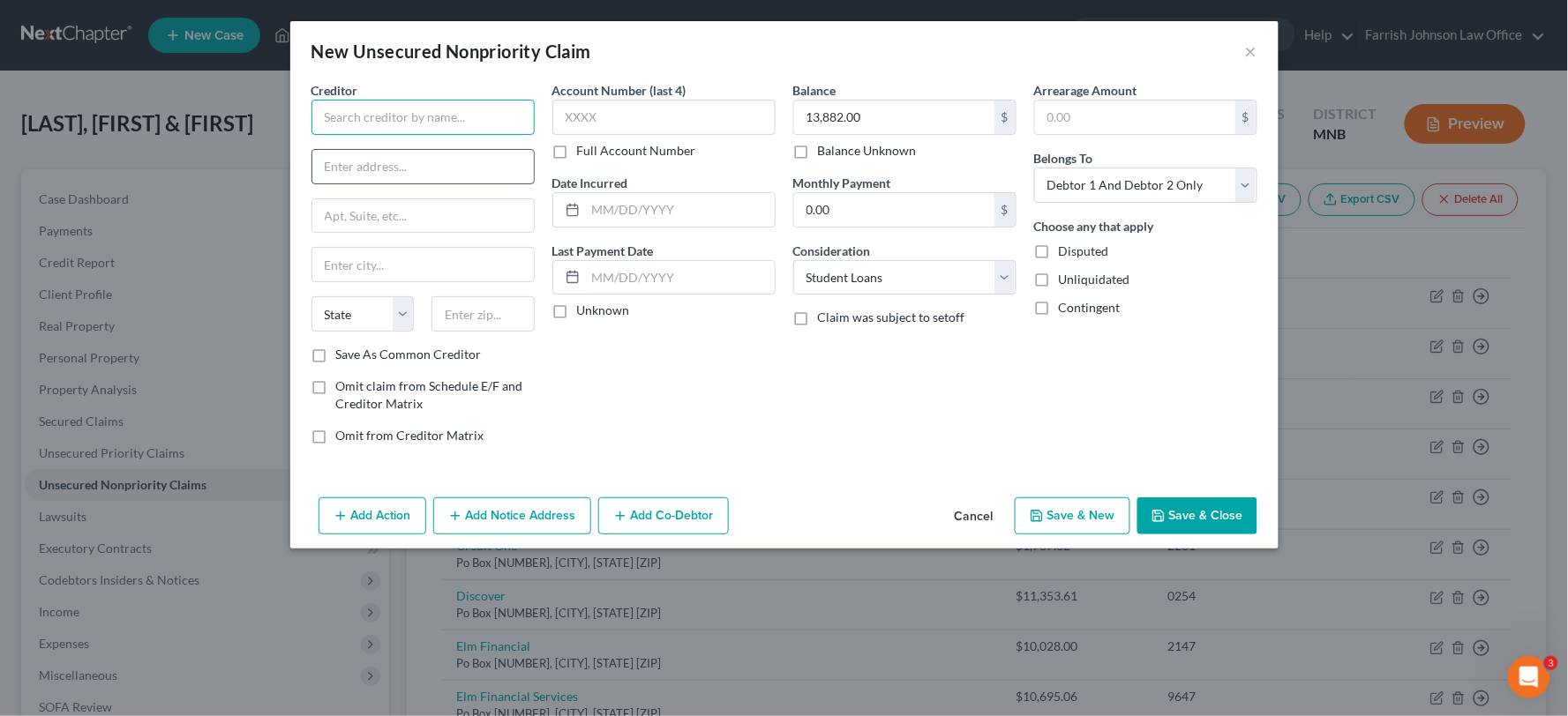 type 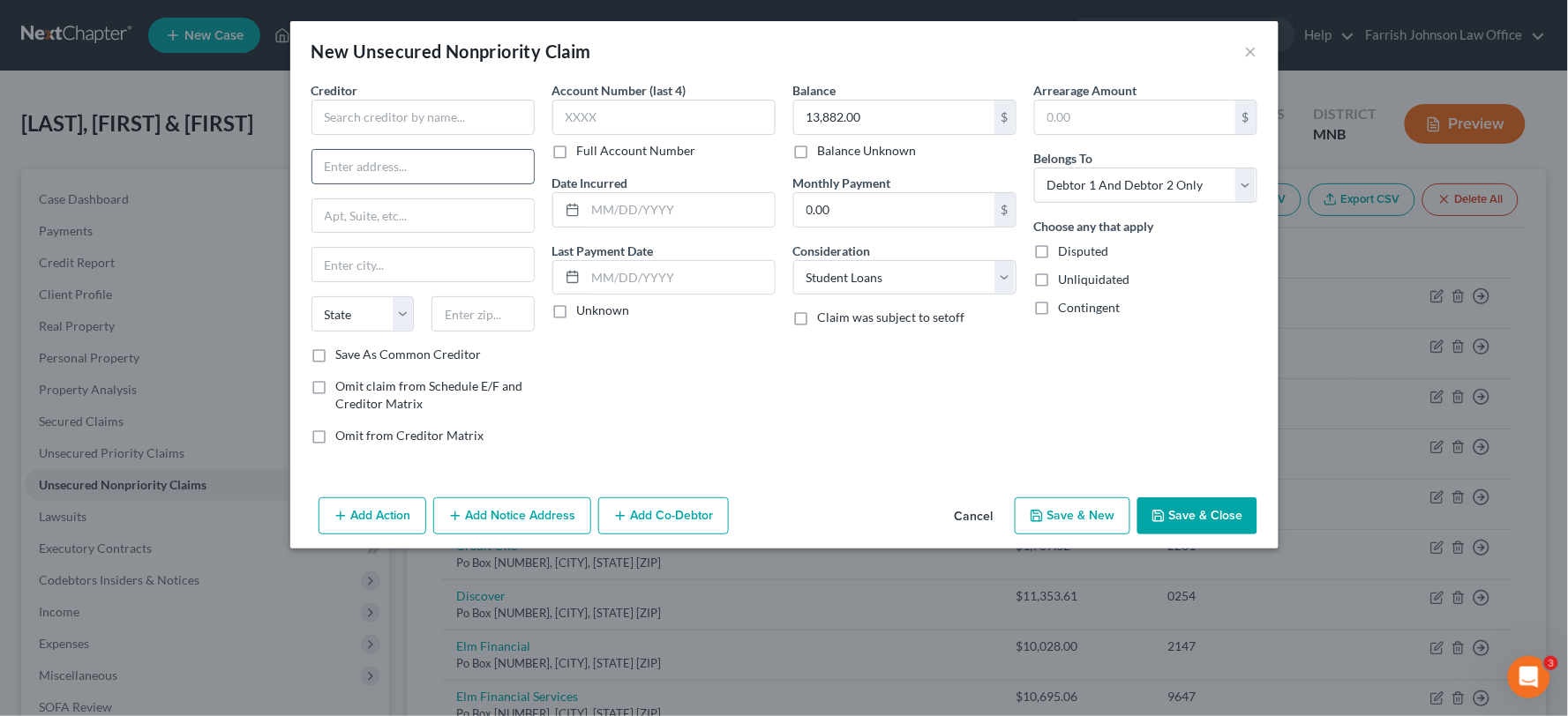 click at bounding box center (423, 167) 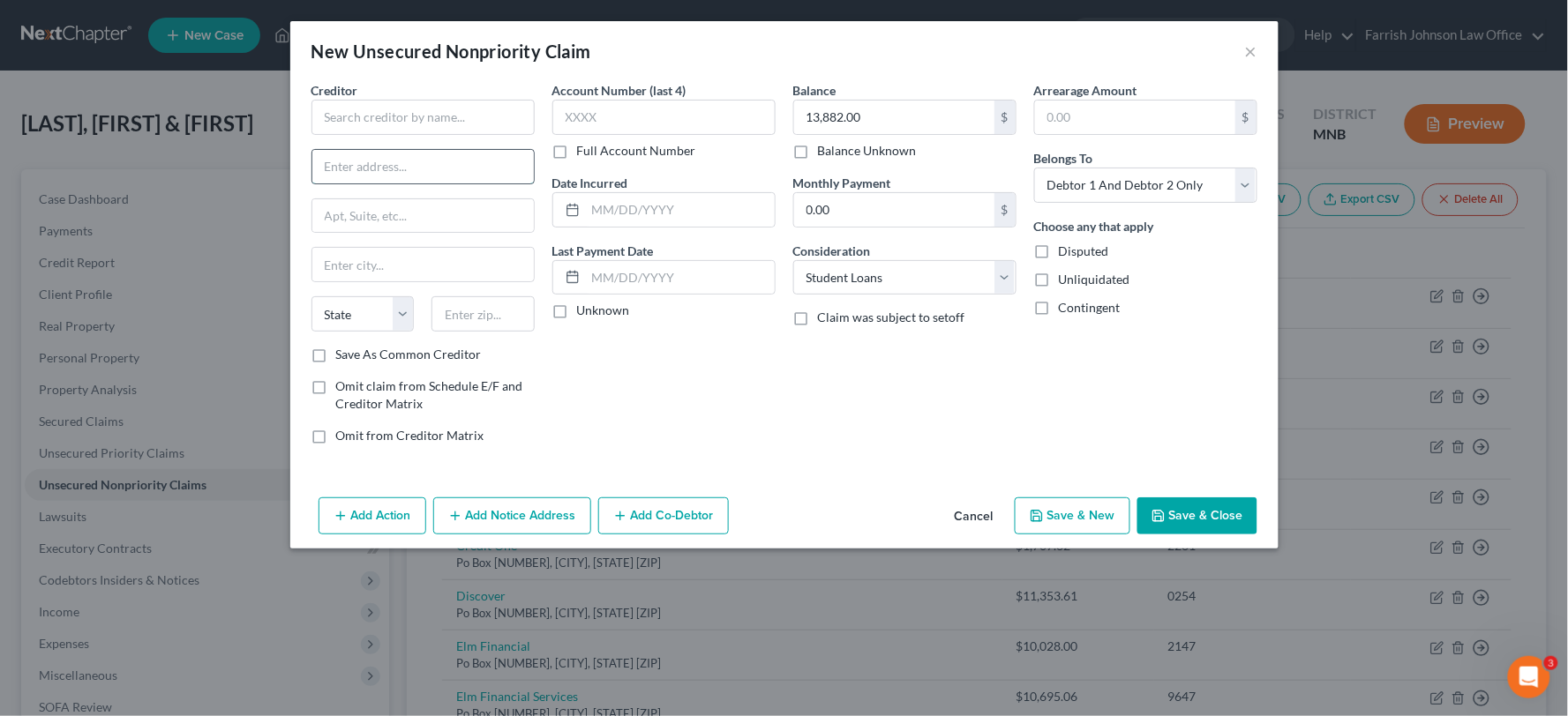 paste on "P.O. Box [NUMBER]" 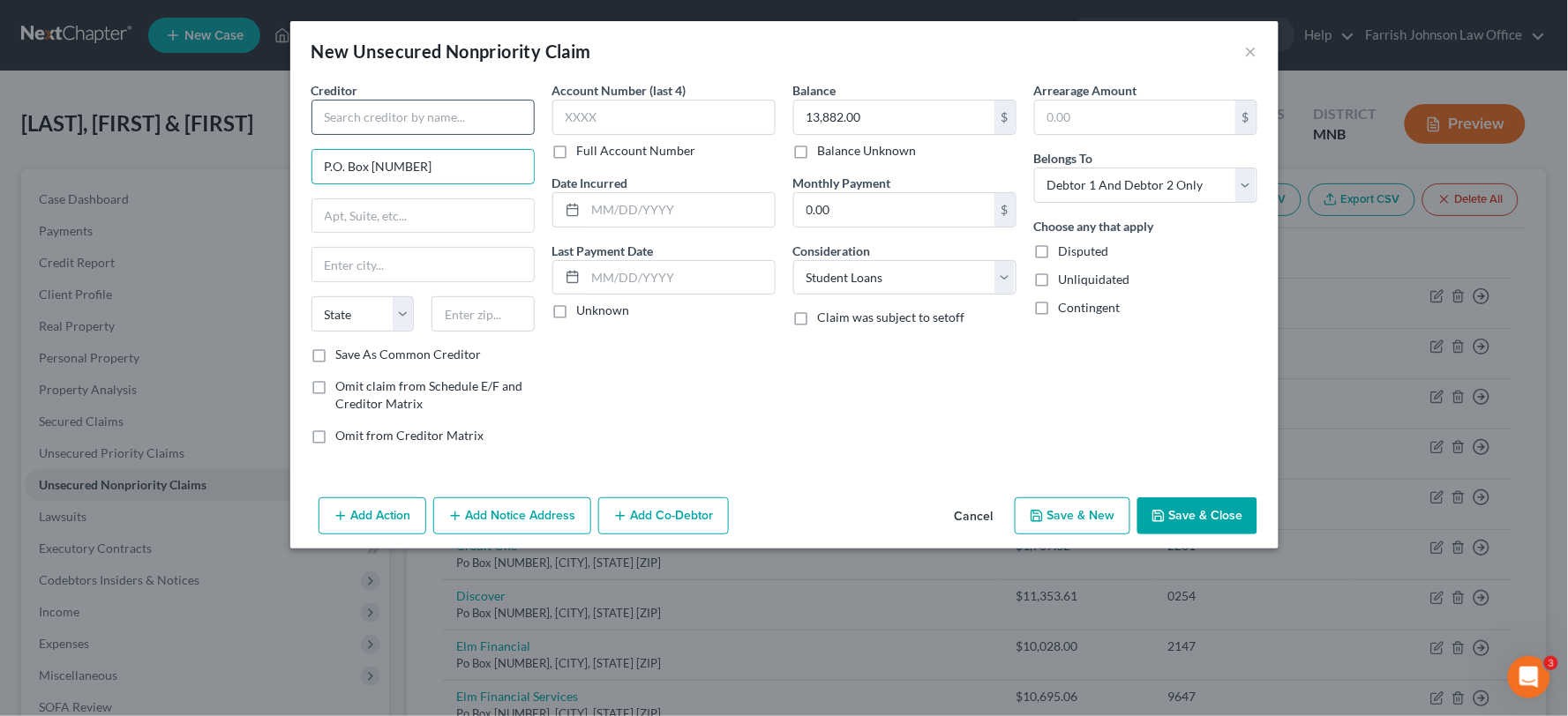 type on "P.O. Box [NUMBER]" 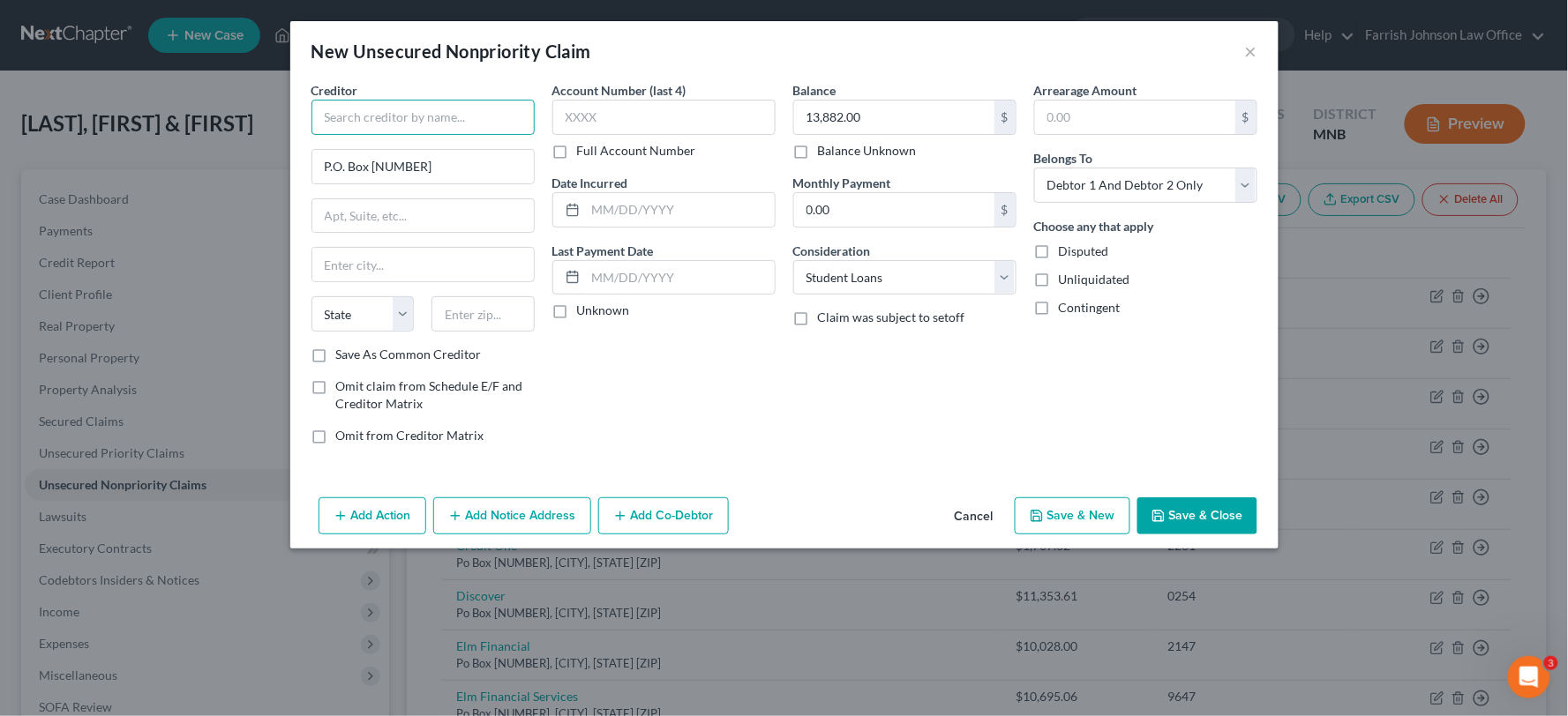 click at bounding box center [423, 117] 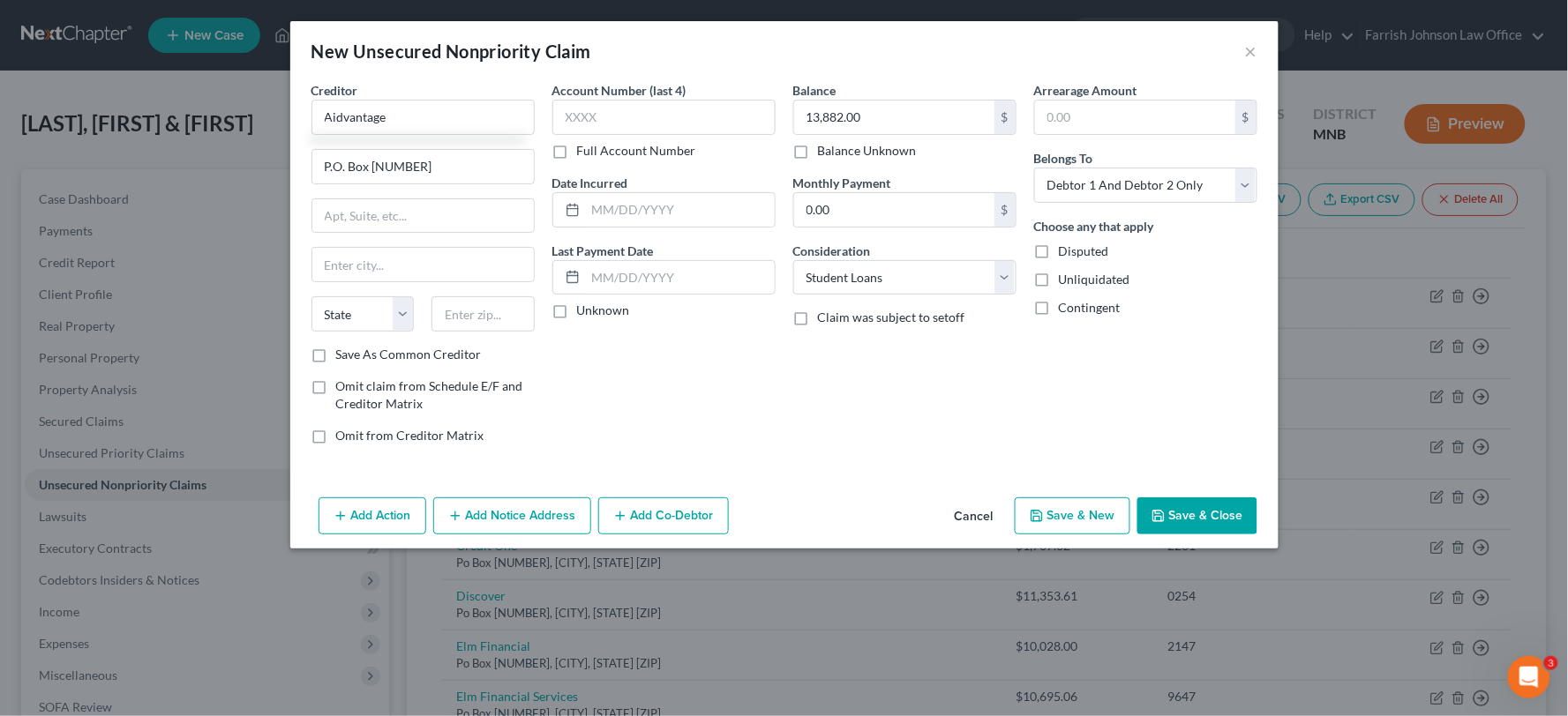 drag, startPoint x: 372, startPoint y: 119, endPoint x: 550, endPoint y: 348, distance: 290.0431 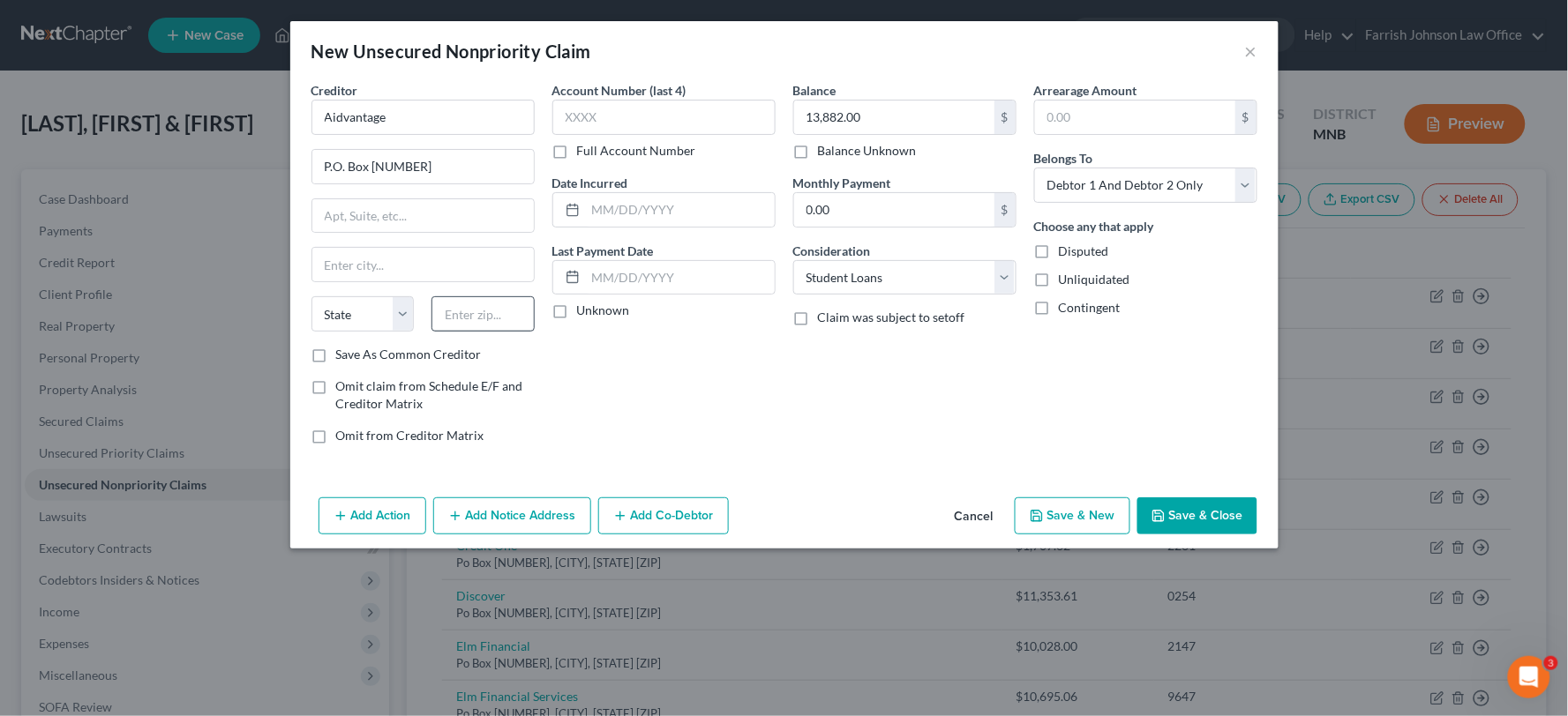 type on "Aidvantage" 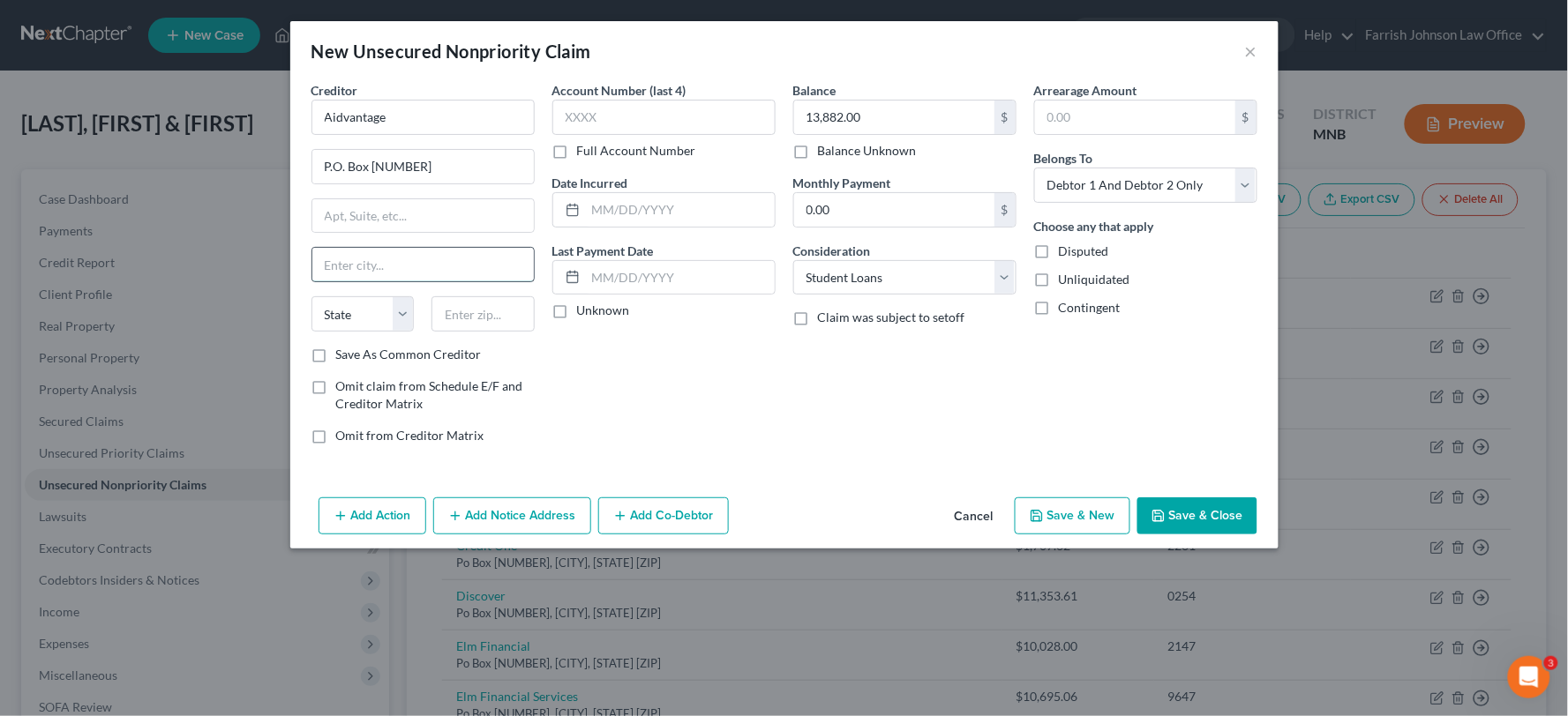 click at bounding box center (423, 265) 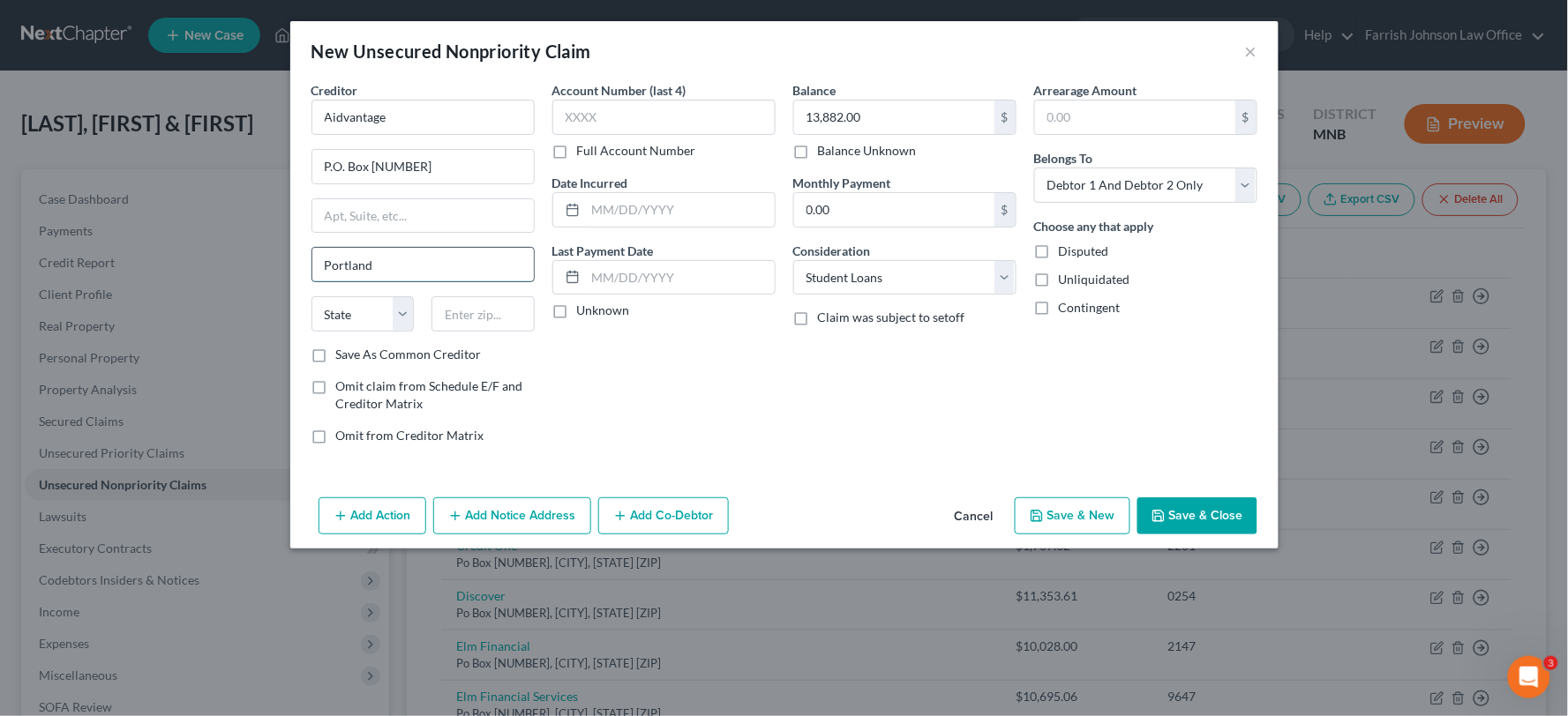 type on "Portland" 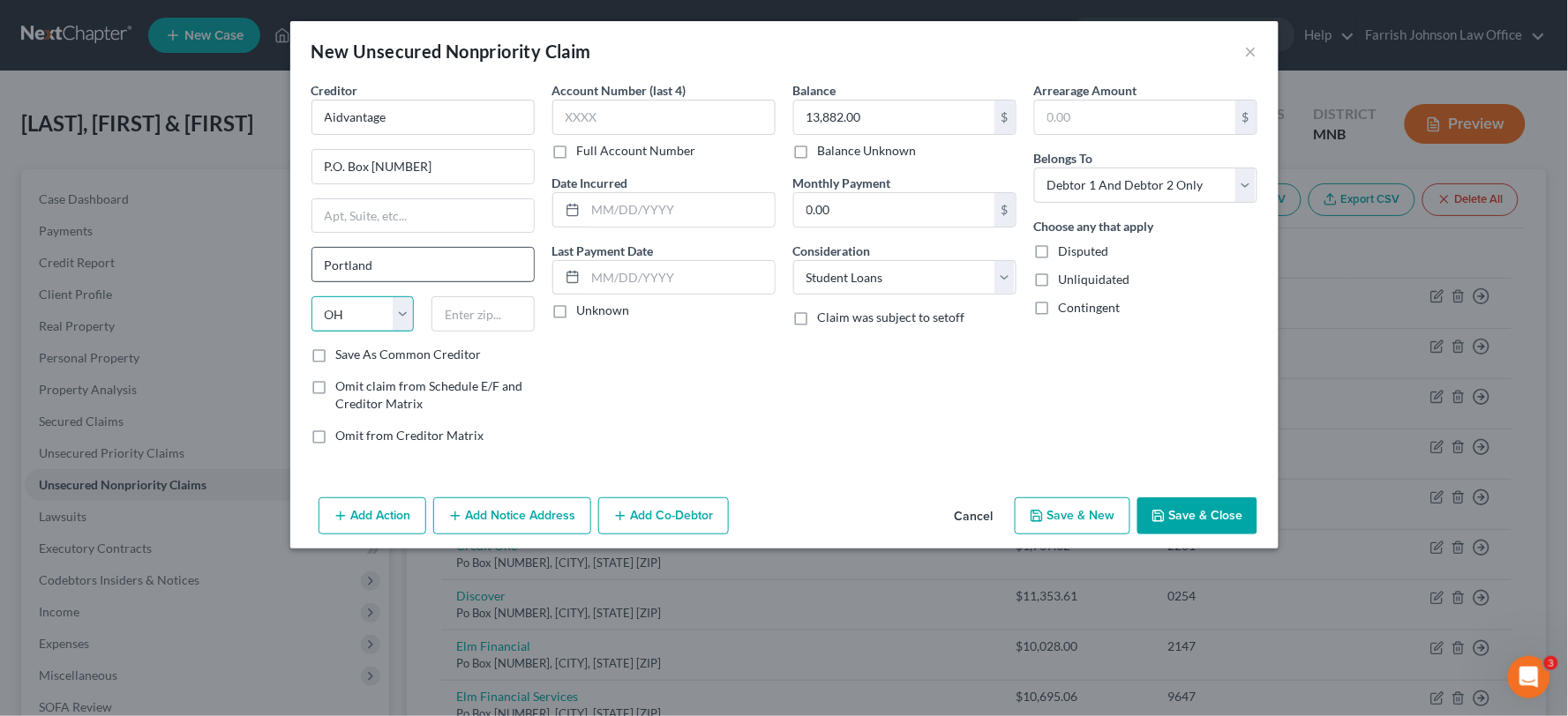 select on "38" 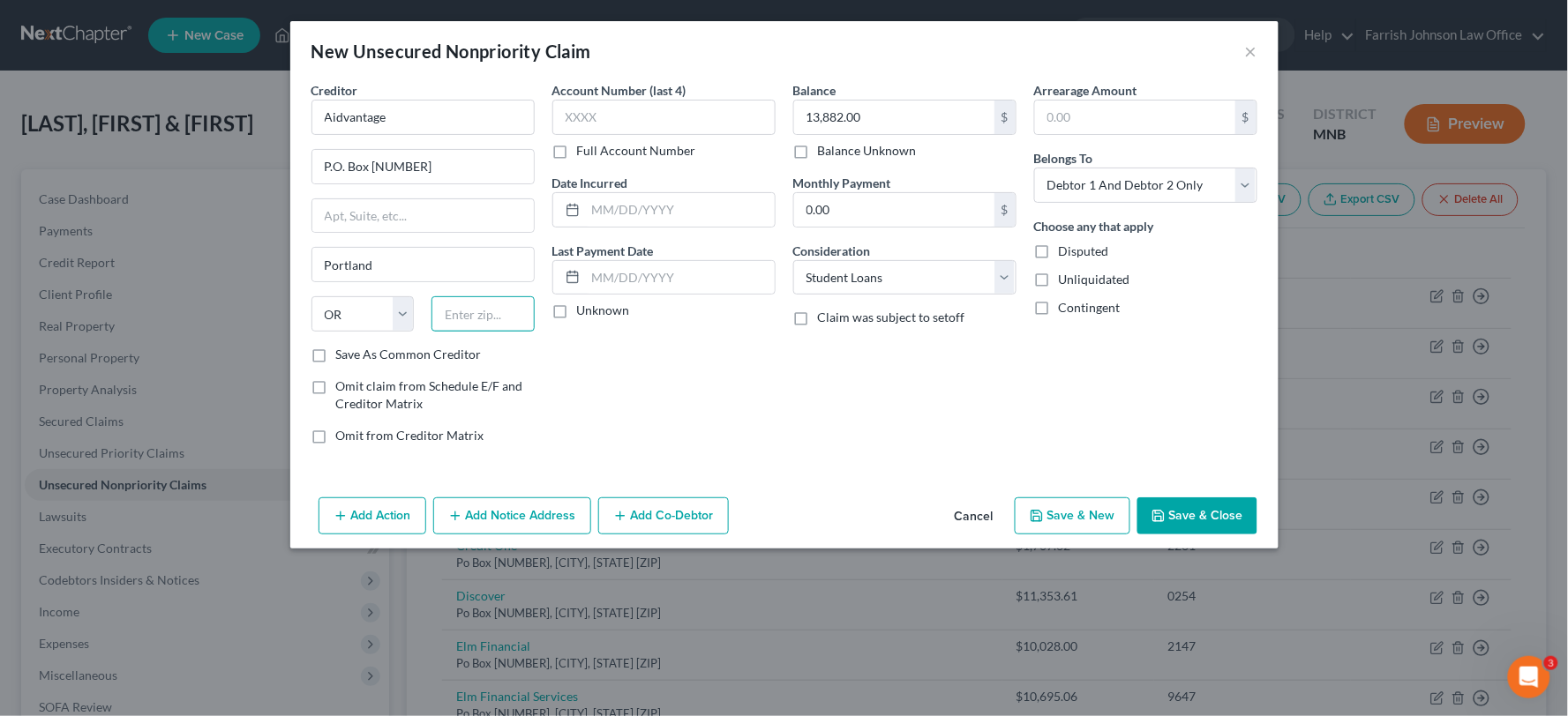 paste on "[ZIP]-[ZIP]." 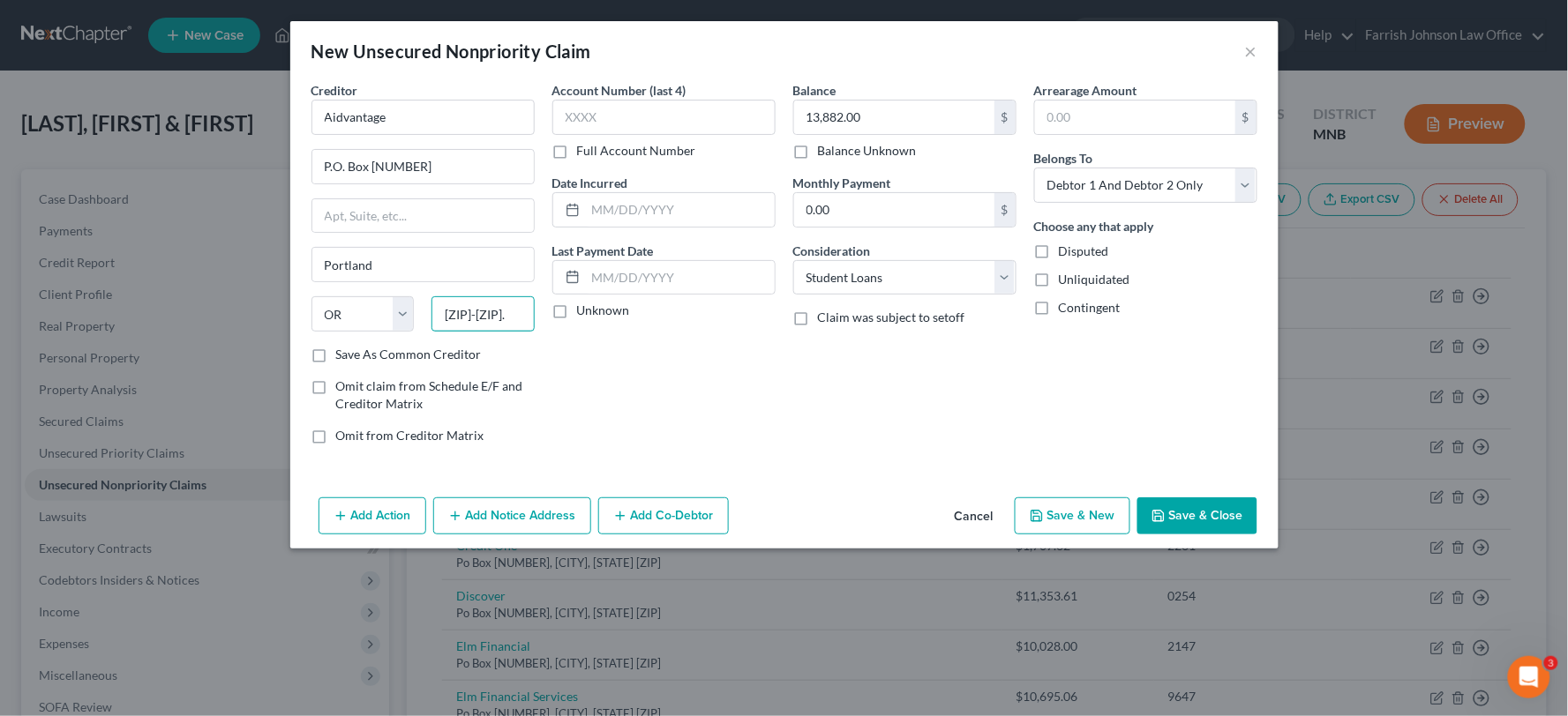 type on "[ZIP]-[ZIP]." 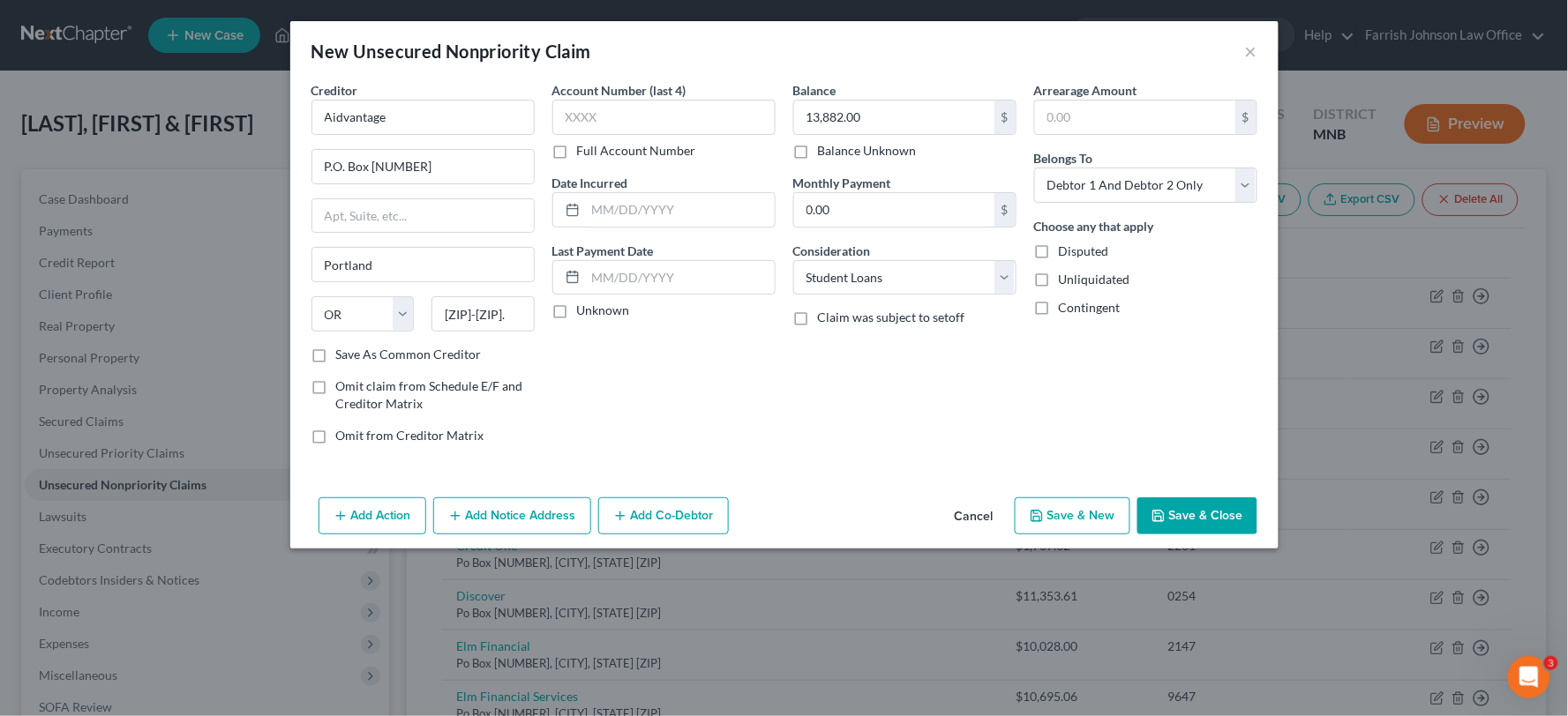 click on "Save & Close" at bounding box center (1197, 516) 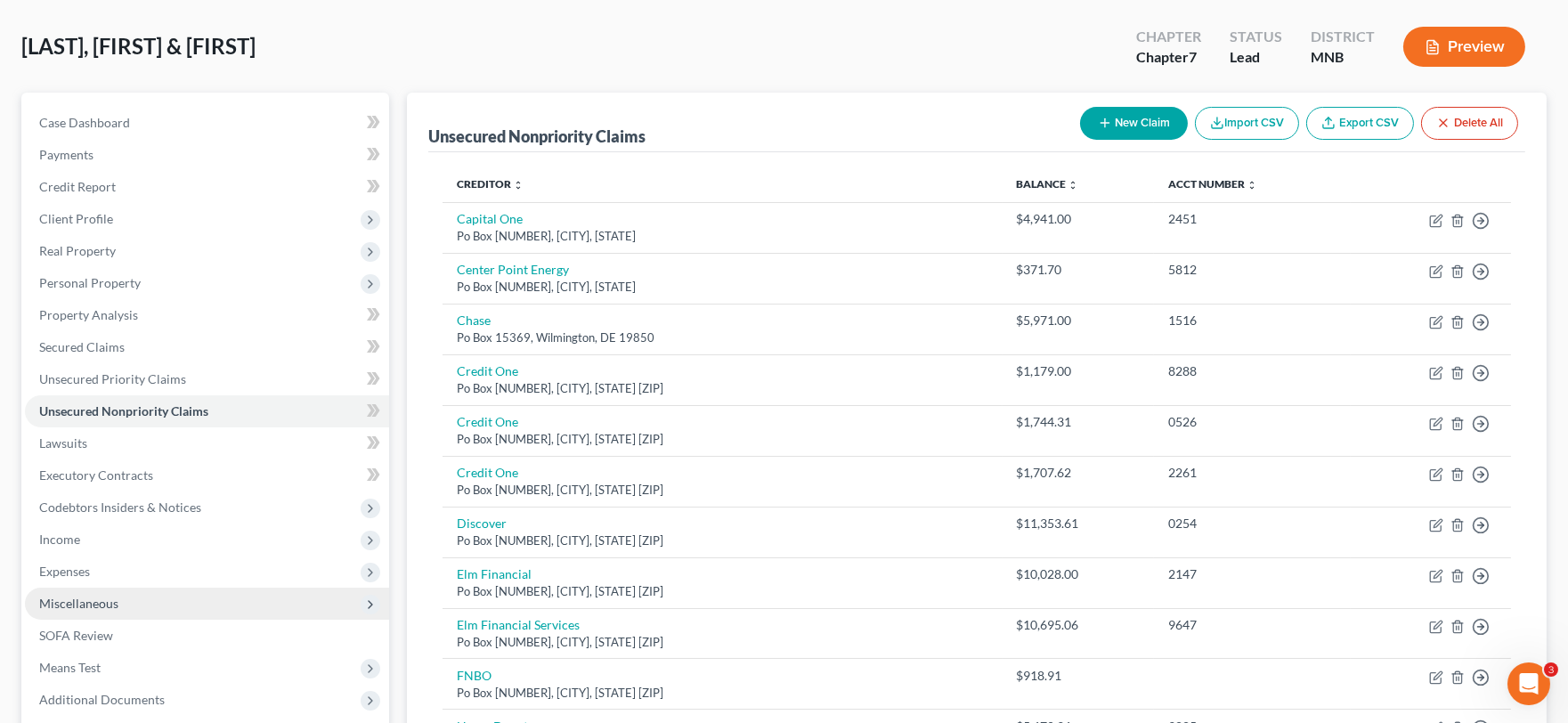 scroll, scrollTop: 297, scrollLeft: 0, axis: vertical 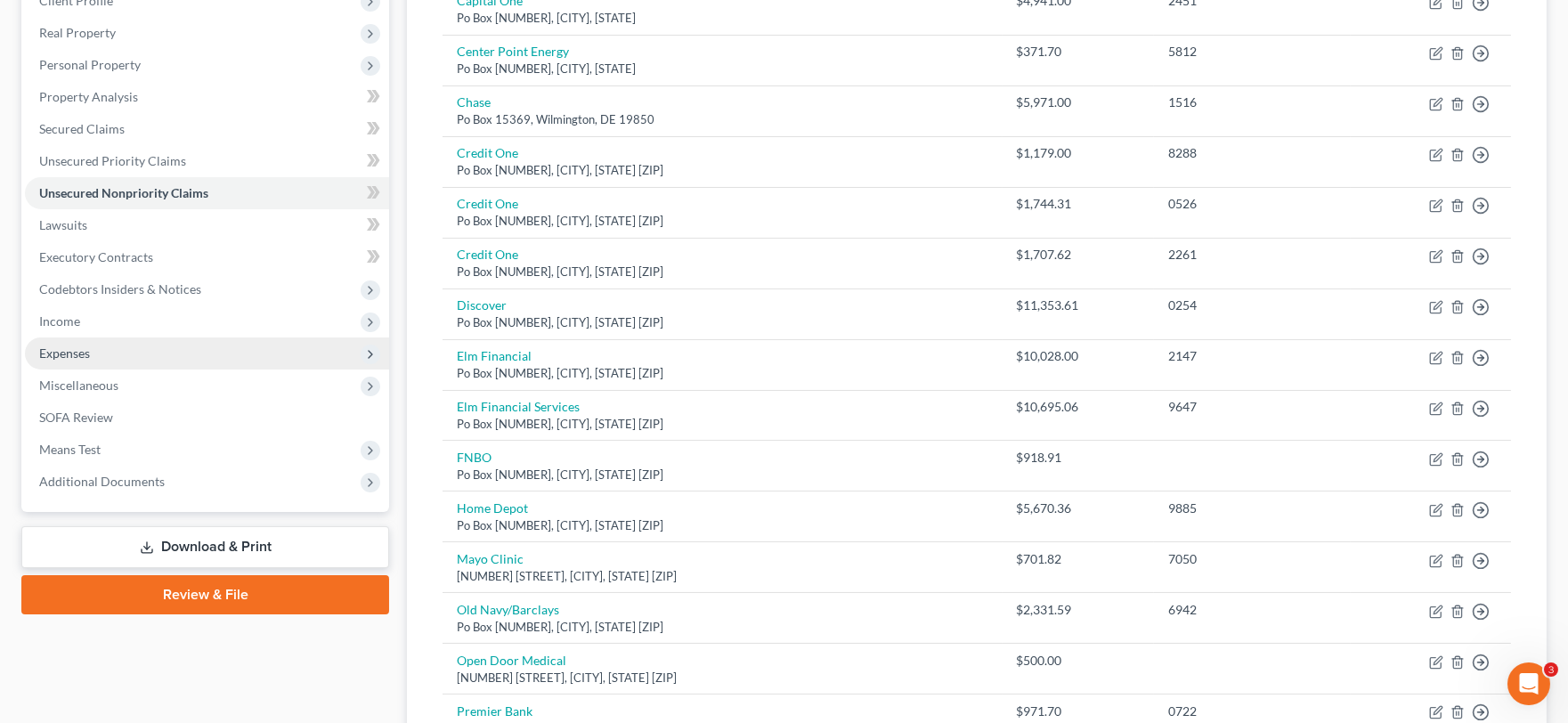 click on "Expenses" at bounding box center [207, 353] 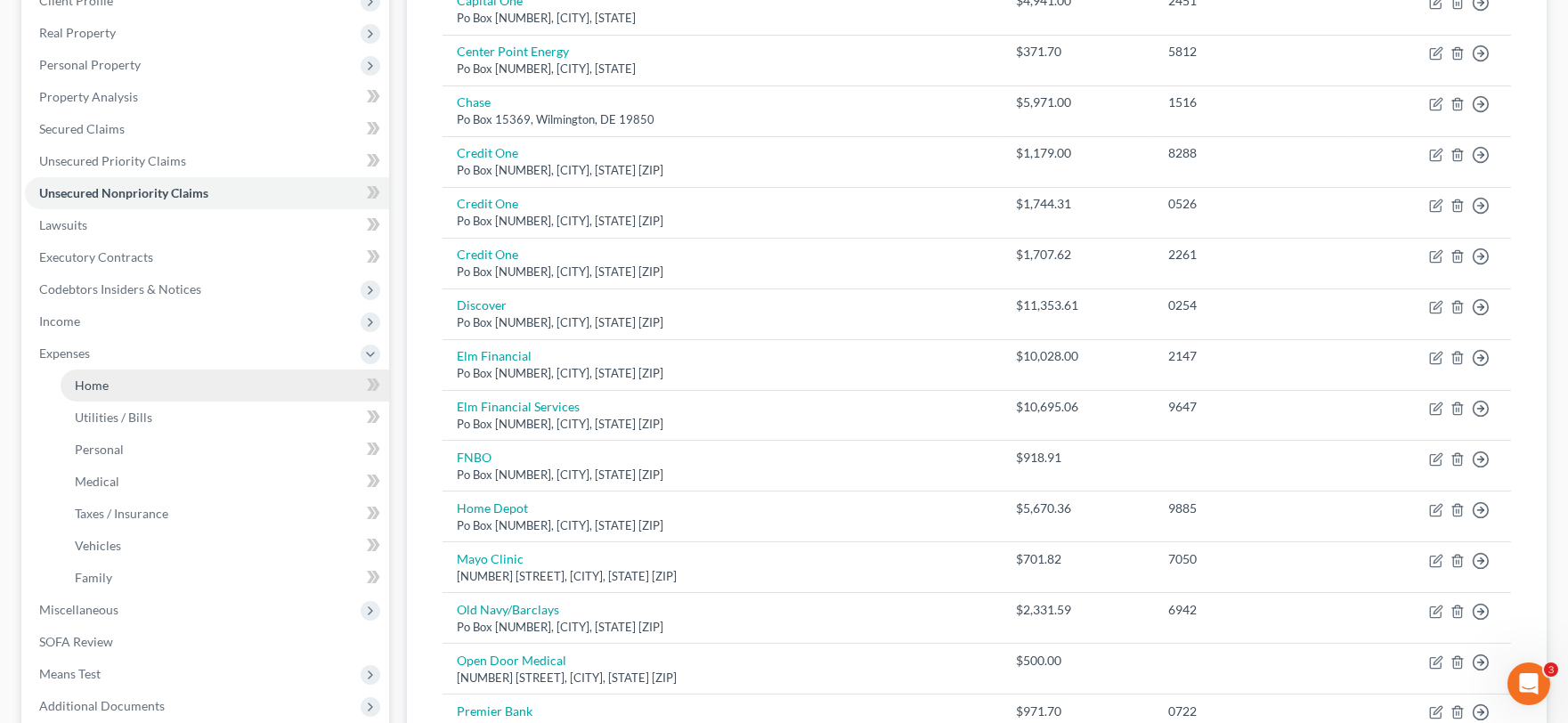 click on "Home" at bounding box center (224, 386) 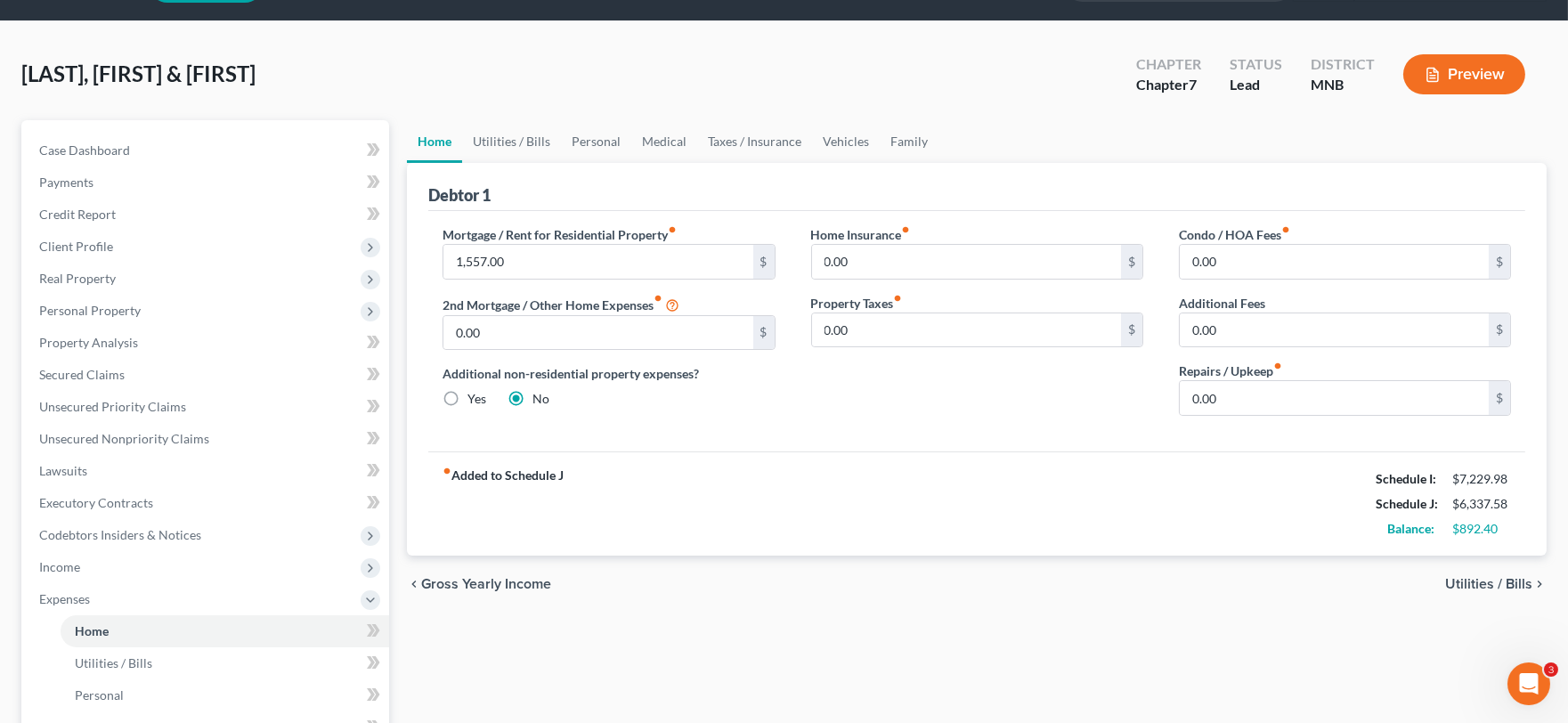 scroll, scrollTop: 99, scrollLeft: 0, axis: vertical 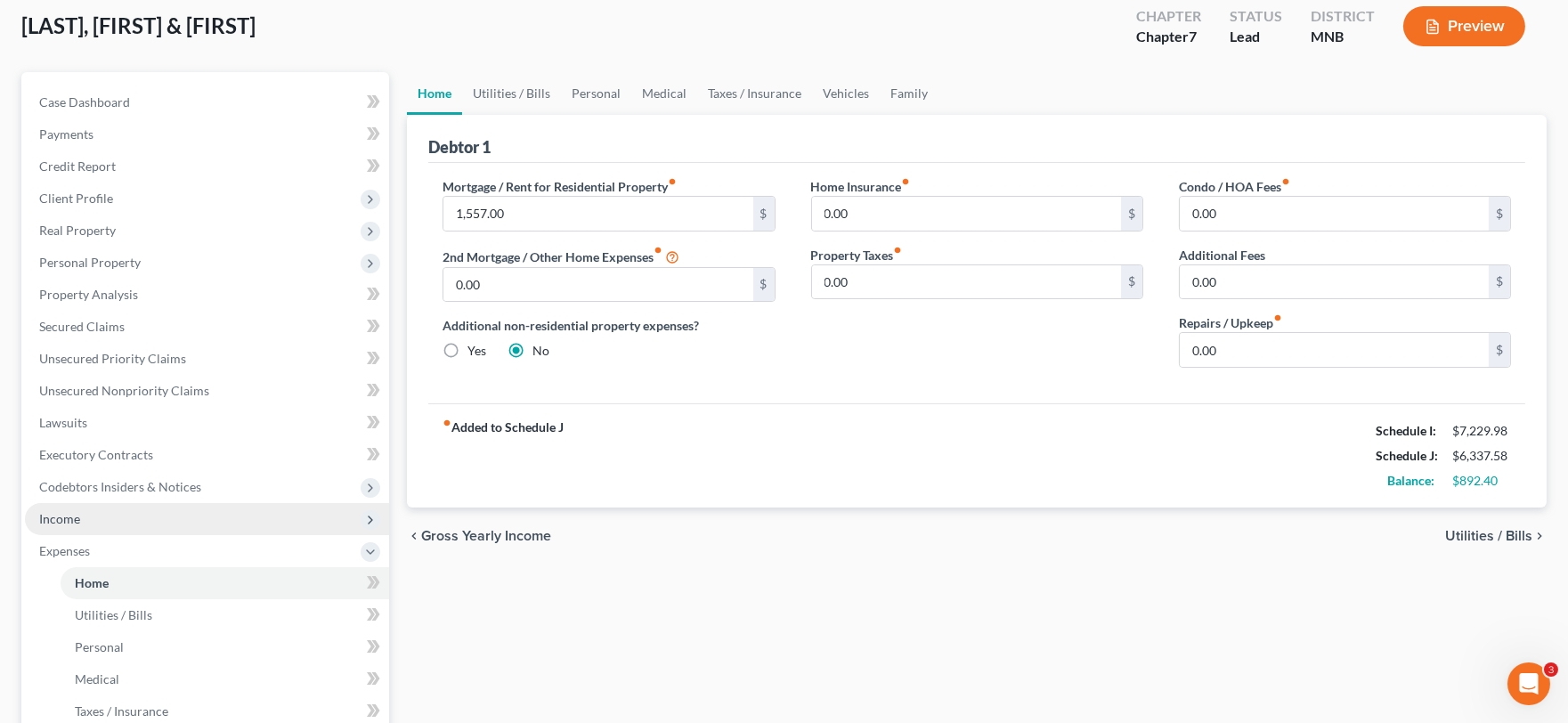 click on "Income" at bounding box center (207, 519) 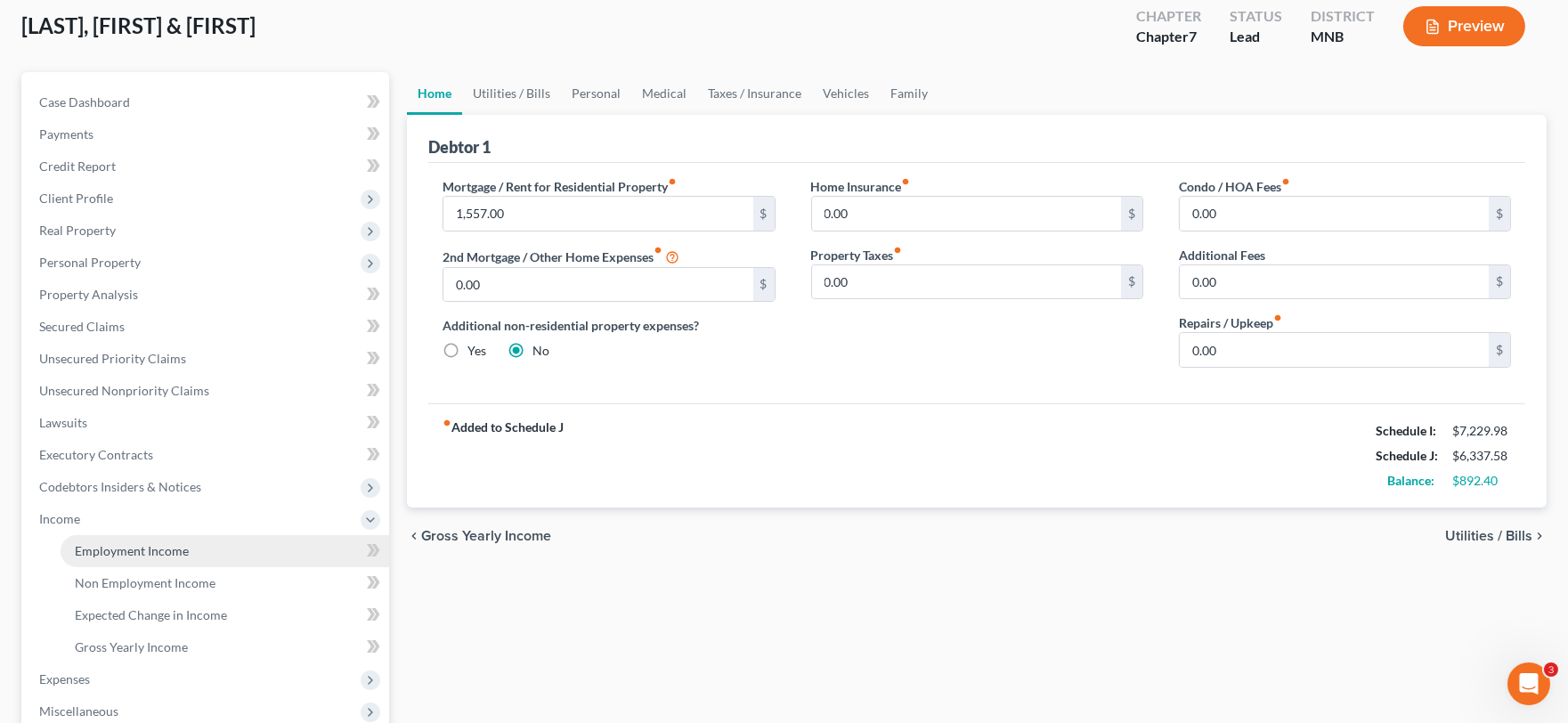 click on "Employment Income" at bounding box center (132, 550) 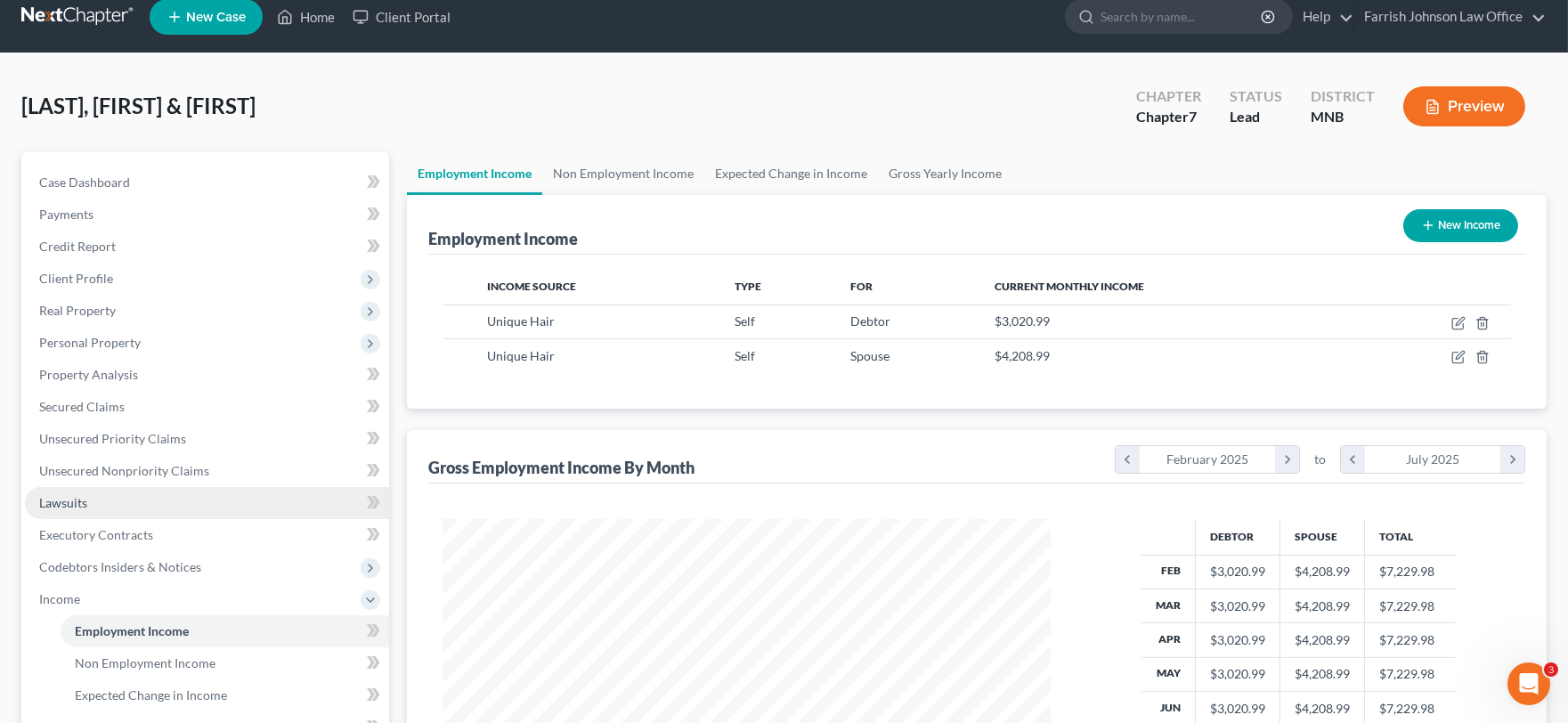 scroll, scrollTop: 0, scrollLeft: 0, axis: both 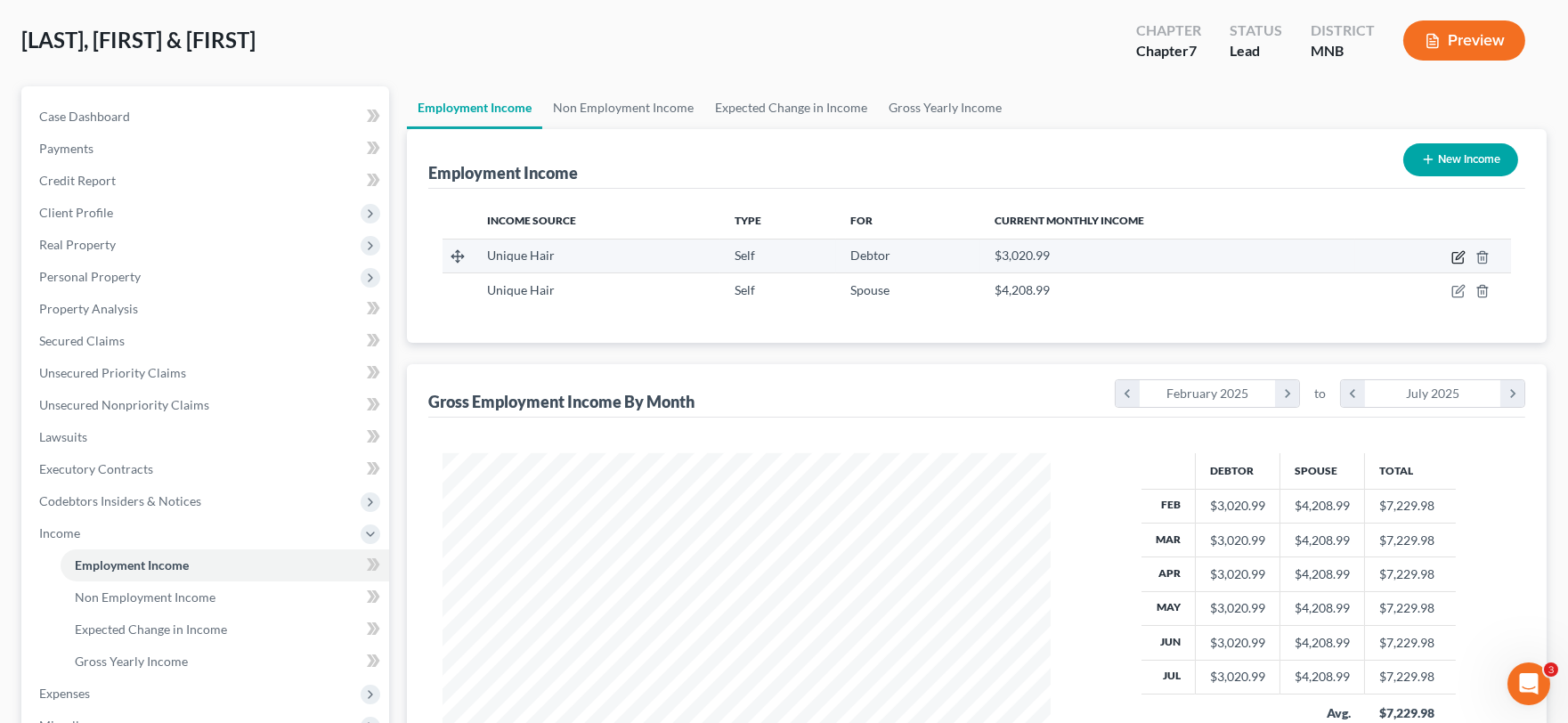 click 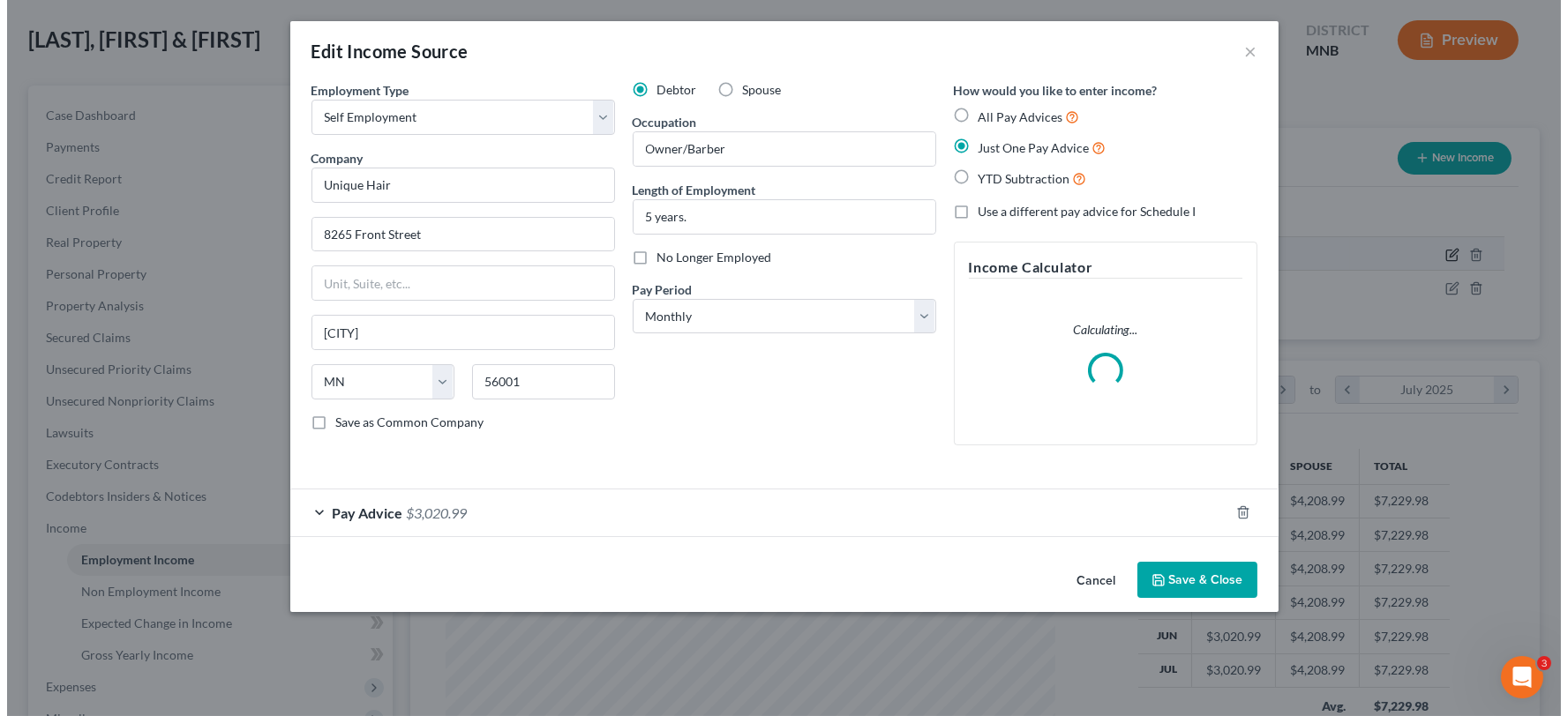 scroll, scrollTop: 881457, scrollLeft: 881742, axis: both 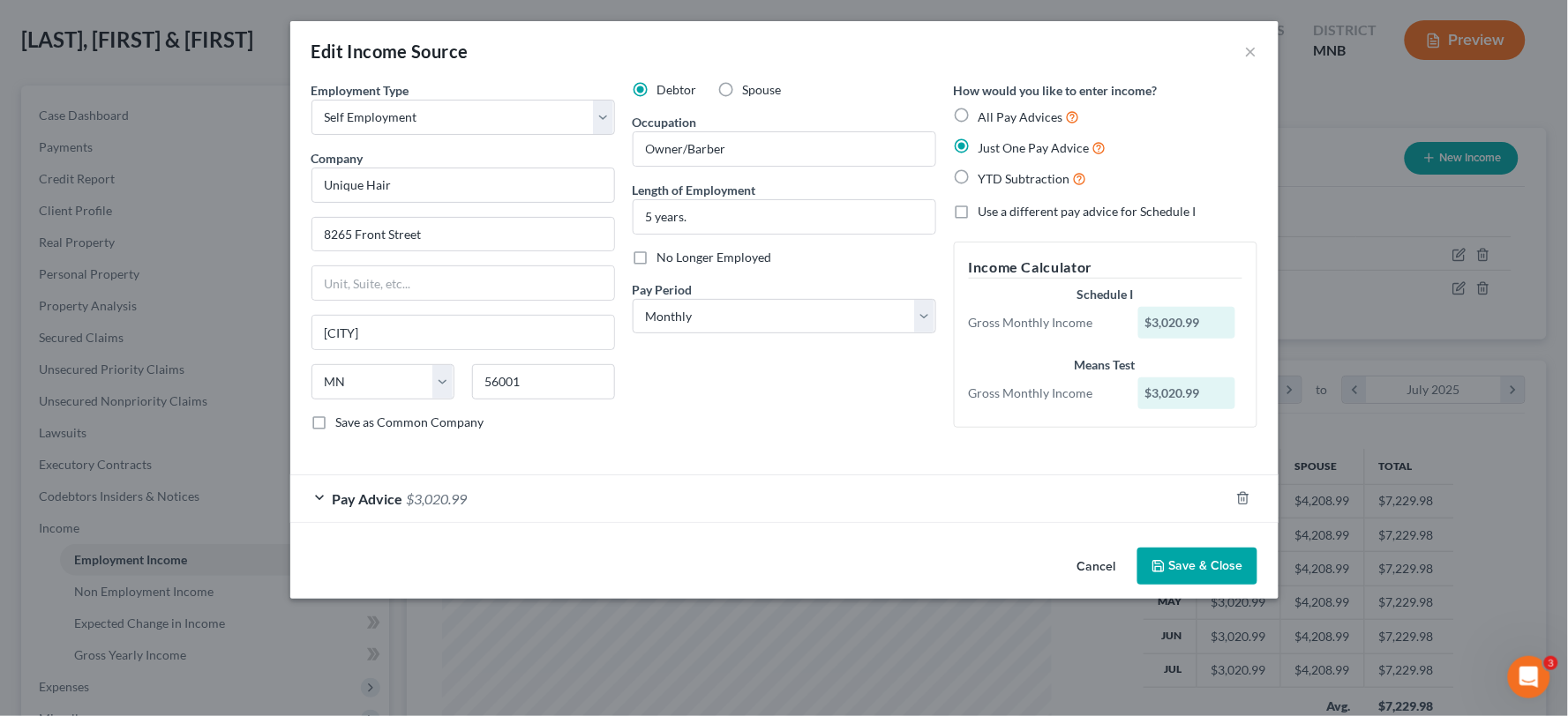 click on "Save & Close" at bounding box center (1197, 566) 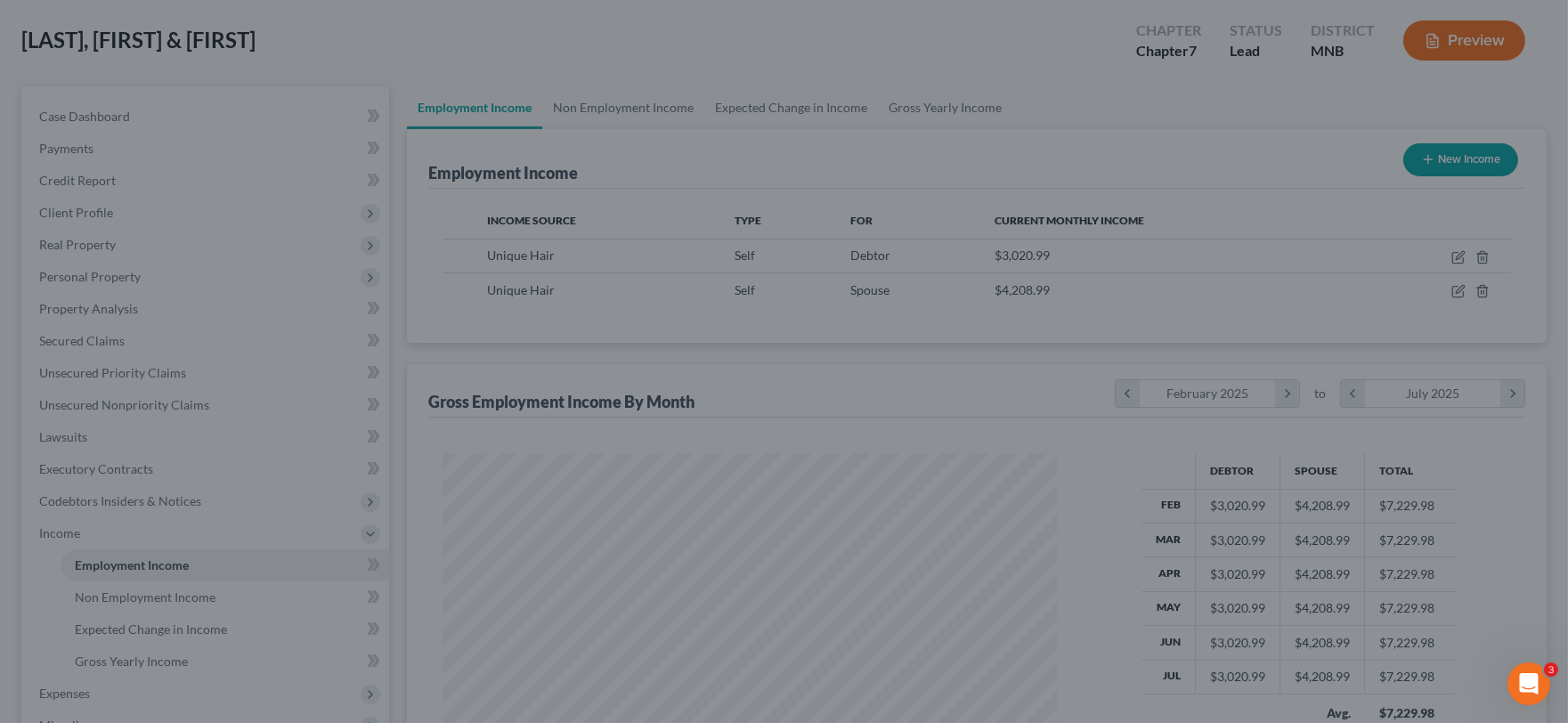 scroll, scrollTop: 319, scrollLeft: 644, axis: both 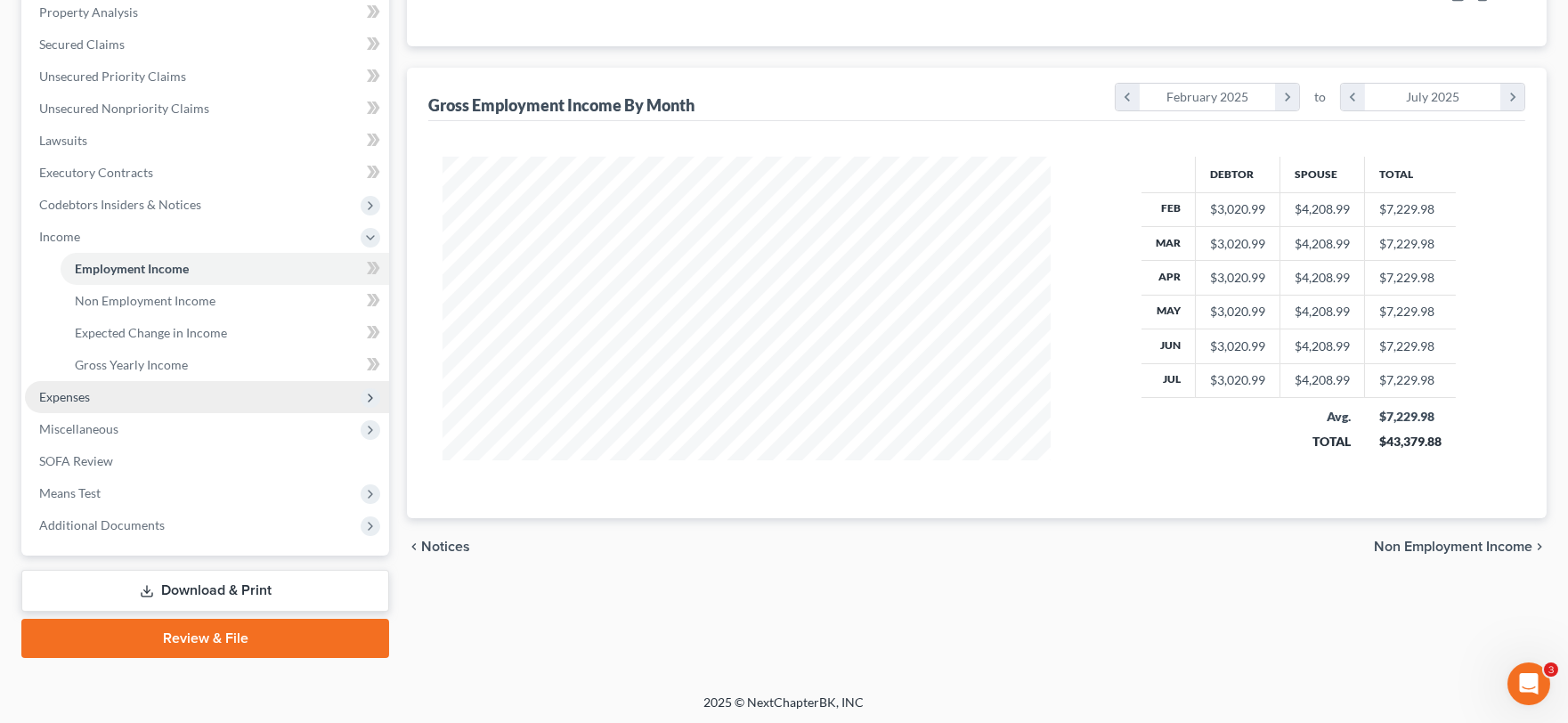 click on "Expenses" at bounding box center [207, 397] 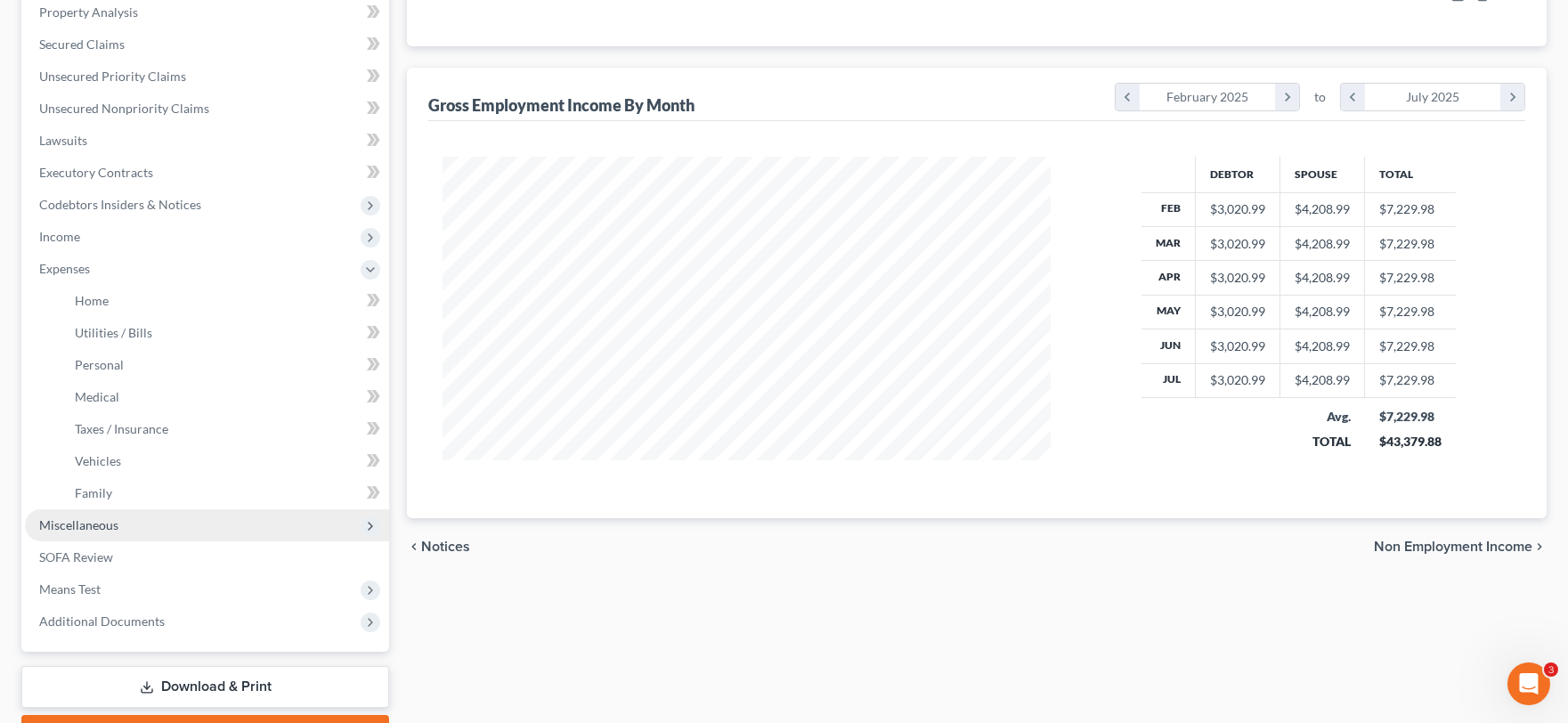 click on "Miscellaneous" at bounding box center (78, 524) 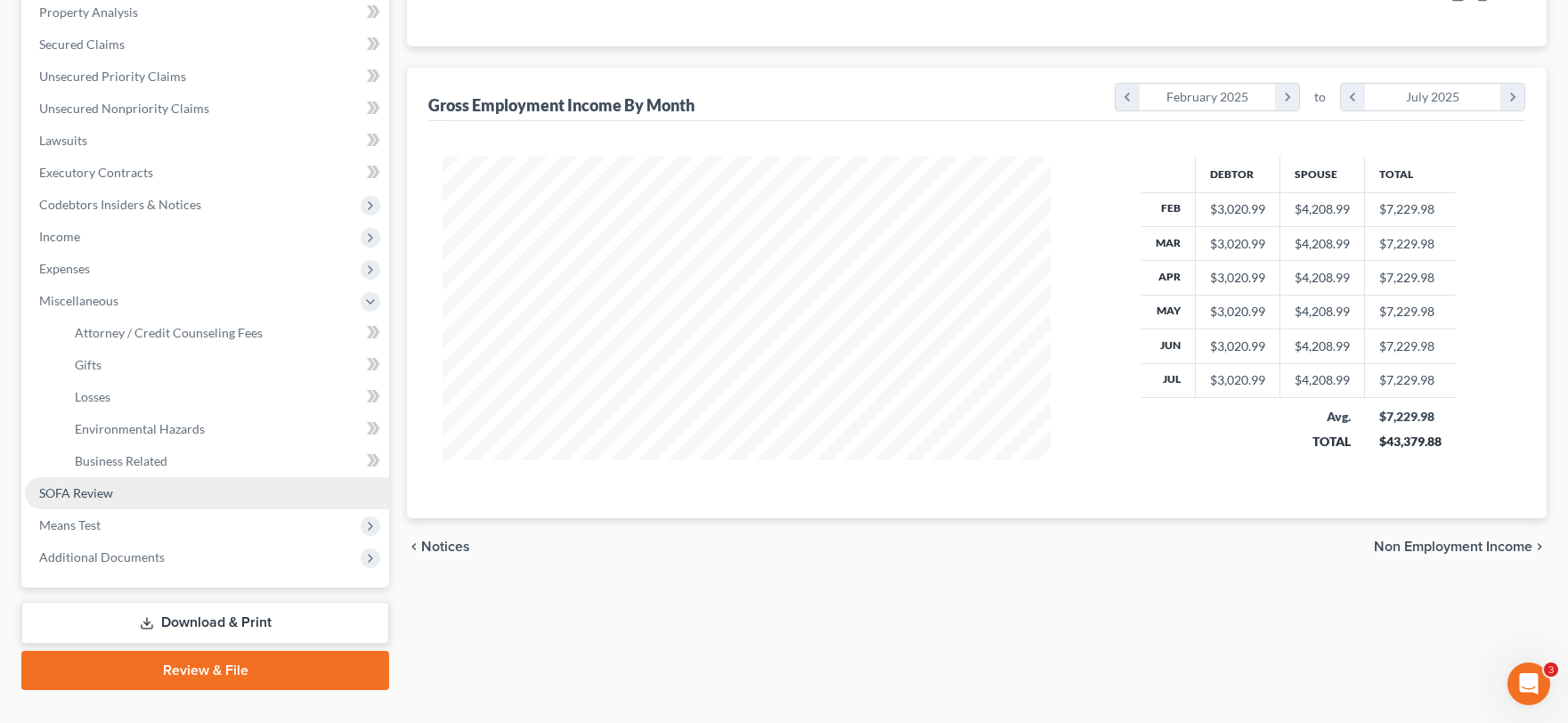 click on "SOFA Review" at bounding box center [76, 492] 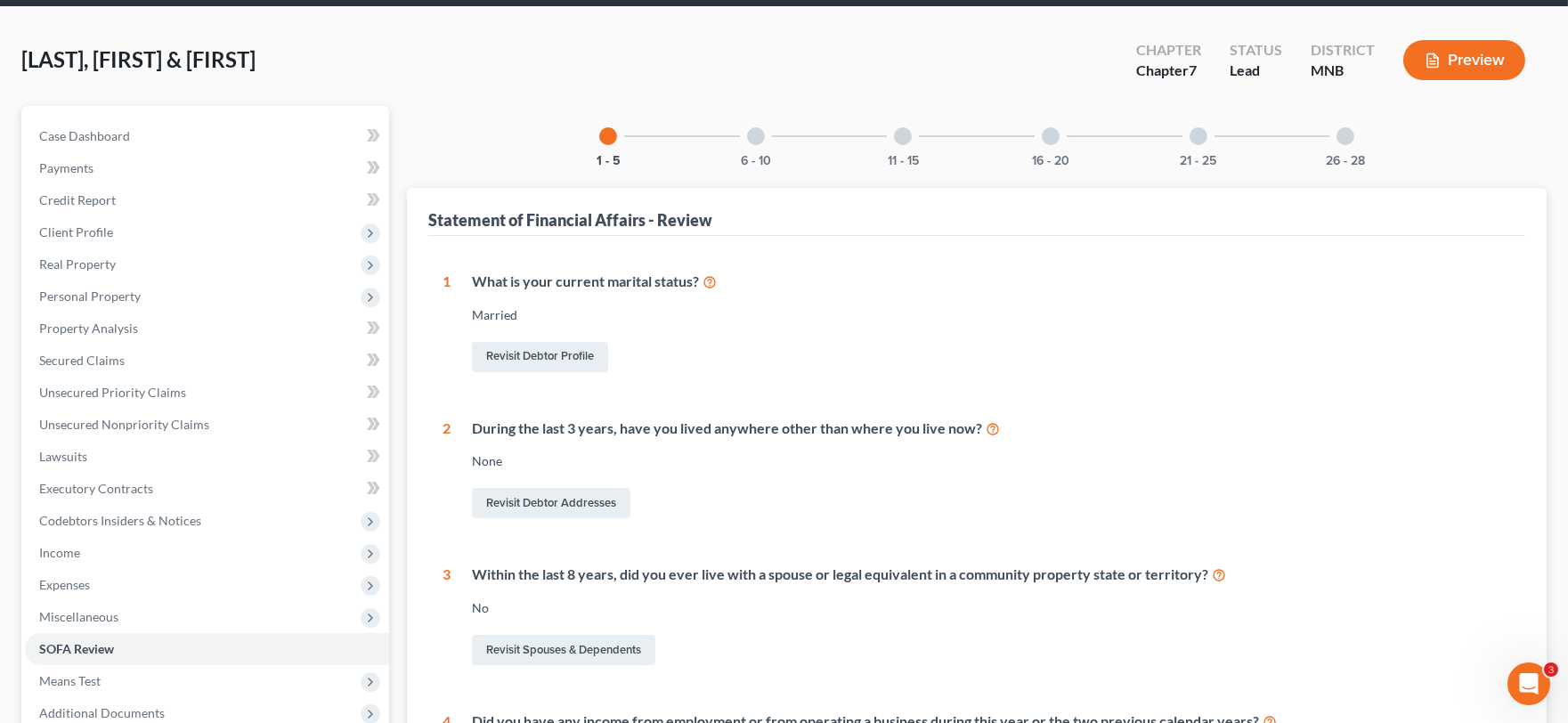 scroll, scrollTop: 0, scrollLeft: 0, axis: both 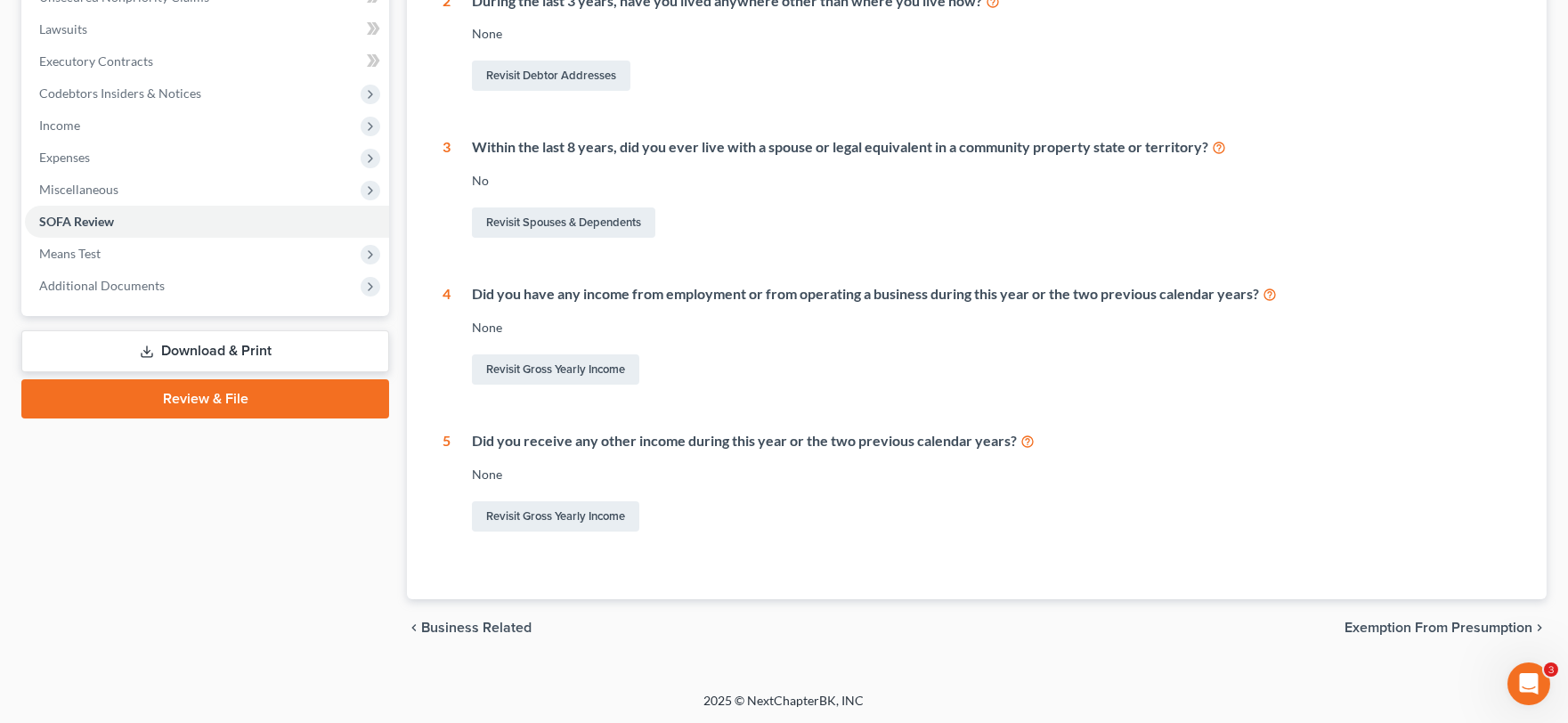 click on "Exemption from Presumption" at bounding box center [1438, 628] 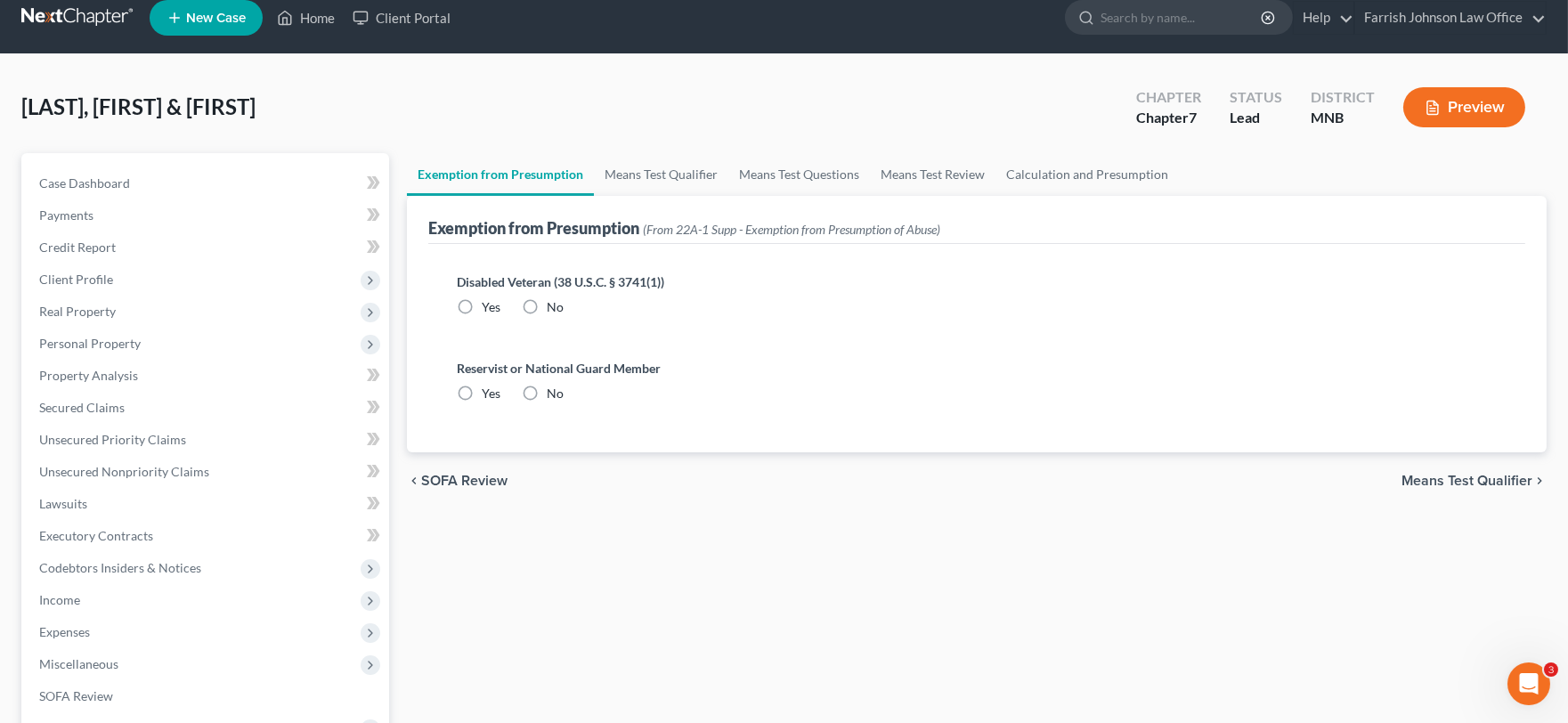 scroll, scrollTop: 0, scrollLeft: 0, axis: both 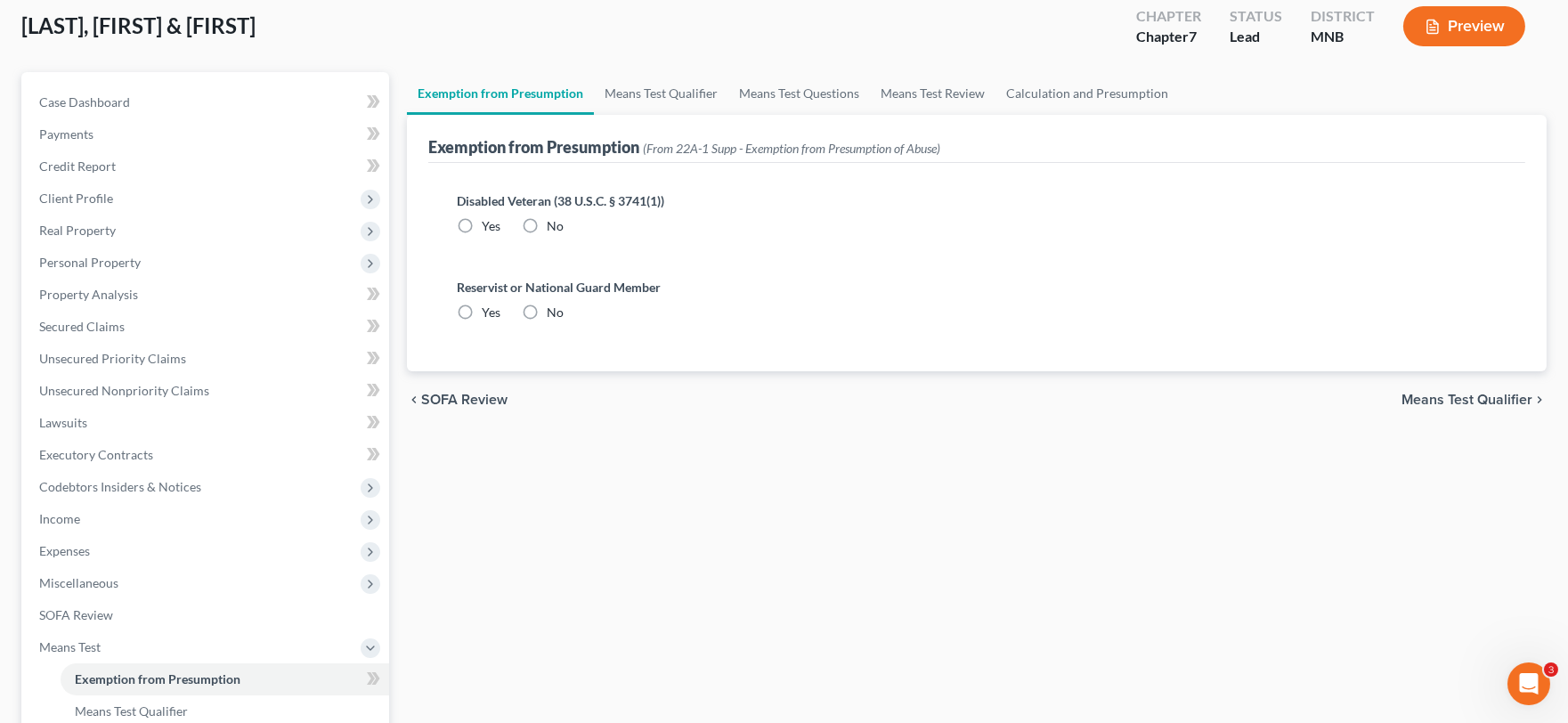 click on "Means Test Qualifier" at bounding box center (1466, 400) 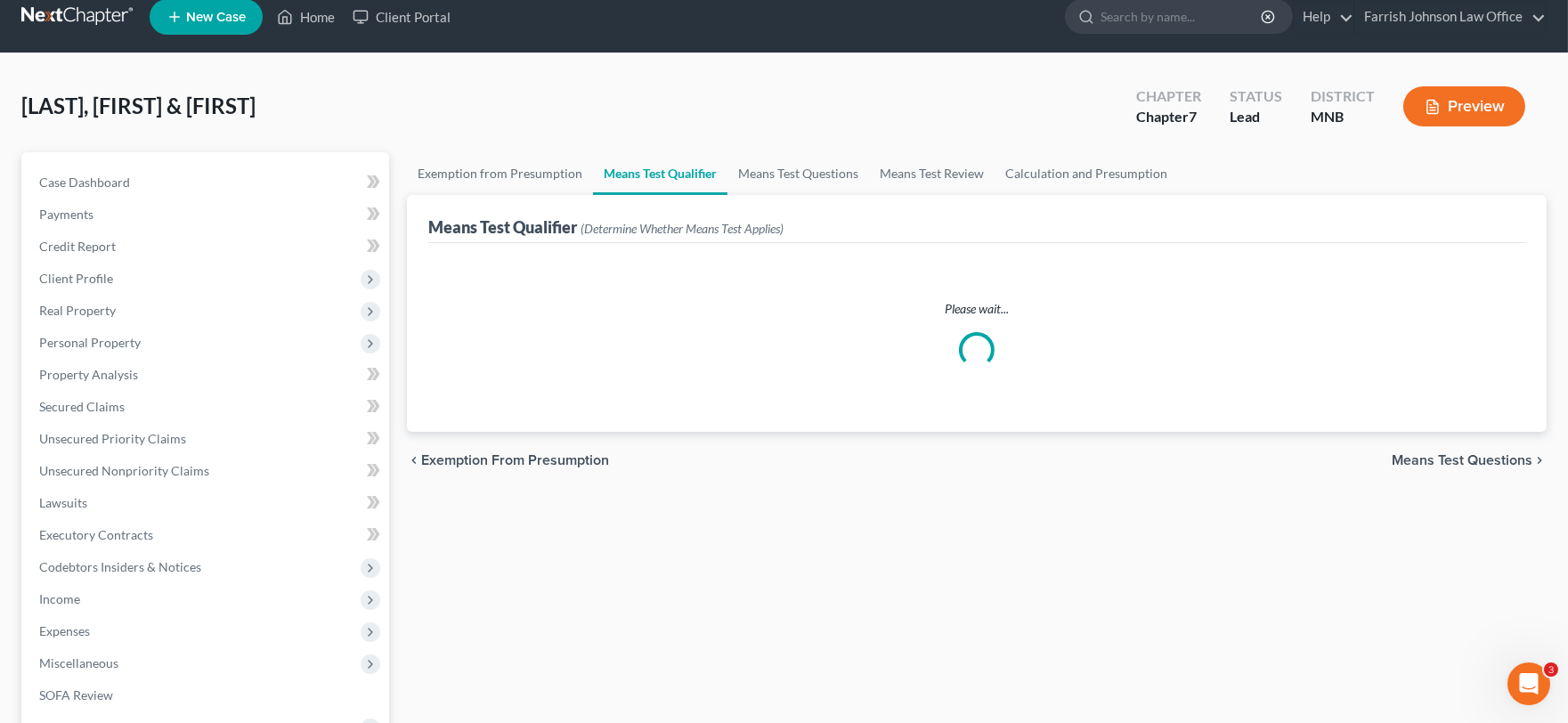 scroll, scrollTop: 0, scrollLeft: 0, axis: both 